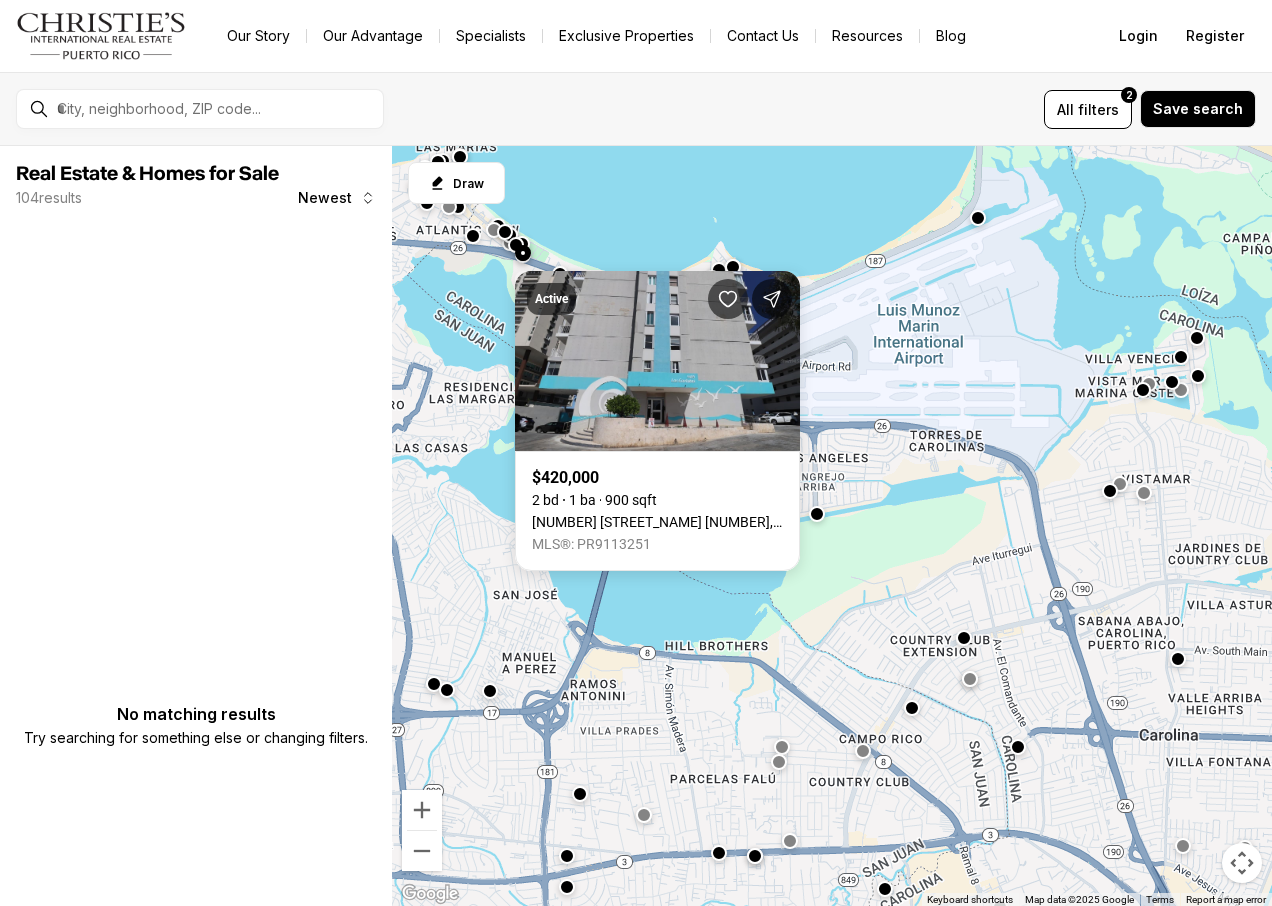 scroll, scrollTop: 0, scrollLeft: 0, axis: both 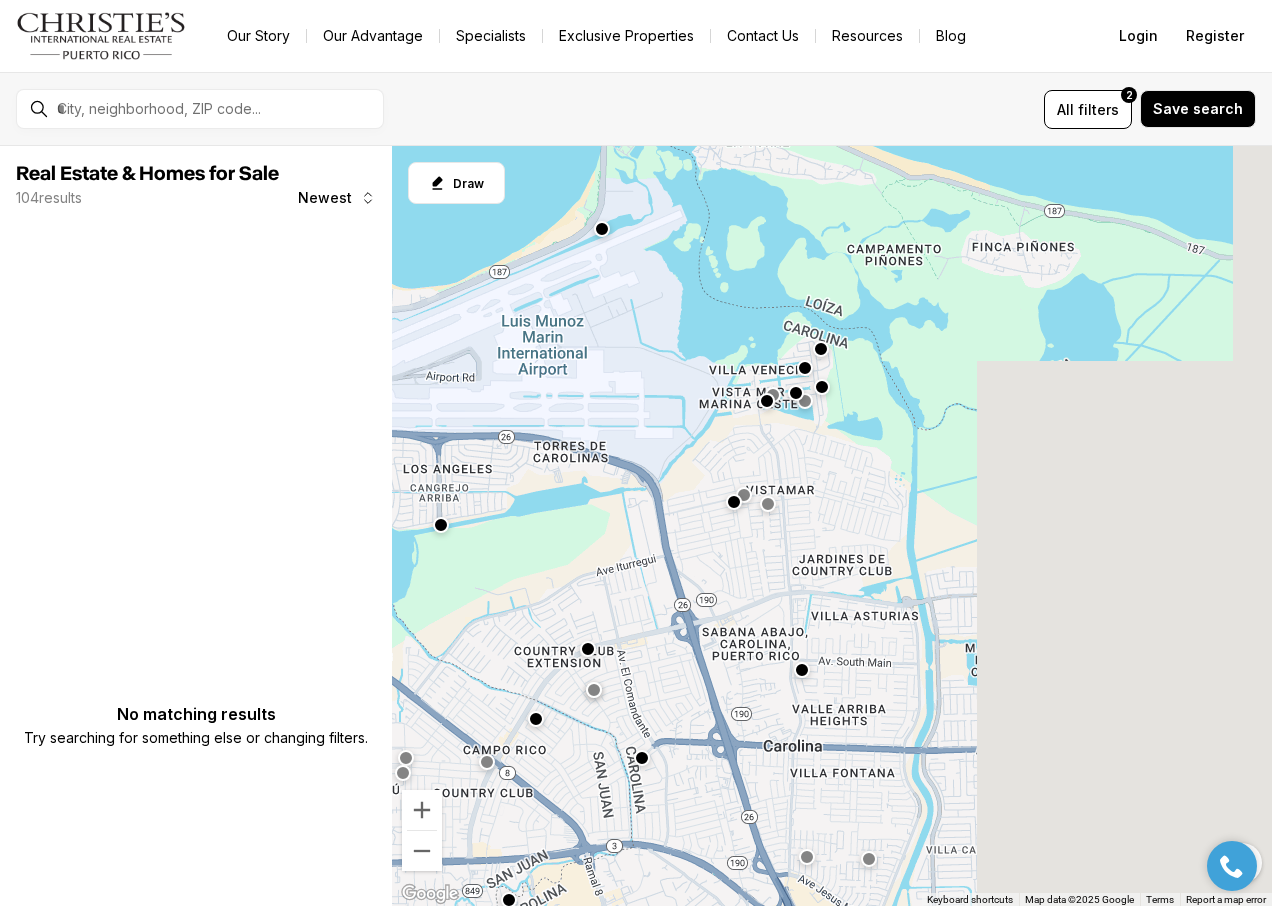 drag, startPoint x: 1129, startPoint y: 293, endPoint x: 817, endPoint y: 284, distance: 312.1298 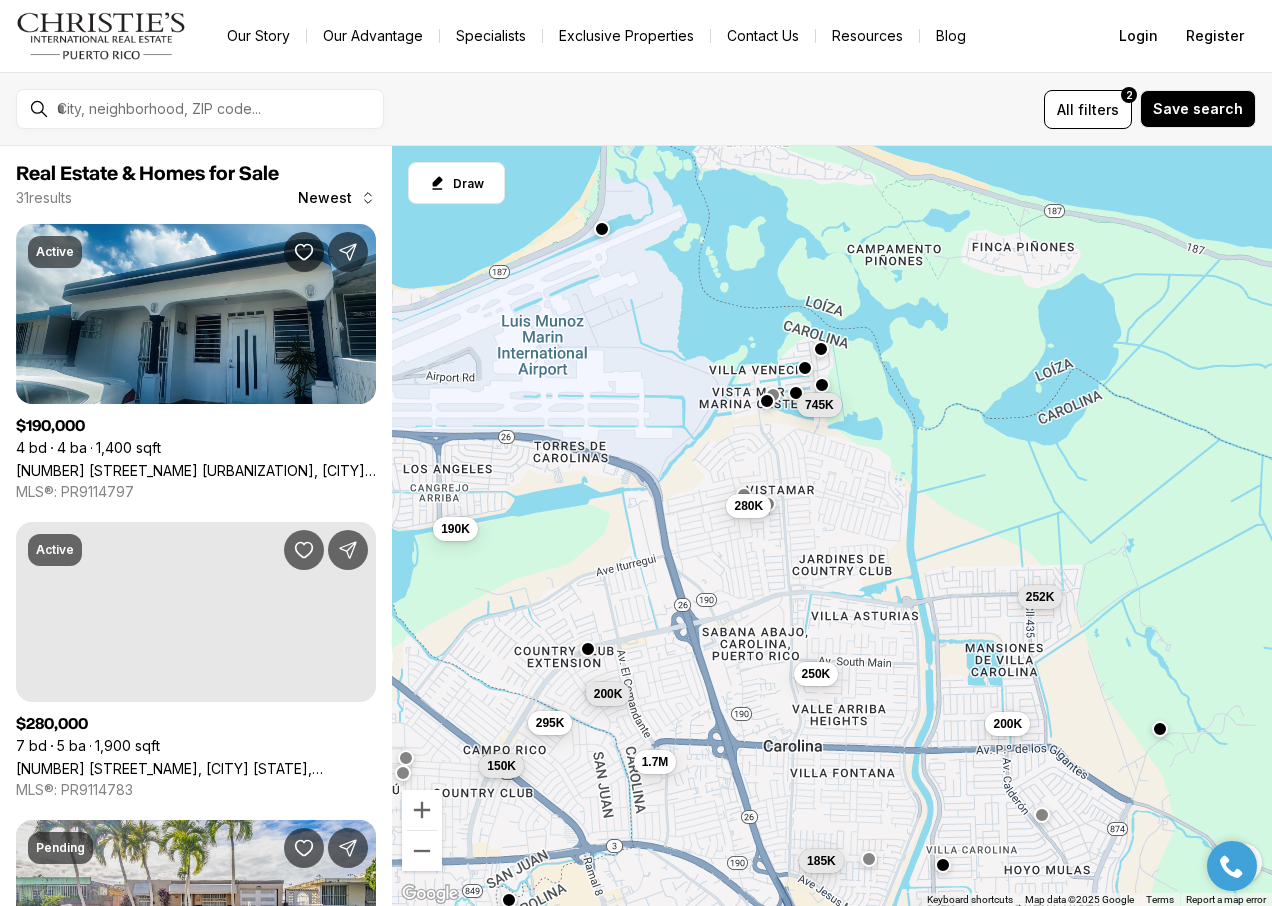 click at bounding box center (822, 385) 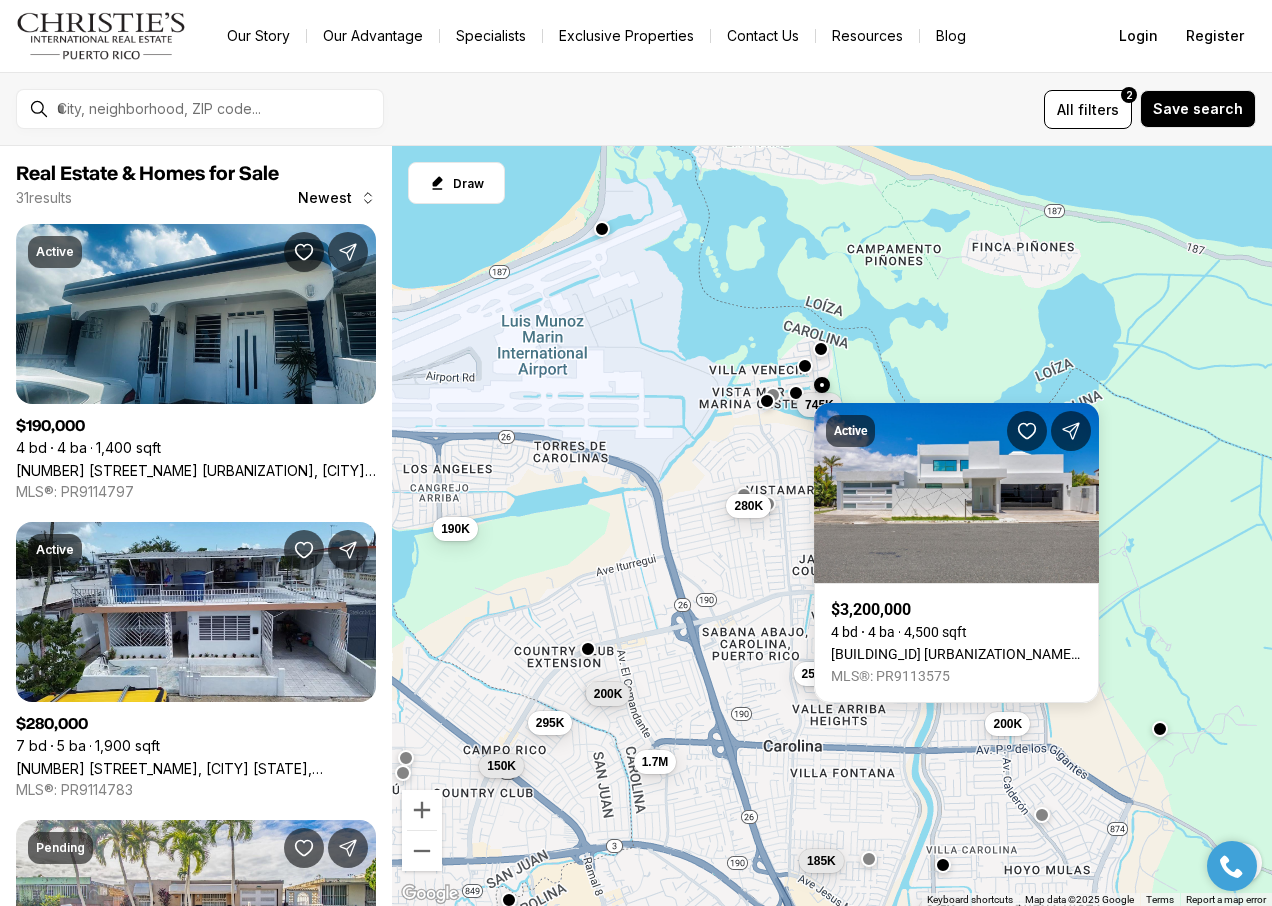 click at bounding box center [805, 365] 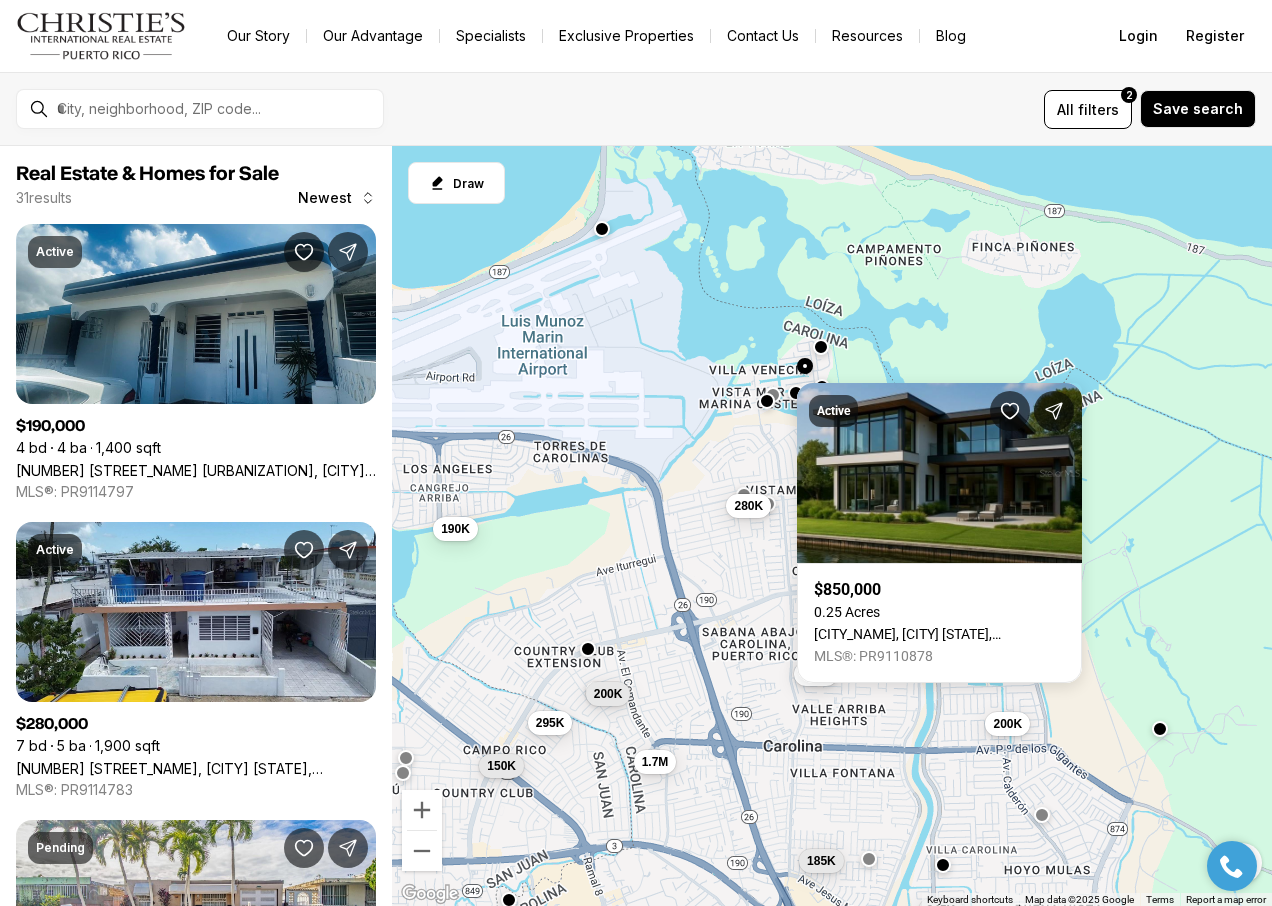 click at bounding box center (821, 347) 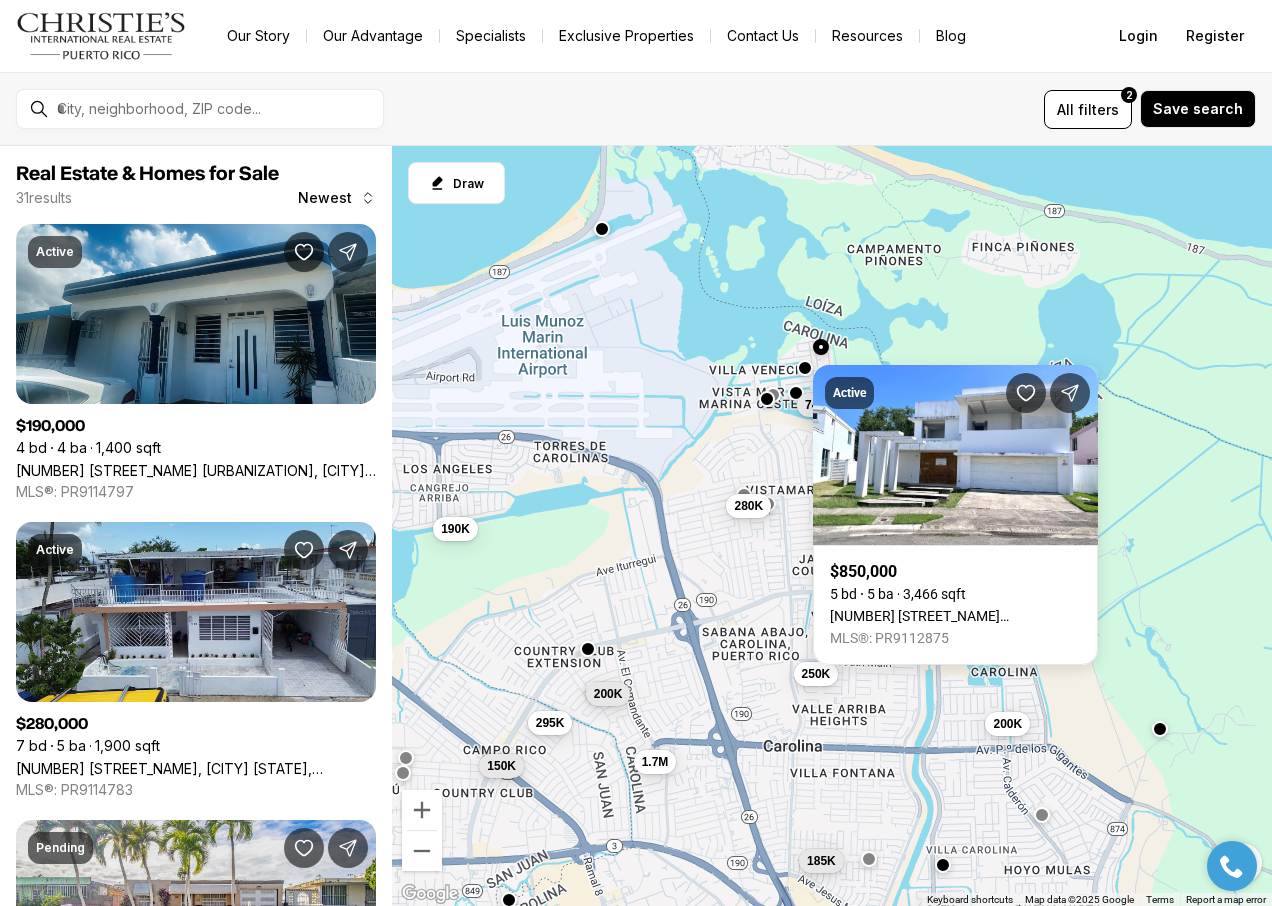 click at bounding box center (767, 399) 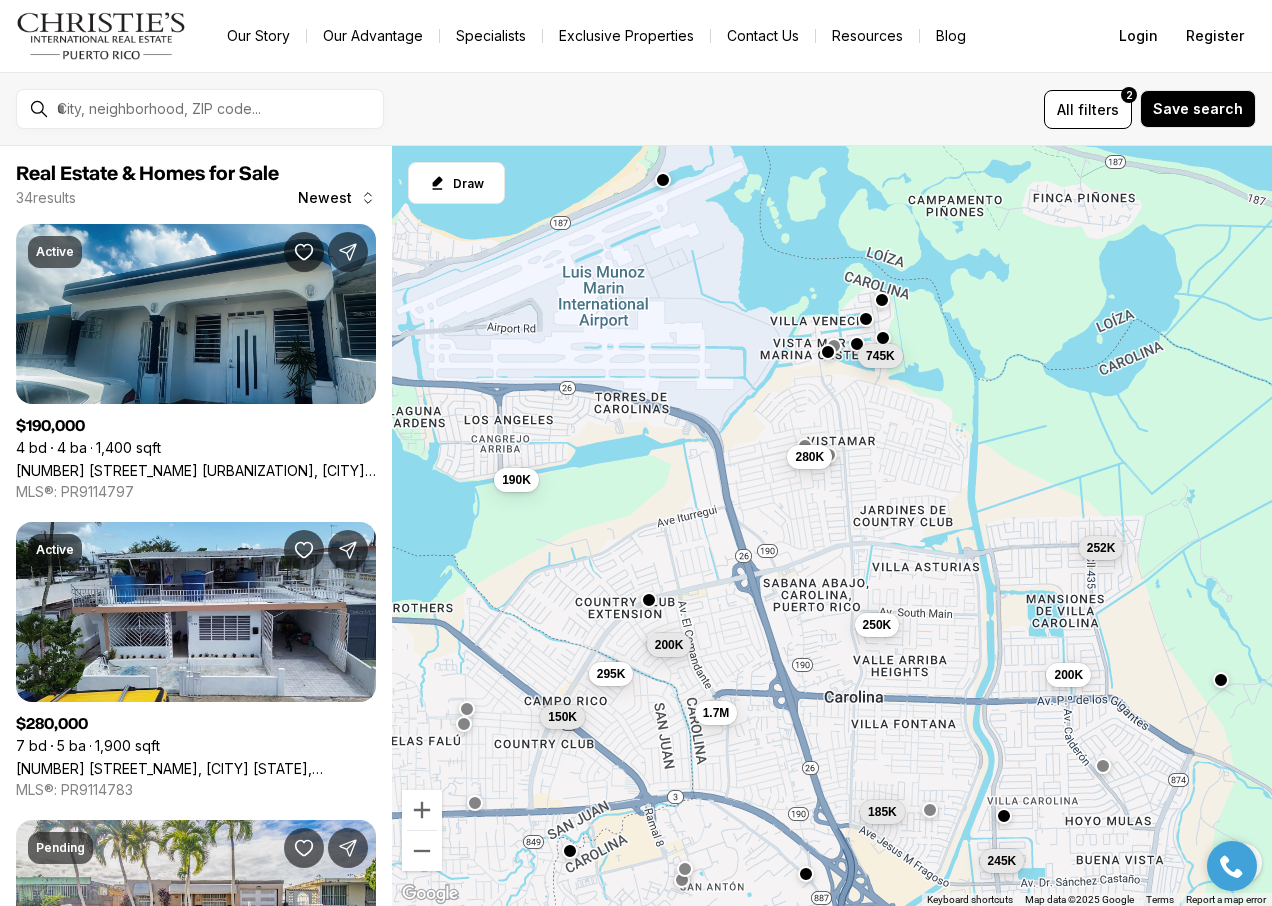drag, startPoint x: 917, startPoint y: 471, endPoint x: 966, endPoint y: 446, distance: 55.00909 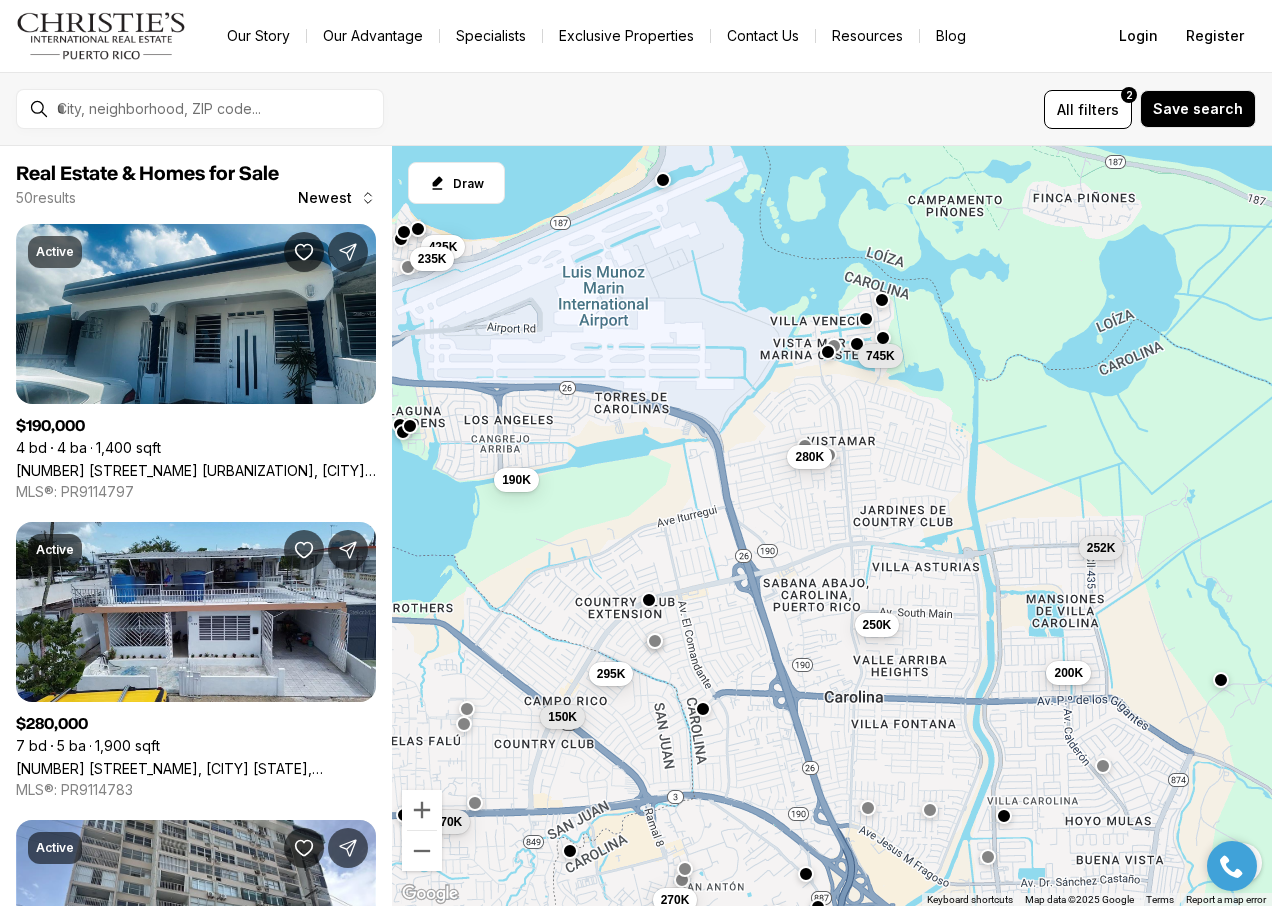 click on "200K" at bounding box center [1068, 672] 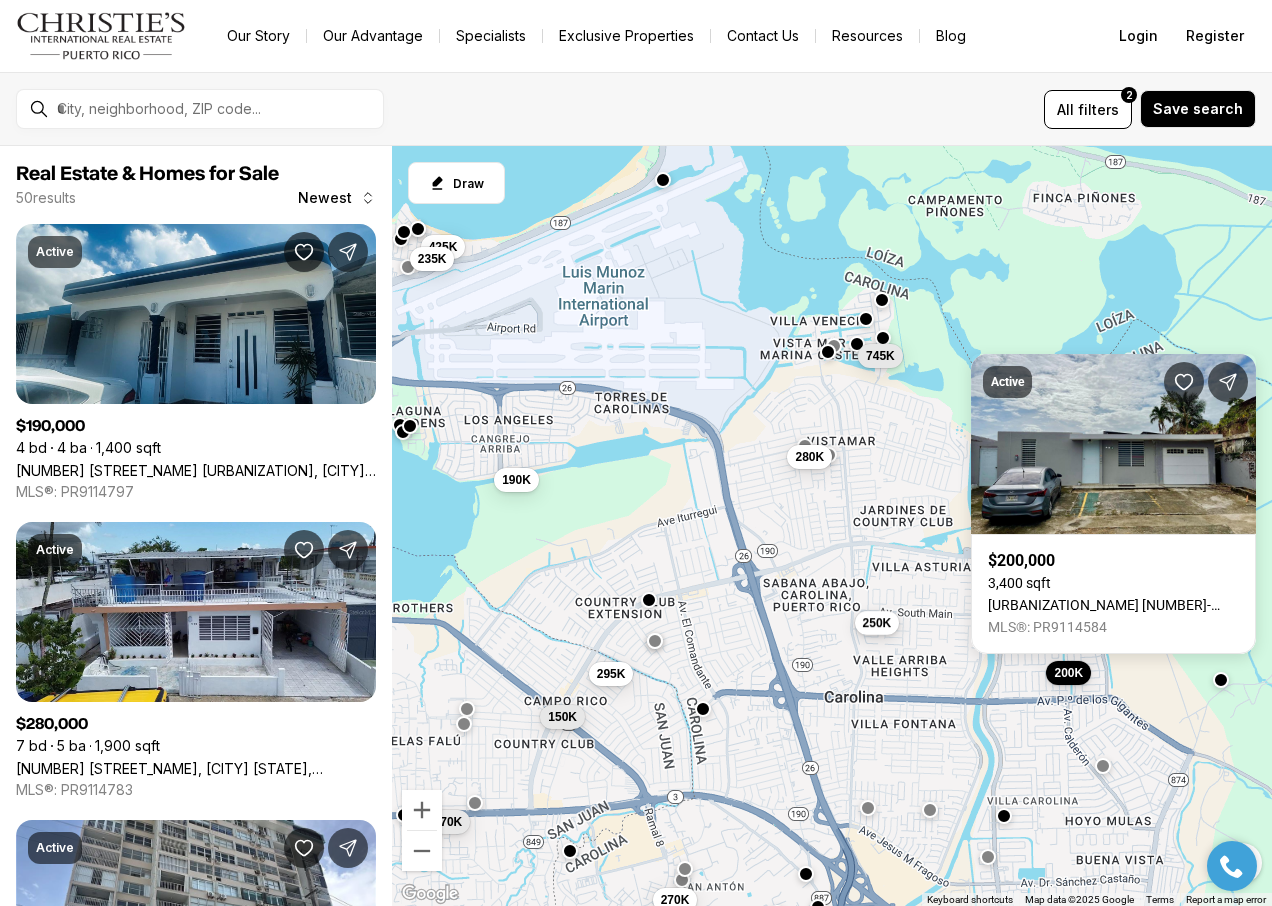 click on "250K" at bounding box center (877, 622) 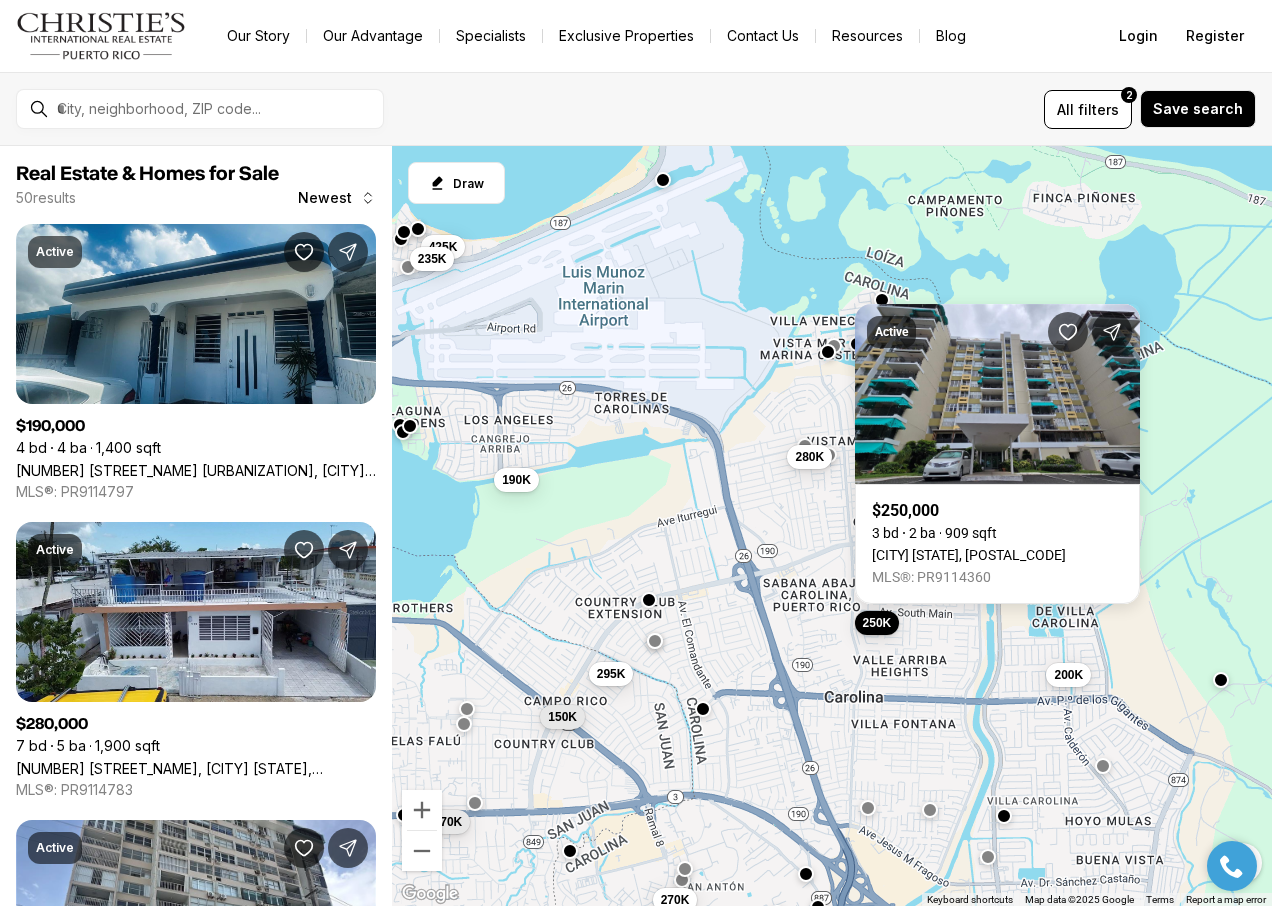 click on "190K 295K 745K 150K 250K 280K 252K 200K 425K 270K 235K 70K" at bounding box center (832, 526) 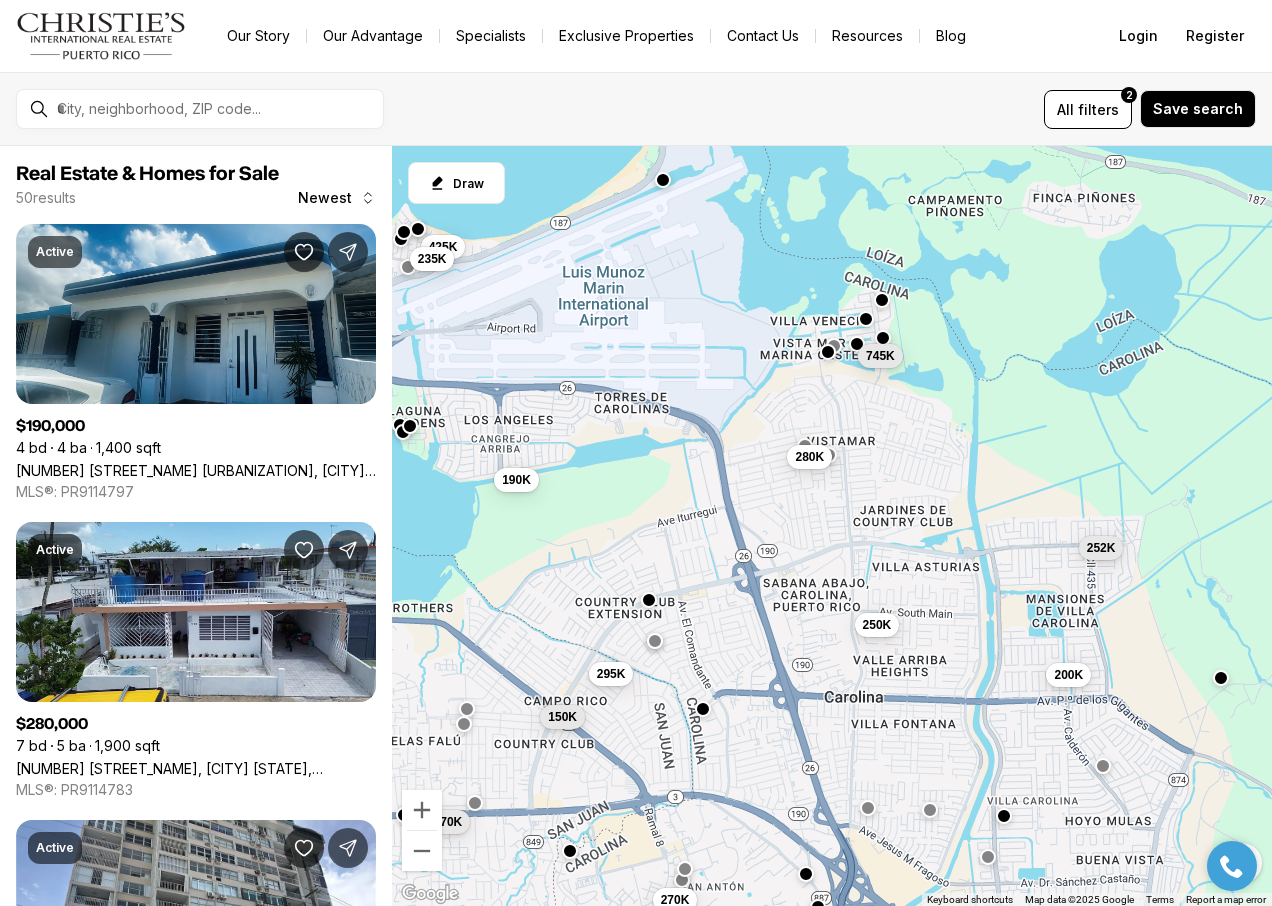 click at bounding box center (1221, 680) 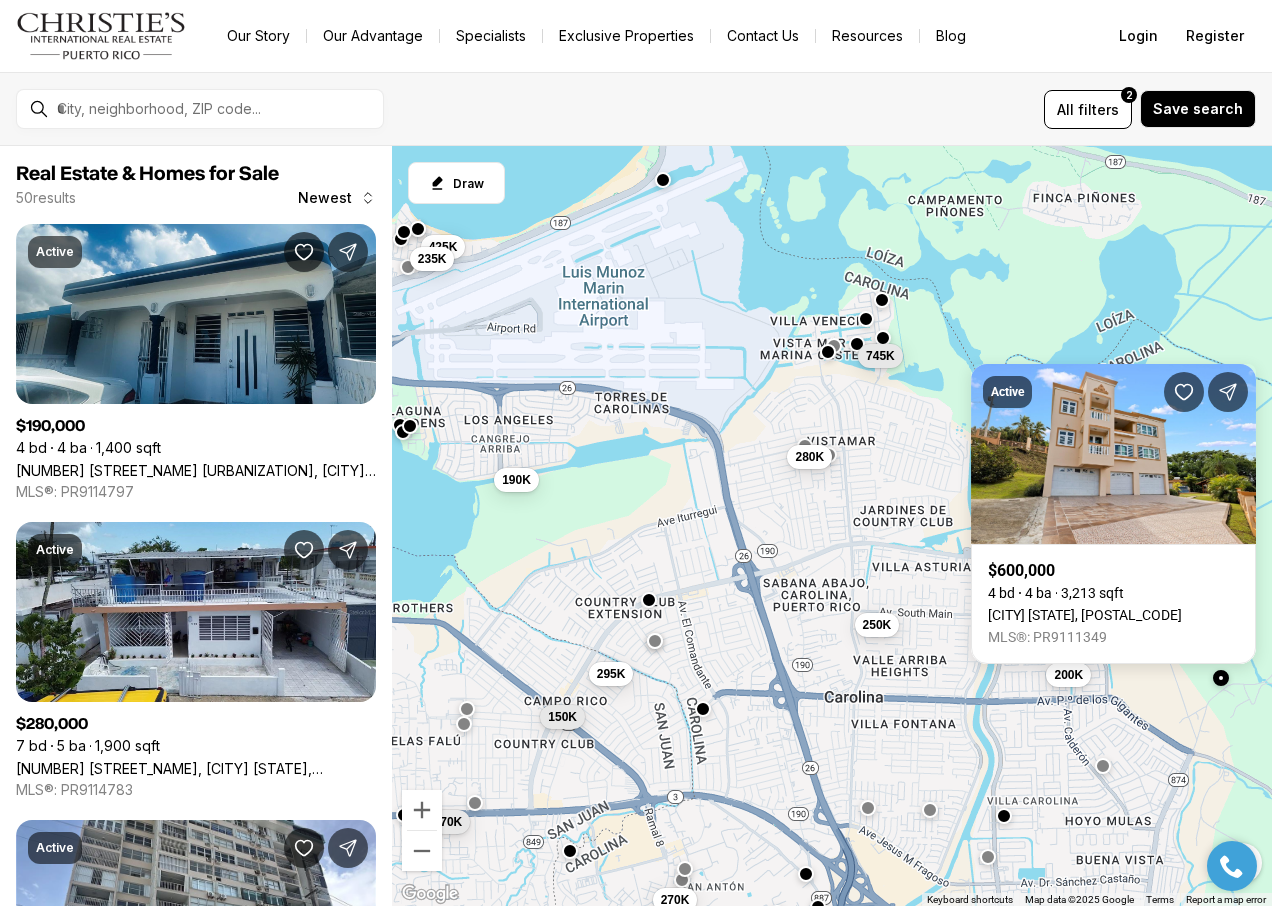 click on "190K 295K 745K 150K 250K 280K 252K 200K 425K 270K 235K 70K" at bounding box center [832, 526] 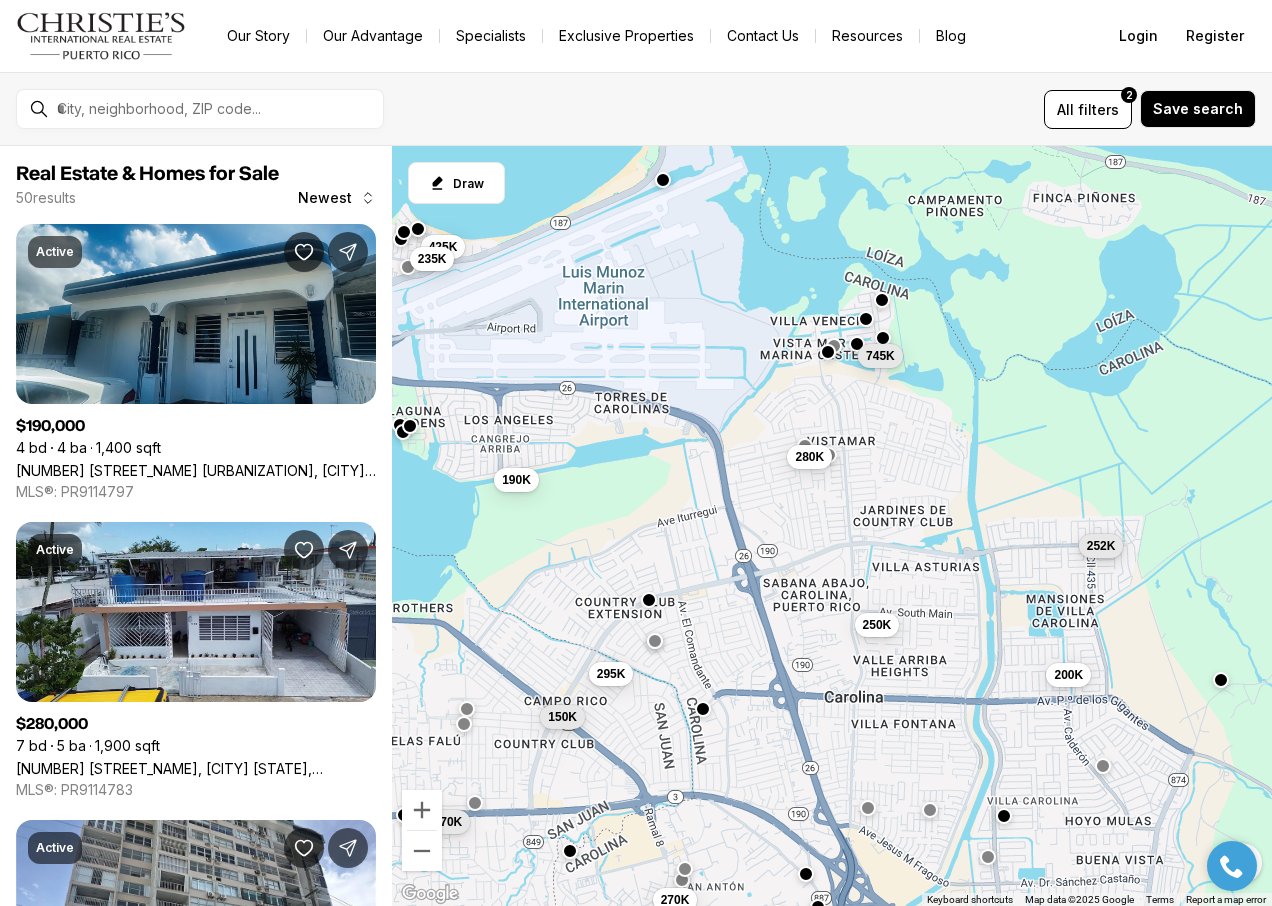 click on "252K" at bounding box center [1101, 546] 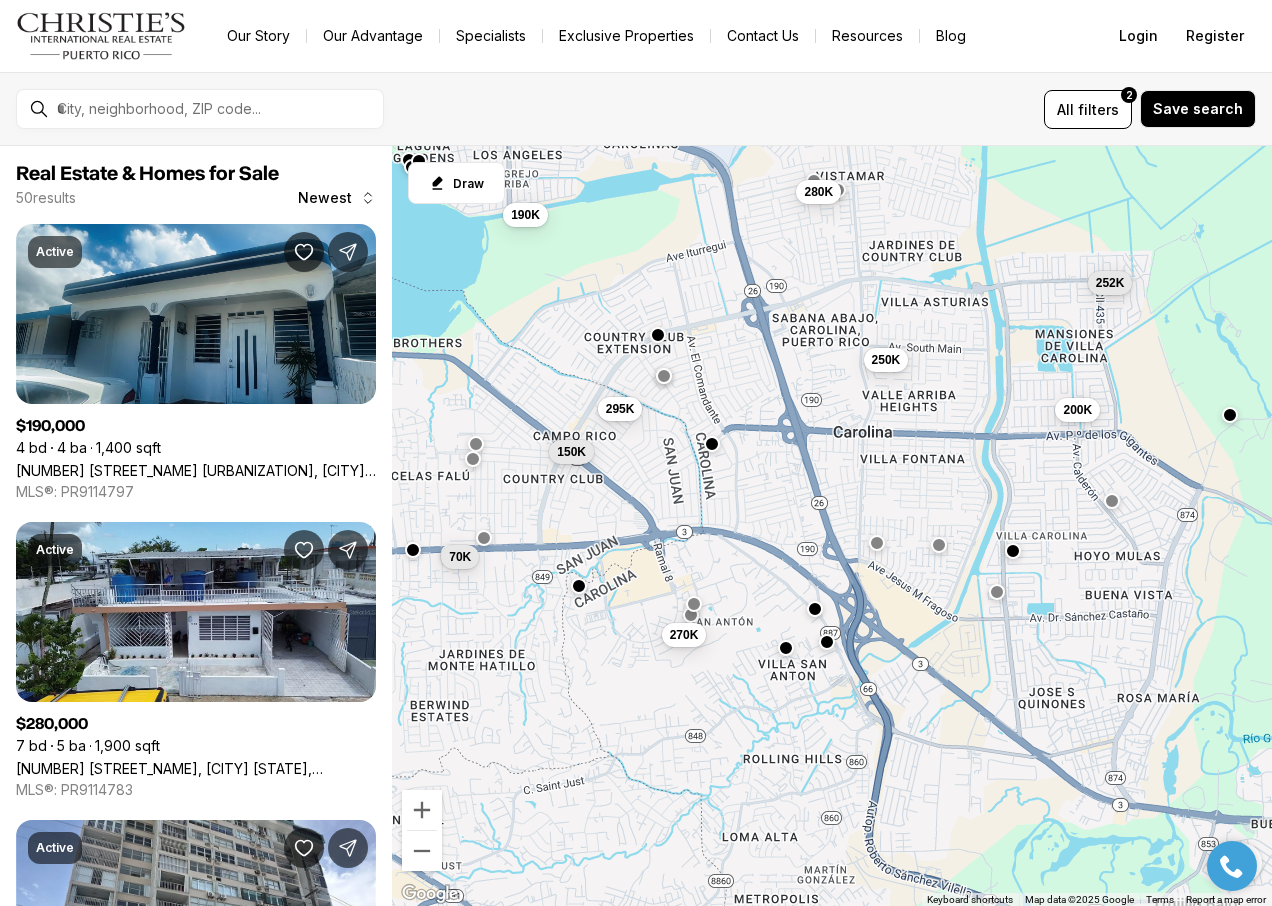 drag, startPoint x: 798, startPoint y: 814, endPoint x: 808, endPoint y: 555, distance: 259.193 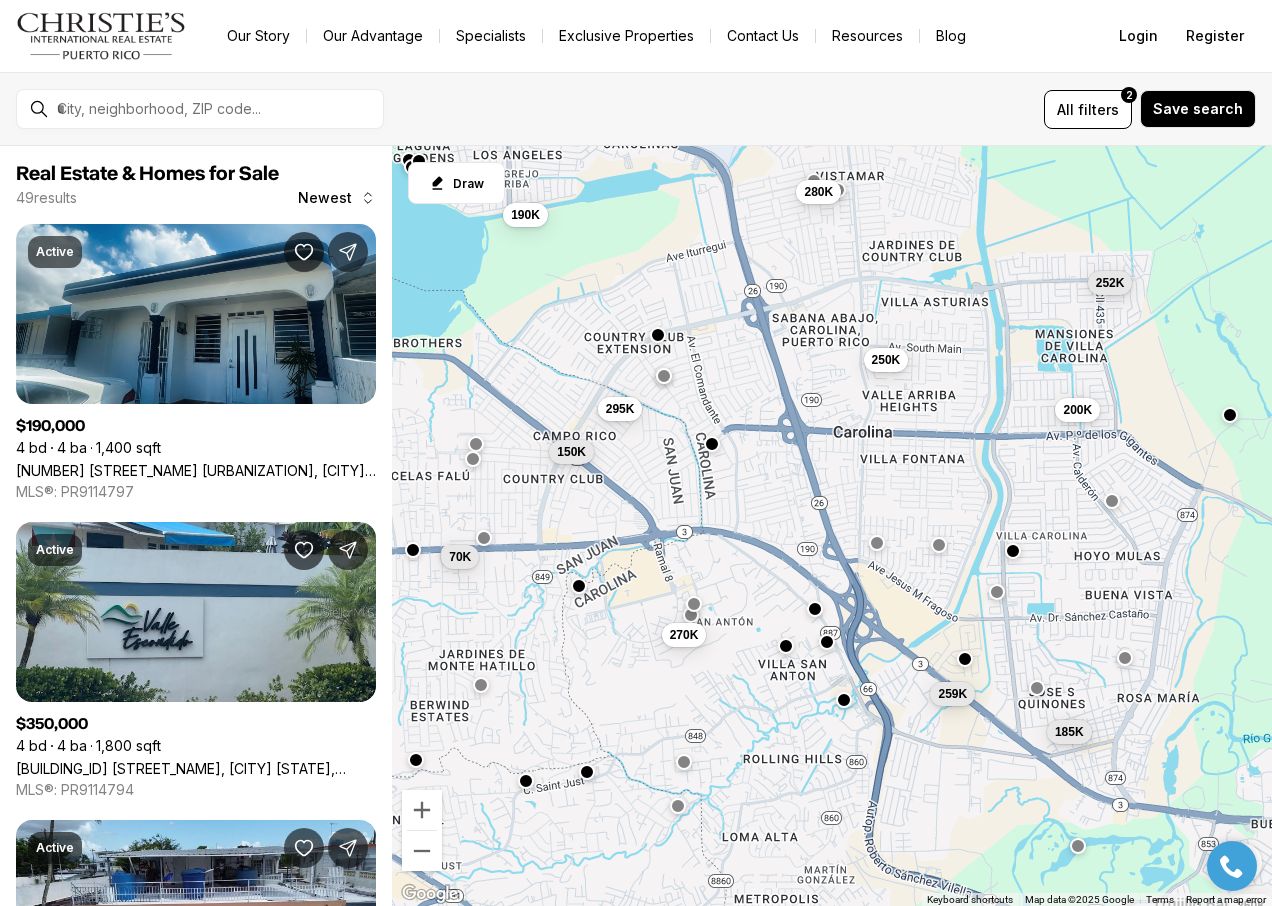 click at bounding box center (786, 646) 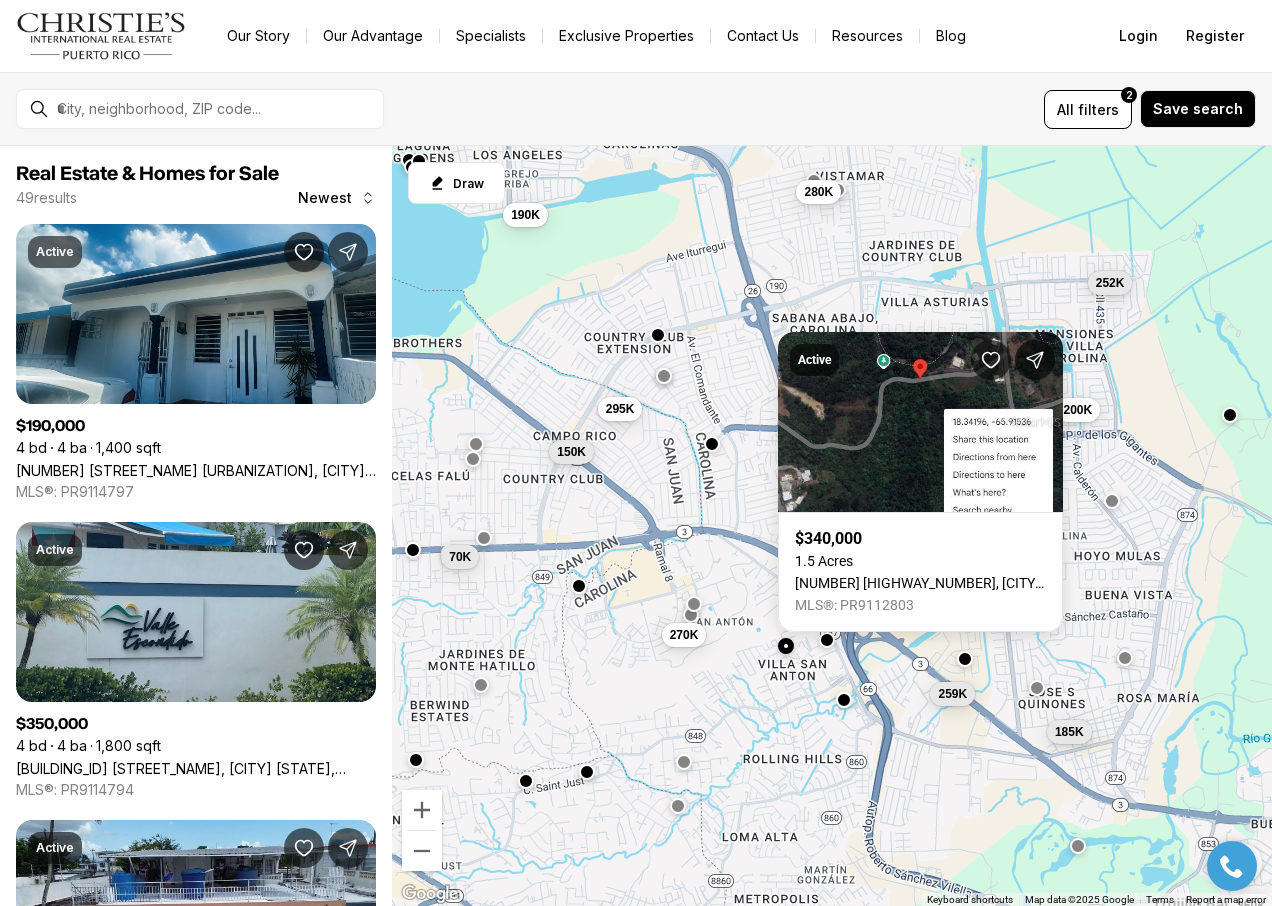click at bounding box center (827, 639) 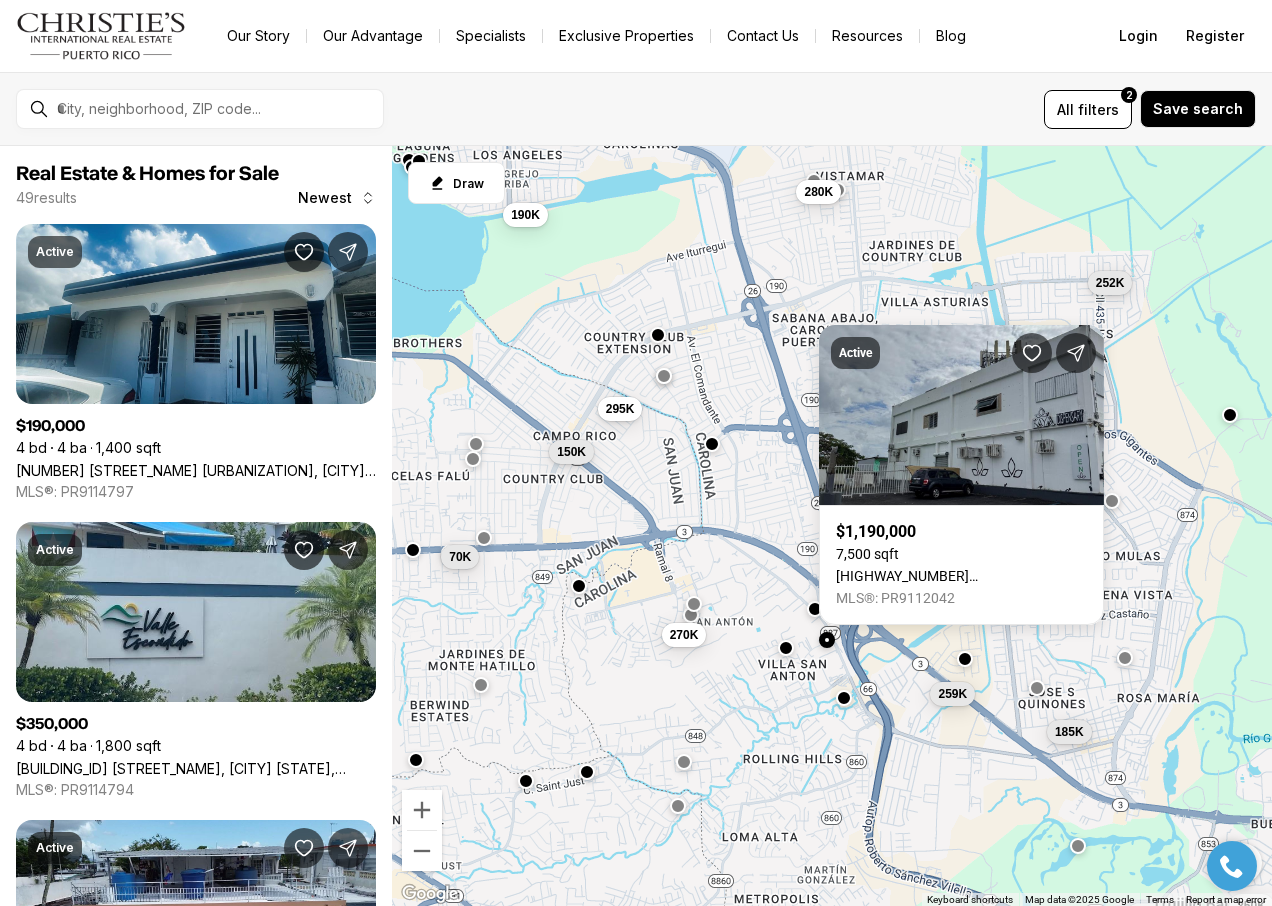click at bounding box center [844, 697] 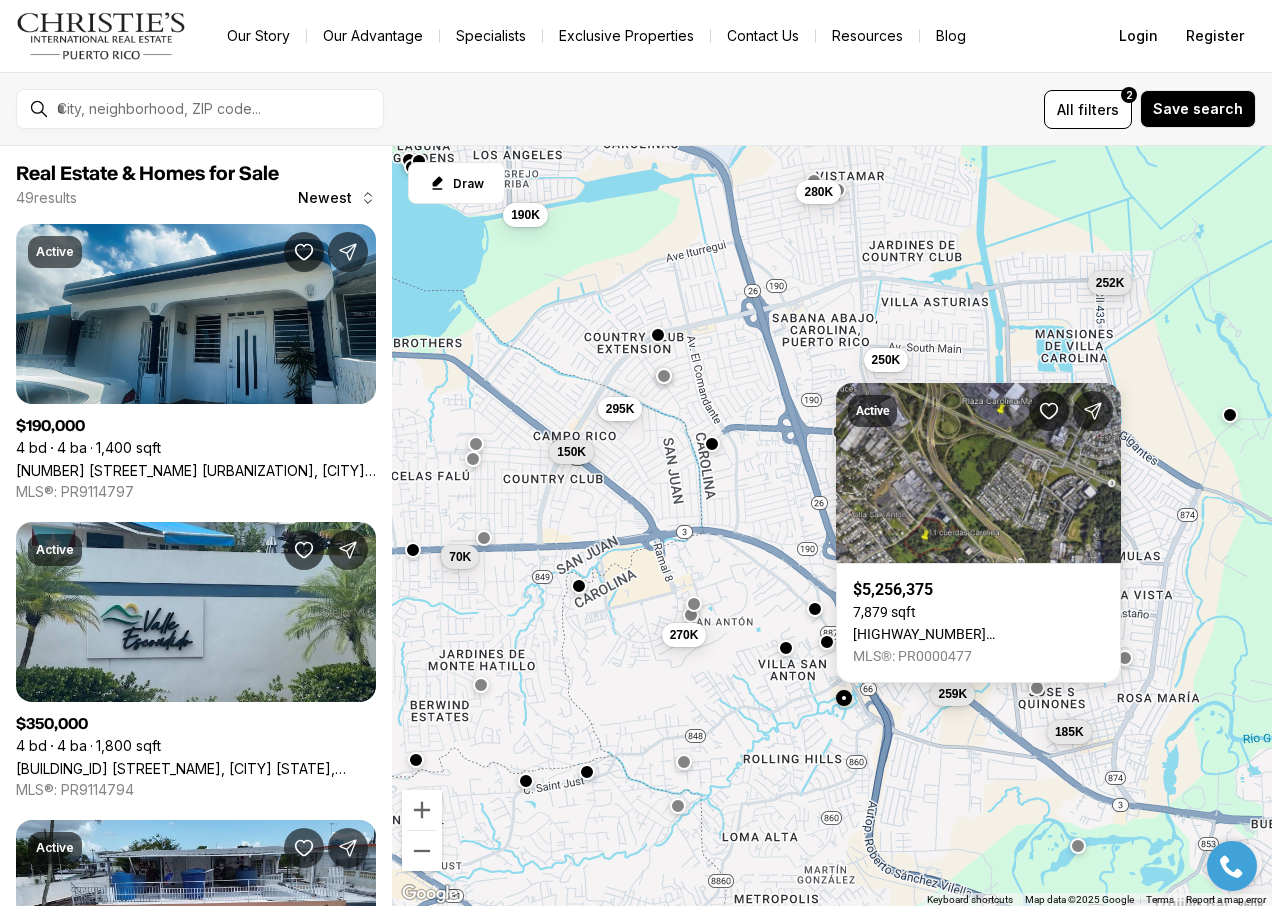 click on "190K 295K 150K 250K 280K 252K 200K 270K 70K 350K 185K 259K" at bounding box center [832, 526] 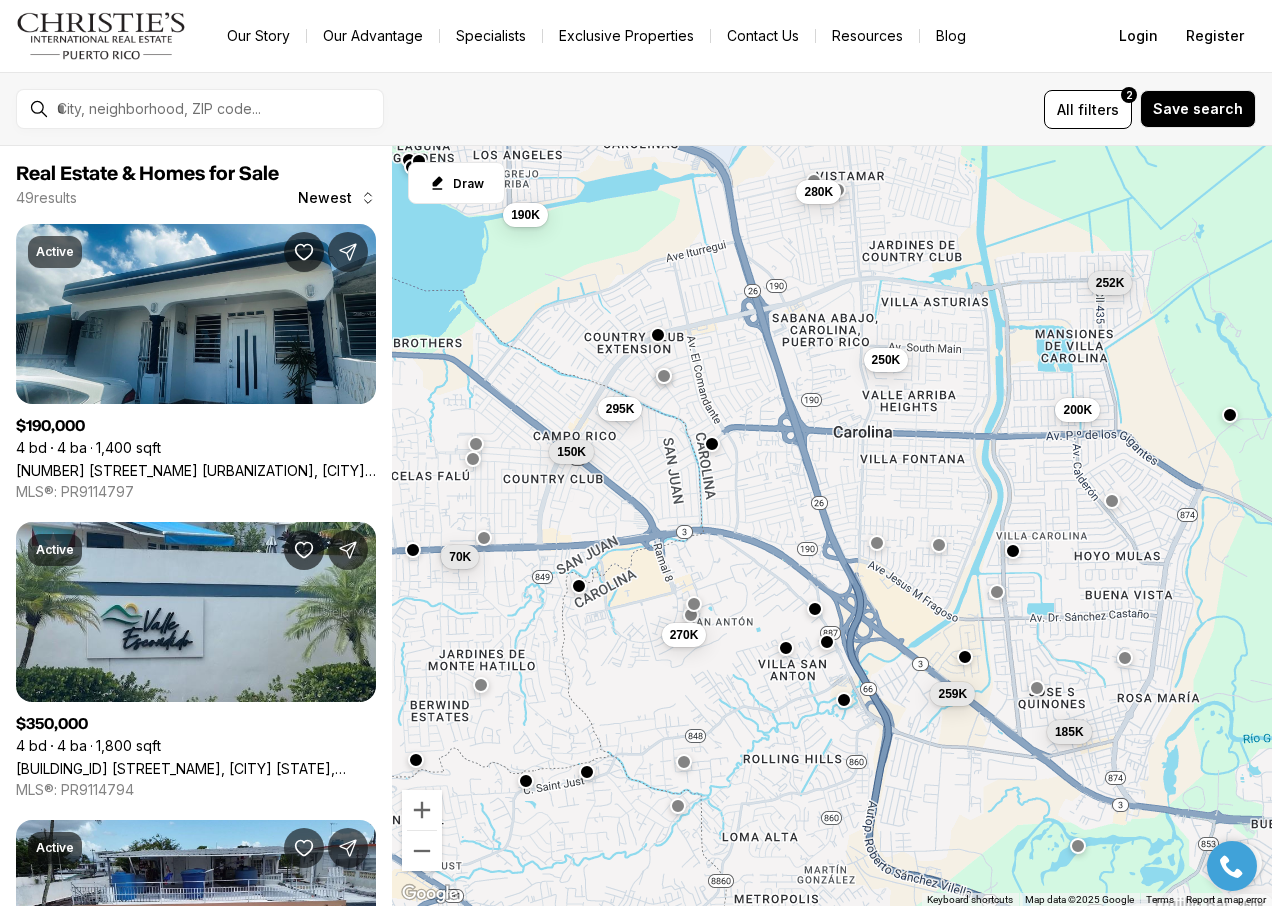 click at bounding box center [965, 657] 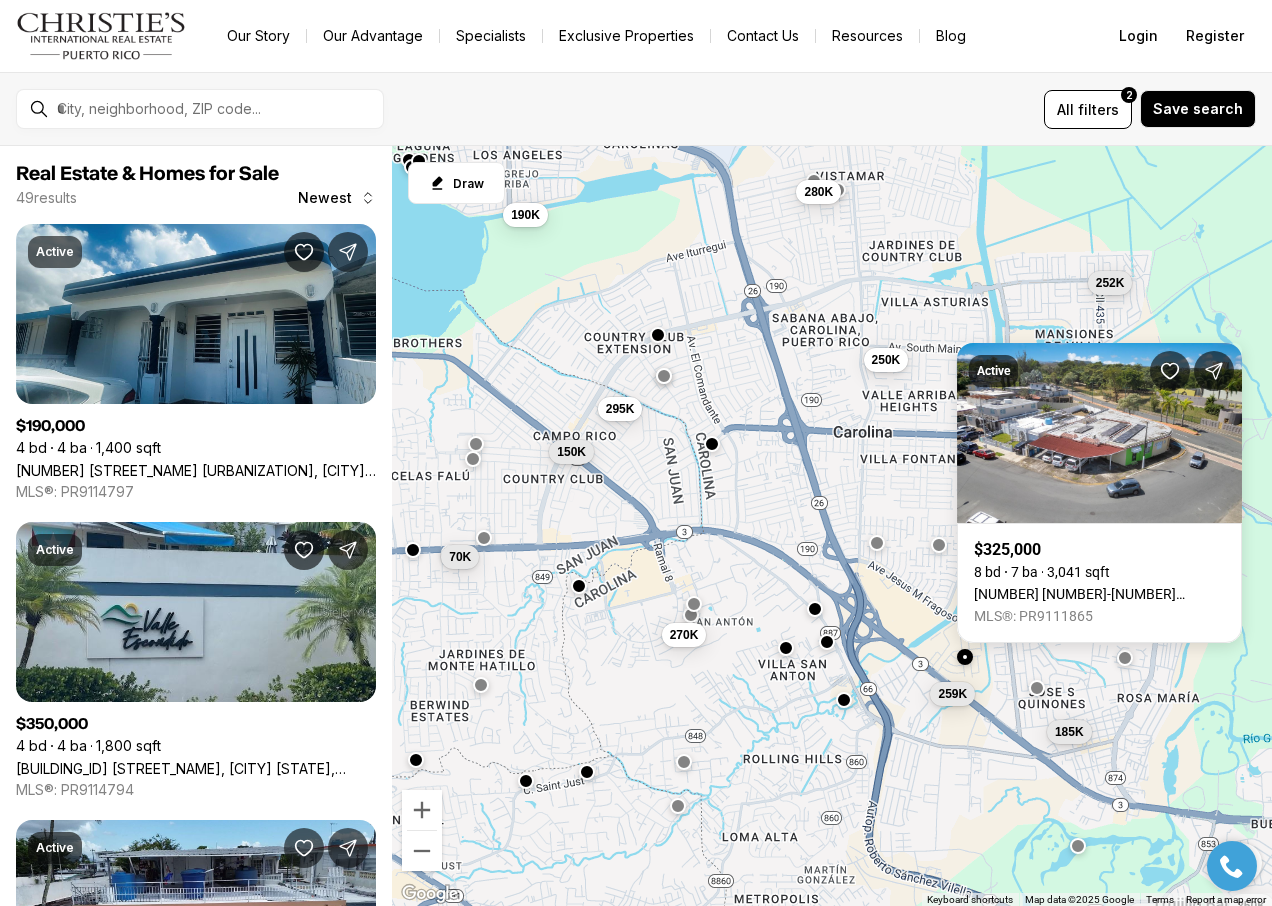 click at bounding box center [815, 608] 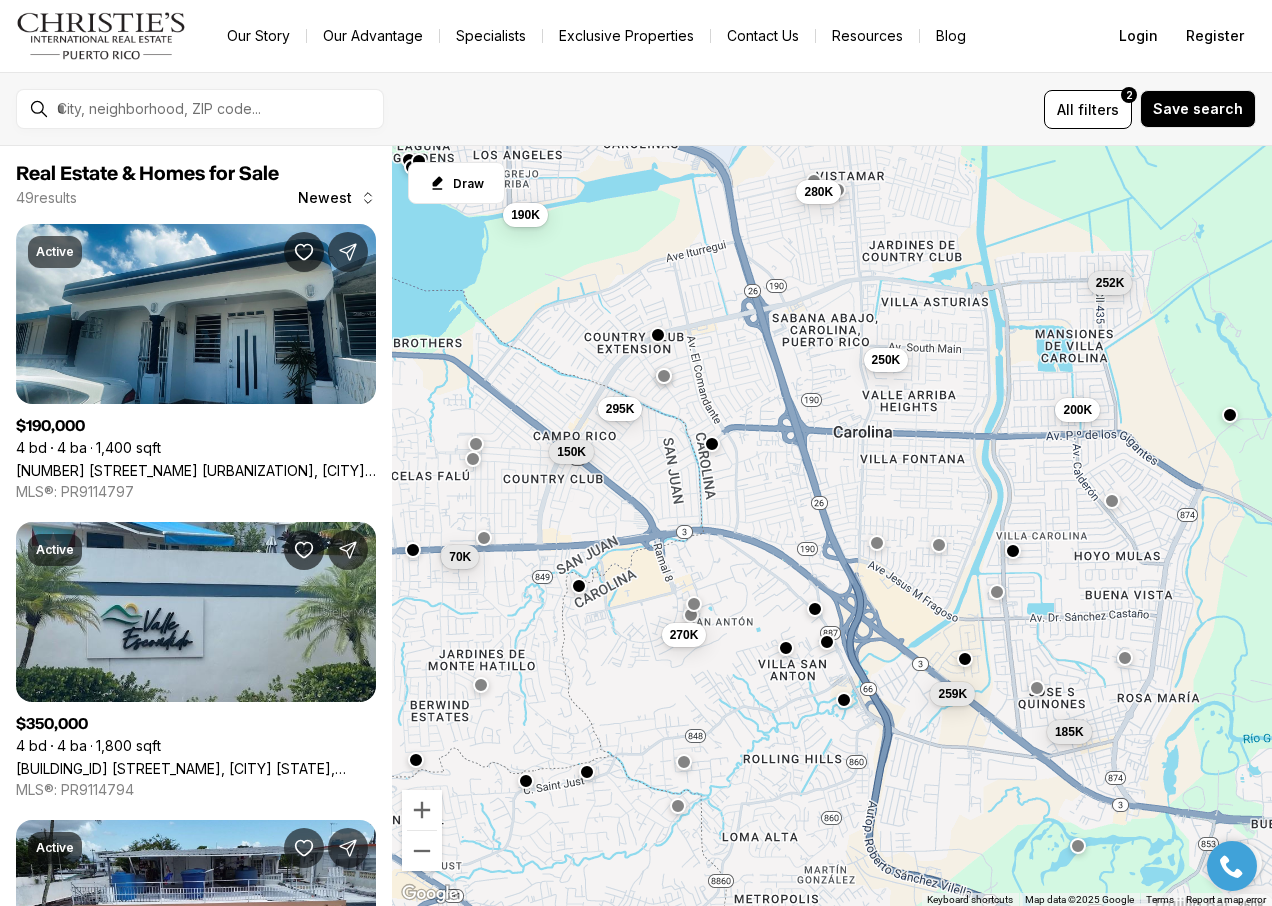 click at bounding box center [815, 608] 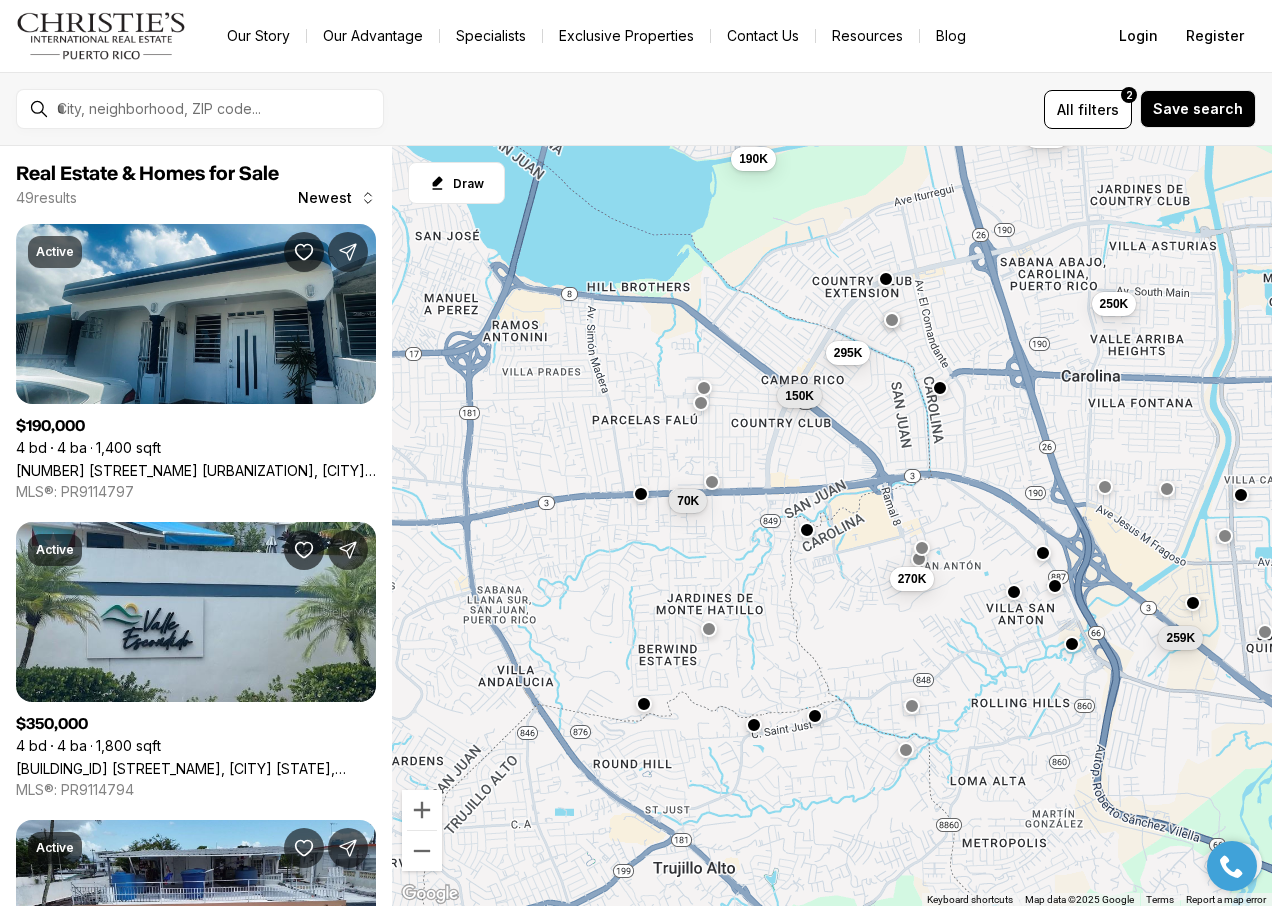 drag, startPoint x: 756, startPoint y: 724, endPoint x: 960, endPoint y: 662, distance: 213.2135 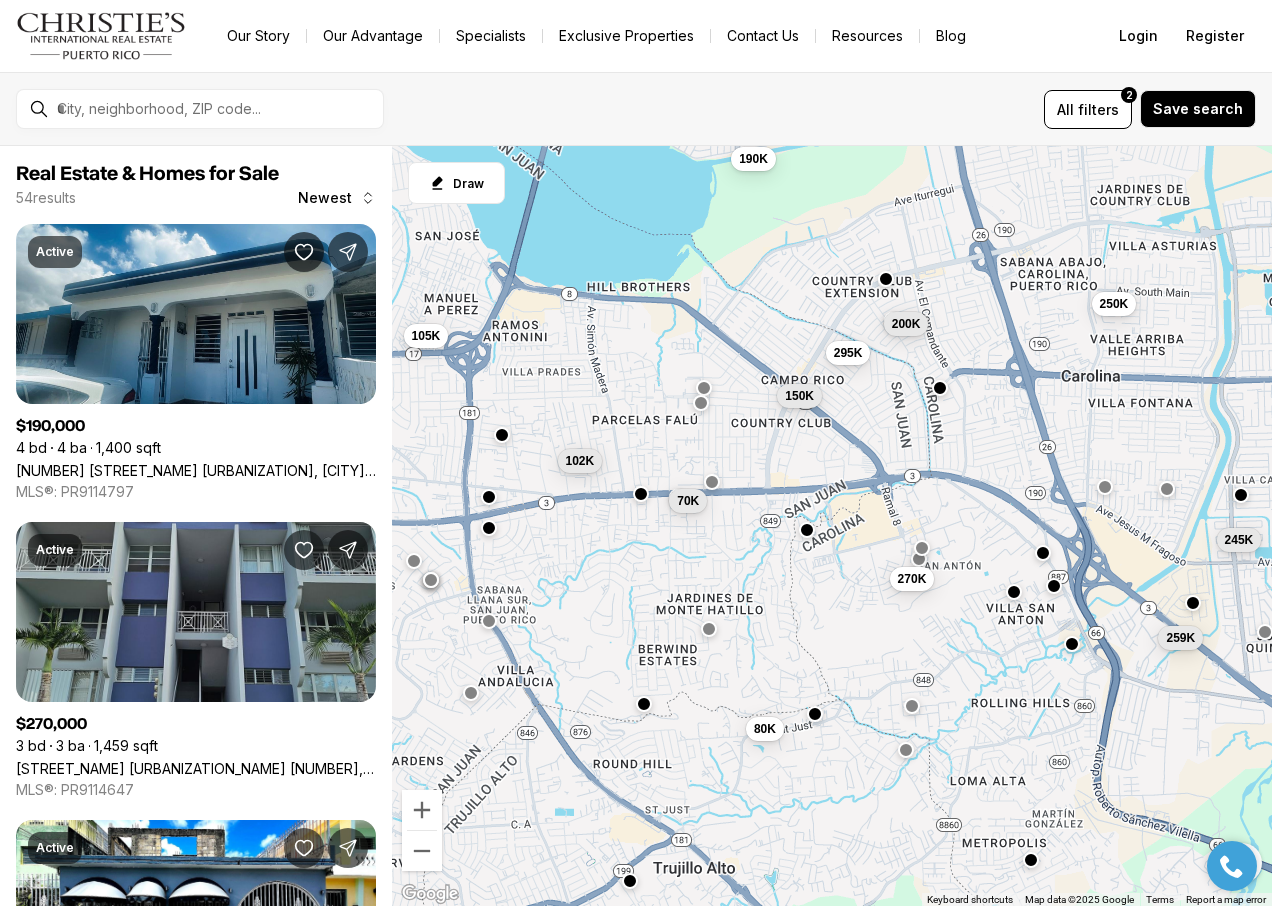 click at bounding box center (815, 714) 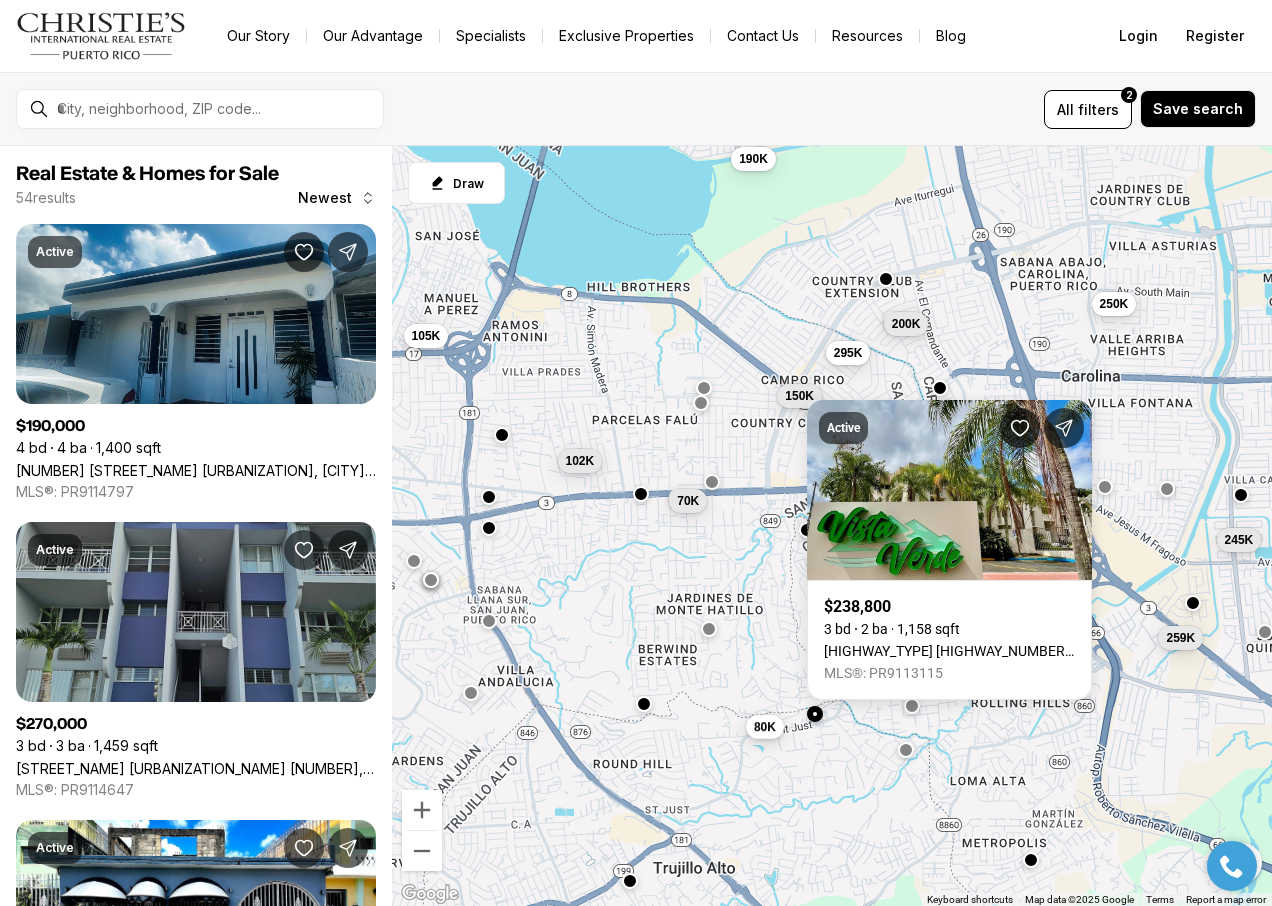 click on "80K" at bounding box center [765, 726] 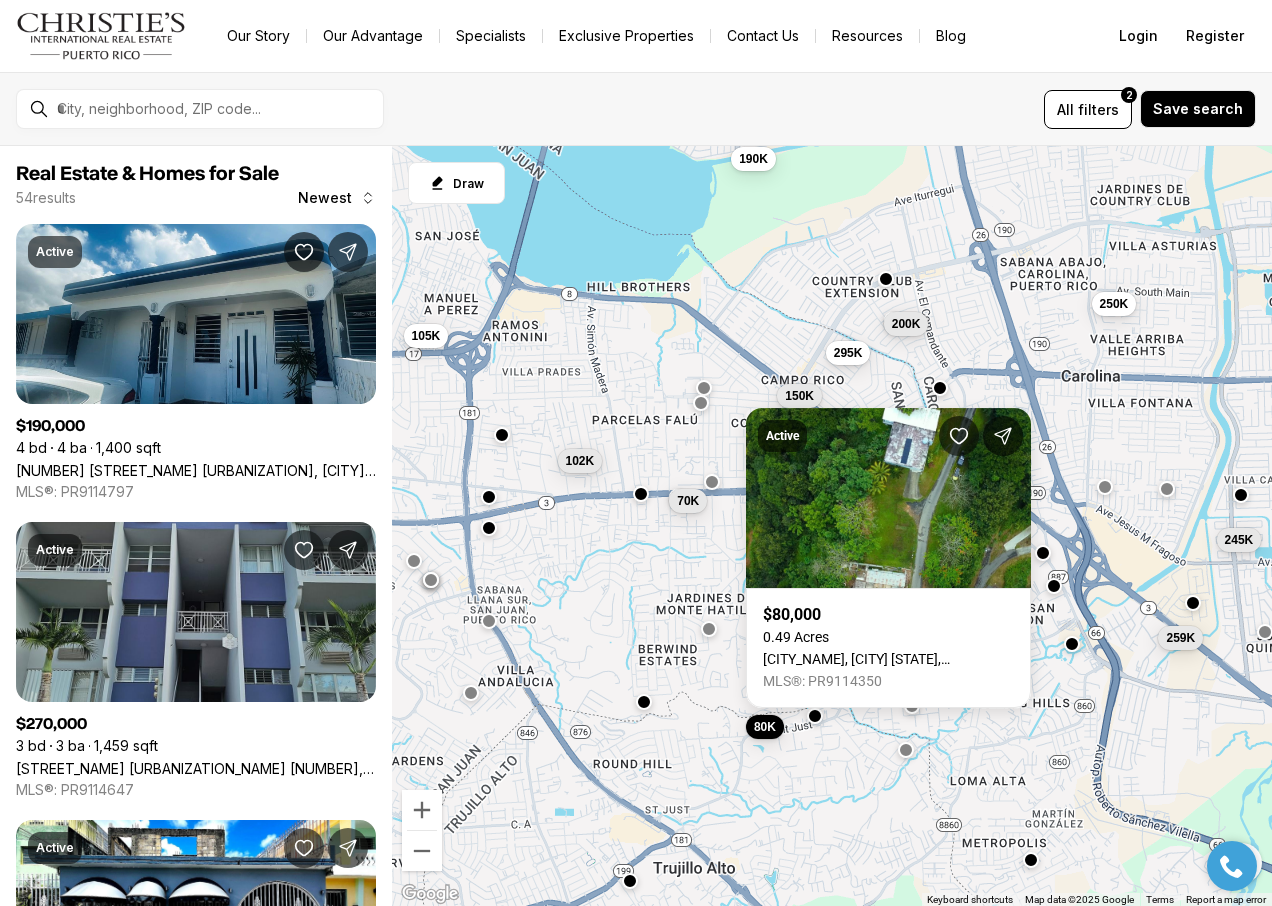 click at bounding box center (644, 701) 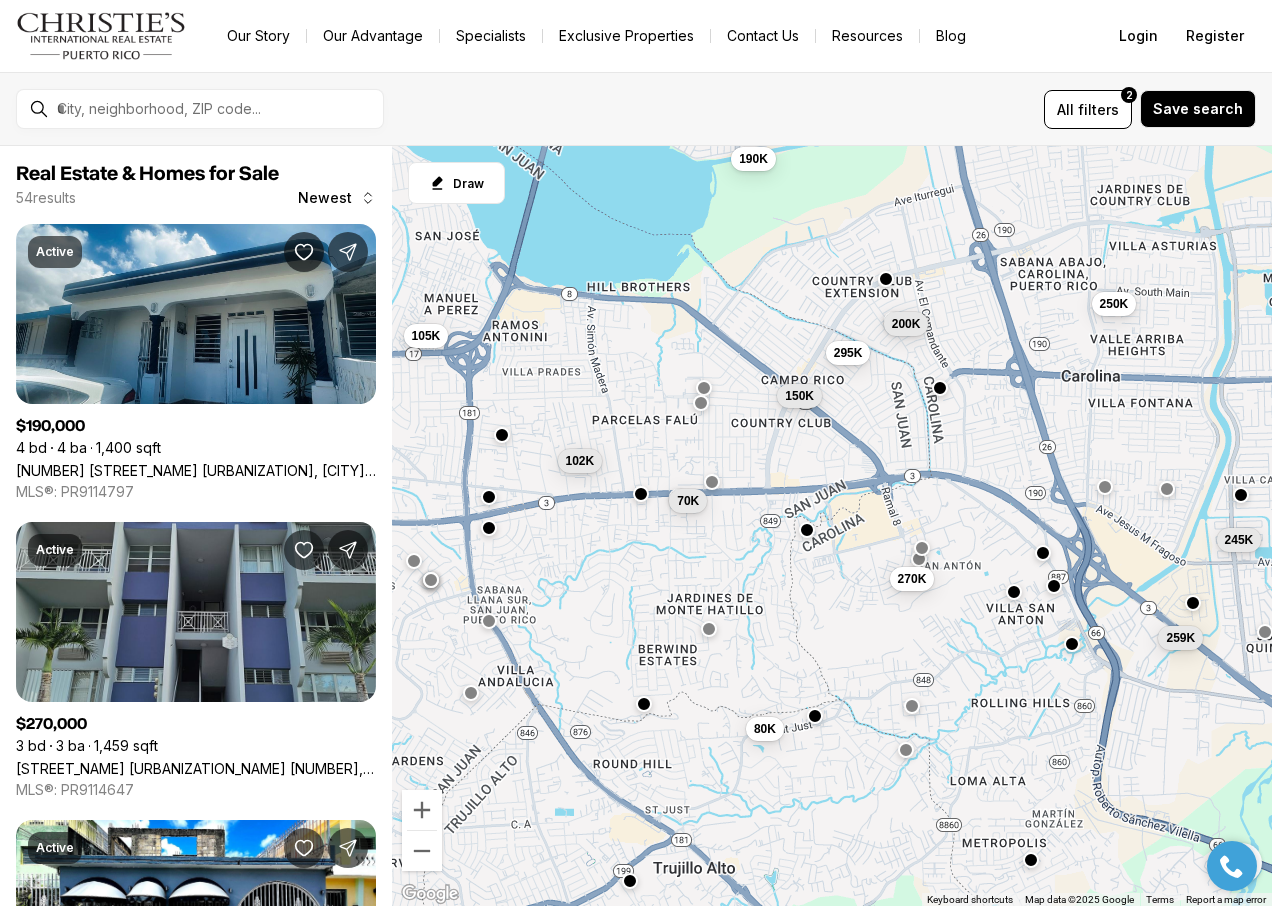click on "190K 295K 150K 250K 200K 245K 270K 70K 259K 80K 105K 102K" at bounding box center [832, 526] 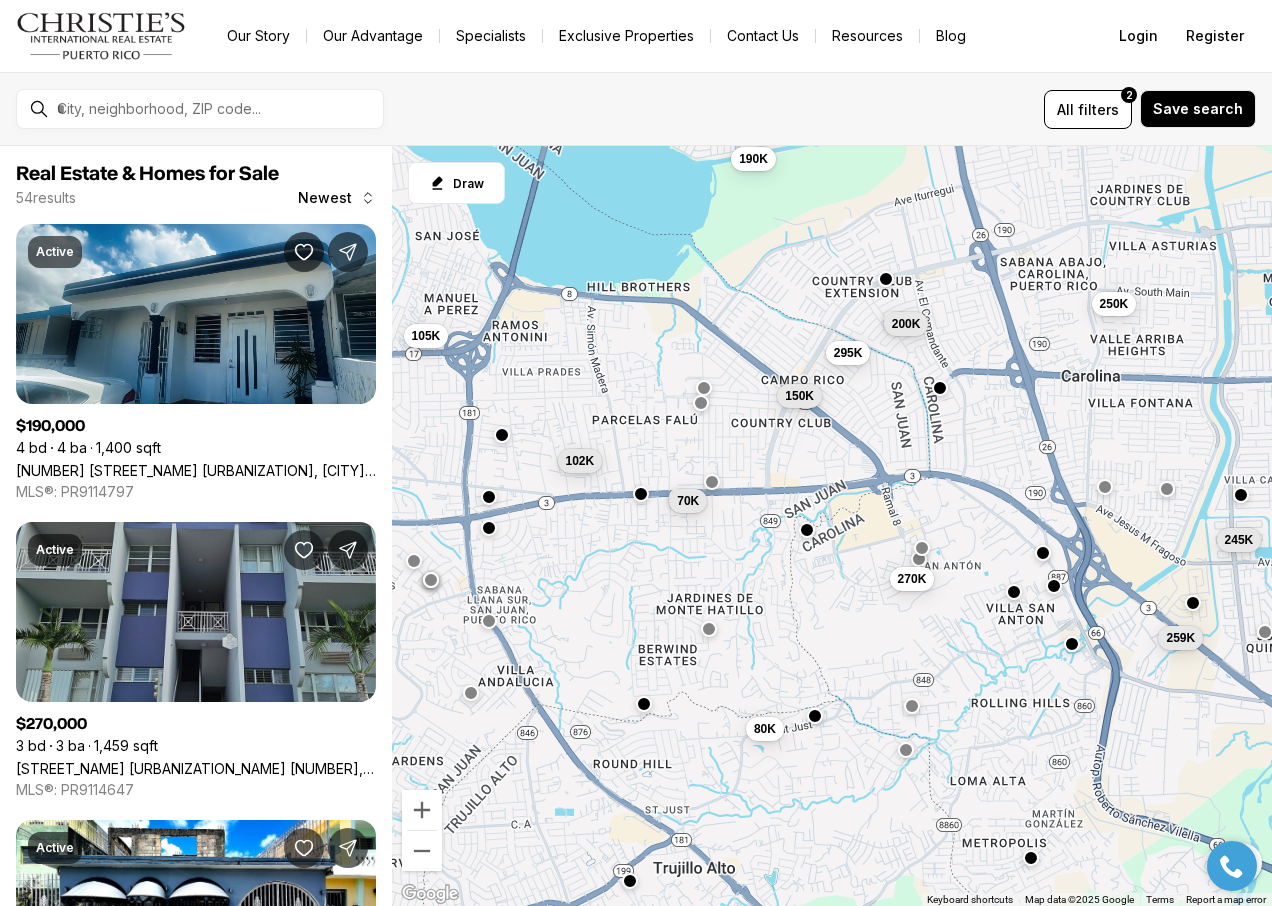 click at bounding box center [1031, 857] 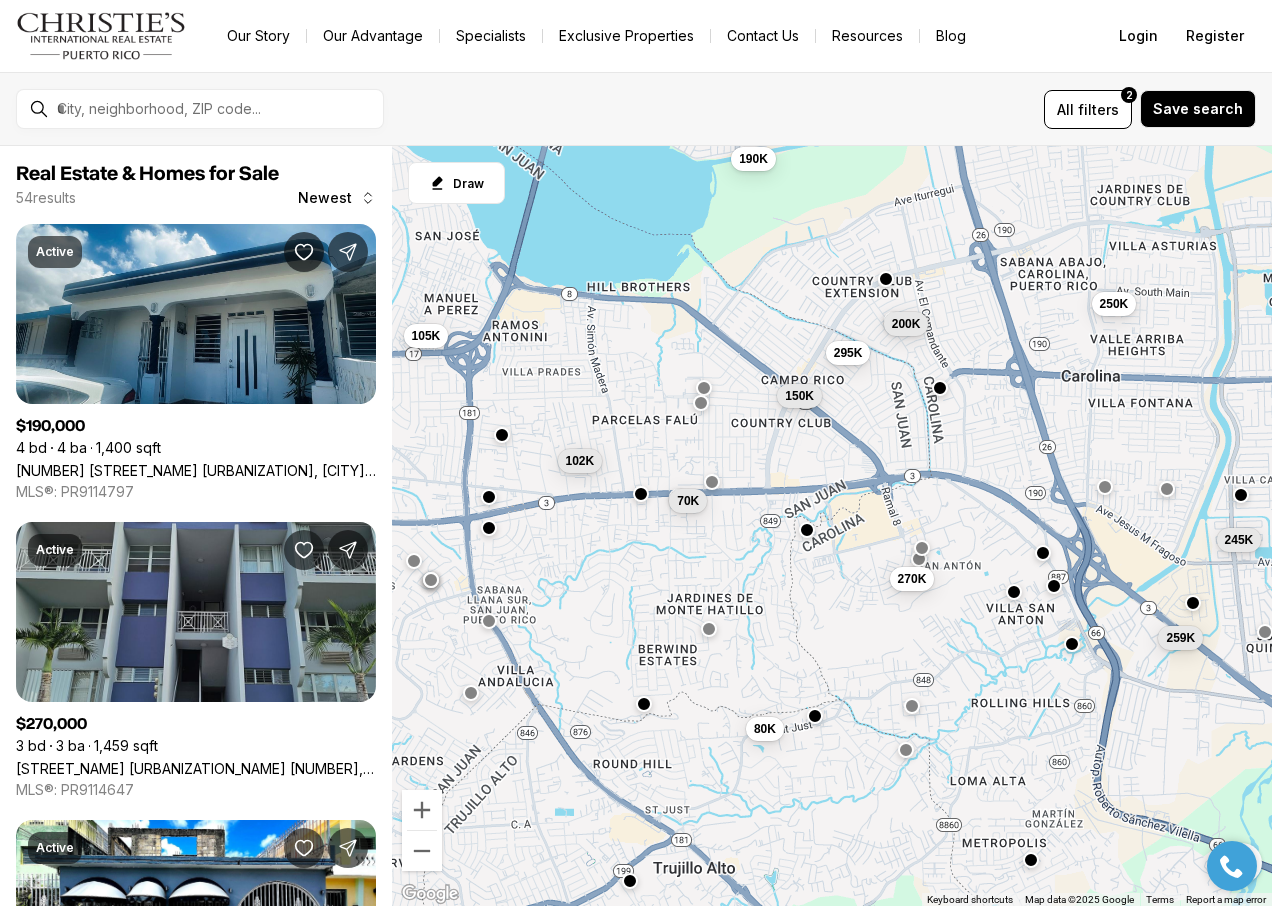 click on "190K 295K 150K 250K 200K 245K 270K 70K 259K 80K 105K 102K" at bounding box center [832, 526] 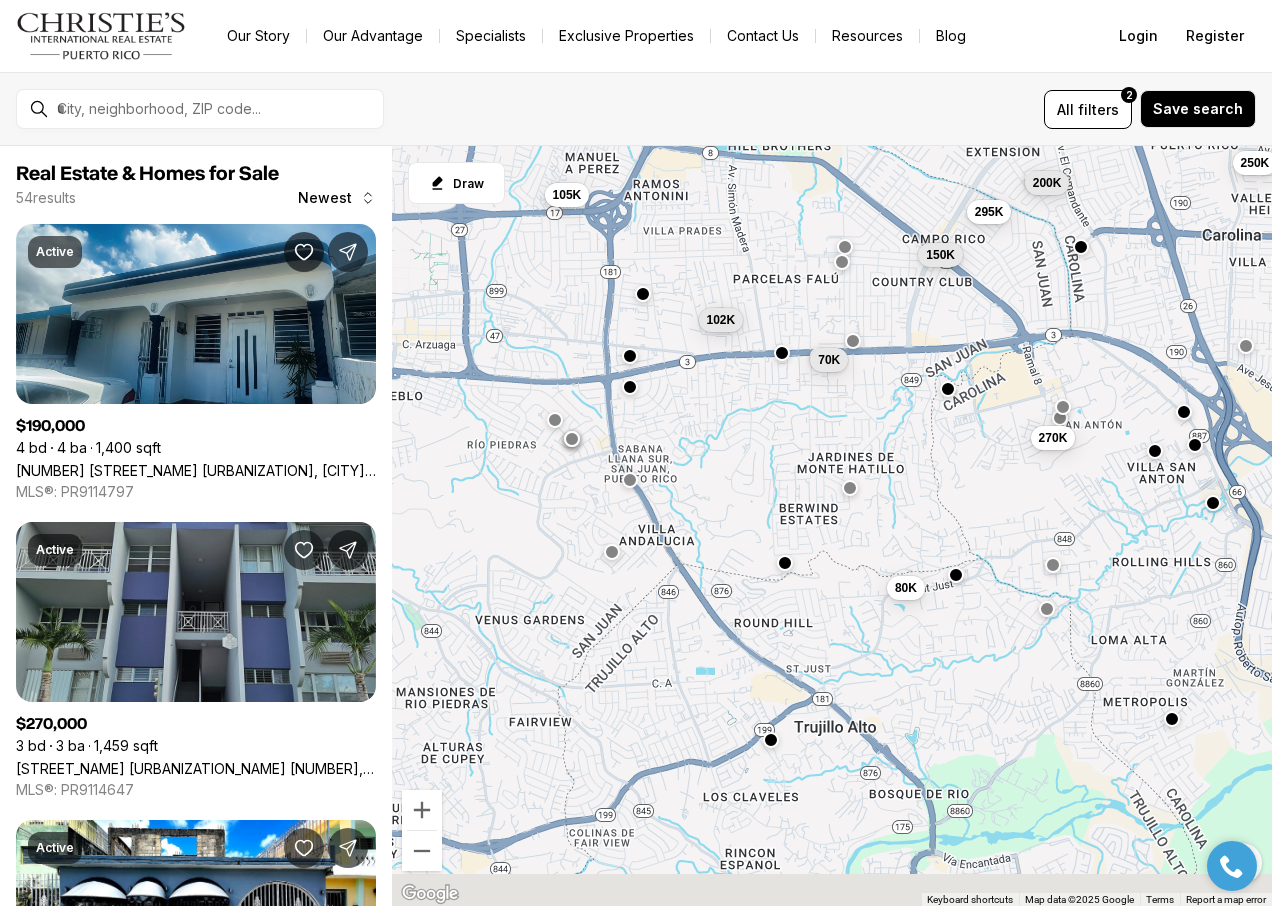 drag, startPoint x: 819, startPoint y: 842, endPoint x: 961, endPoint y: 685, distance: 211.69081 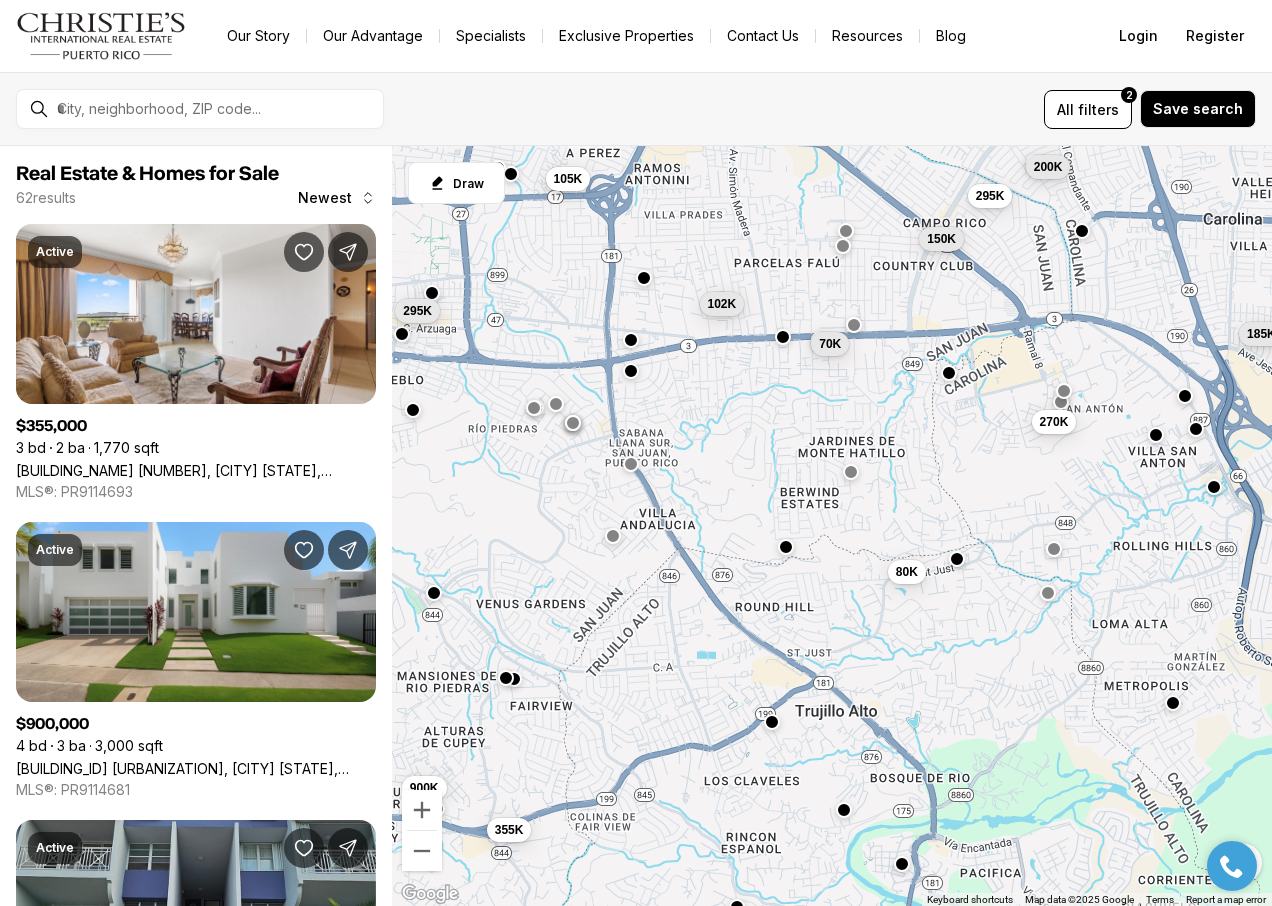 click at bounding box center (772, 721) 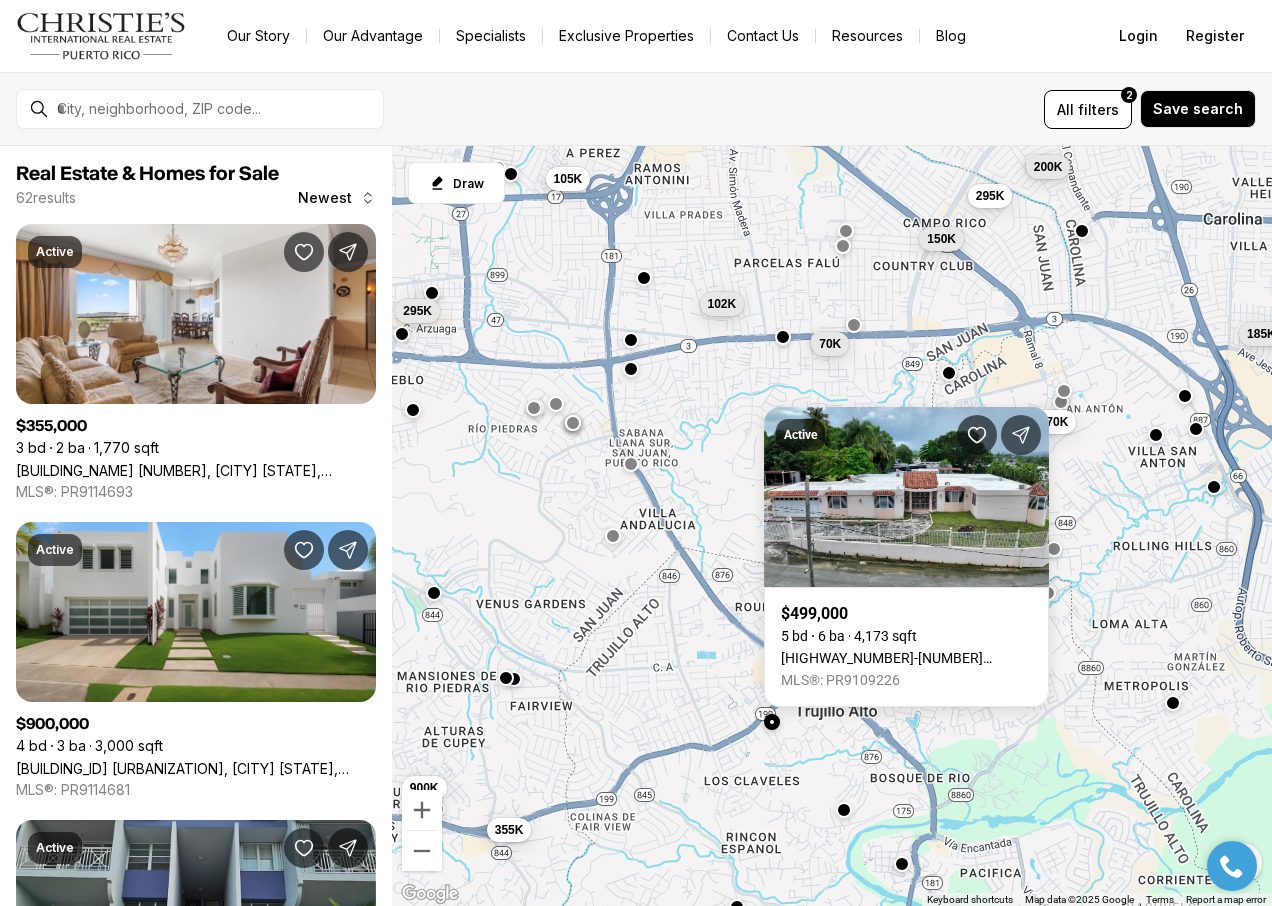 click at bounding box center (631, 368) 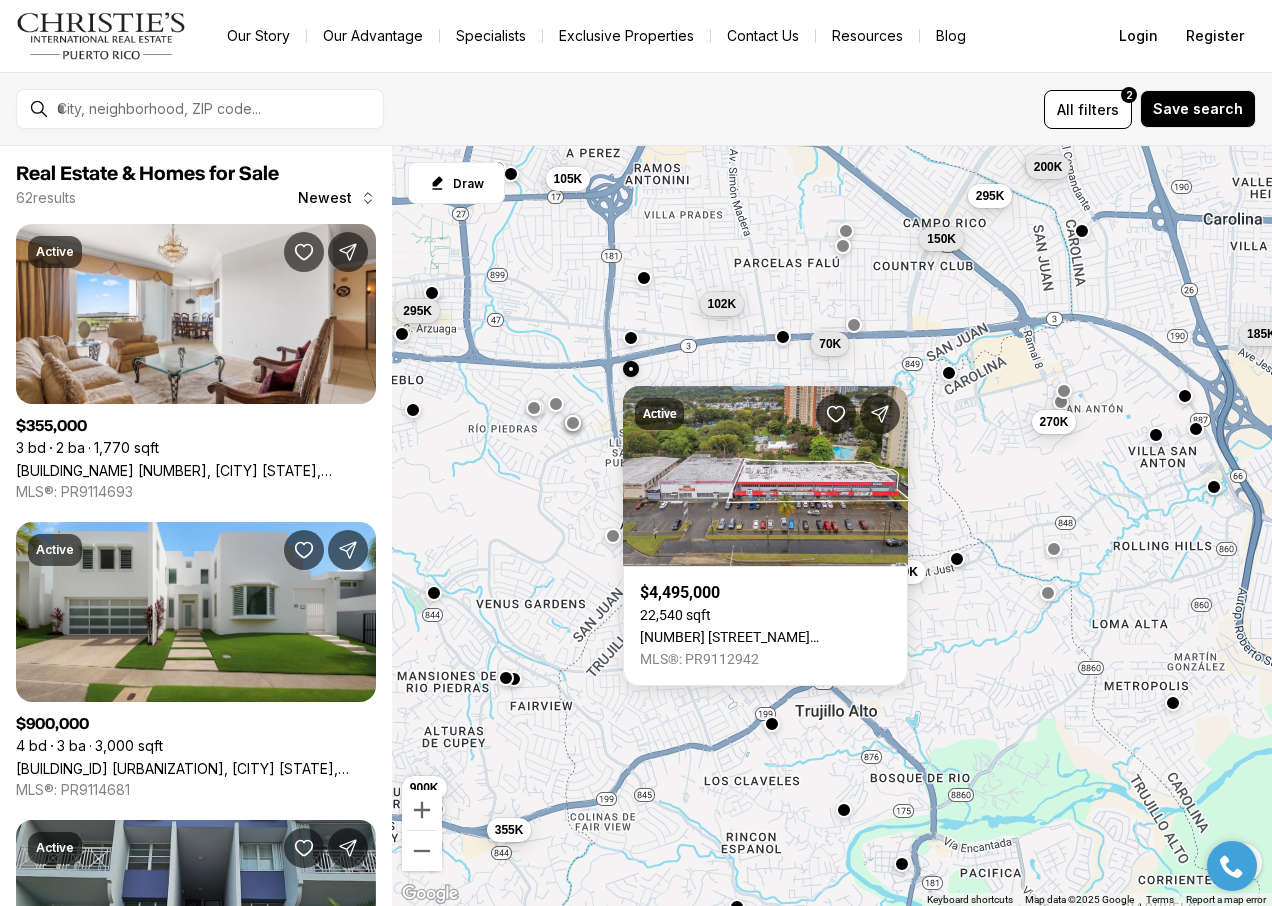 click at bounding box center [631, 338] 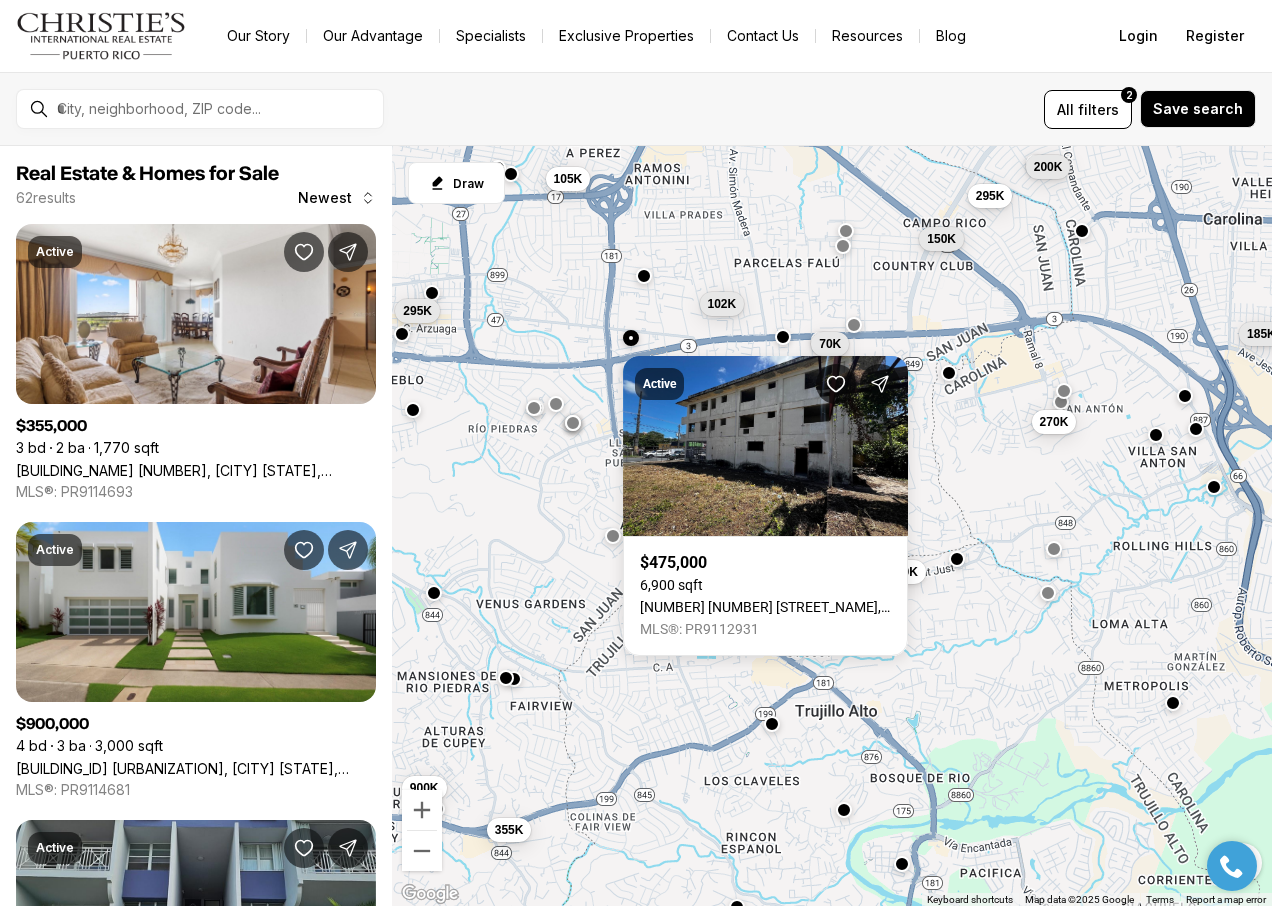 click at bounding box center (644, 275) 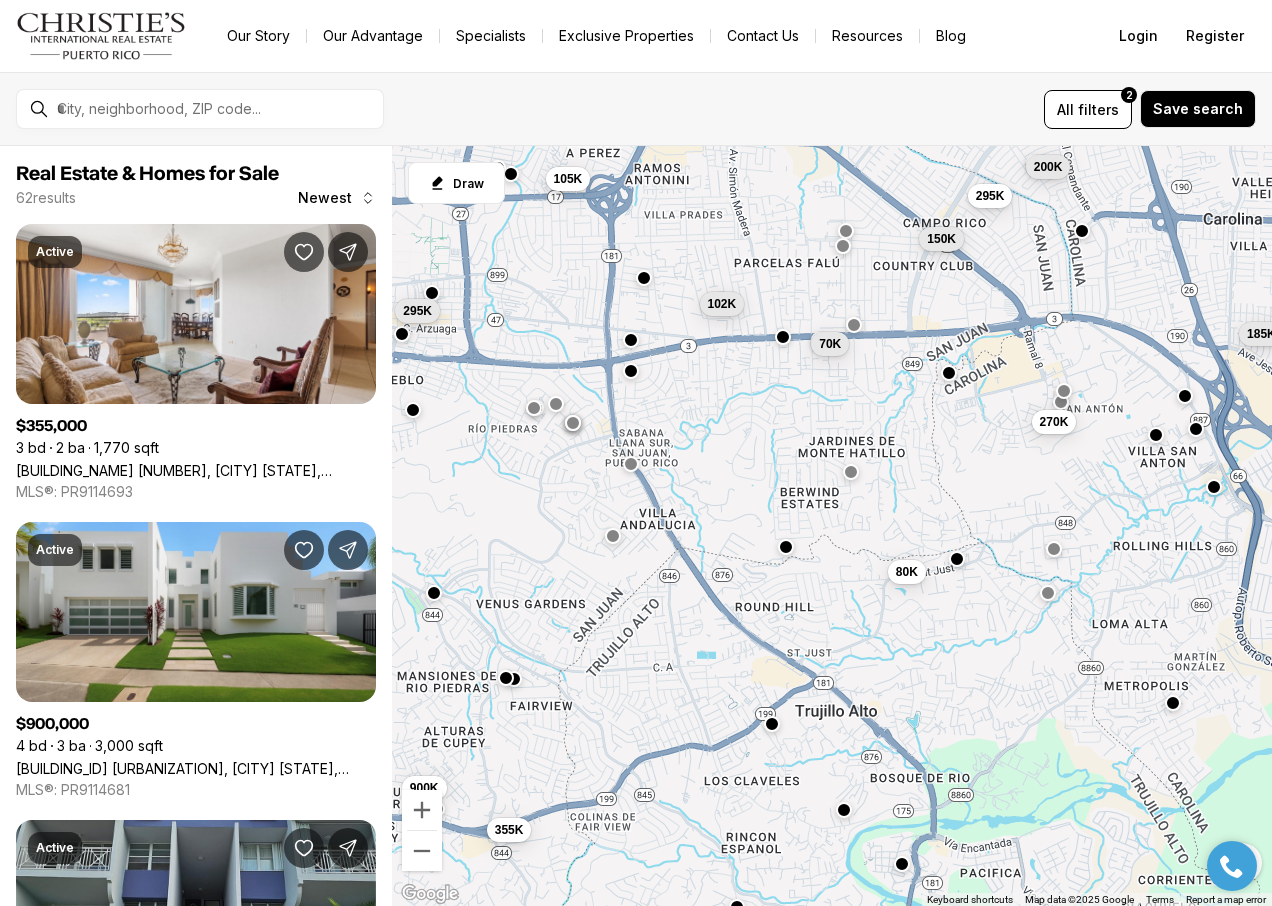 click on "295K 150K 200K 185K 270K 70K 80K 105K 102K 355K 900K 295K" at bounding box center [832, 526] 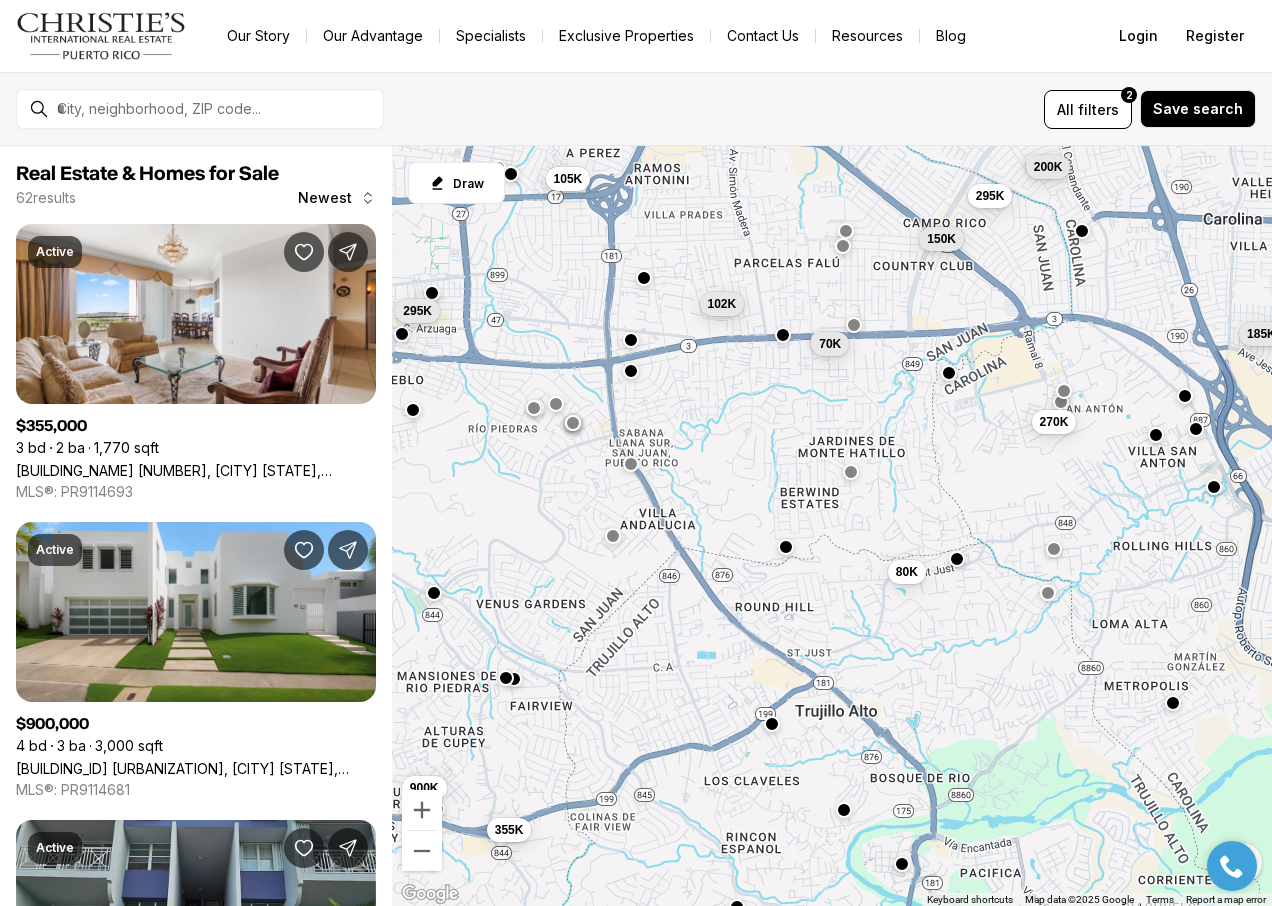 click at bounding box center [783, 334] 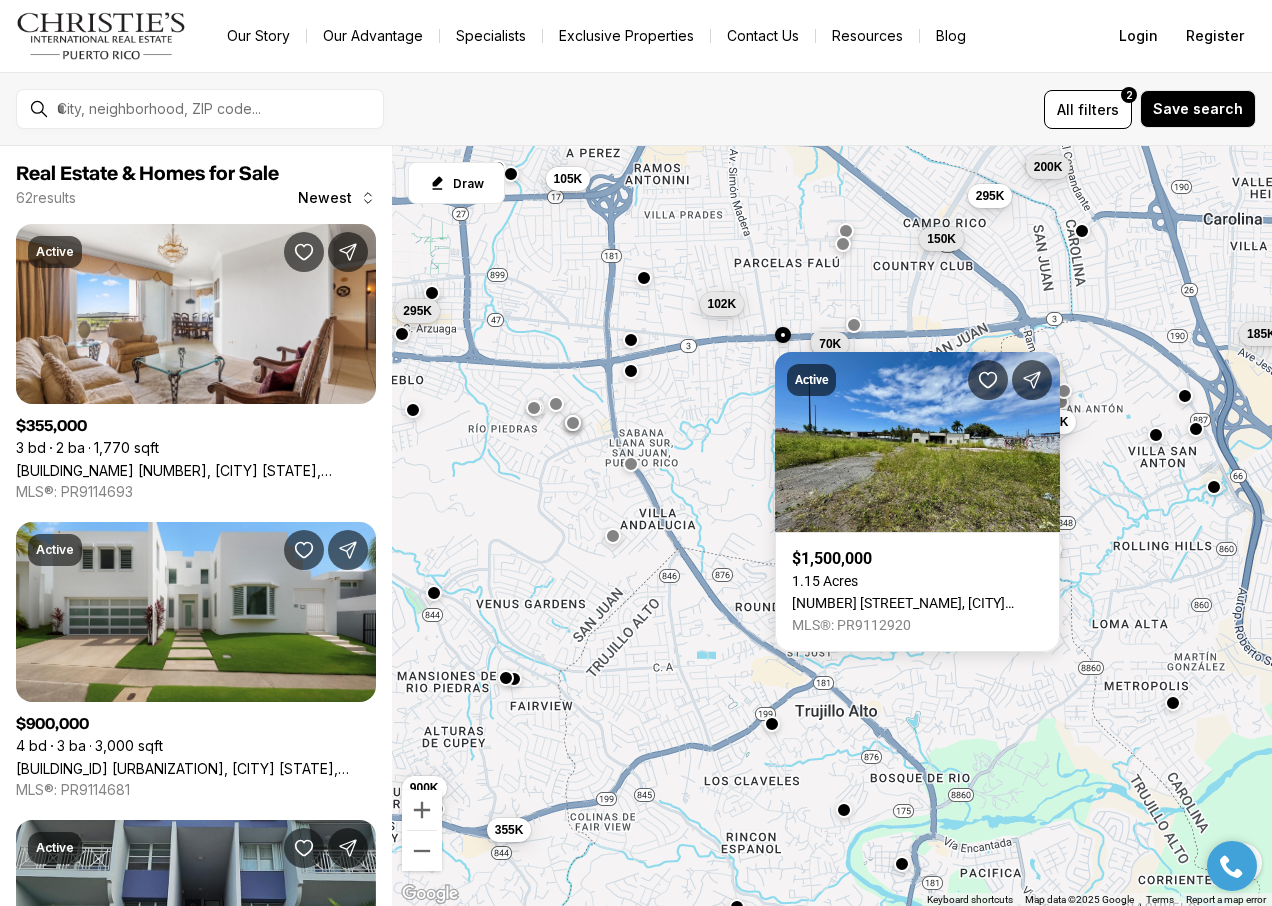 click at bounding box center [843, 244] 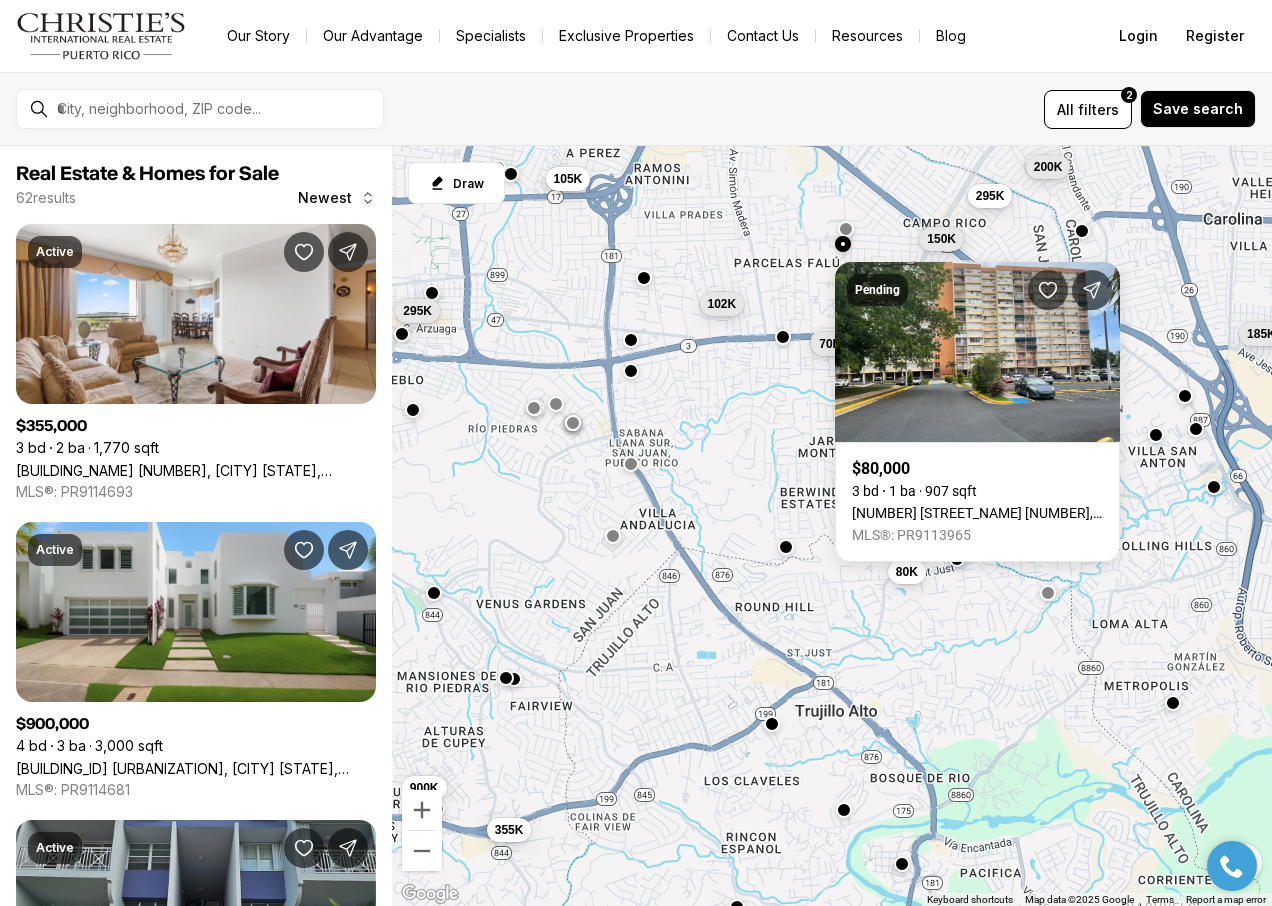 click at bounding box center [846, 229] 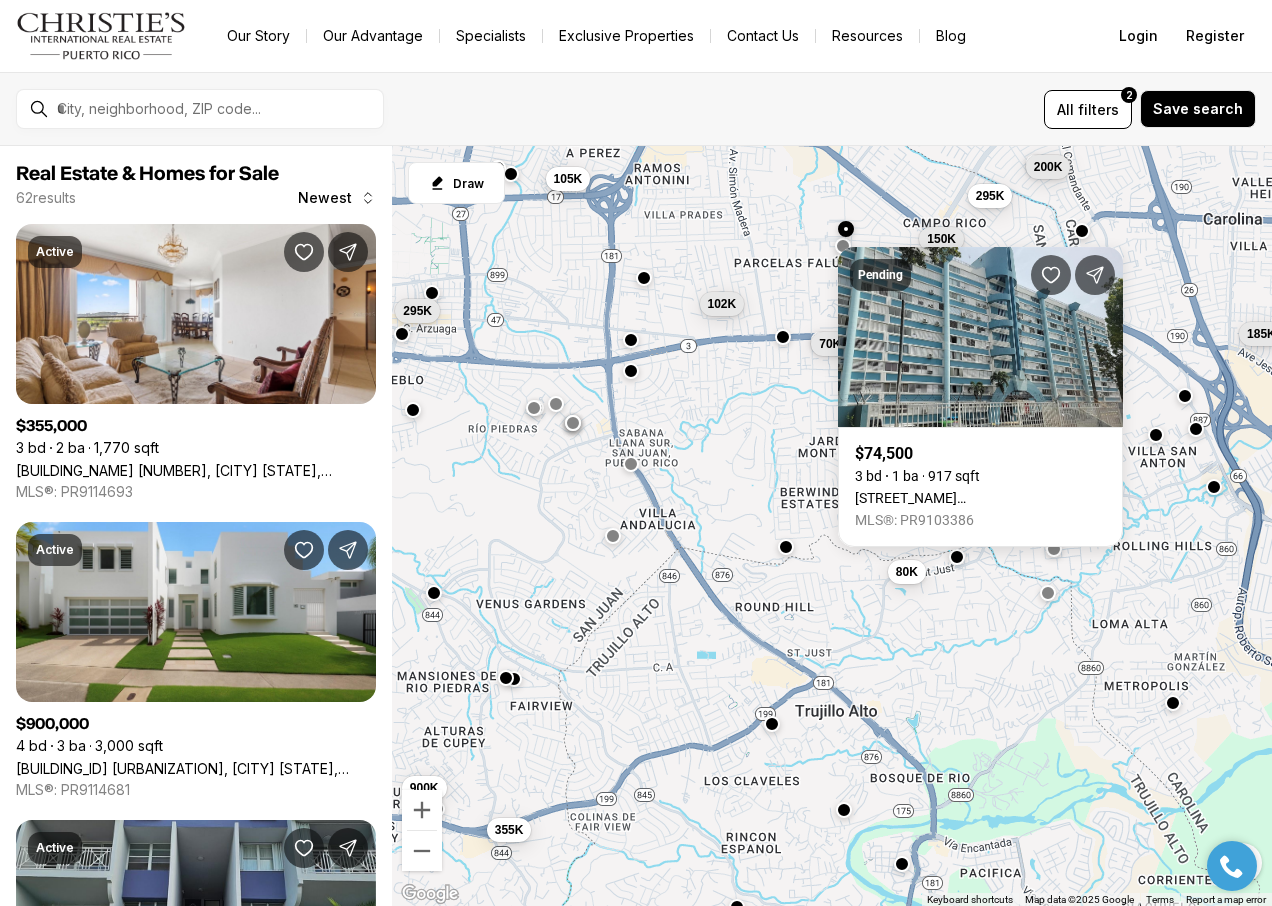 click at bounding box center [957, 557] 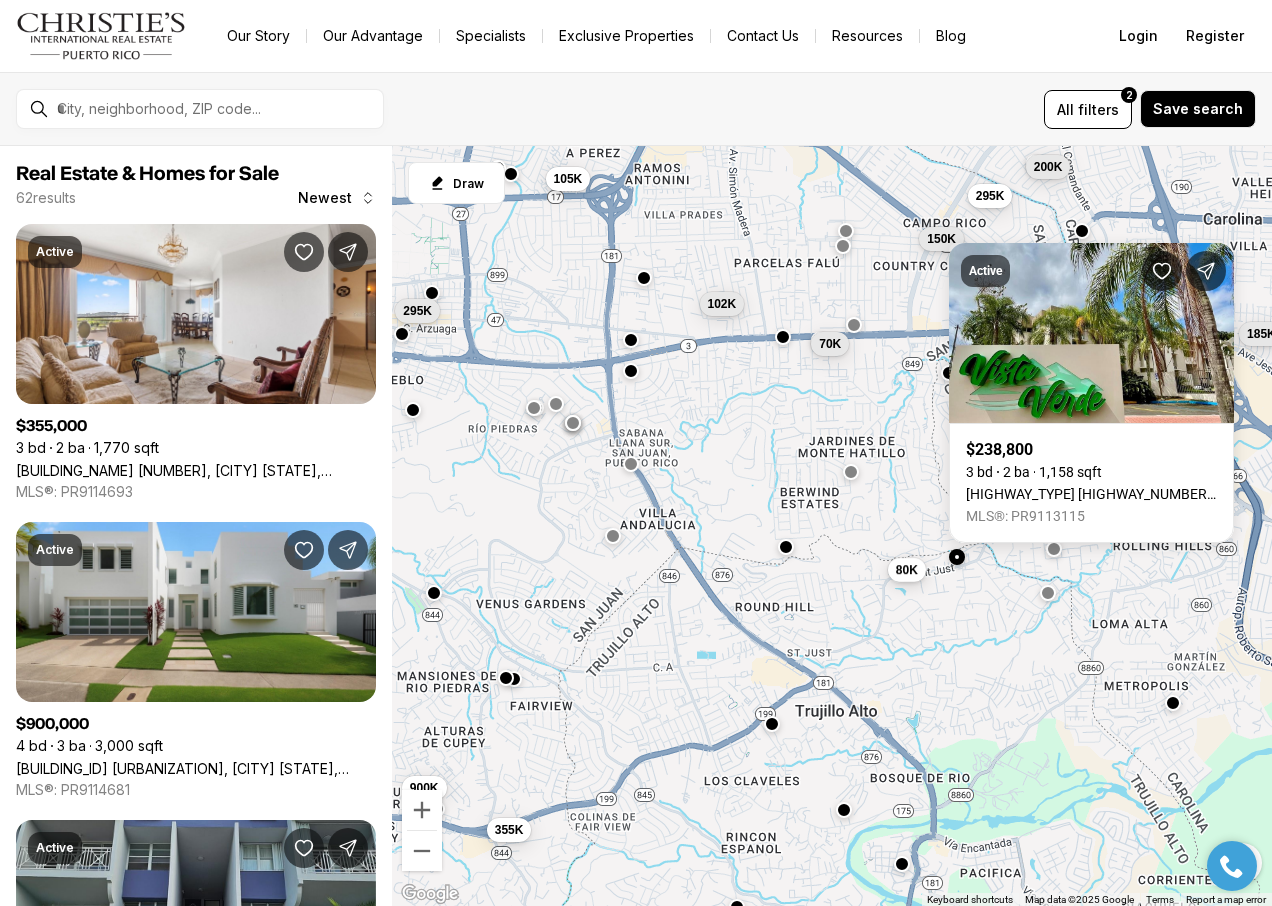 click on "80K" at bounding box center (907, 571) 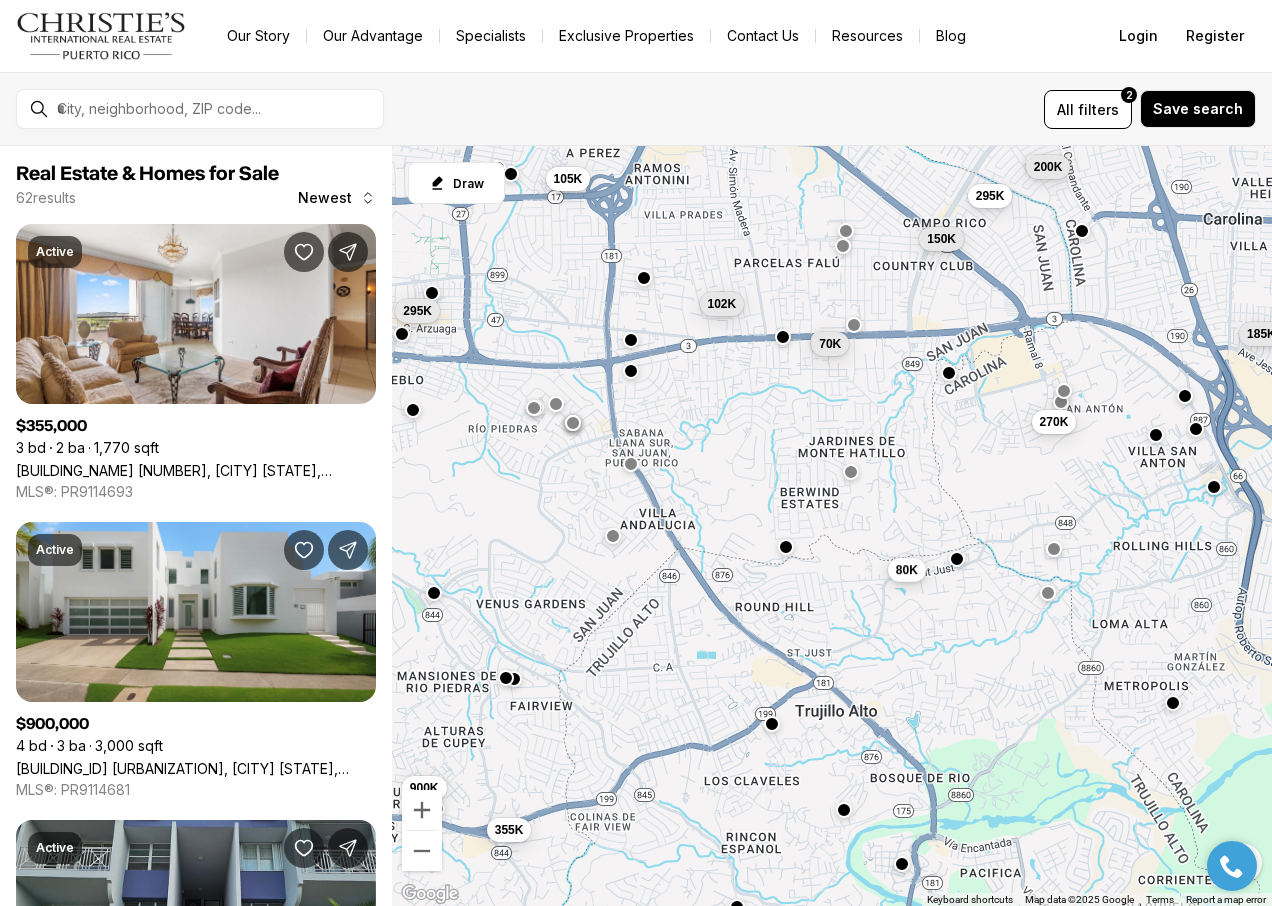 click on "80K" at bounding box center (907, 569) 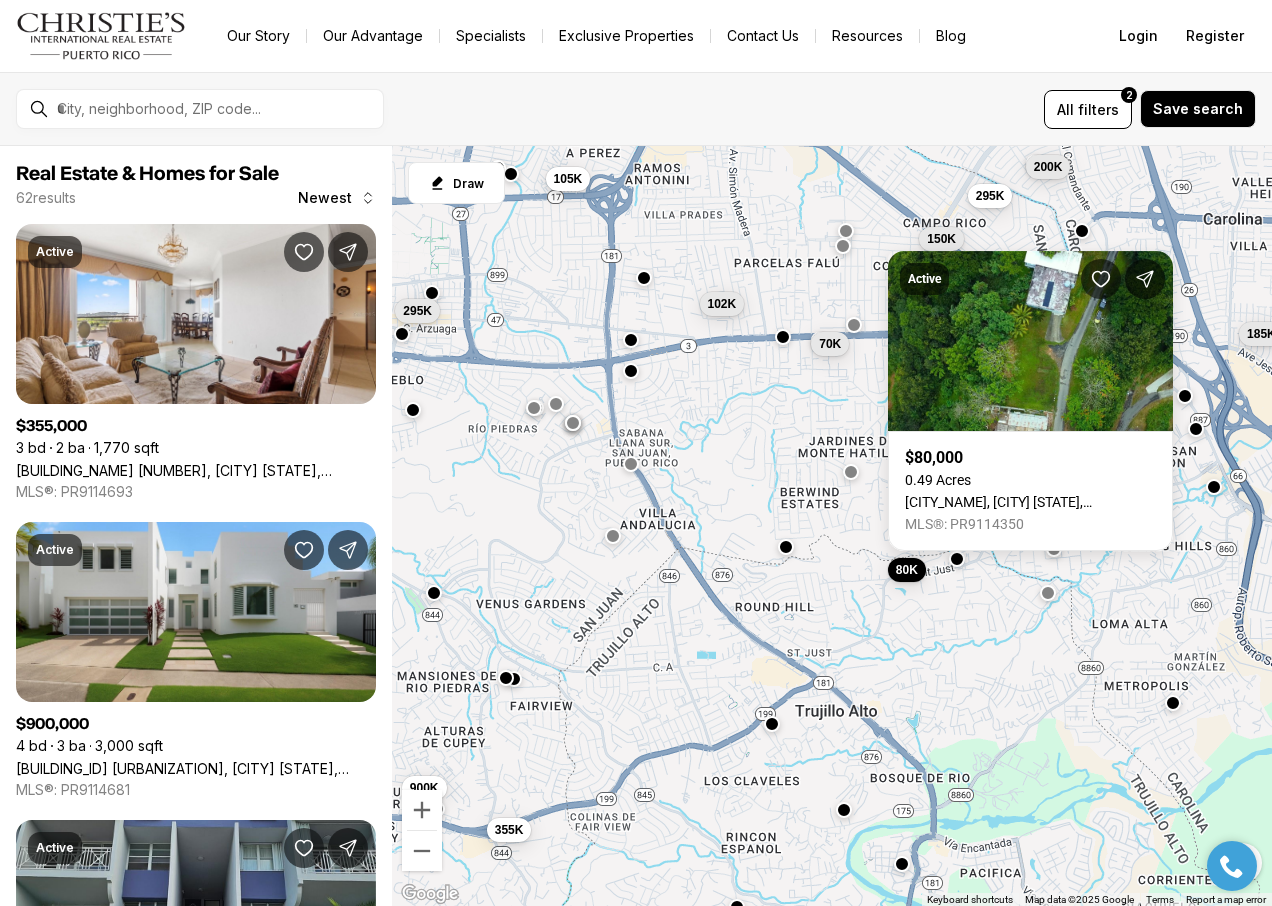 click on "295K 150K 200K 185K 270K 70K 80K 105K 102K 355K 900K 295K" at bounding box center [832, 526] 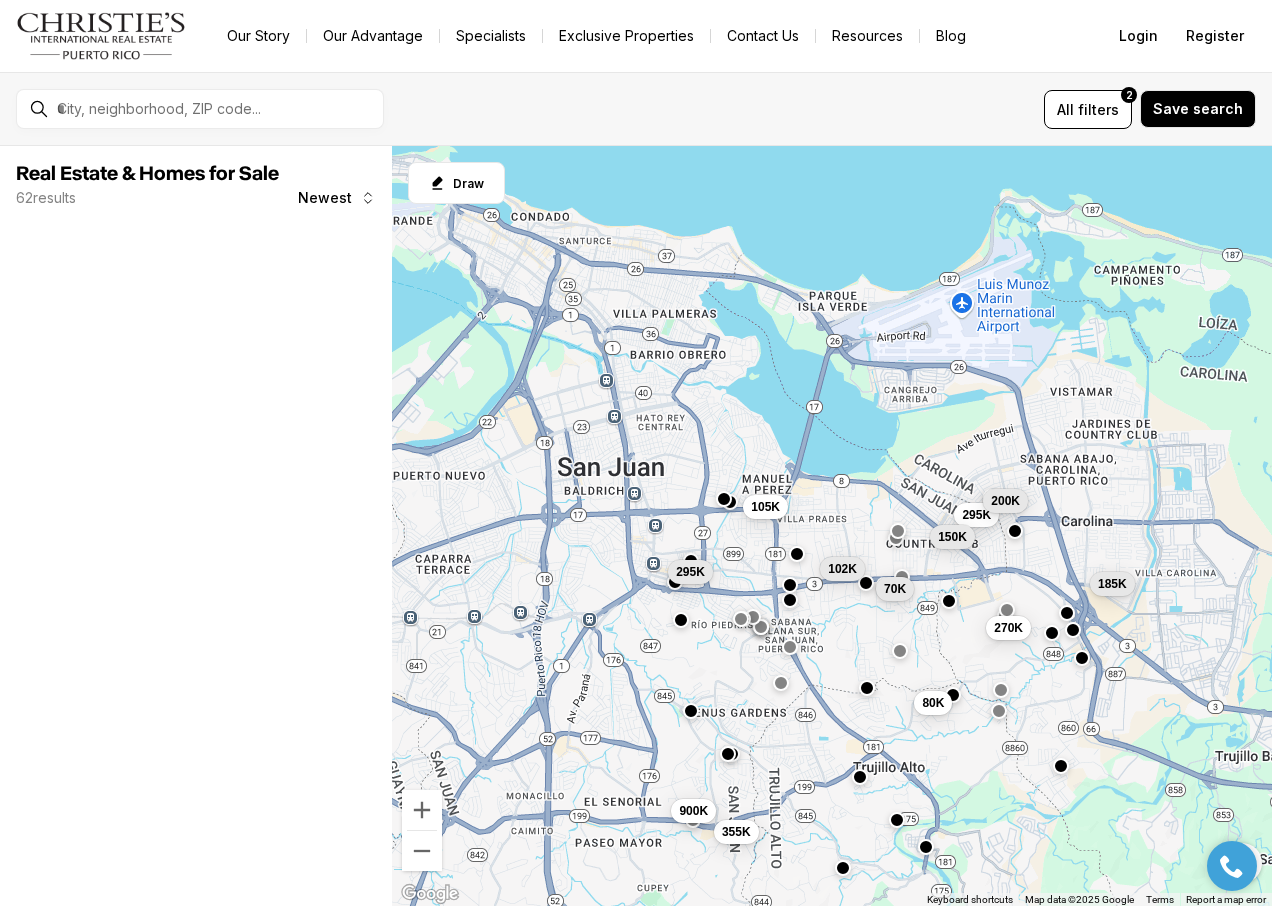 drag, startPoint x: 830, startPoint y: 483, endPoint x: 875, endPoint y: 628, distance: 151.82227 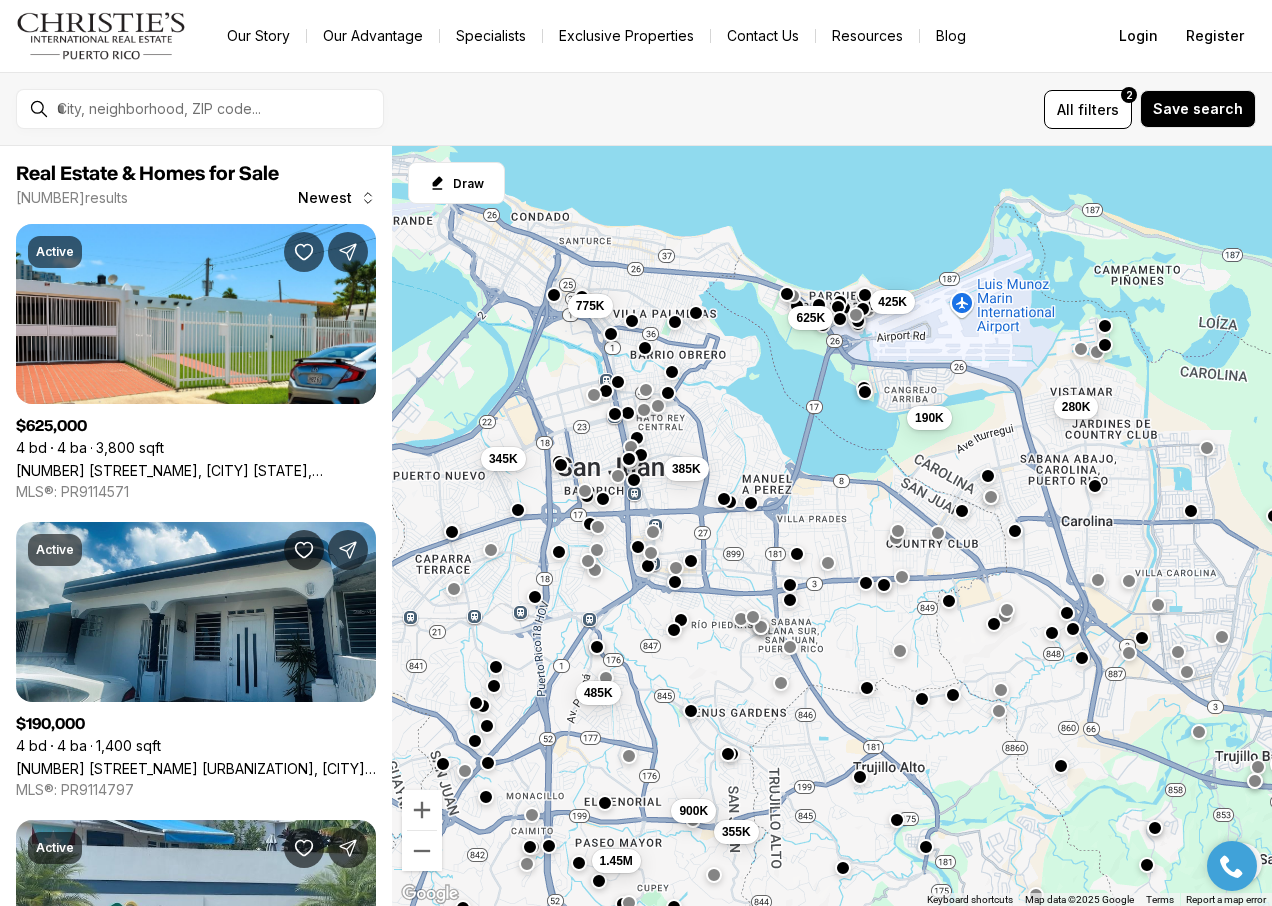 click at bounding box center [828, 562] 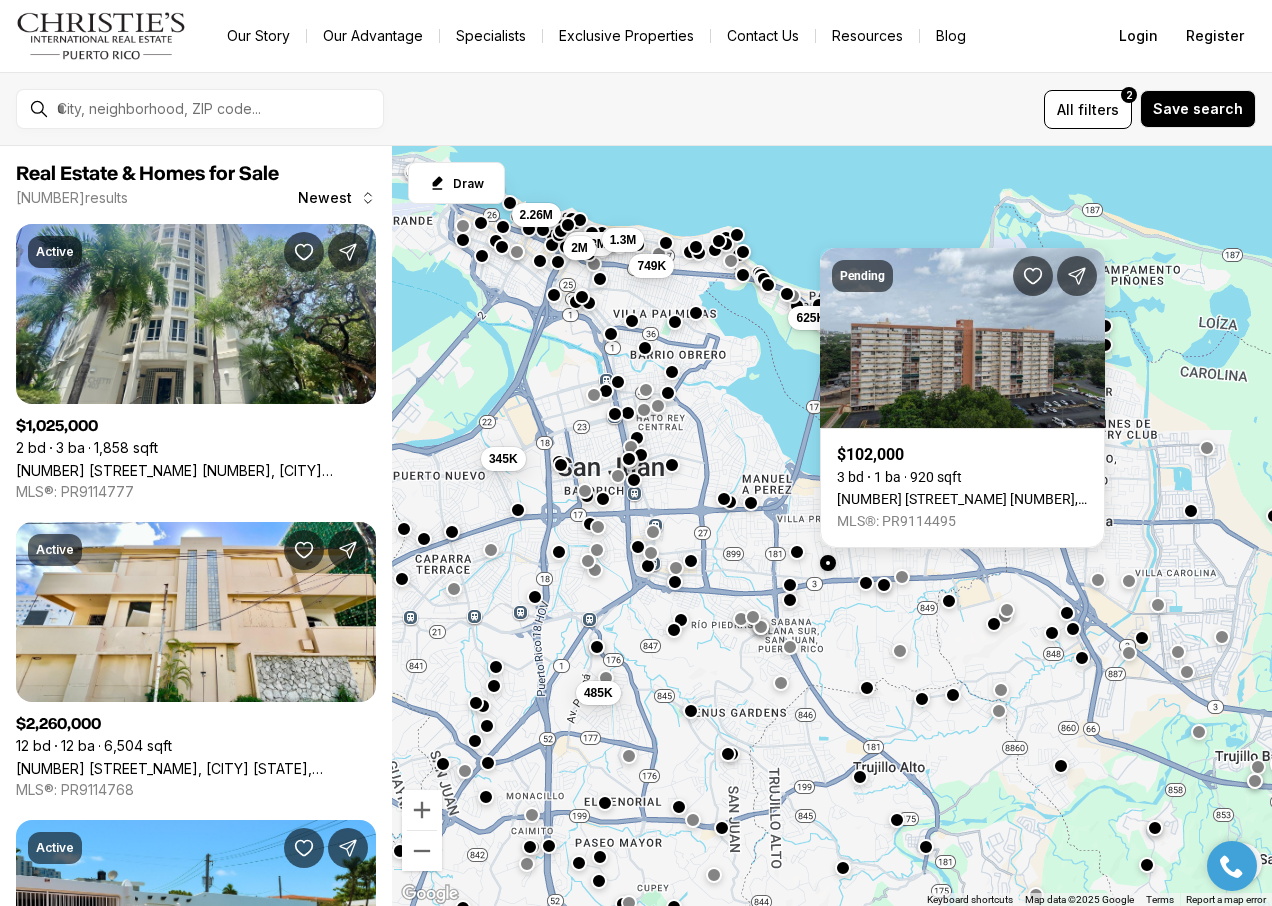 click at bounding box center [797, 551] 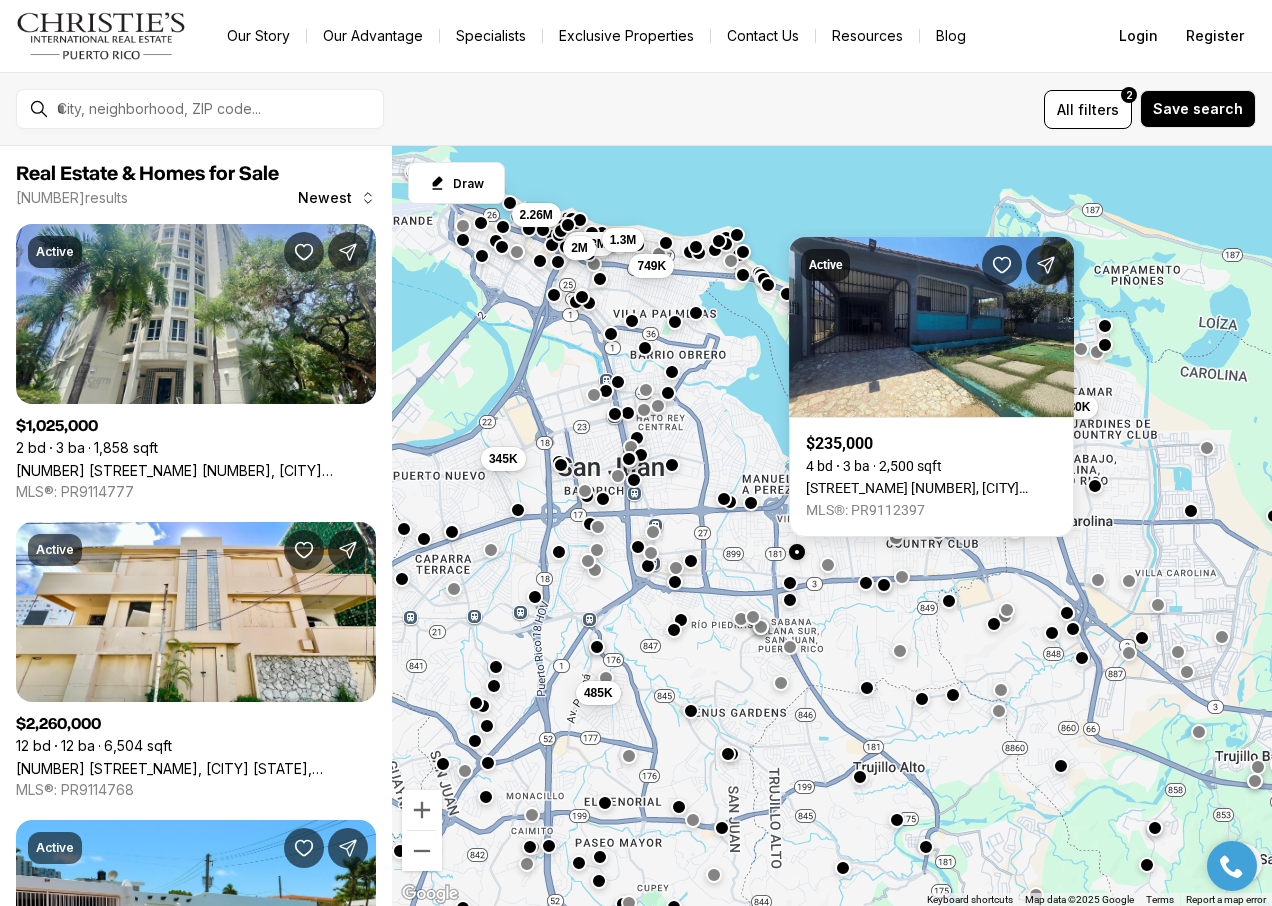 click at bounding box center (790, 583) 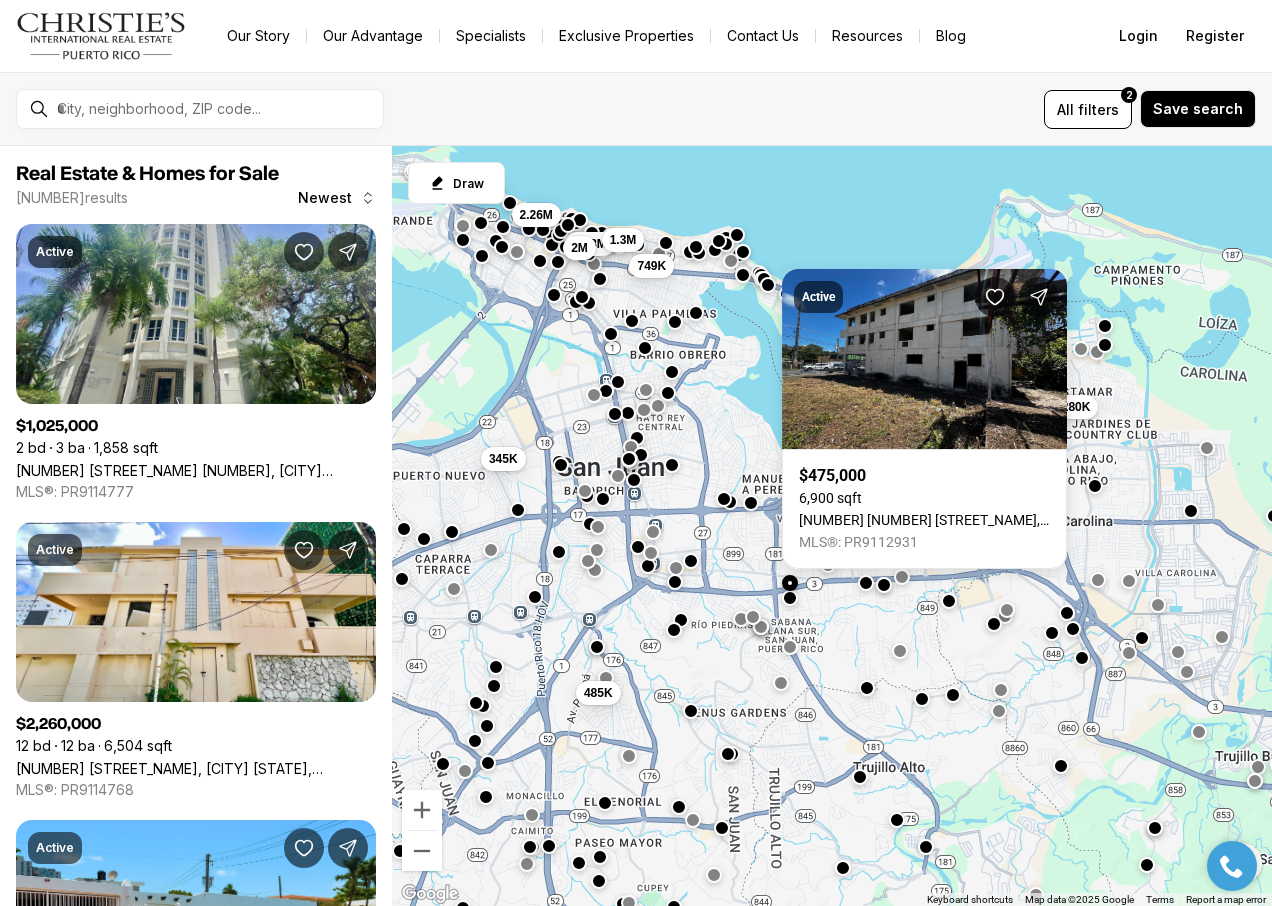 click at bounding box center (790, 598) 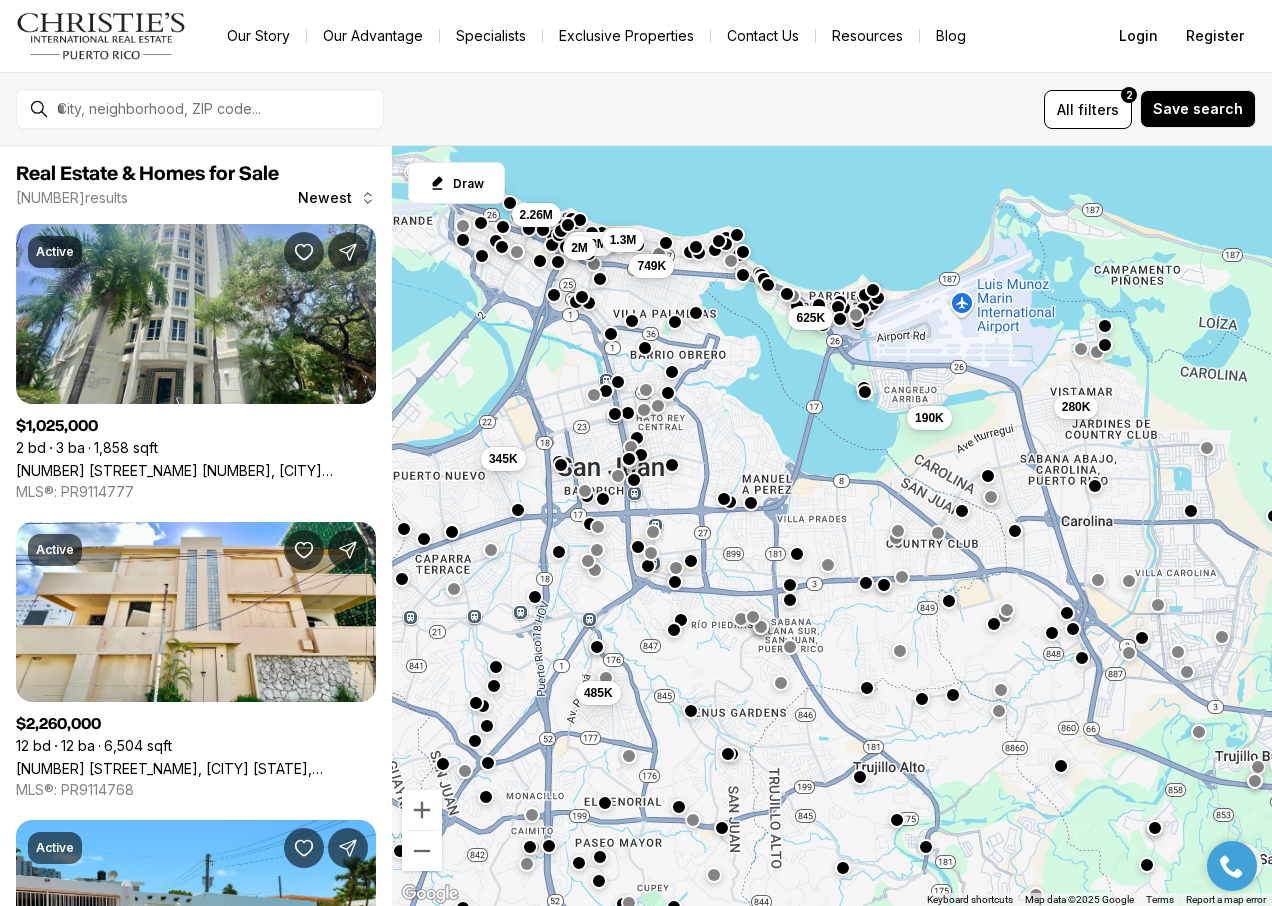 click on "350K 190K 625K 280K 485K 345K 1.03M 1.3M 749K 2.26M 585K 2M" at bounding box center [832, 526] 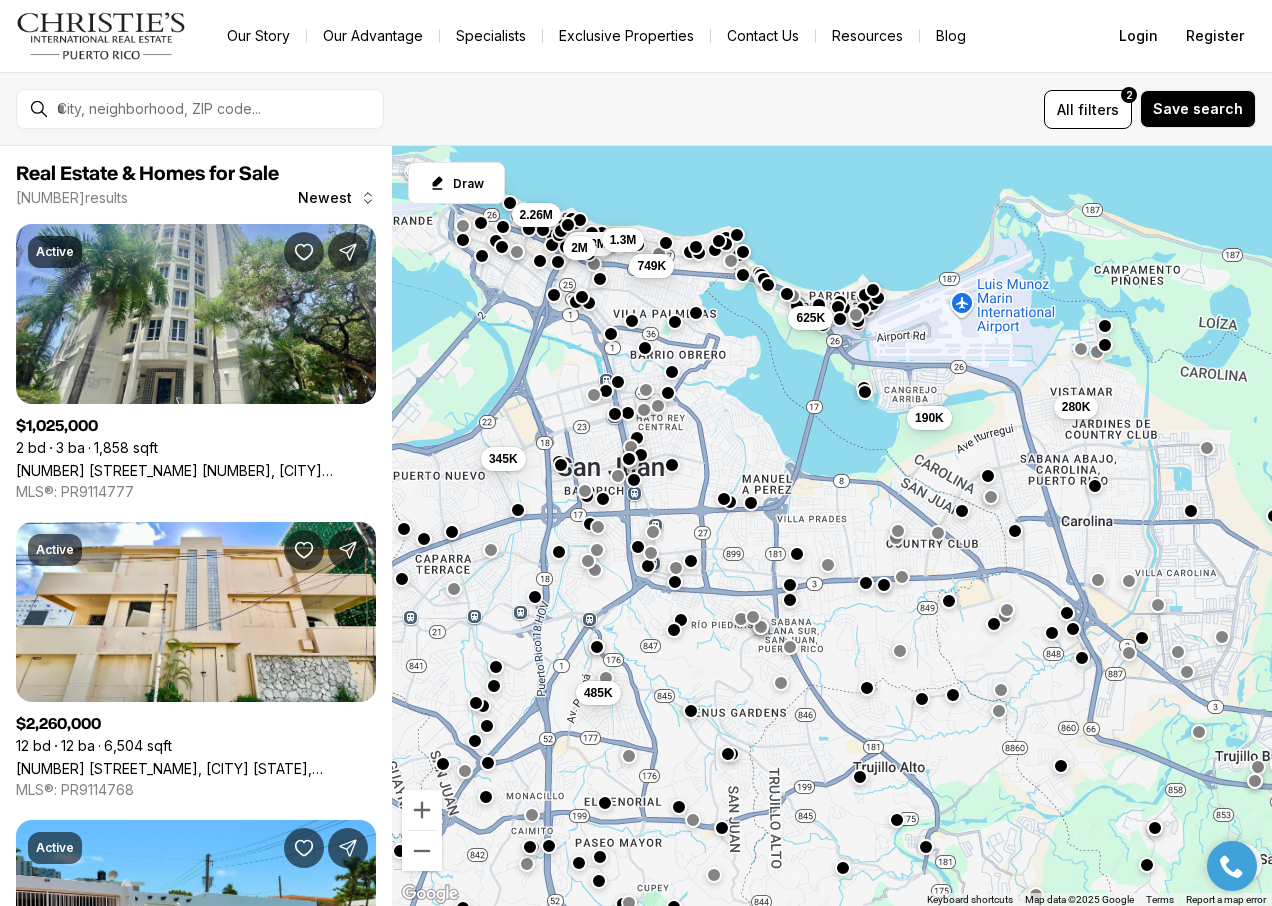 click at bounding box center [751, 502] 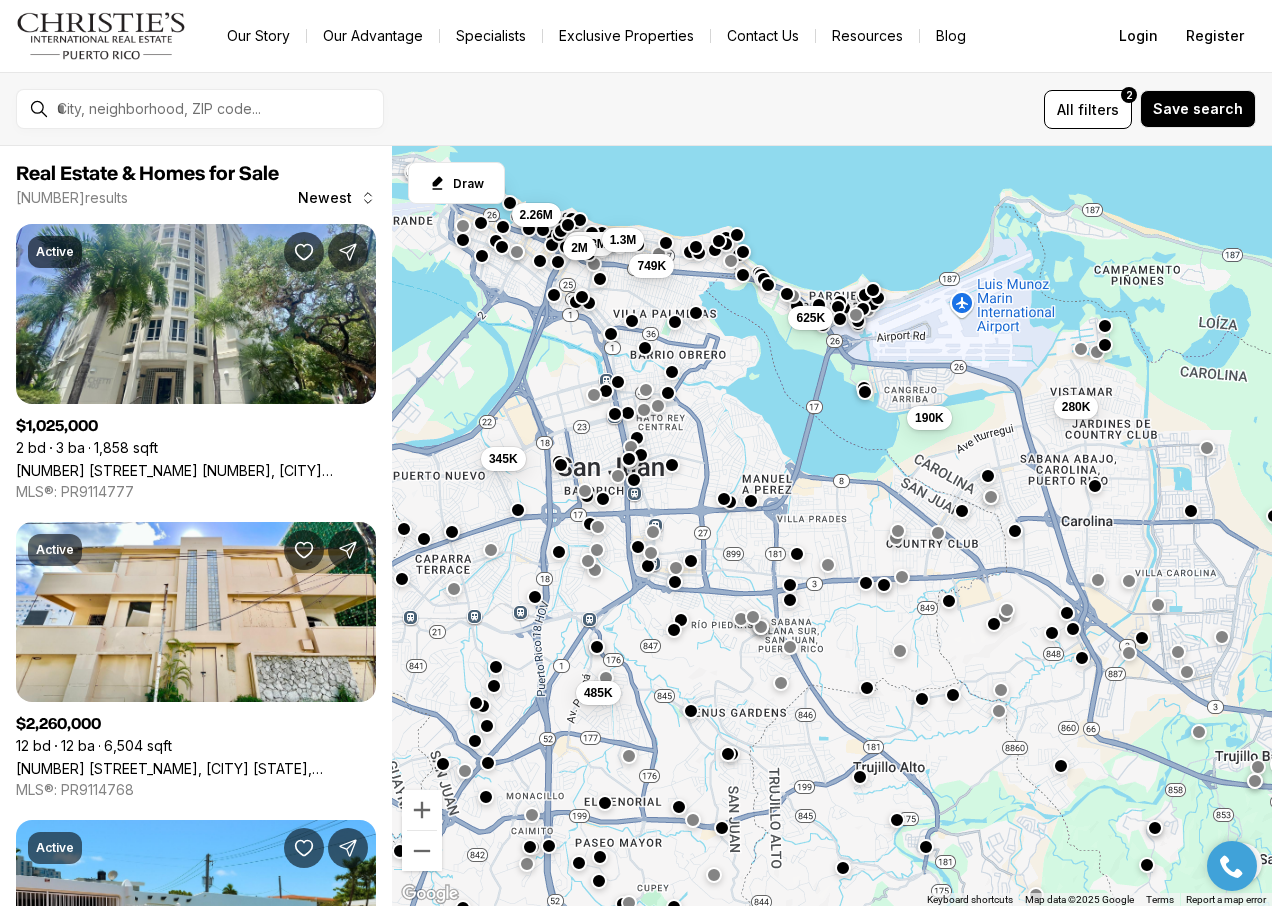 click at bounding box center [751, 500] 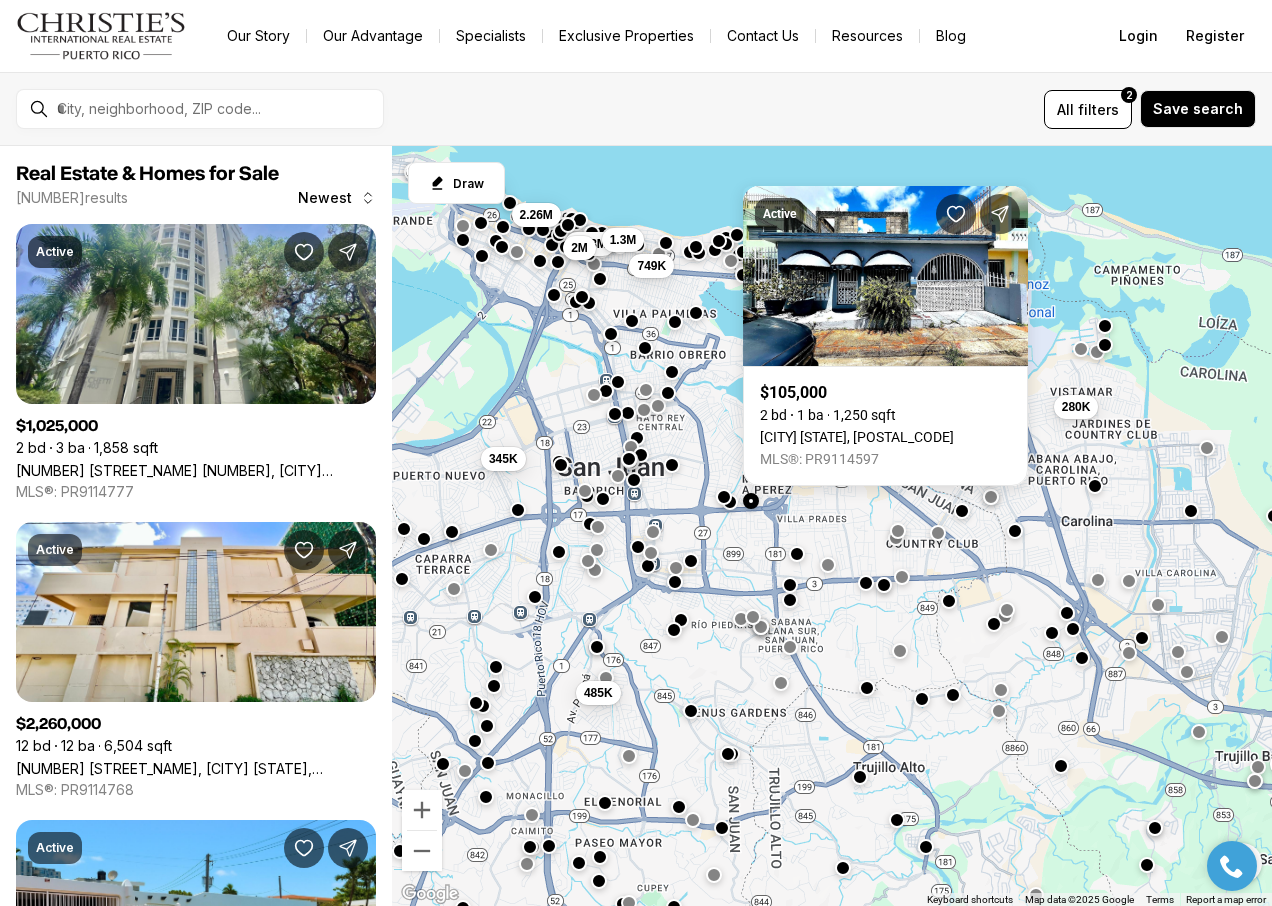 click at bounding box center [724, 496] 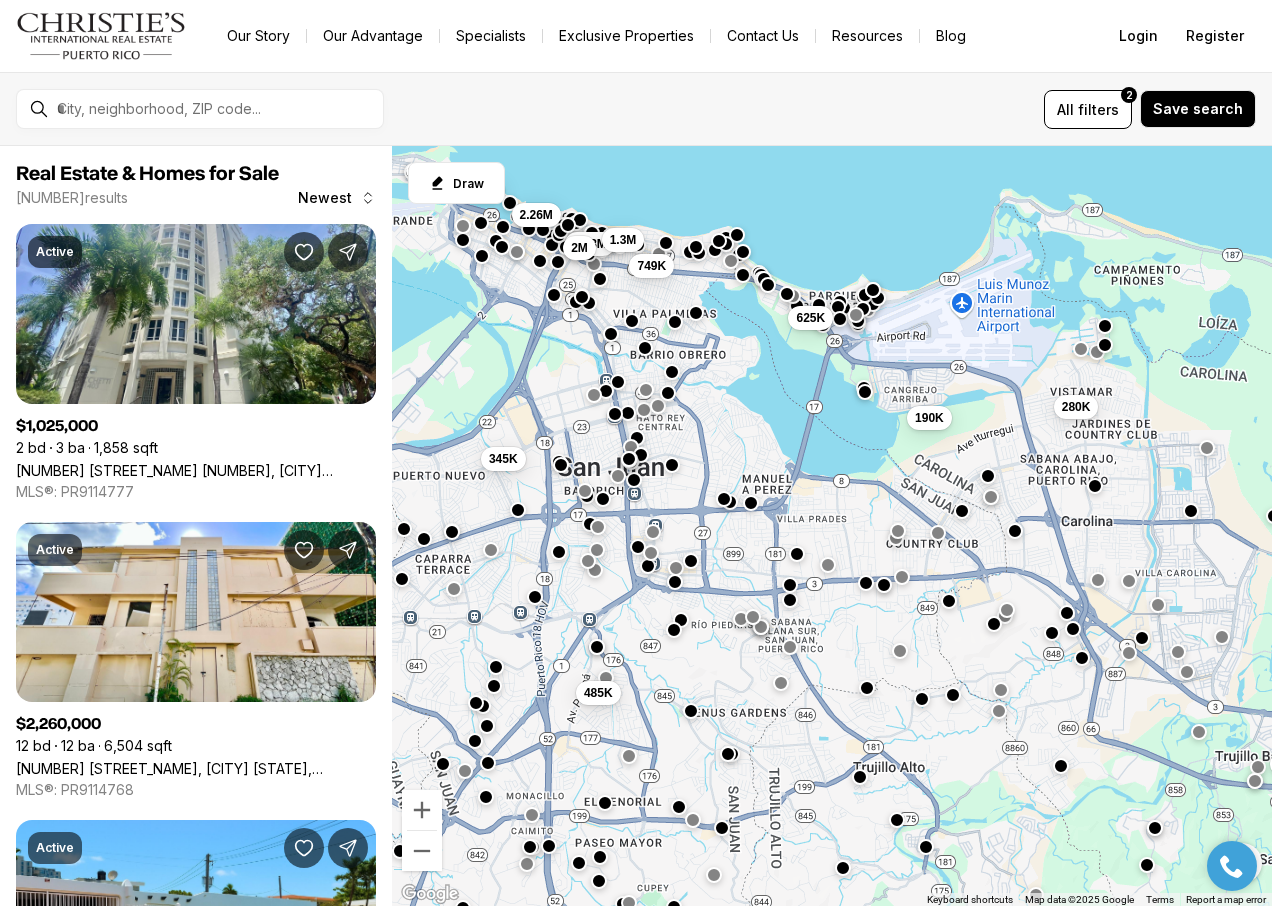 click at bounding box center (724, 498) 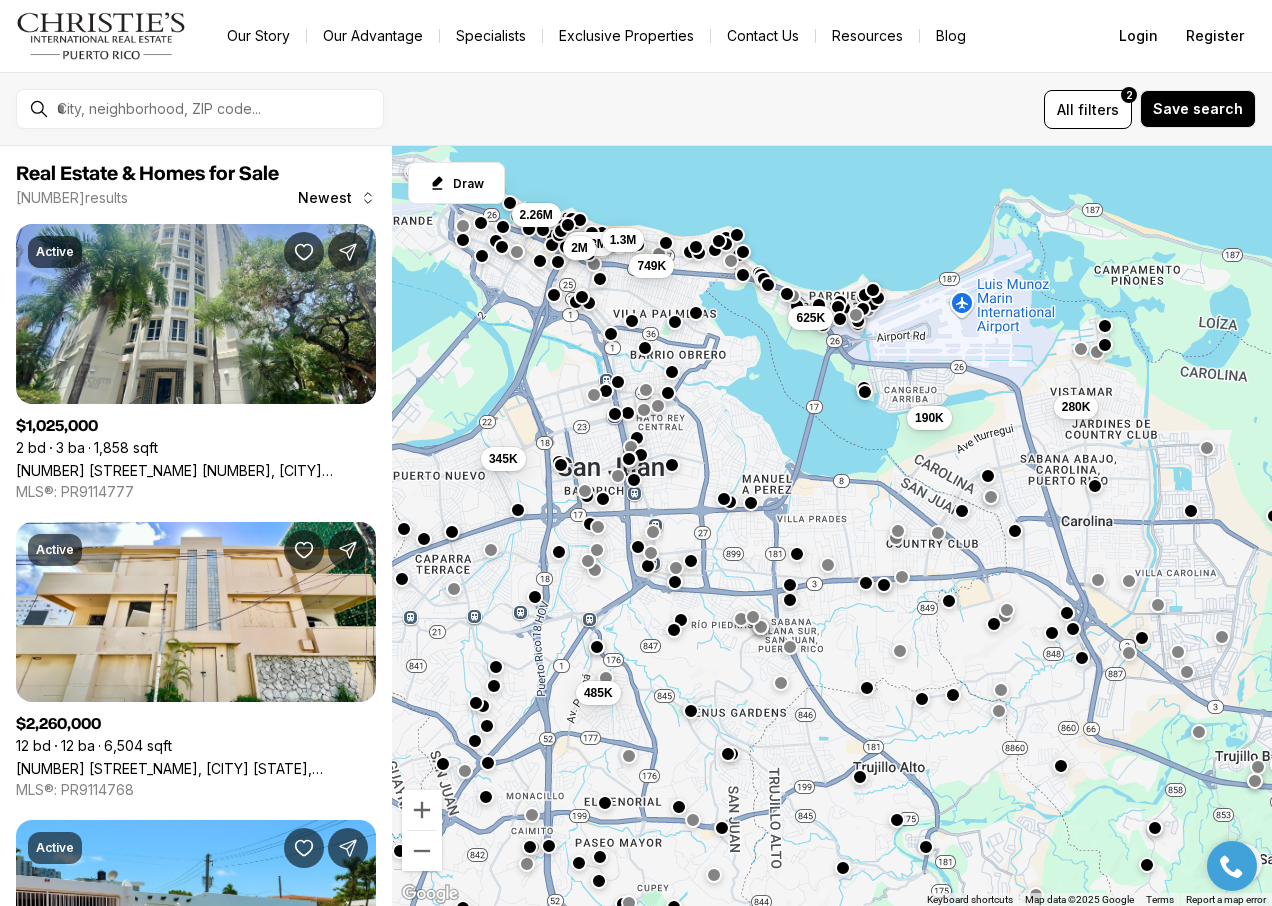click on "350K 190K 625K 280K 485K 345K 1.03M 1.3M 749K 2.26M 585K 2M" at bounding box center [832, 526] 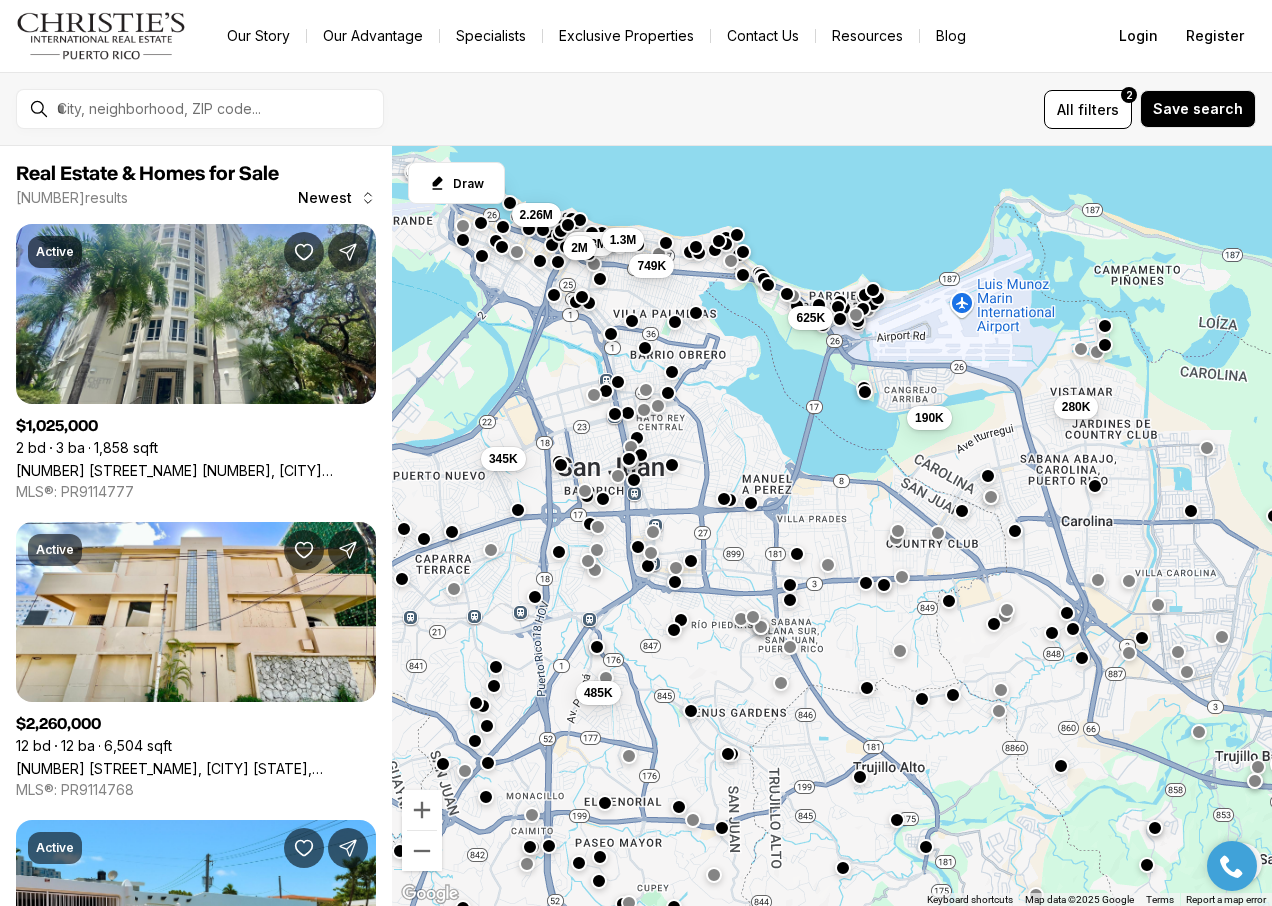 click at bounding box center (730, 499) 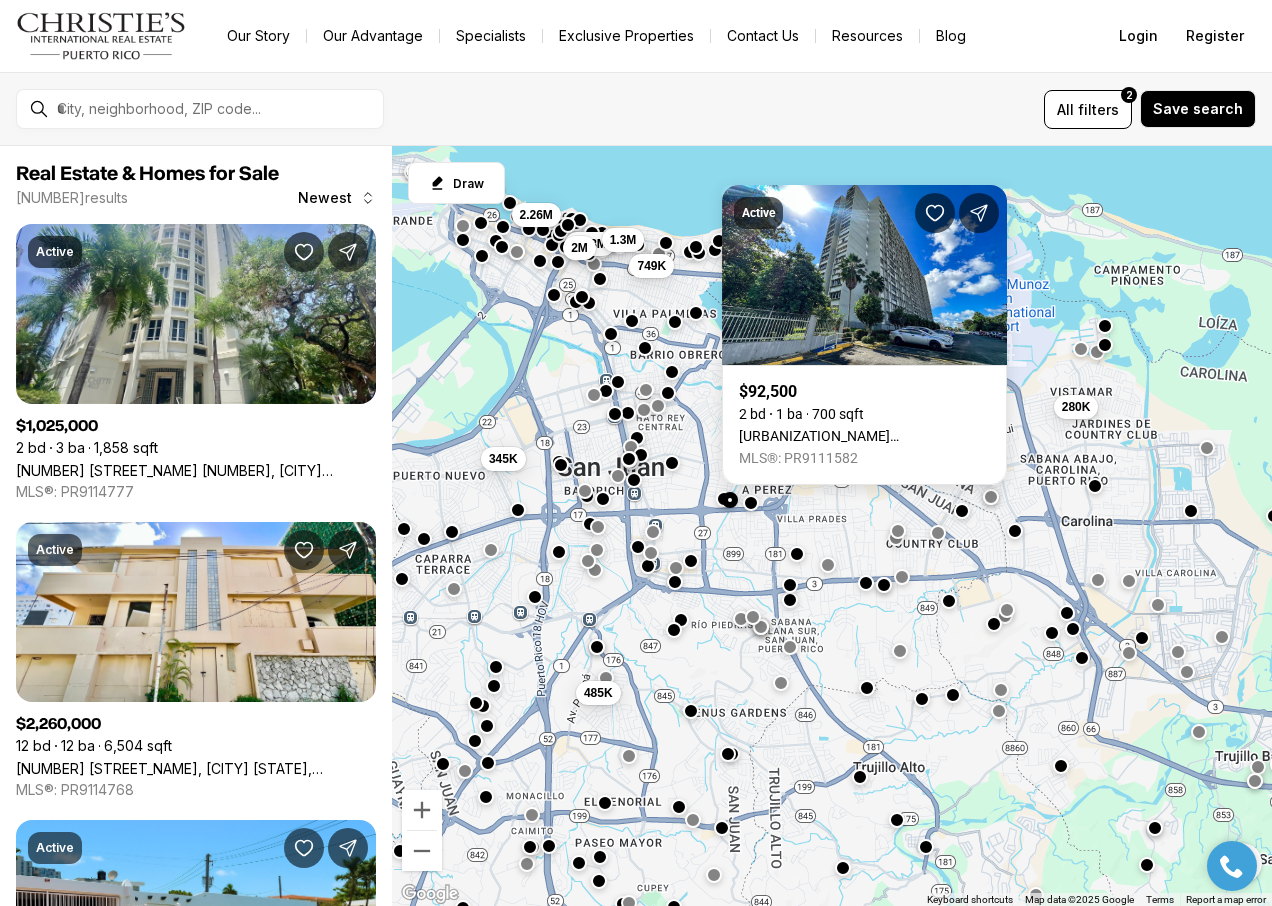 click at bounding box center [672, 462] 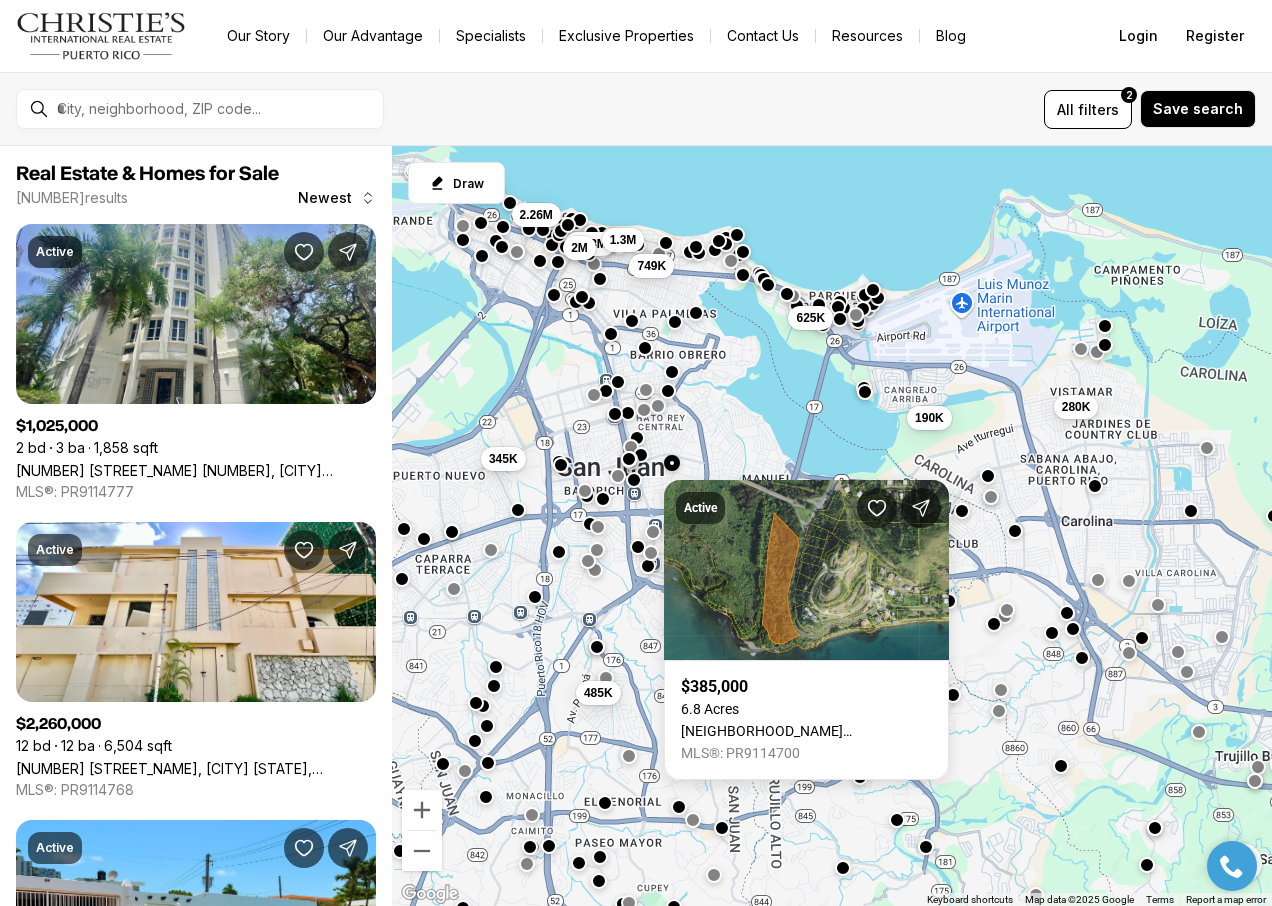 click at bounding box center [668, 390] 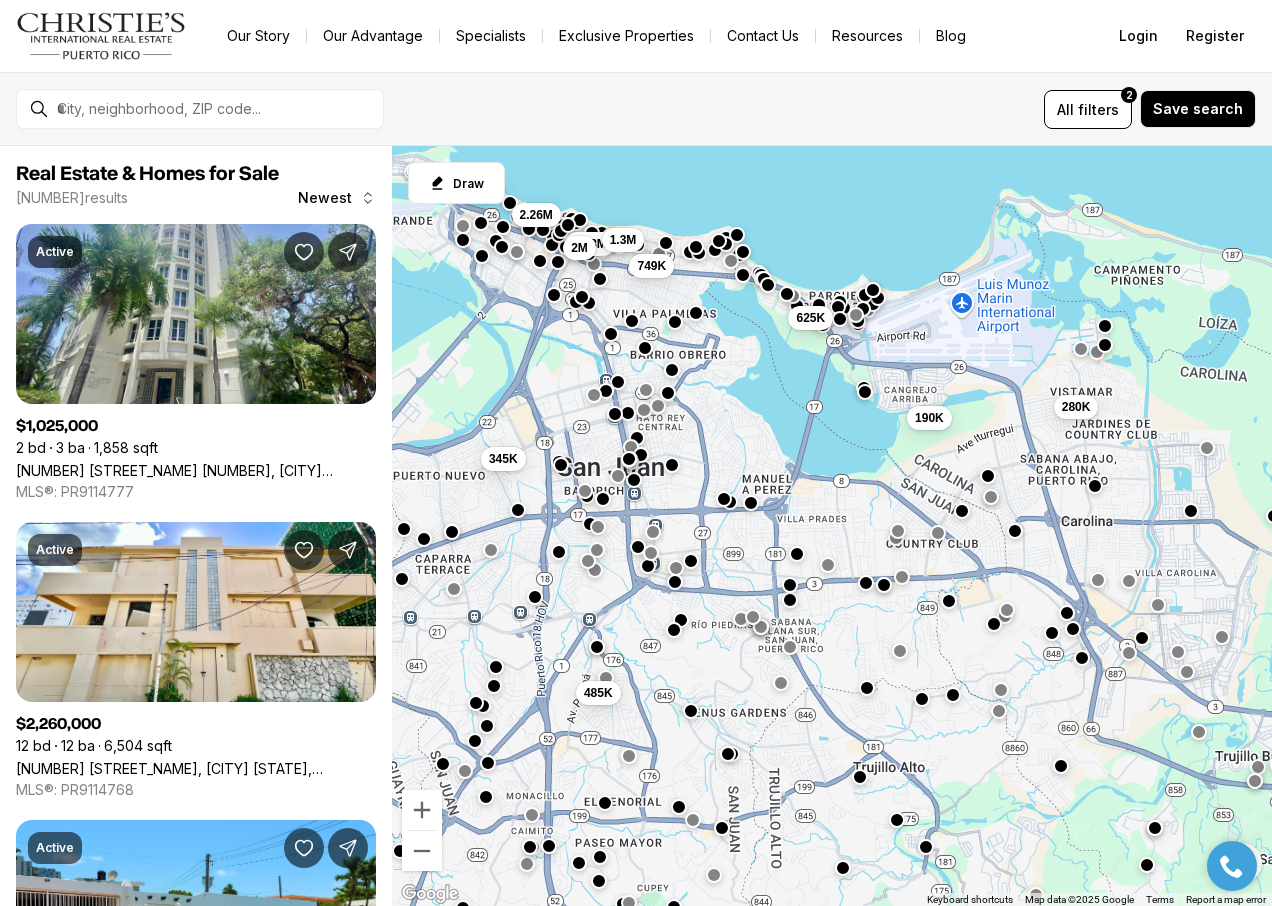 click at bounding box center (672, 370) 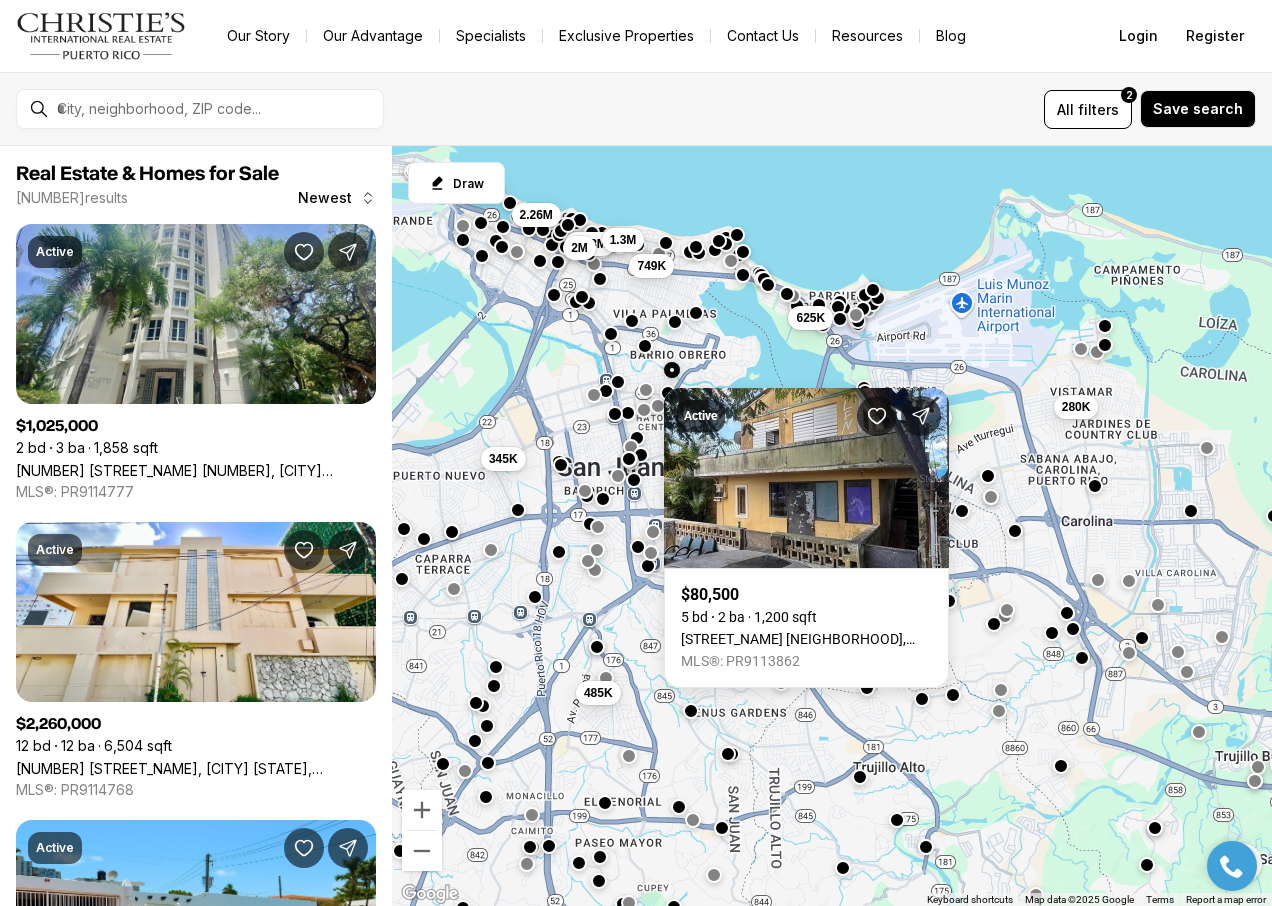 click at bounding box center [645, 346] 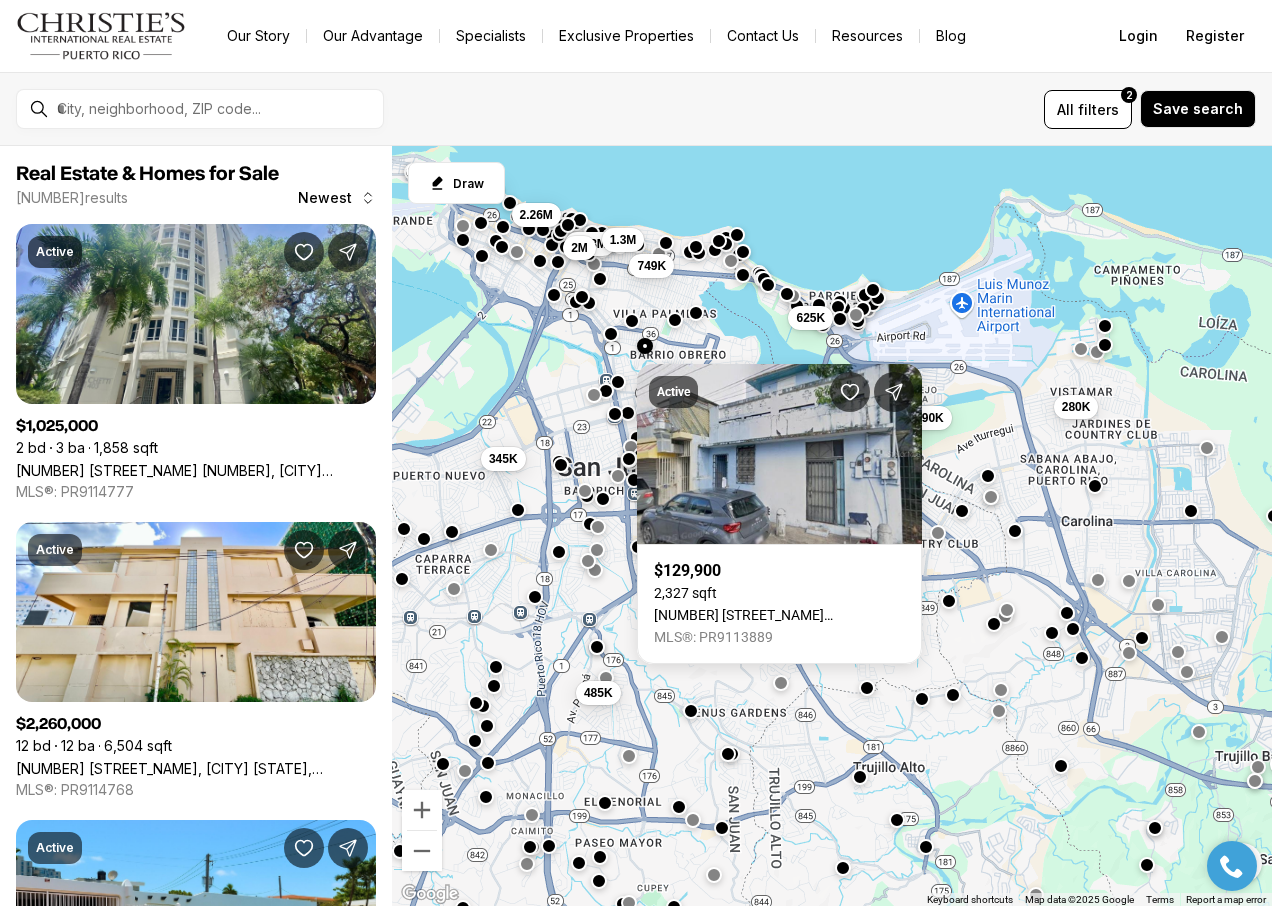 click at bounding box center (675, 319) 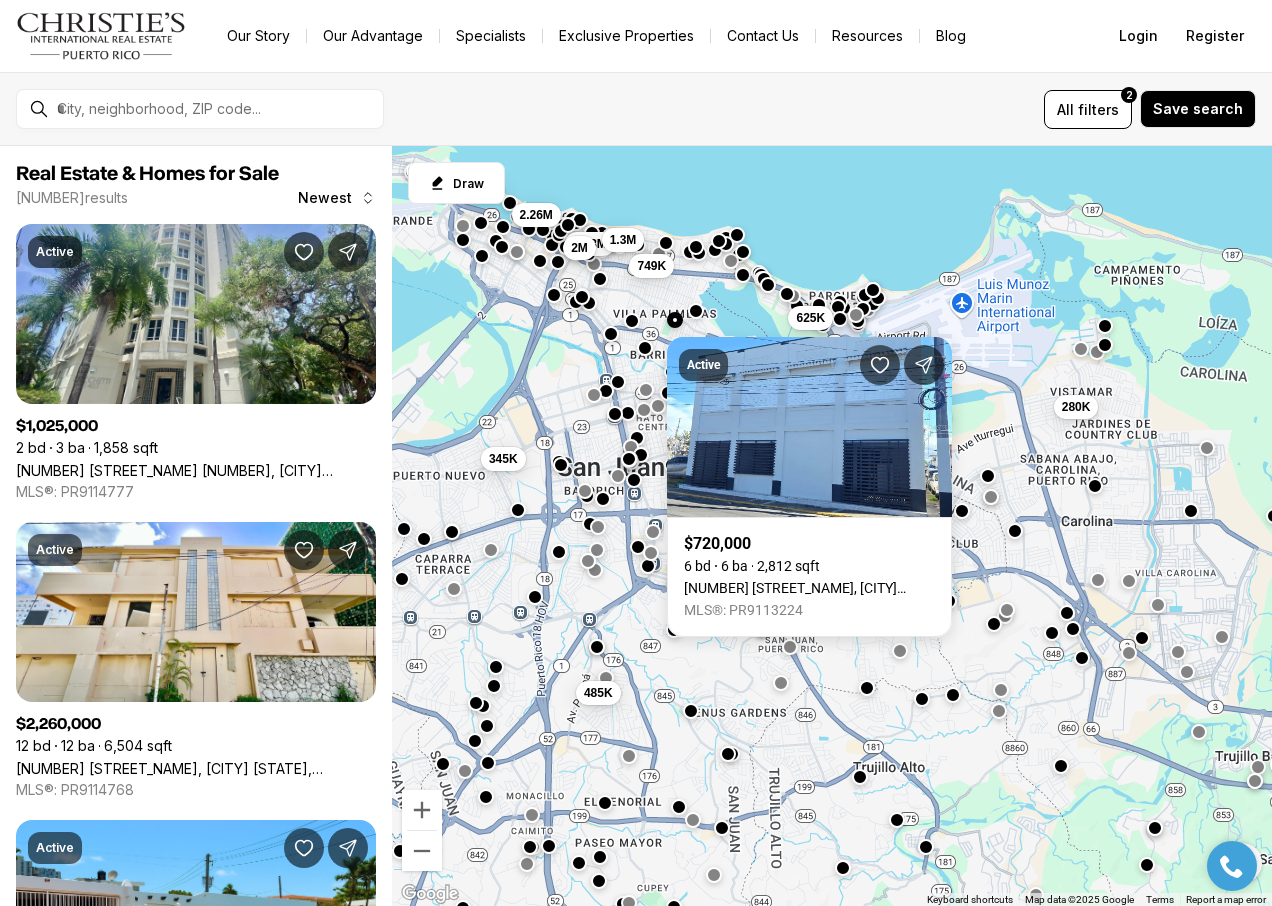 click at bounding box center (696, 310) 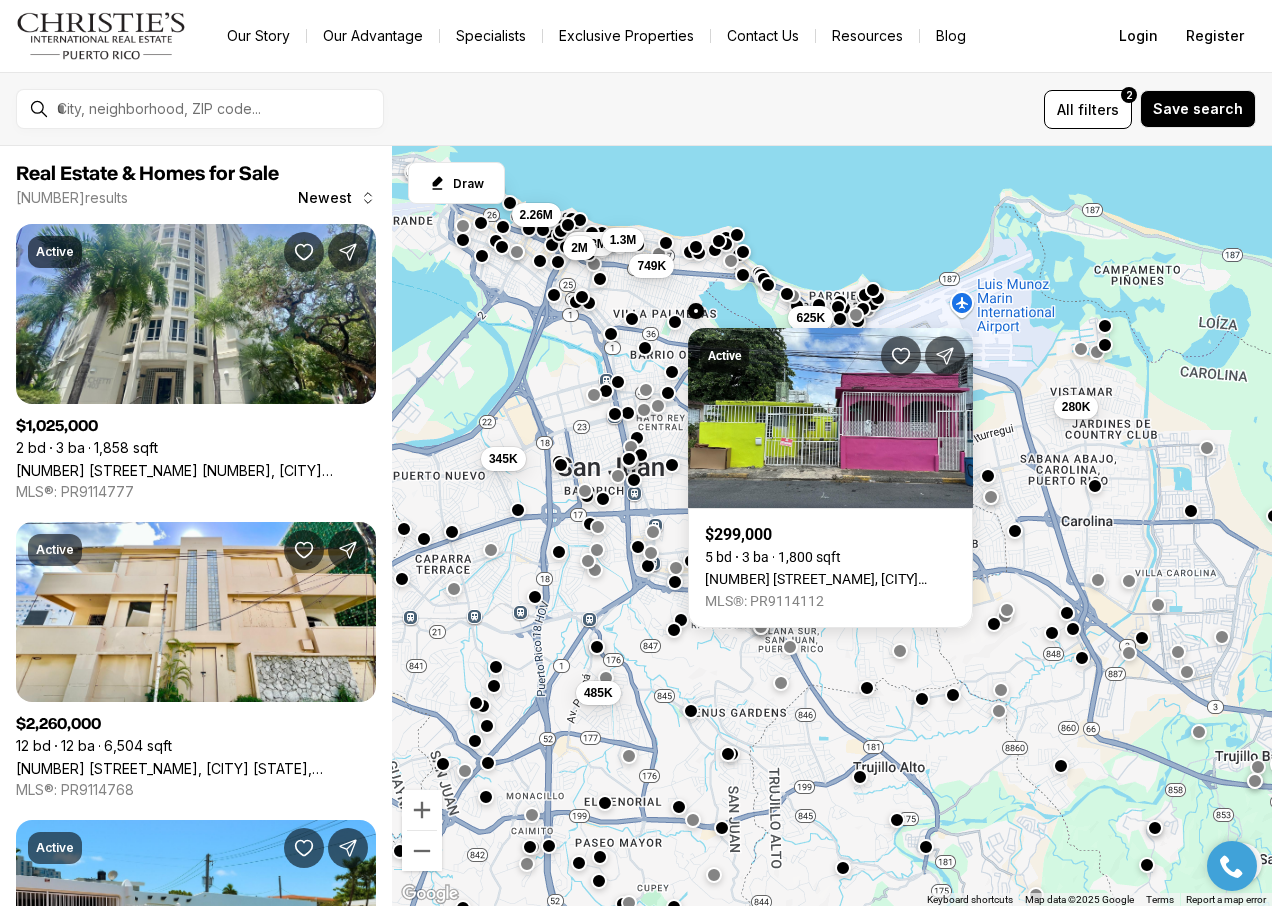 click at bounding box center [632, 318] 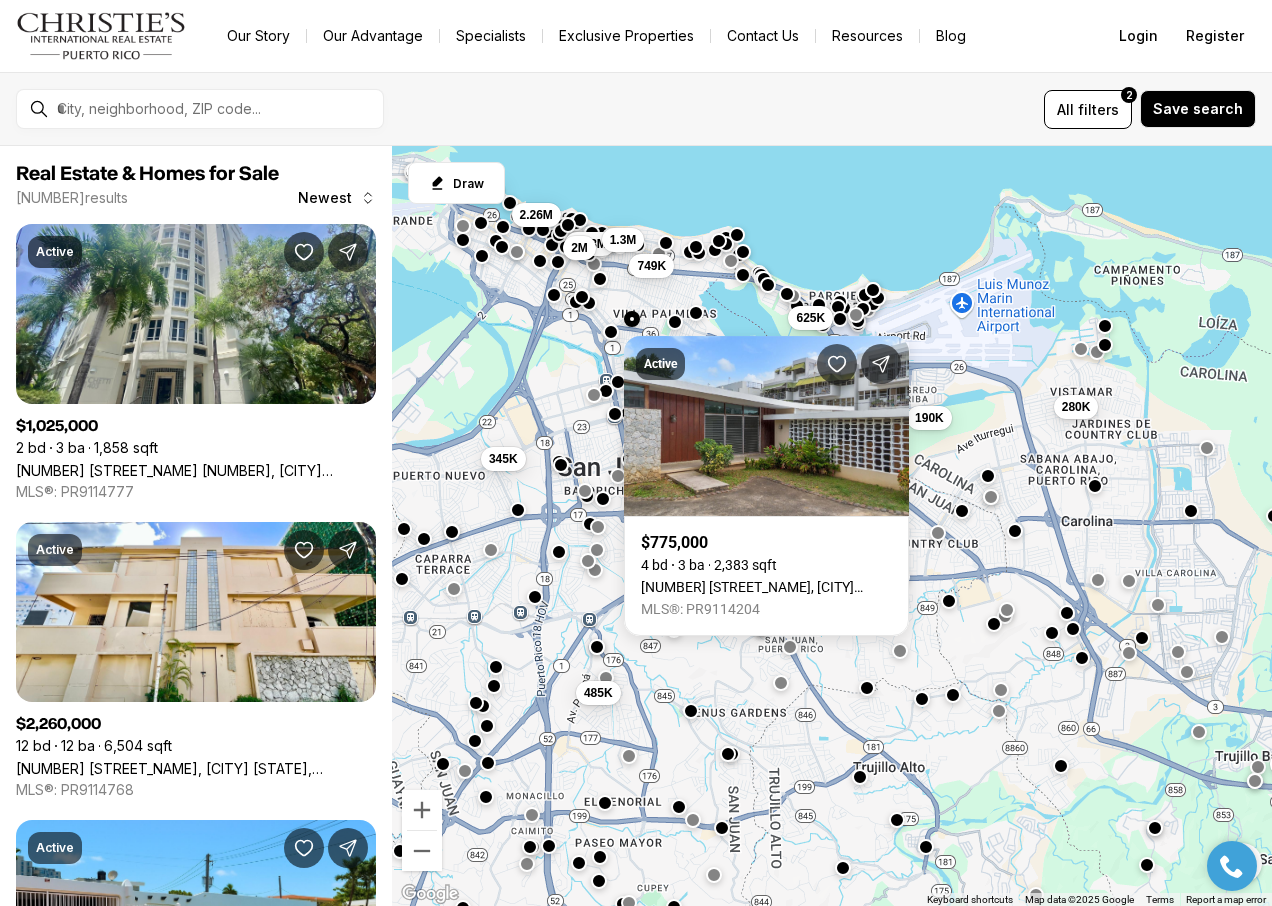 click at bounding box center (611, 331) 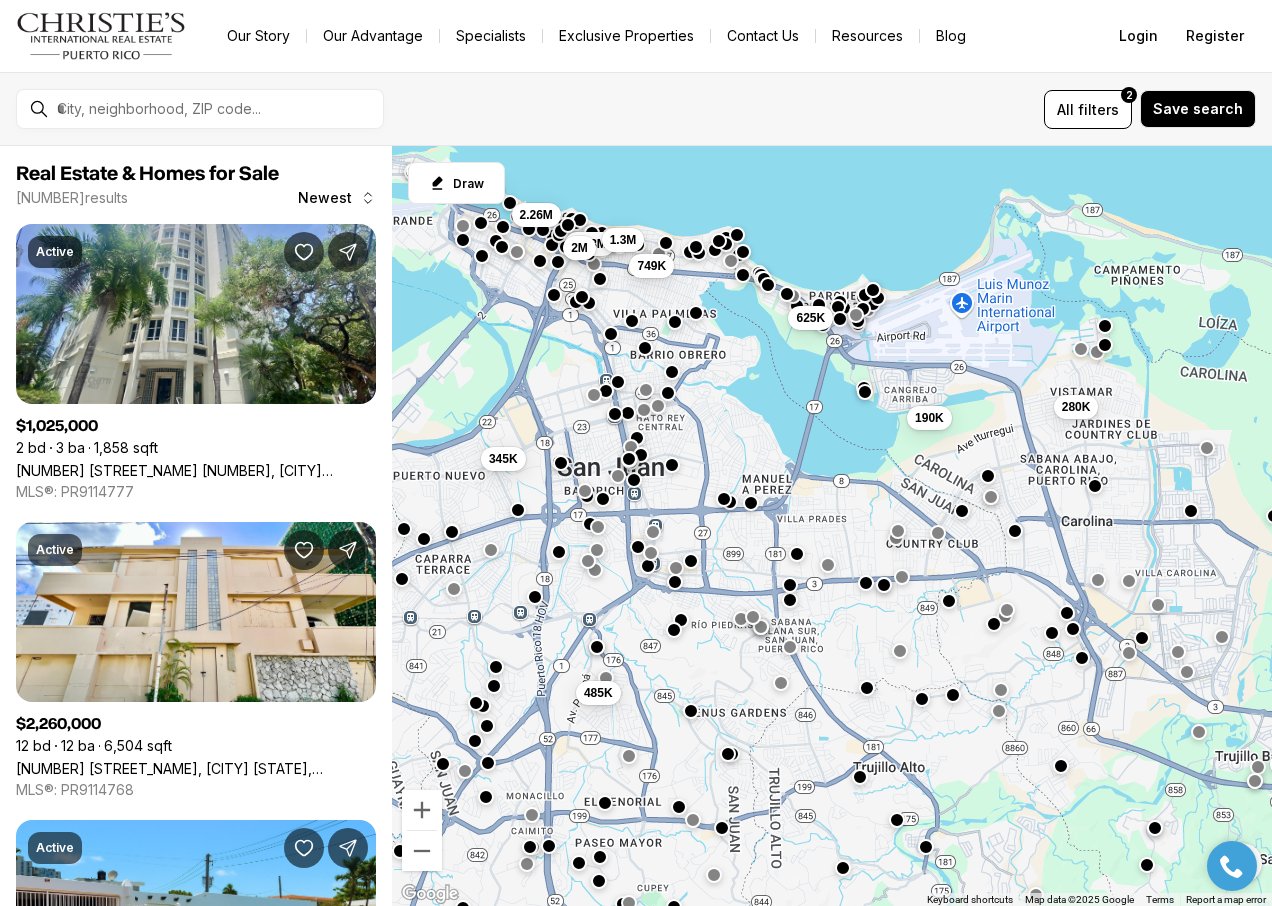 click at bounding box center [561, 462] 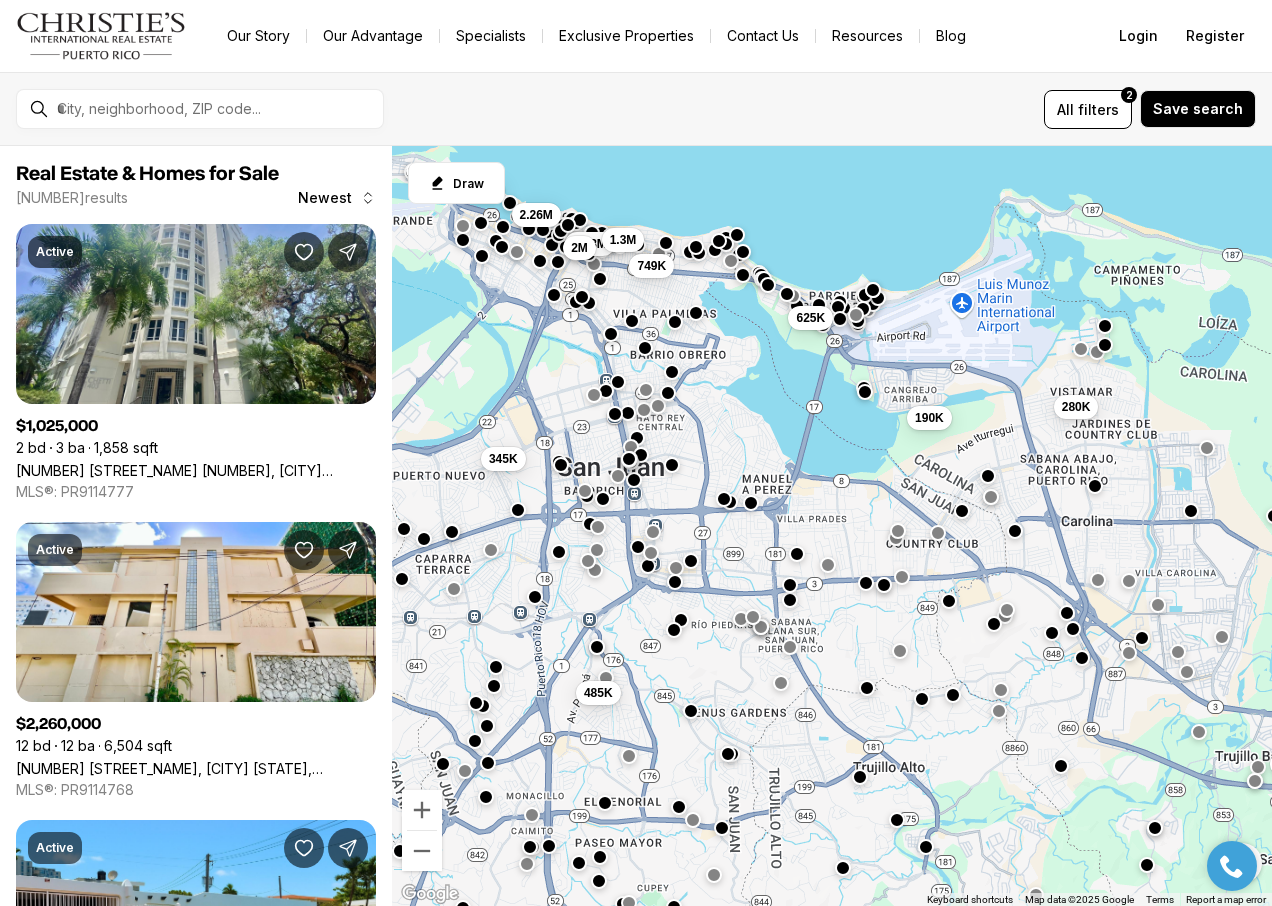 click on "350K 190K 625K 280K 485K 345K 1.03M 1.3M 749K 2.26M 585K 2M" at bounding box center (832, 526) 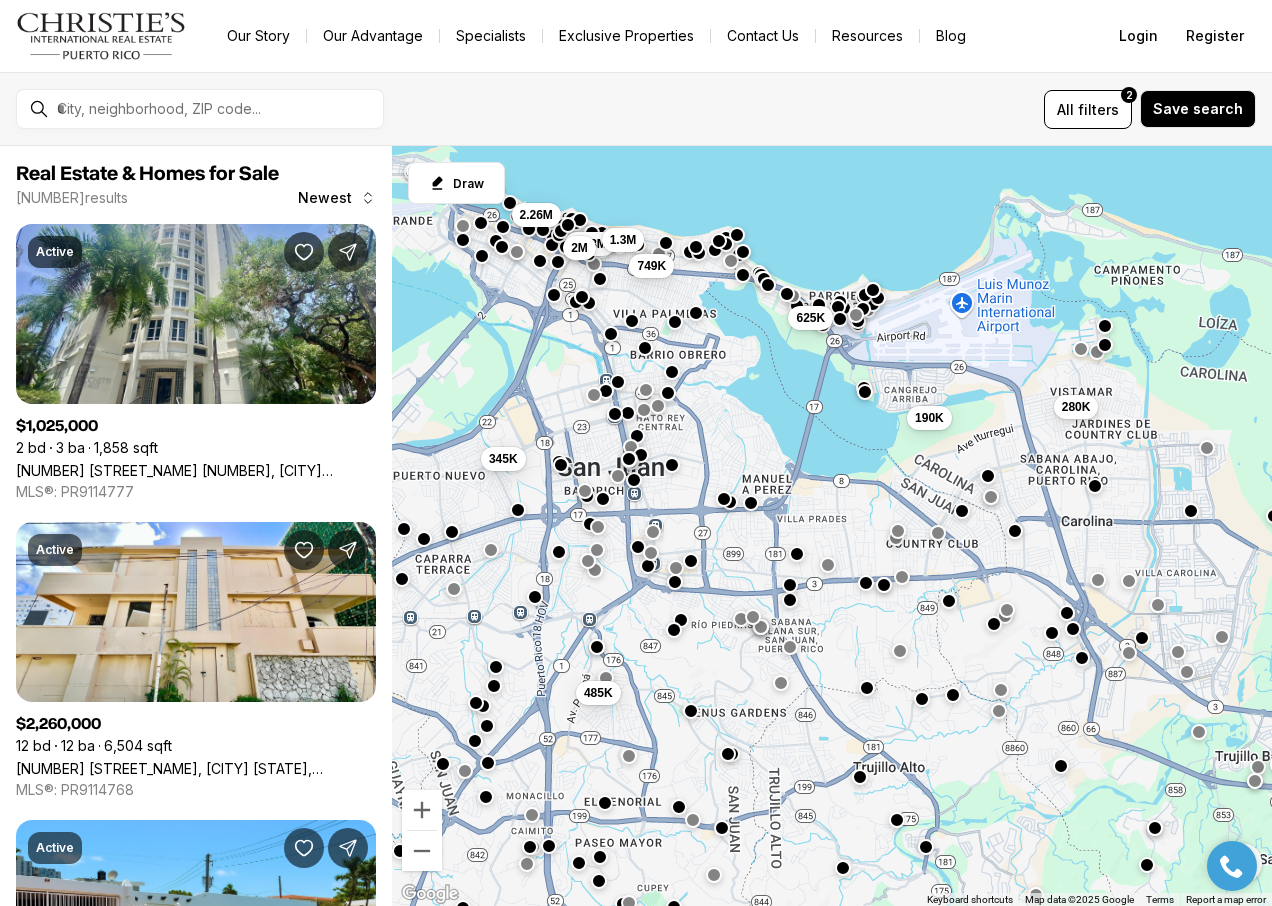 click at bounding box center [637, 435] 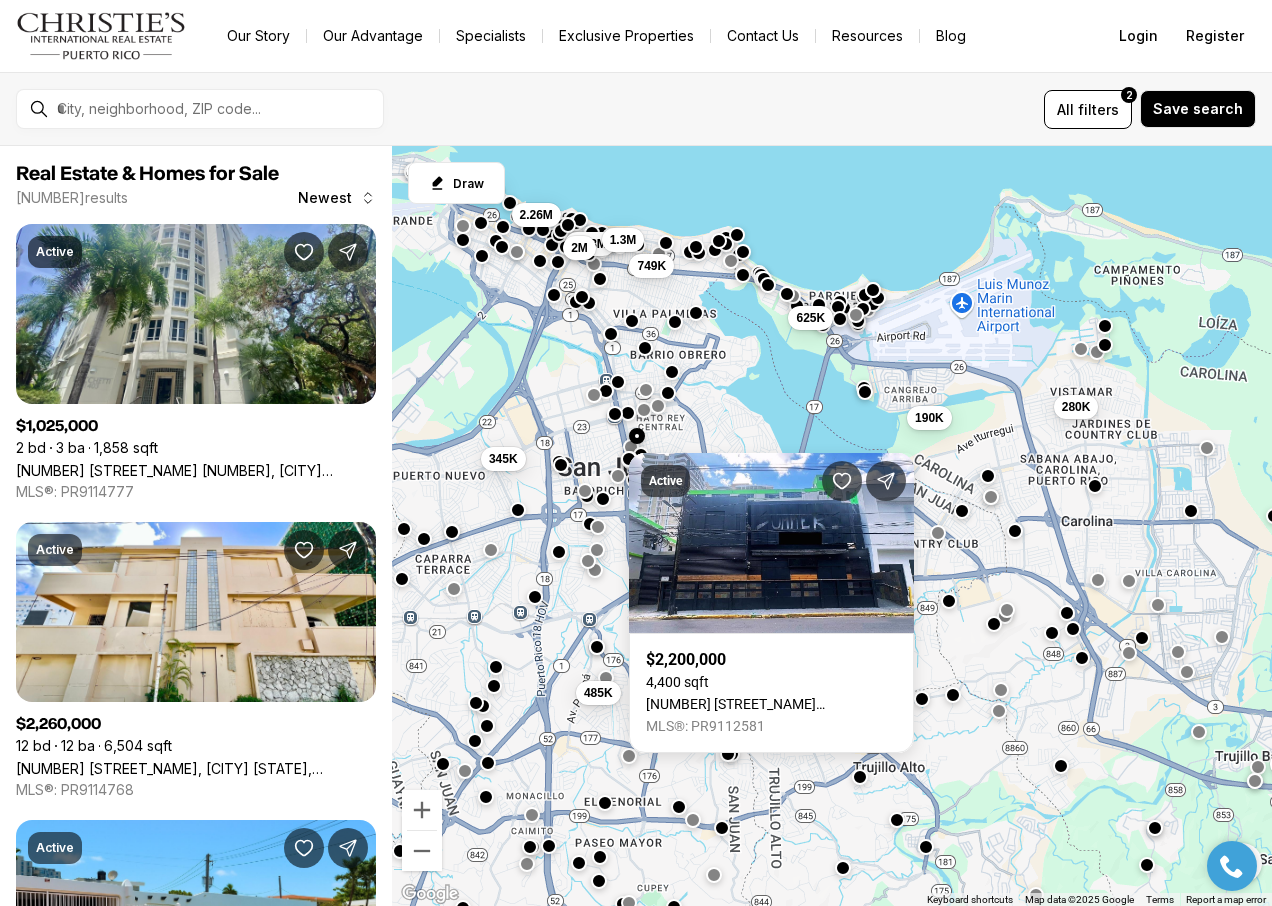 click on "350K 190K 625K 280K 485K 345K 1.03M 1.3M 749K 2.26M 585K 2M" at bounding box center (832, 526) 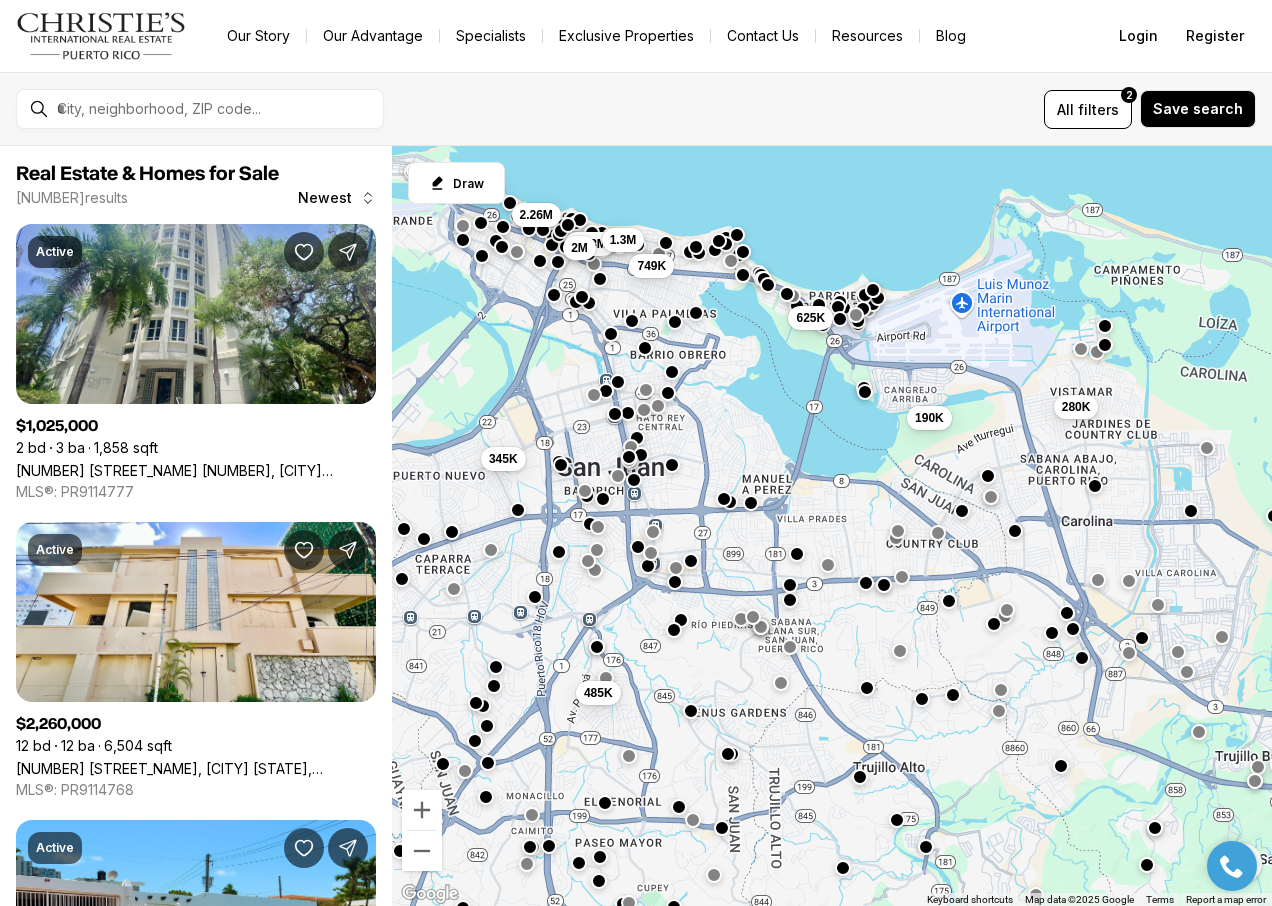 click at bounding box center (629, 457) 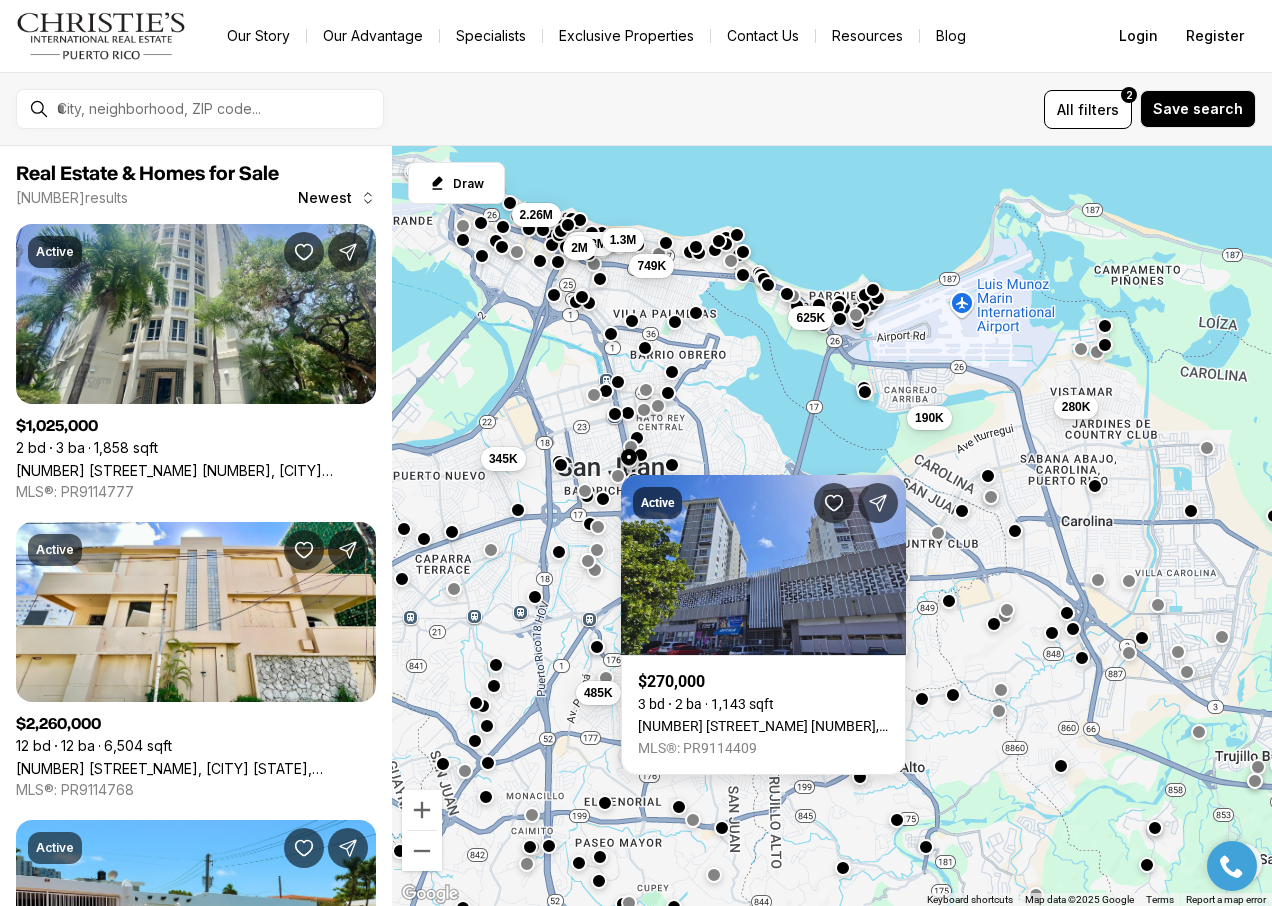 click at bounding box center (496, 664) 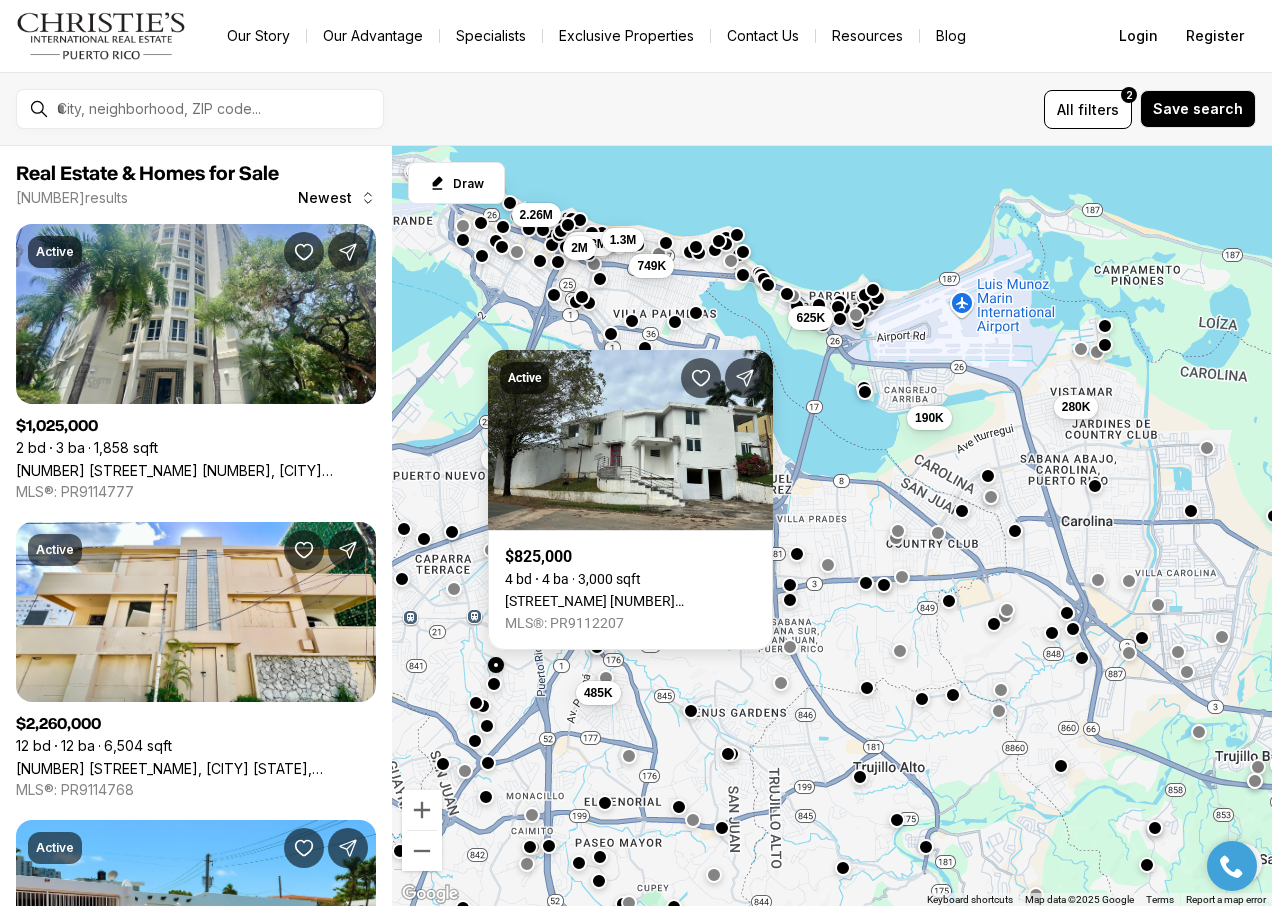 click at bounding box center (494, 684) 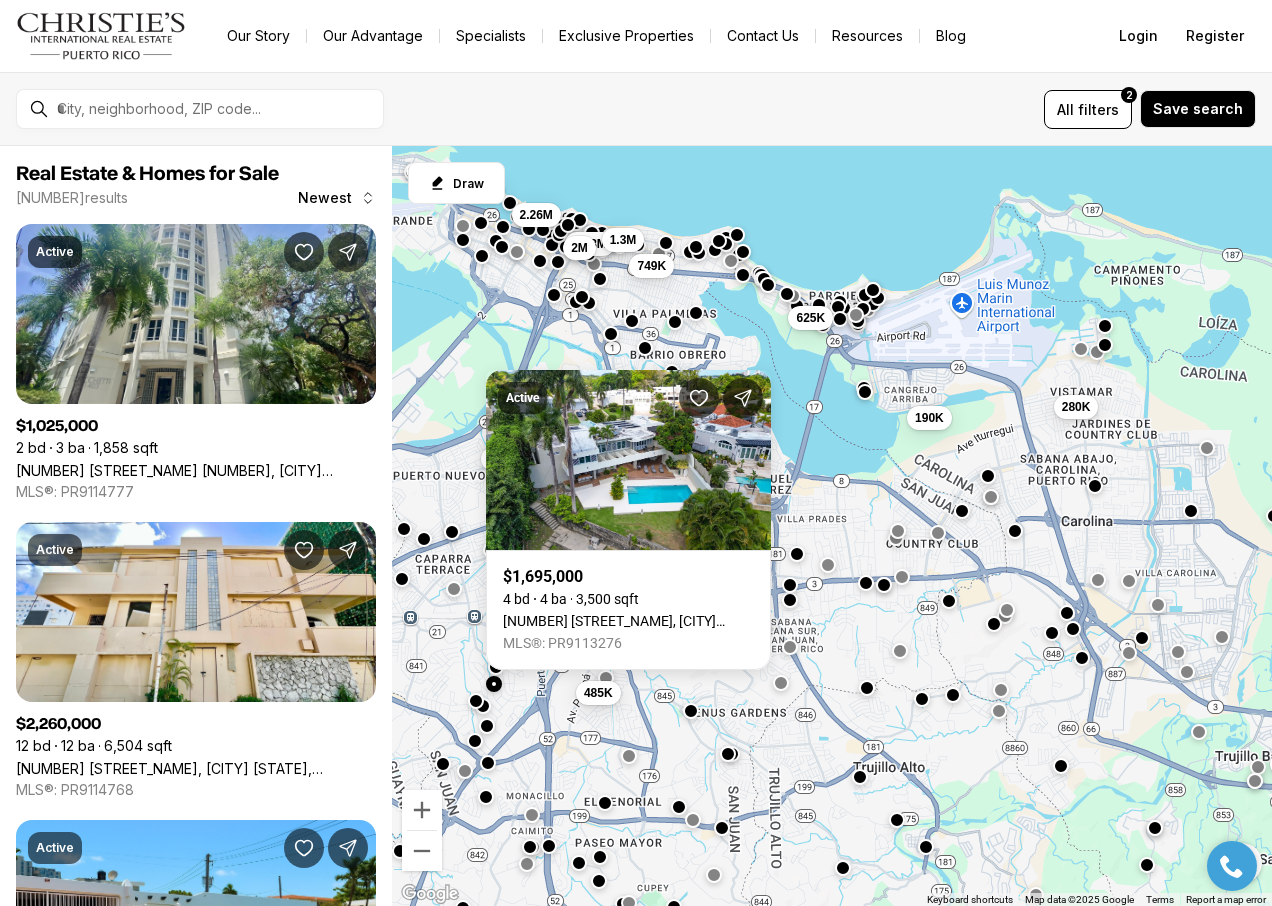 click at bounding box center [476, 701] 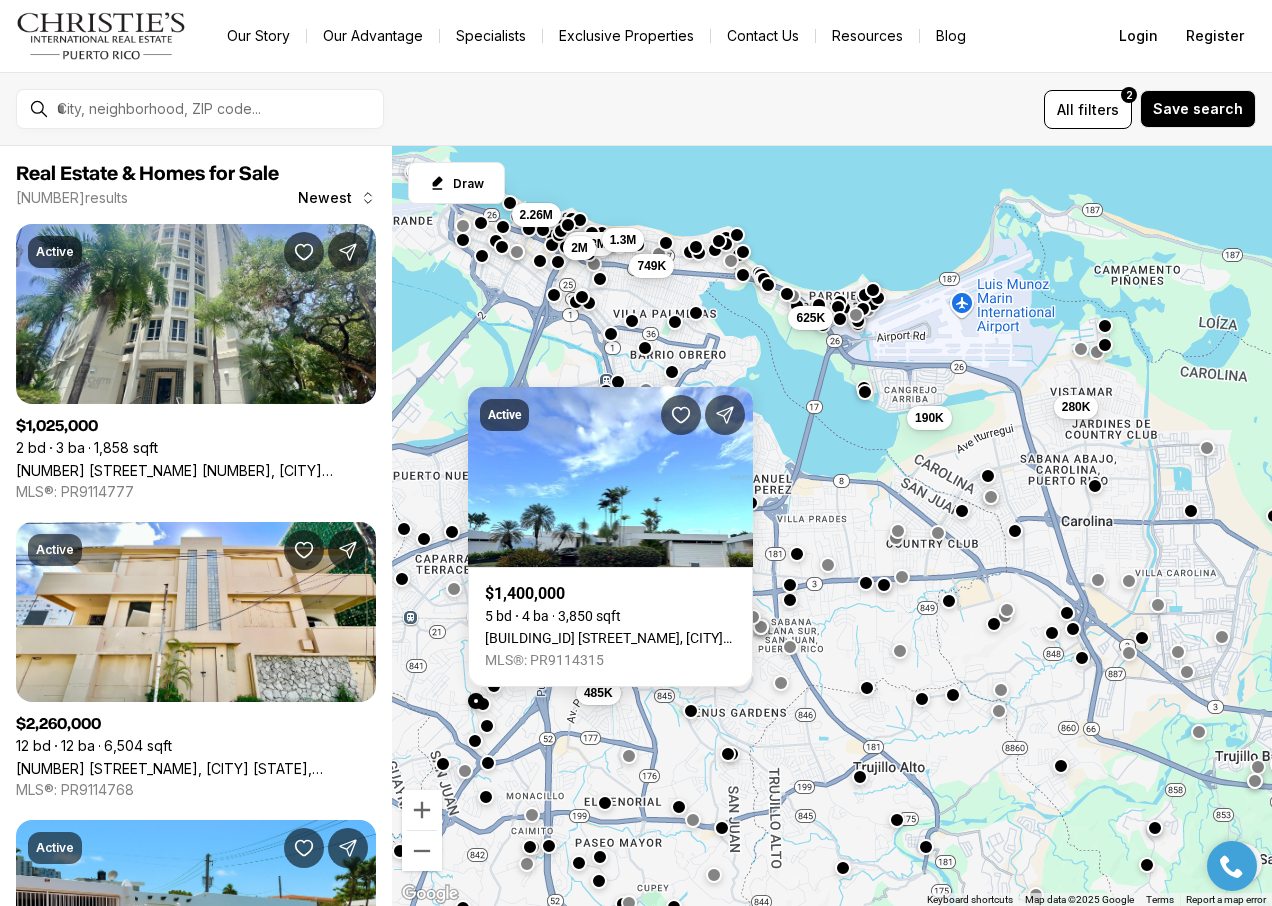 click at bounding box center [483, 704] 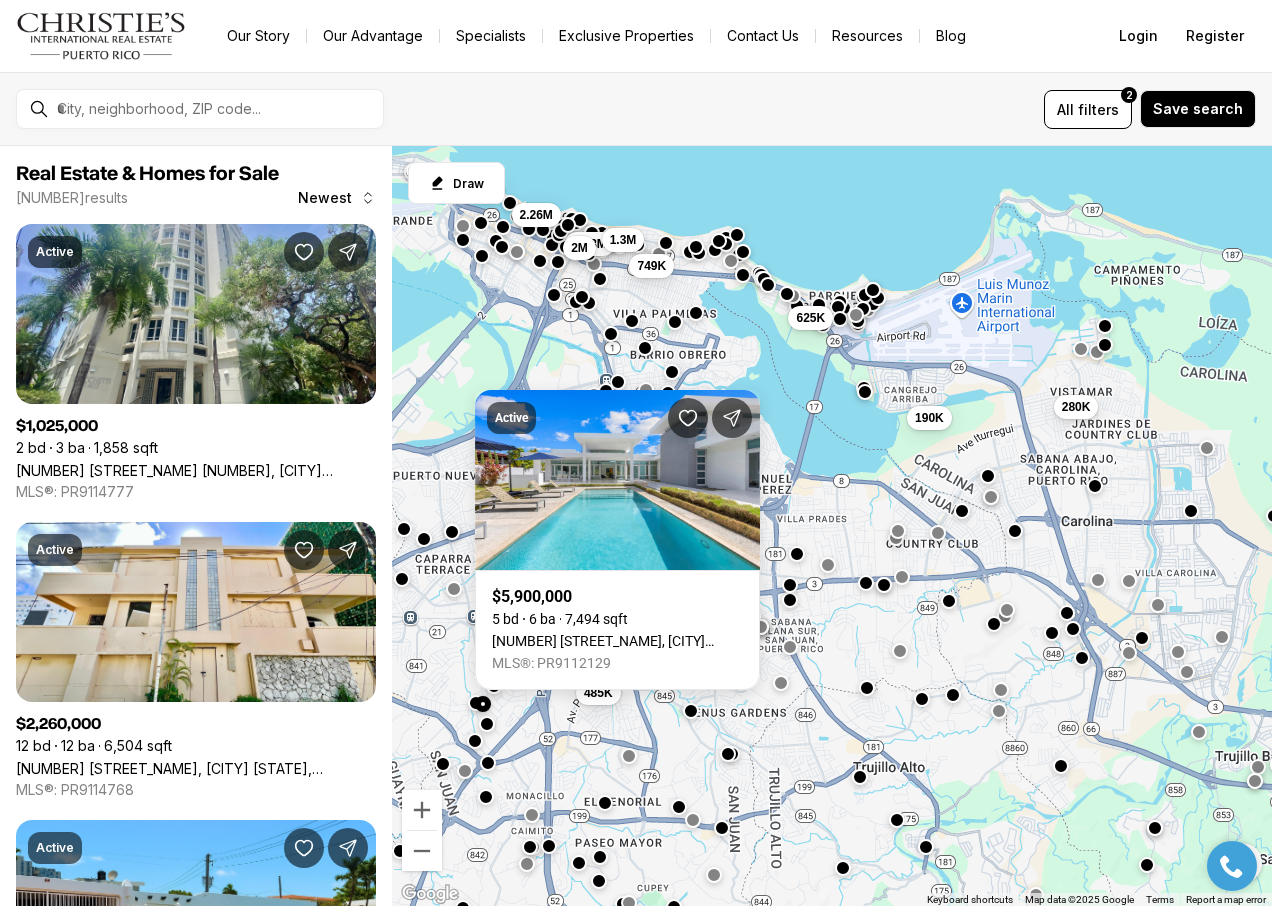 click at bounding box center [487, 724] 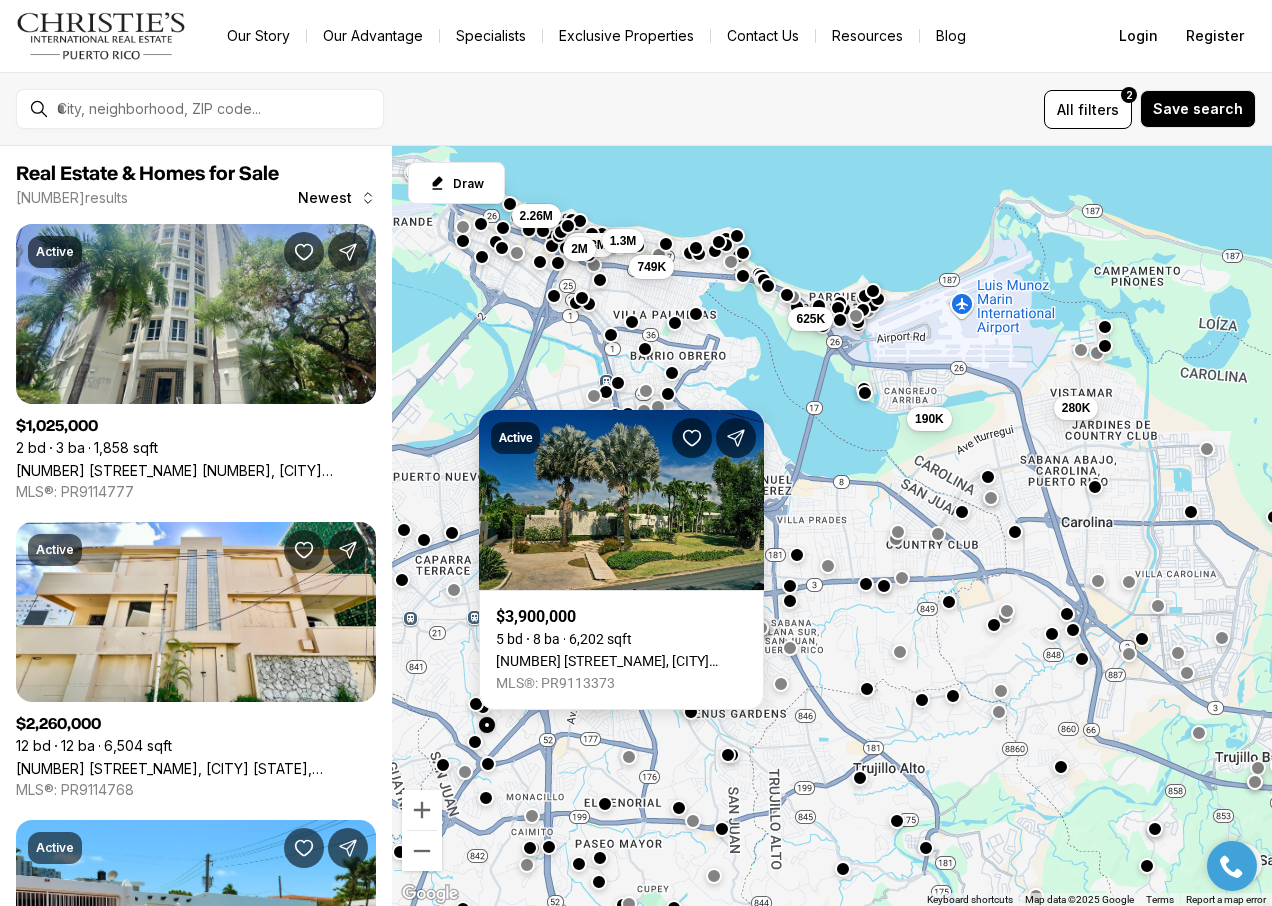click at bounding box center (475, 742) 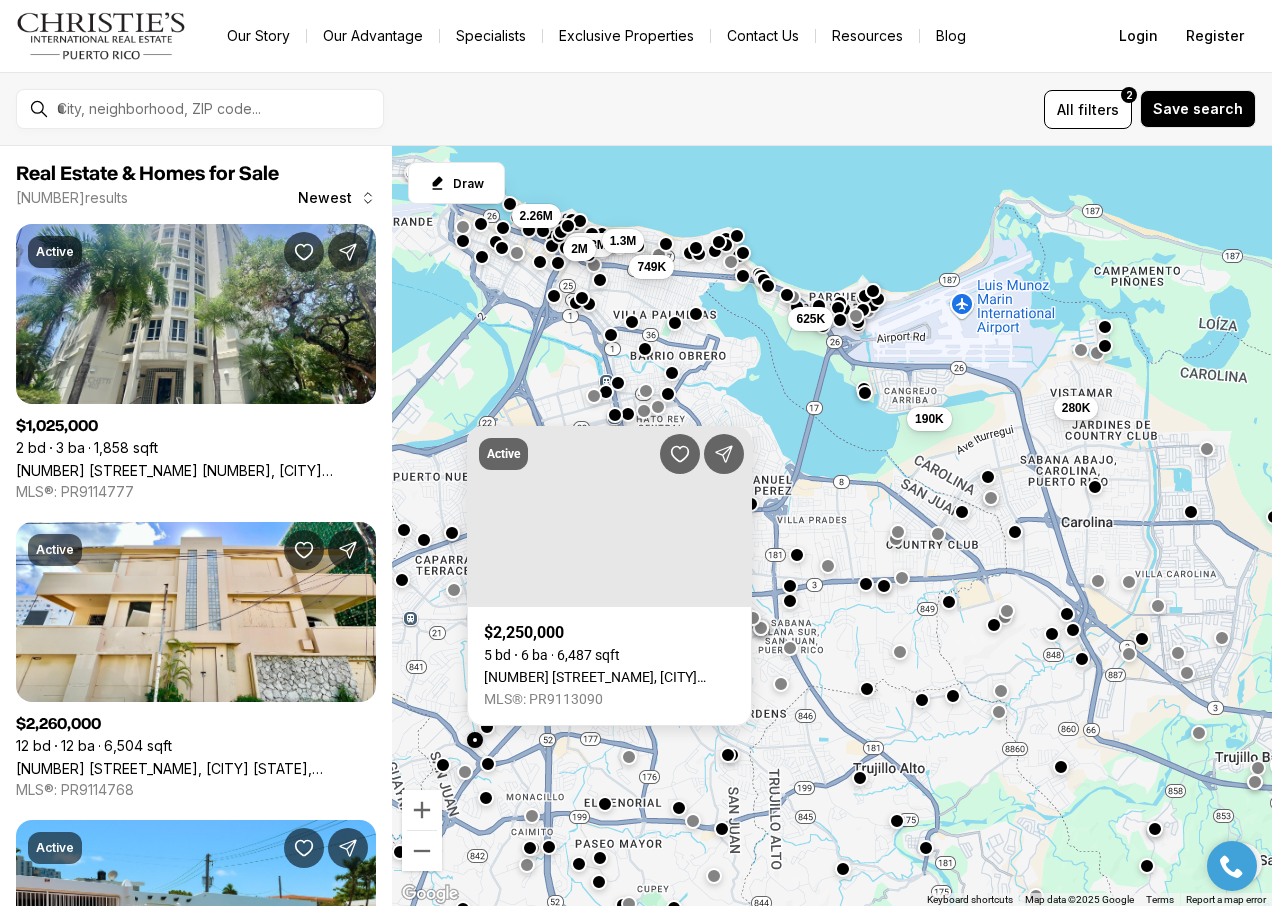 click at bounding box center [475, 740] 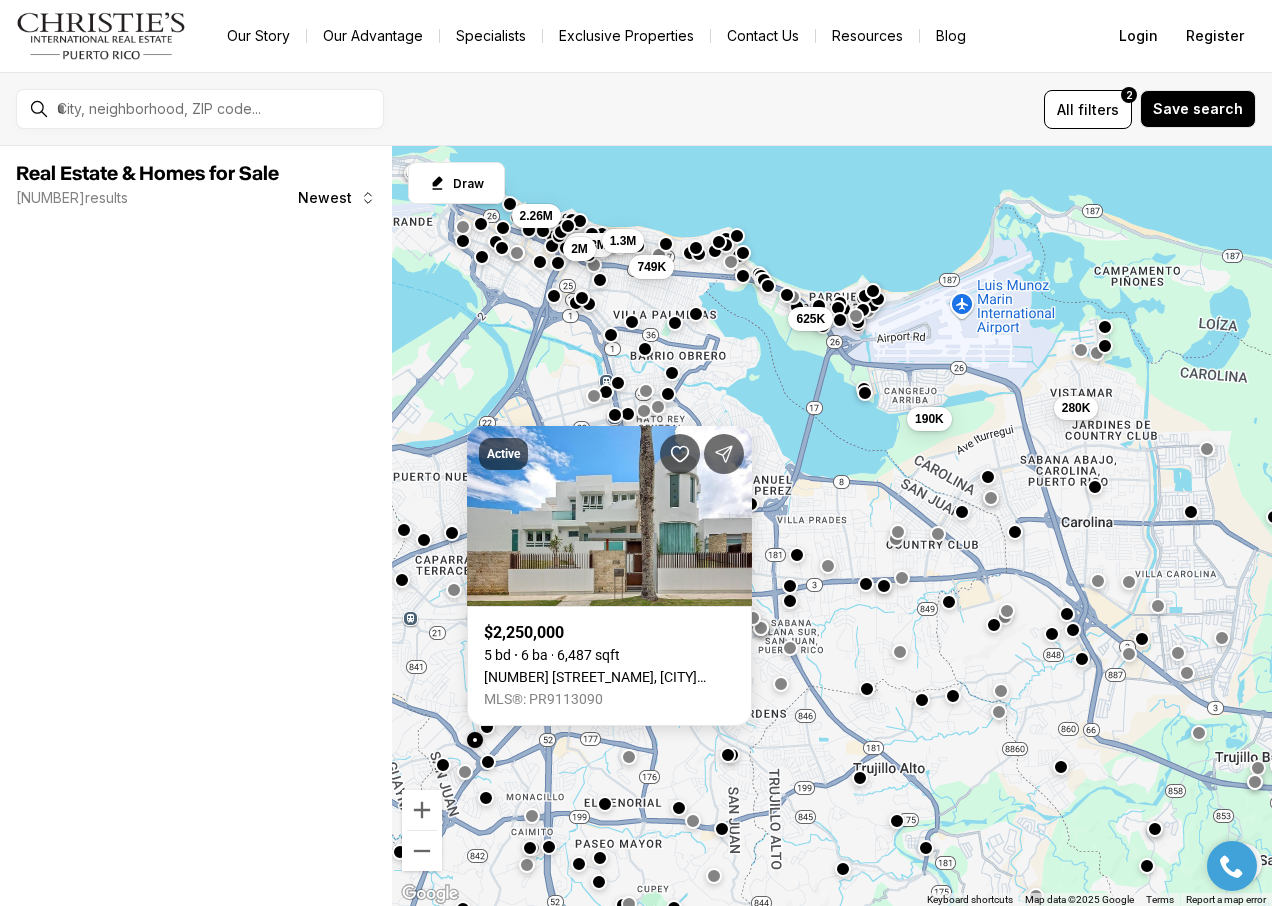 click at bounding box center (488, 763) 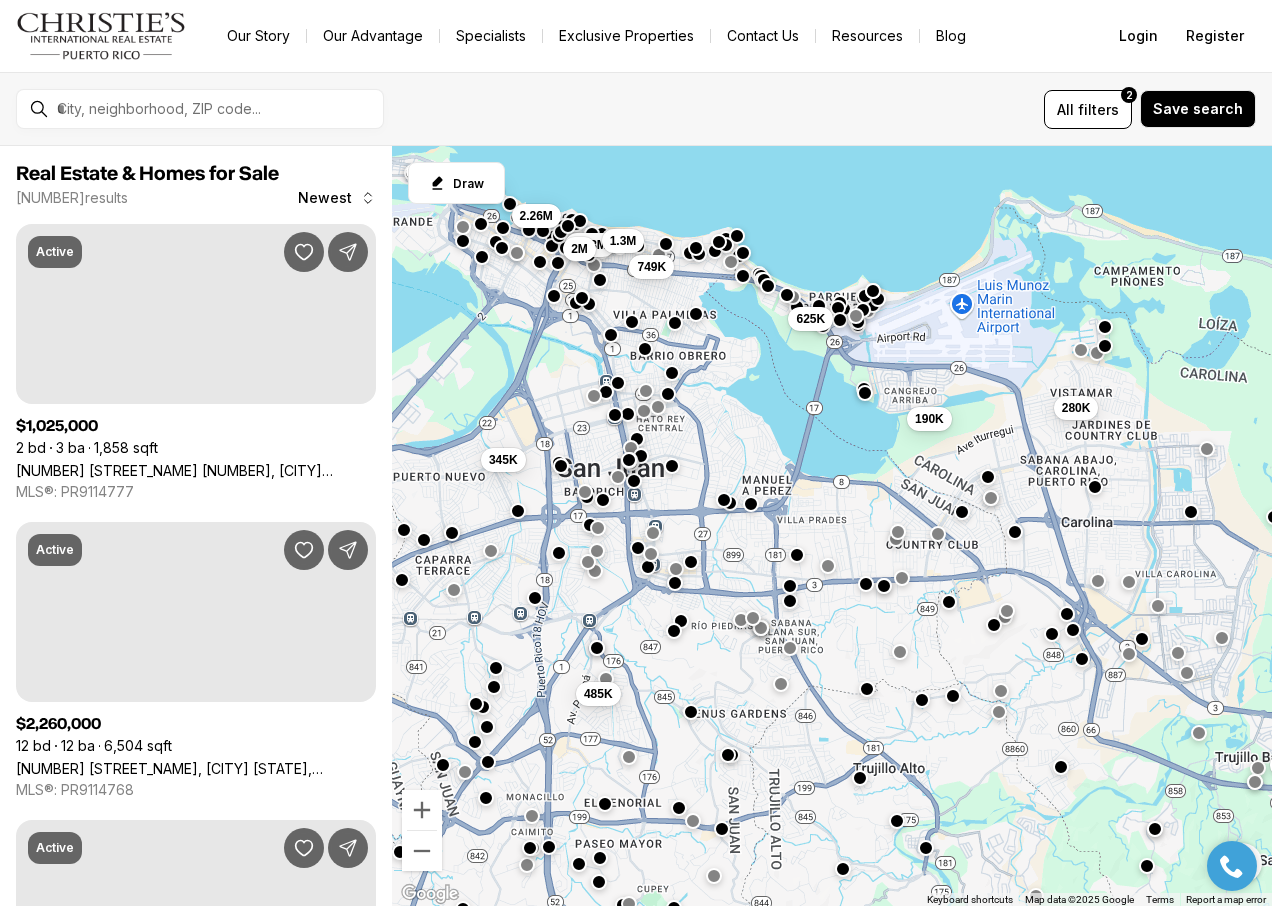 click at bounding box center [488, 761] 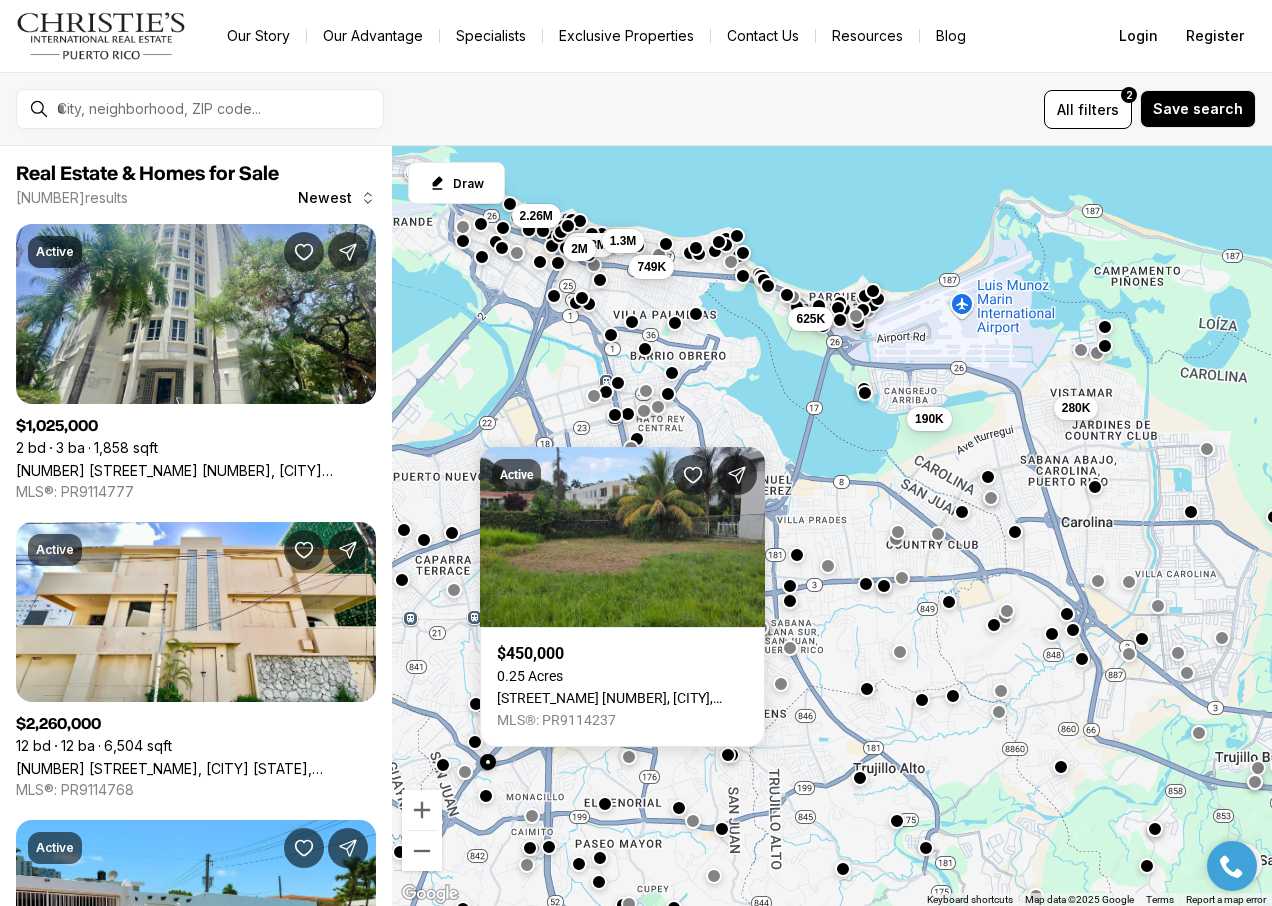 click at bounding box center [486, 795] 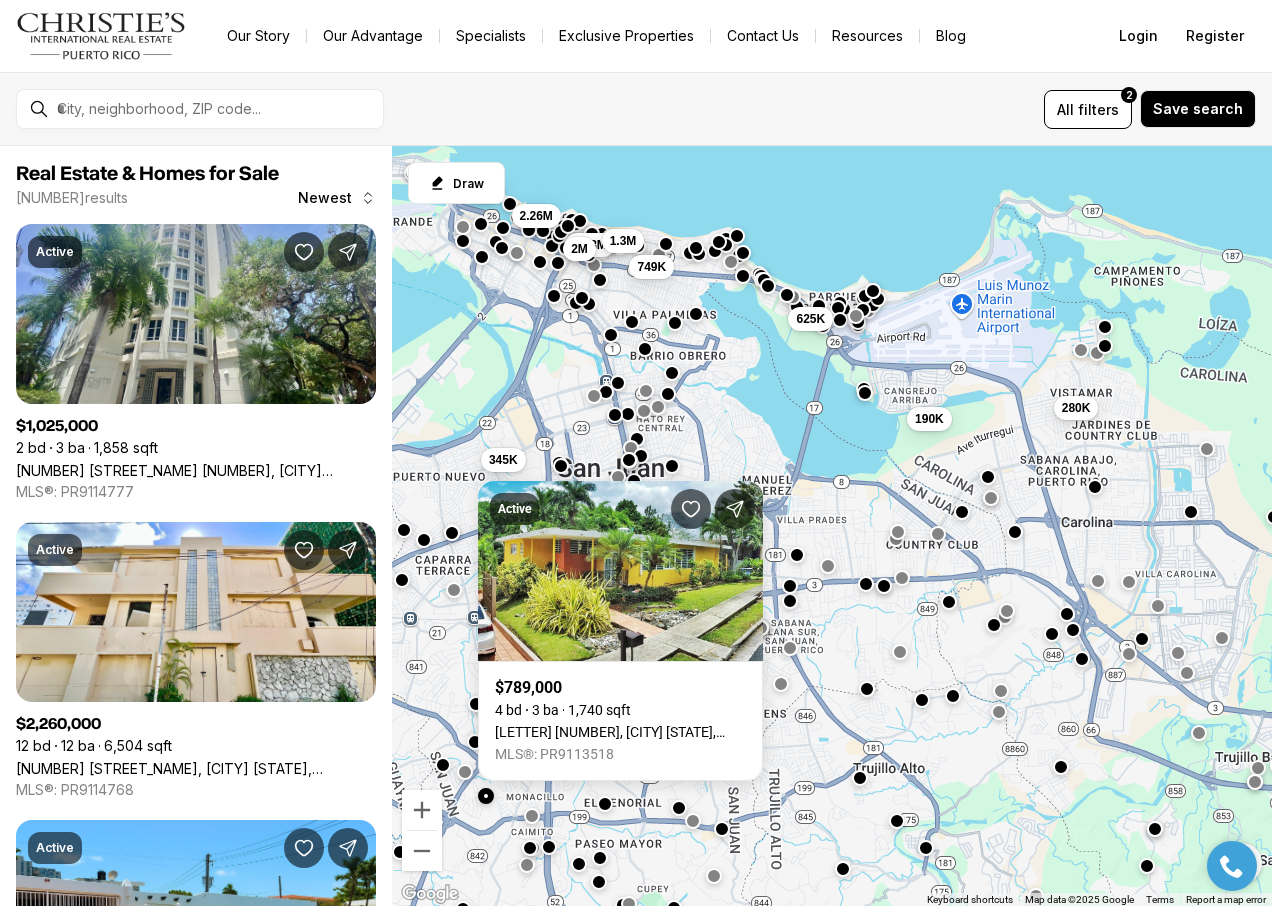 click on "350K 190K 625K 280K 485K 345K 1.03M 1.3M 749K 2.26M 585K 2M" at bounding box center [832, 526] 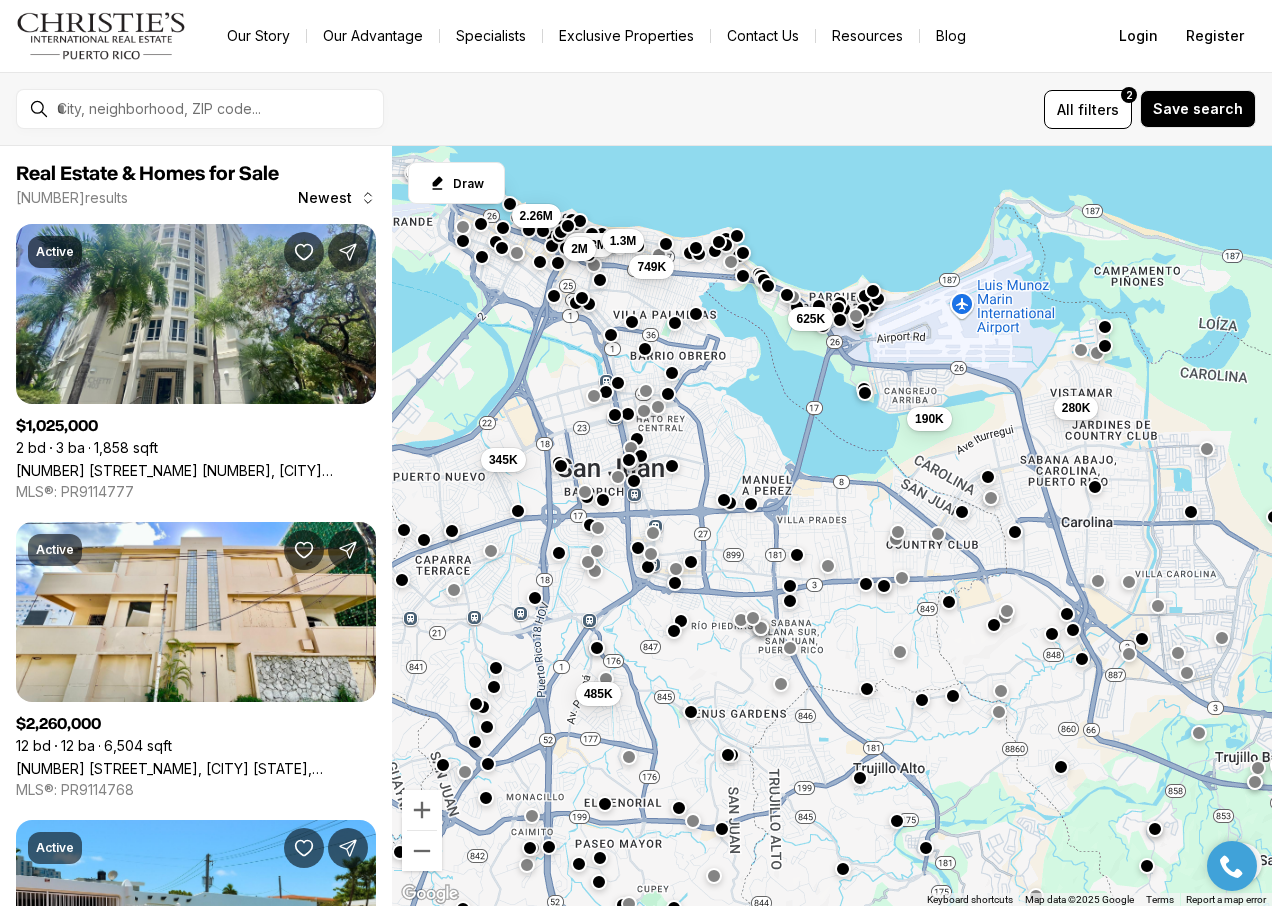 click at bounding box center [452, 530] 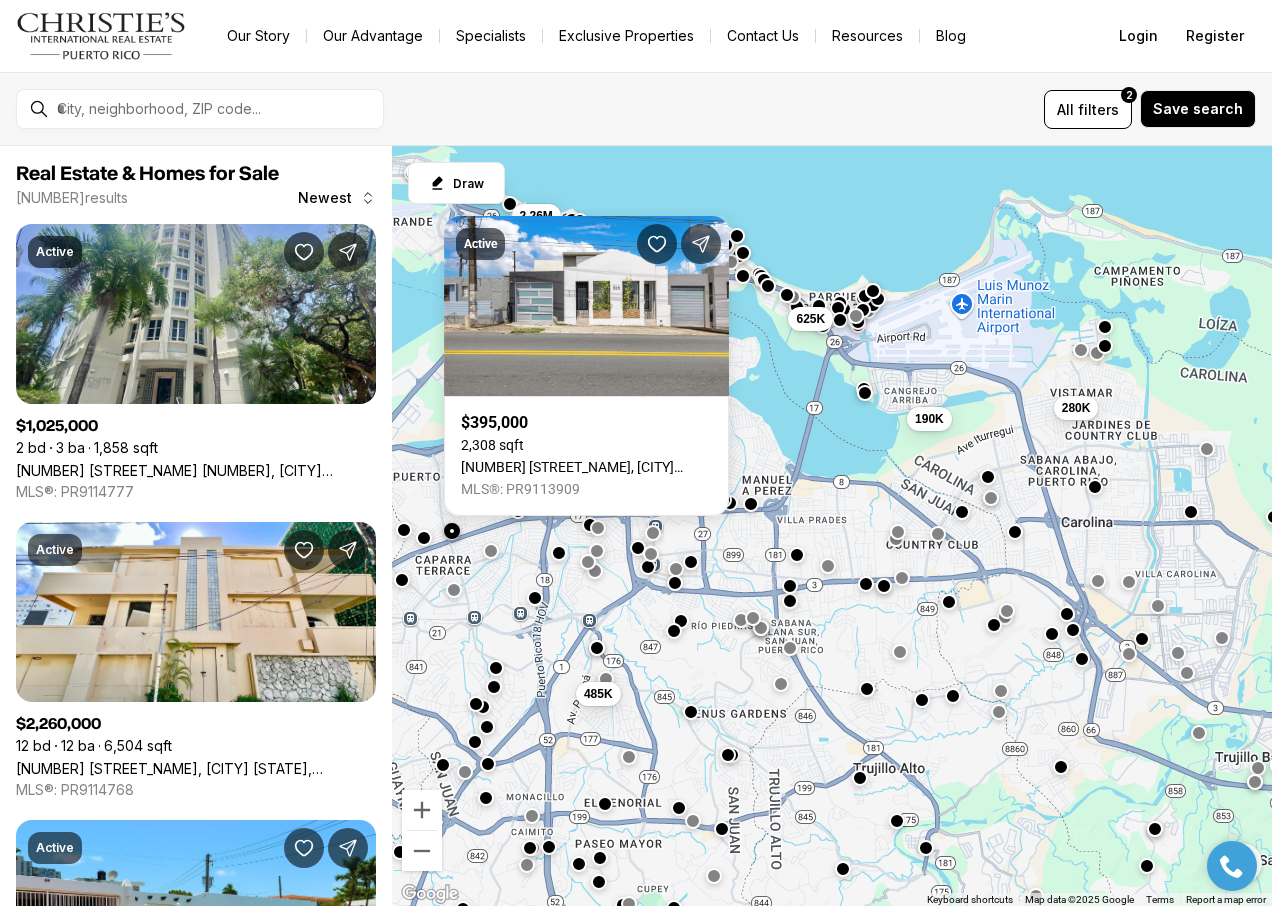 click at bounding box center [424, 537] 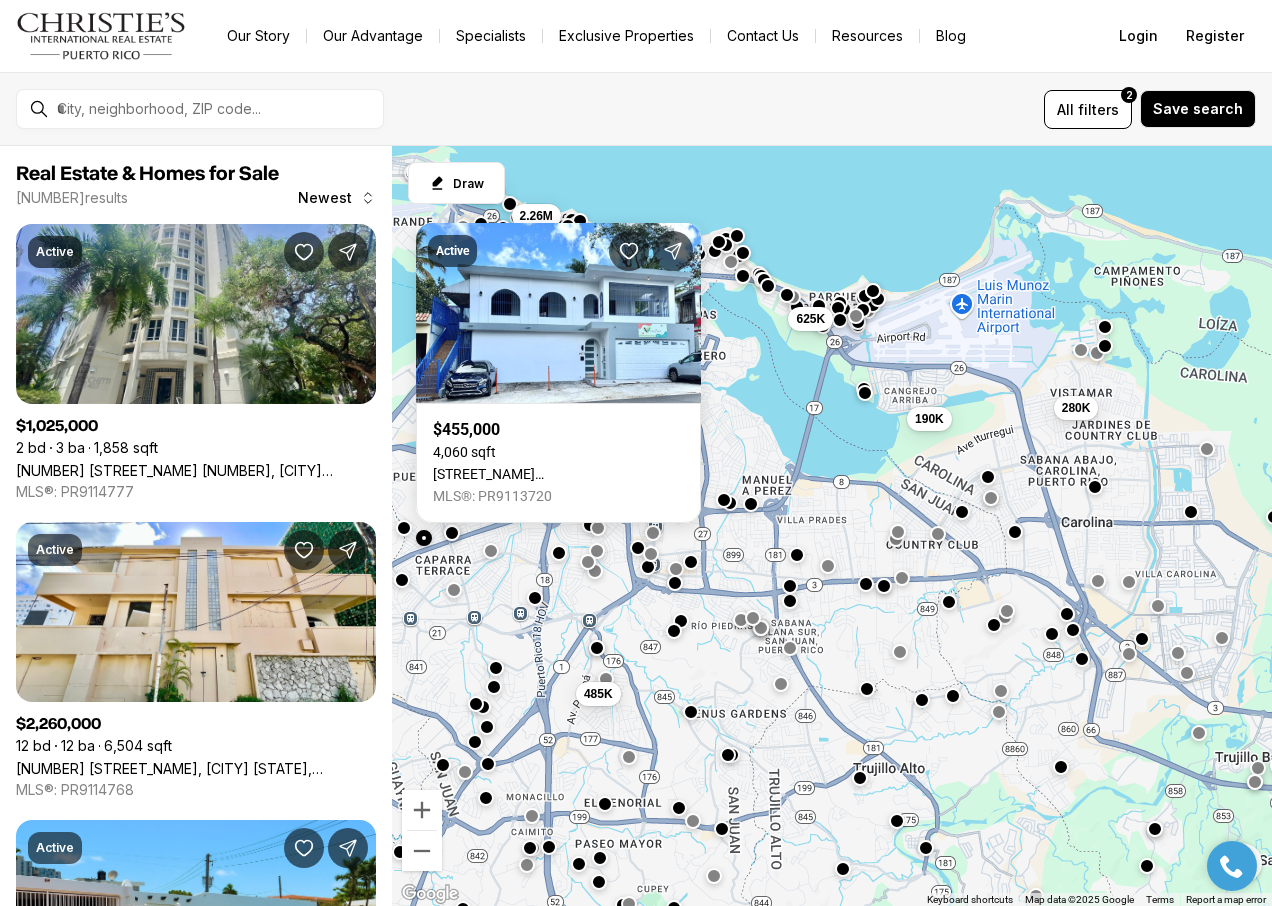 click at bounding box center (404, 527) 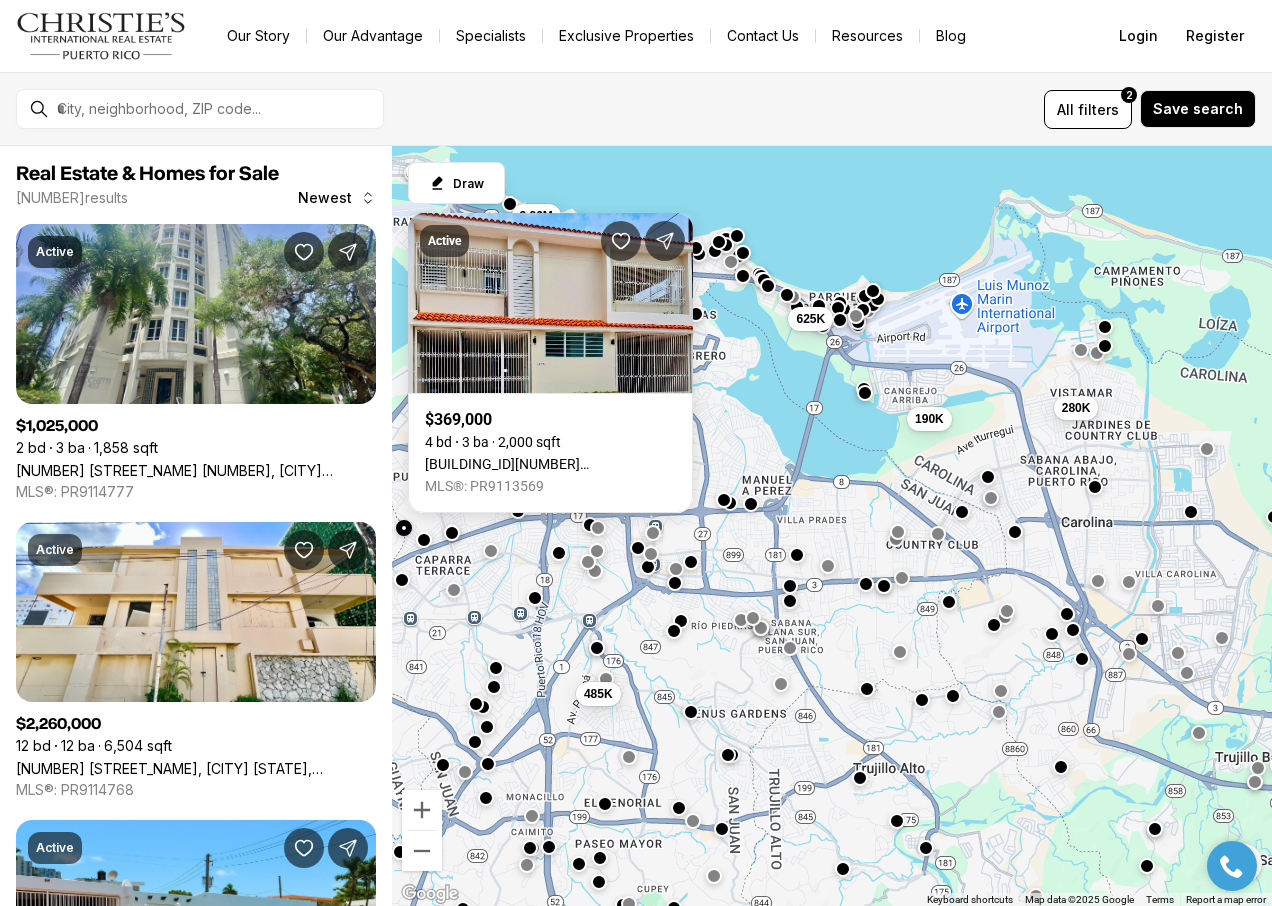 click on "350K 190K 625K 280K 485K 345K 1.03M 1.3M 749K 2.26M 585K 2M" at bounding box center [832, 526] 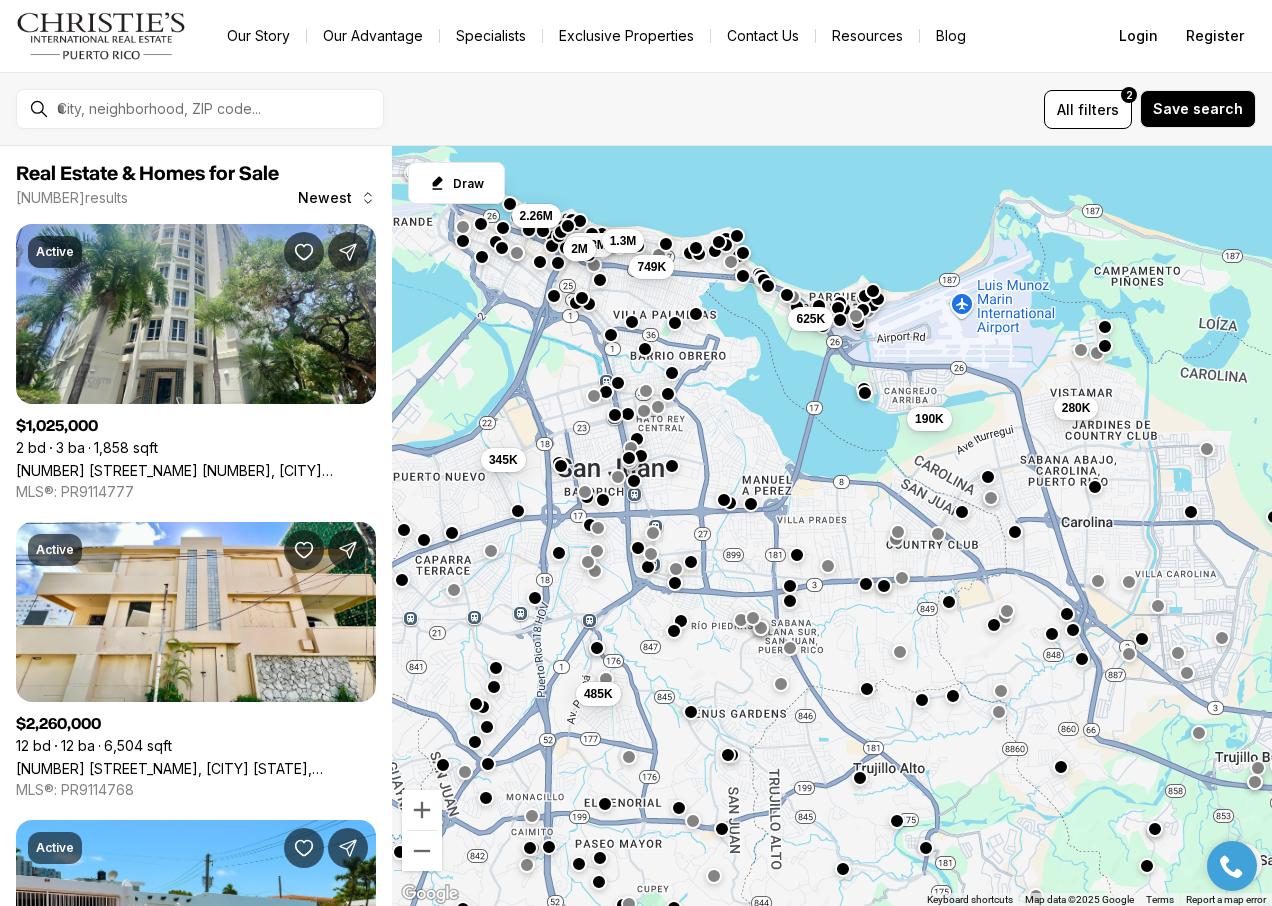 click at bounding box center [629, 458] 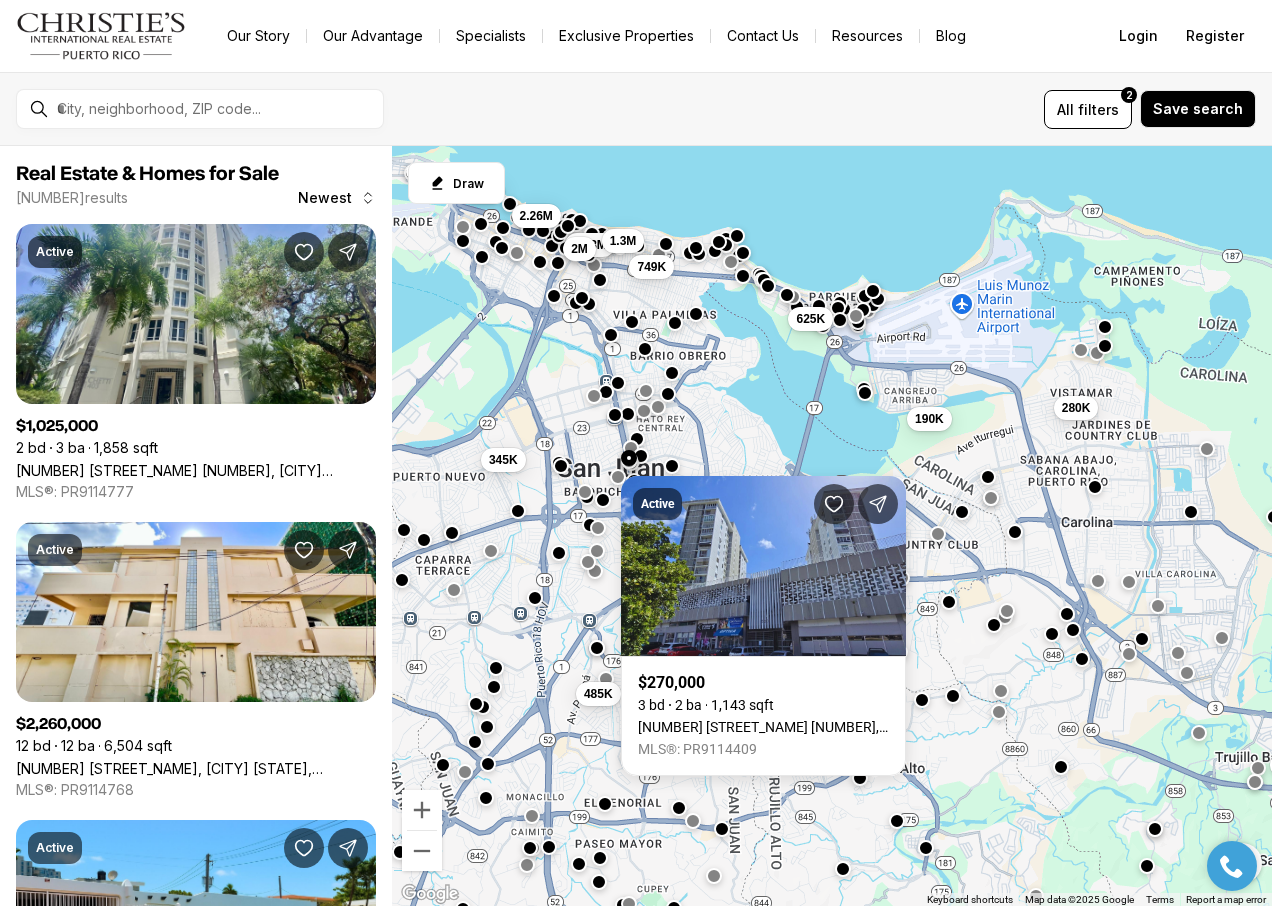 click on "350K 190K 625K 280K 485K 345K 1.03M 1.3M 749K 2.26M 585K 2M" at bounding box center (832, 526) 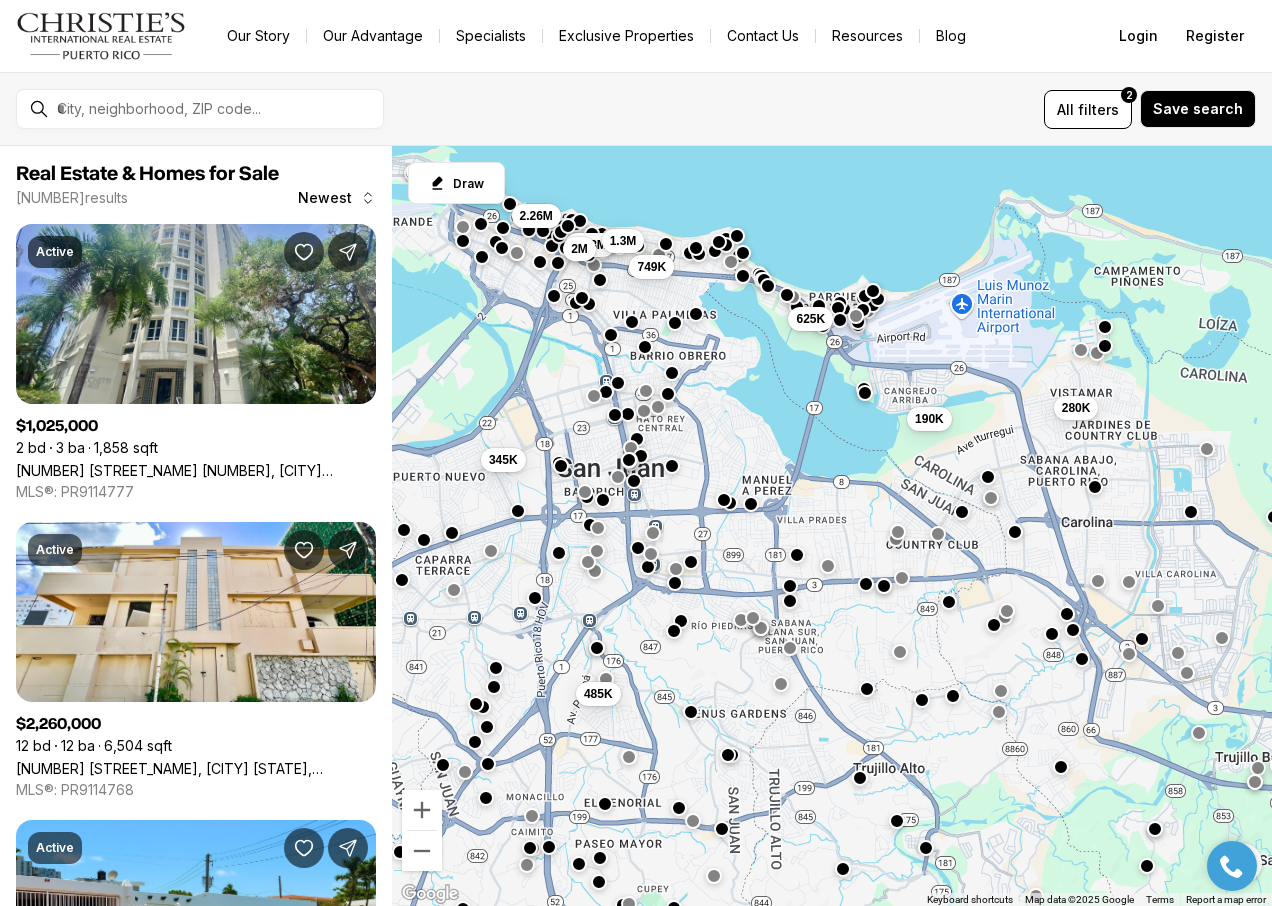 click at bounding box center (645, 347) 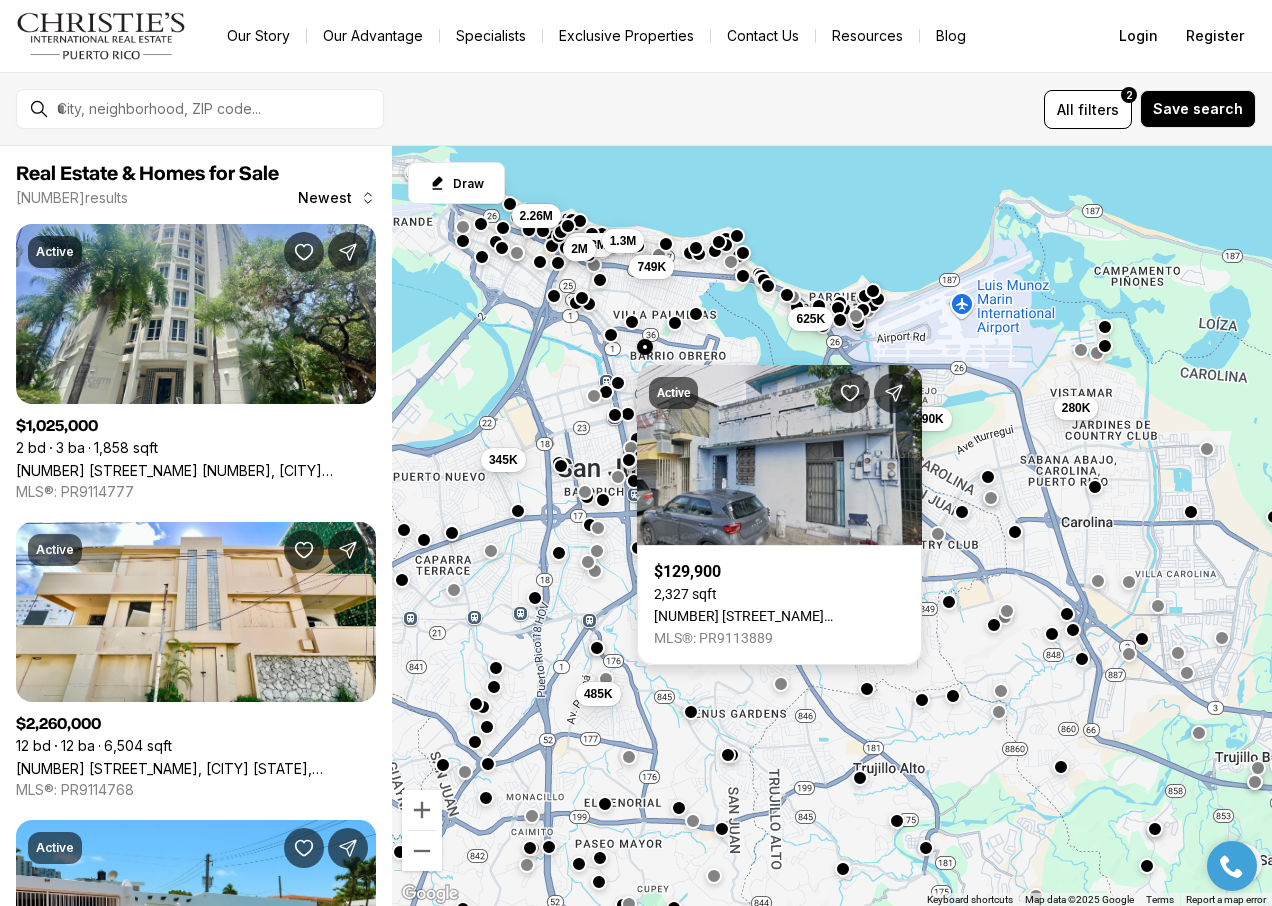 click on "653 Calle 10 BO. OBRERO, SAN JUAN PR, 00915" at bounding box center (779, 616) 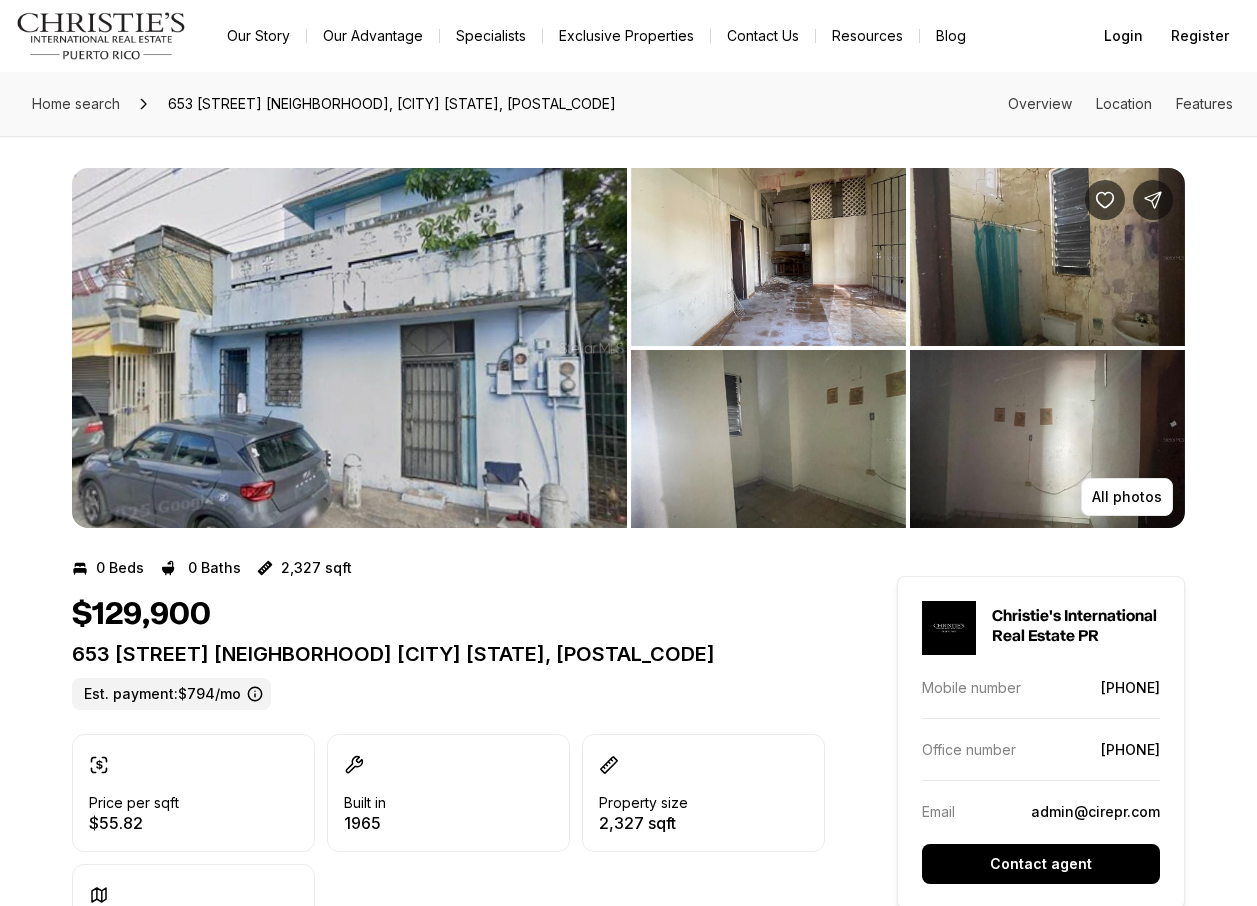 scroll, scrollTop: 0, scrollLeft: 0, axis: both 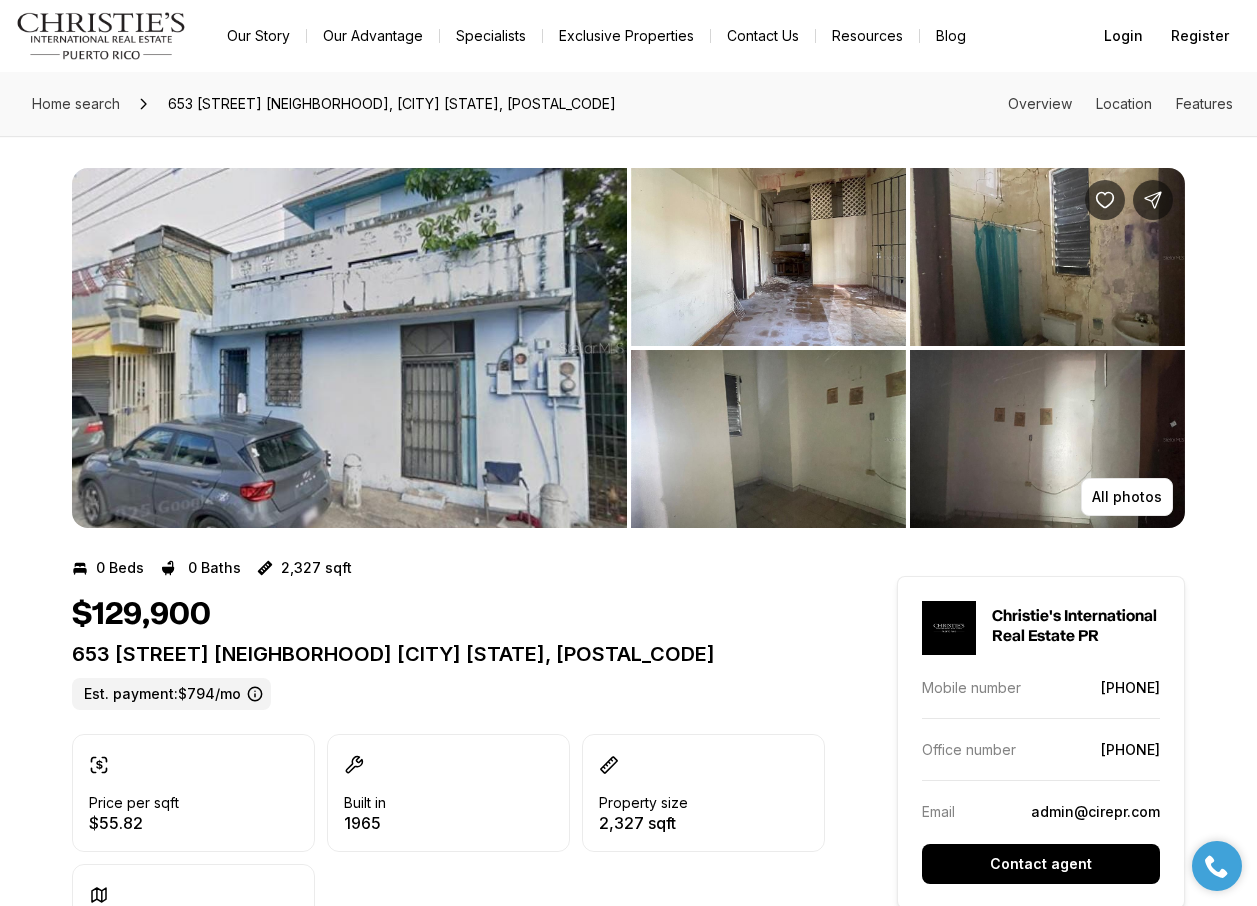 click at bounding box center (349, 348) 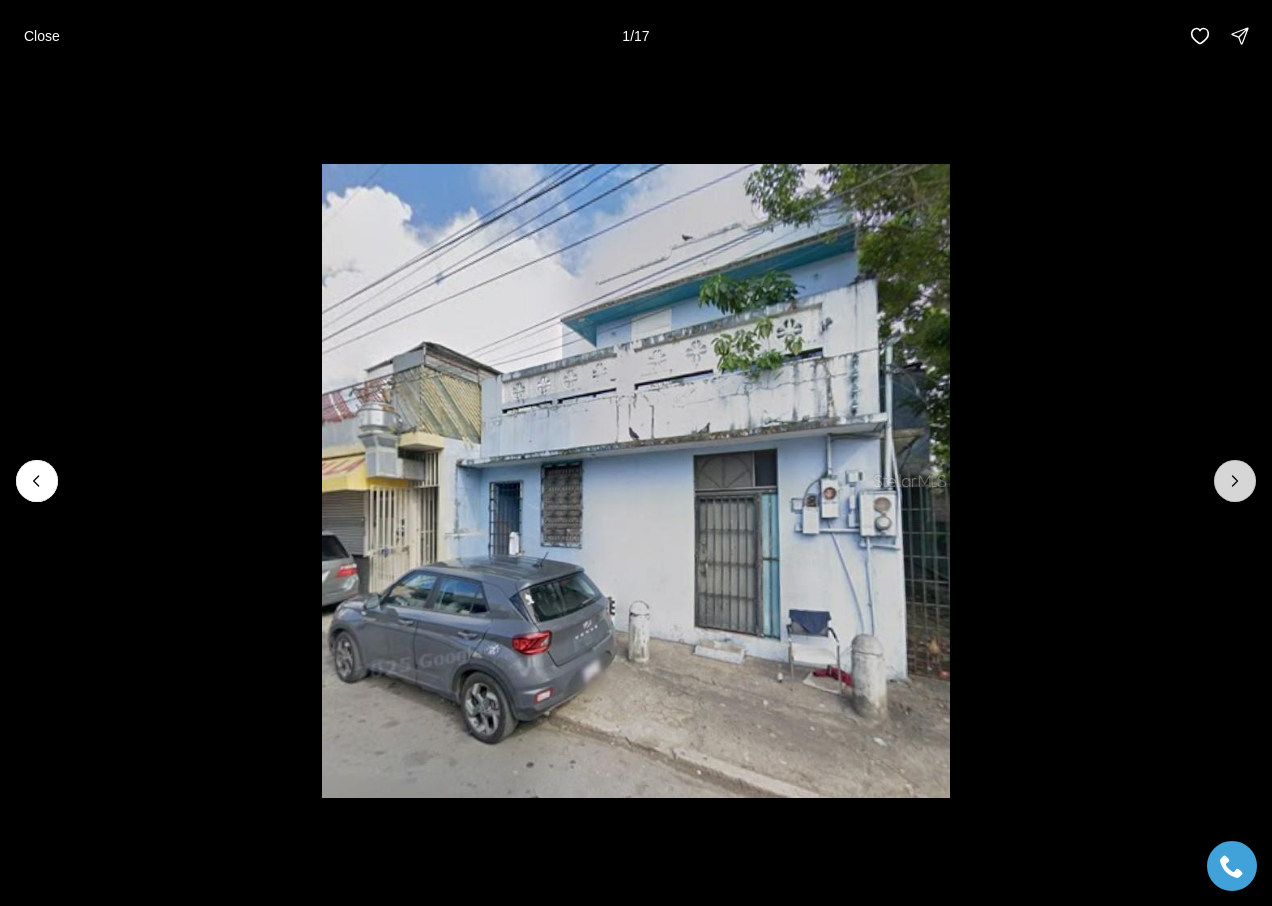 click 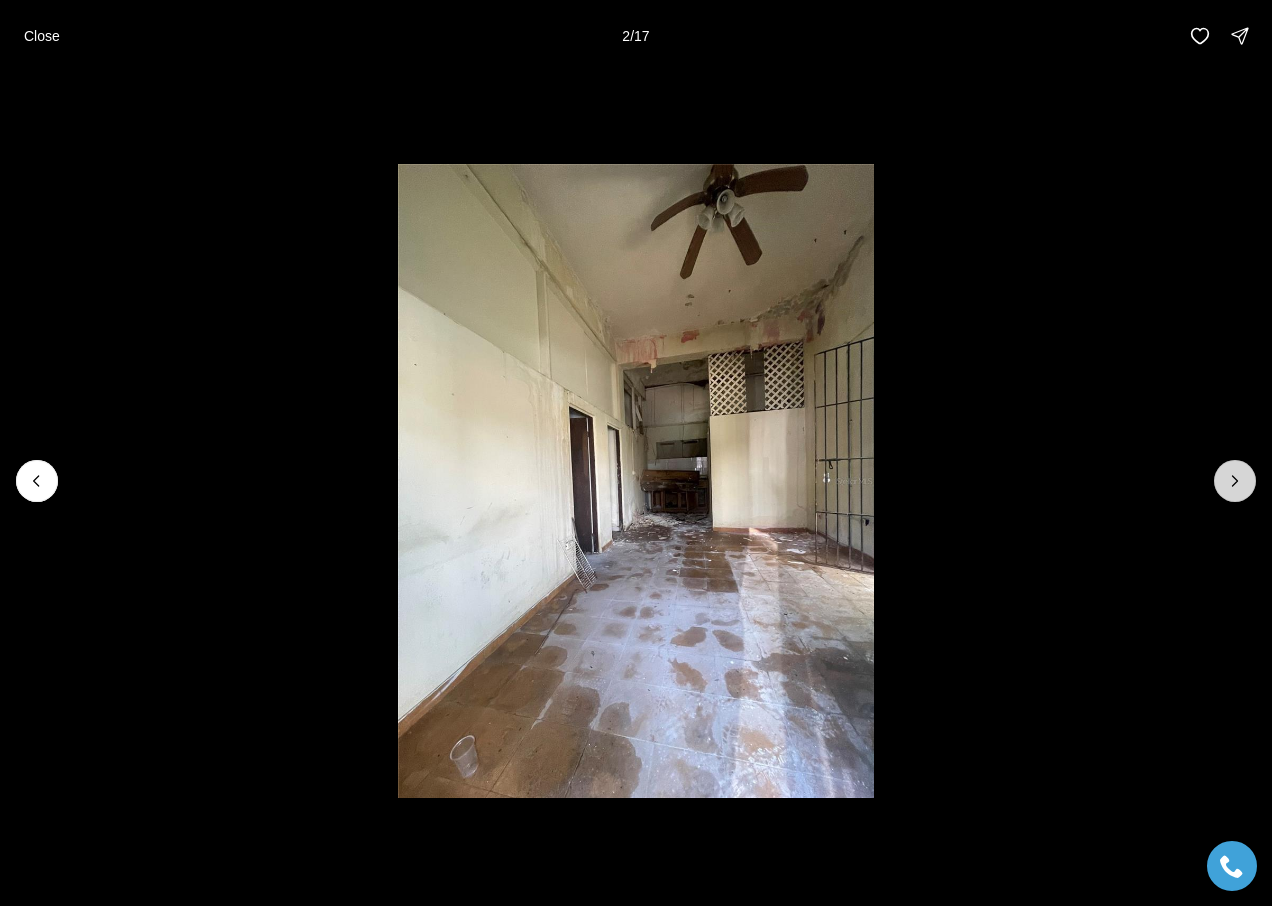 click at bounding box center (1235, 481) 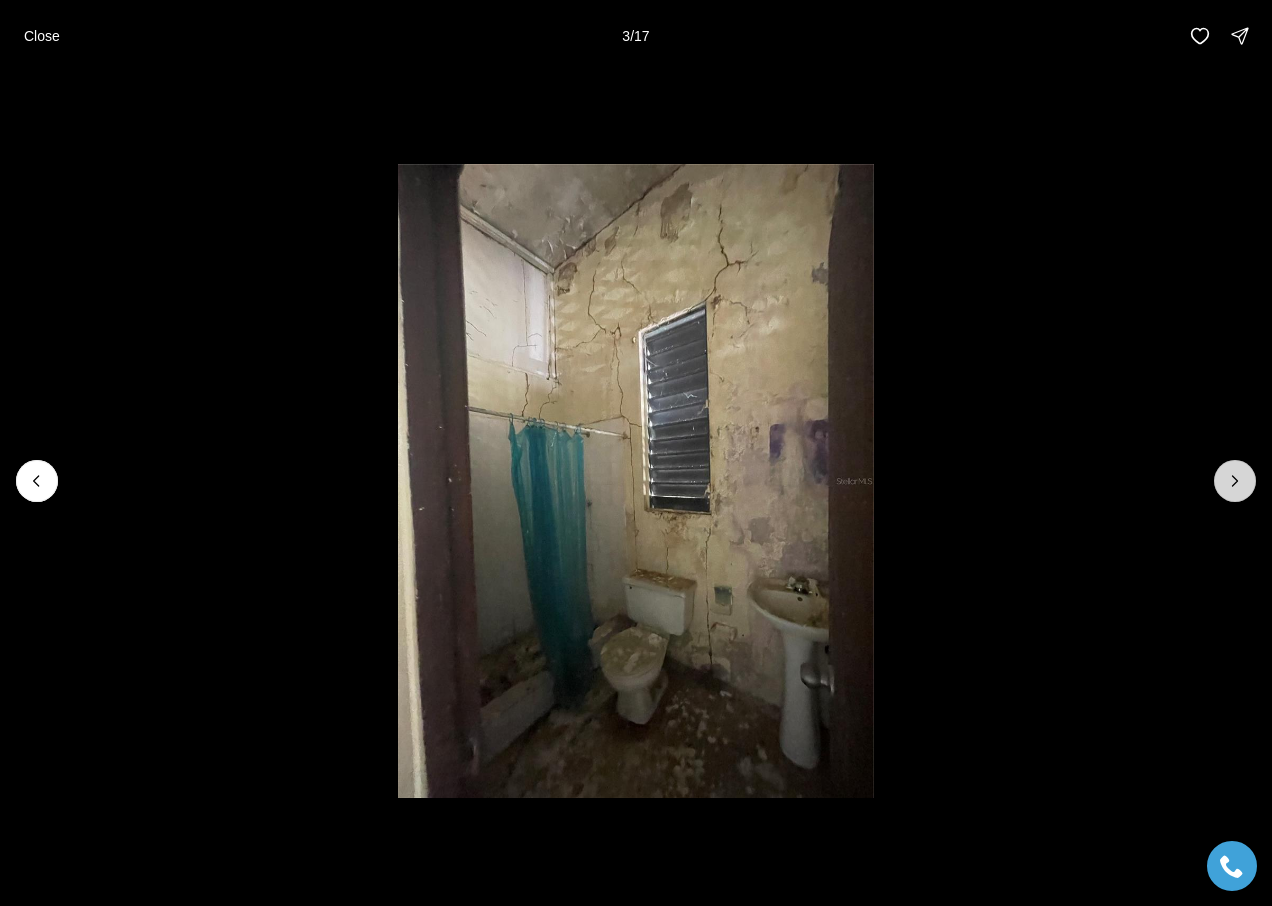 click at bounding box center (1235, 481) 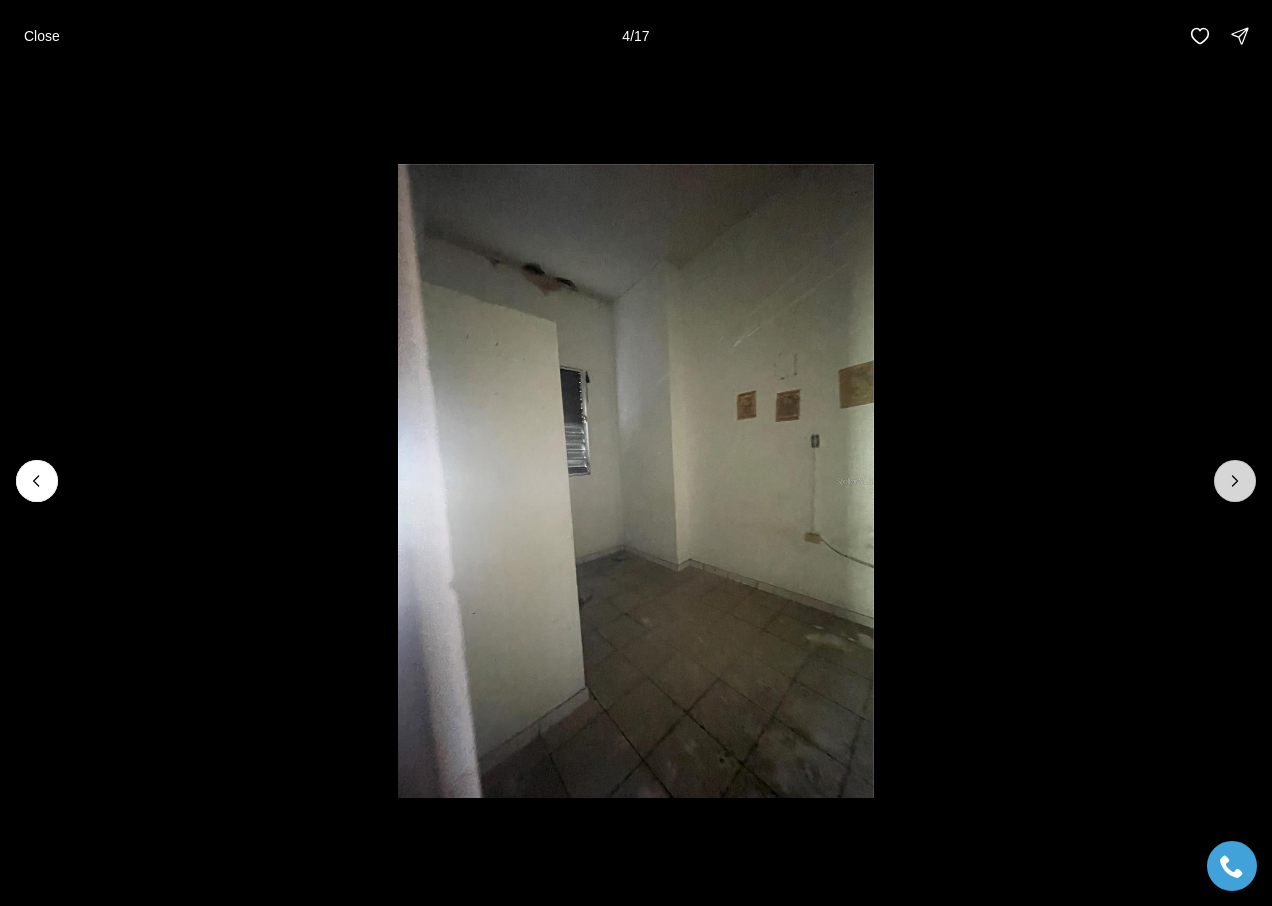 click at bounding box center [1235, 481] 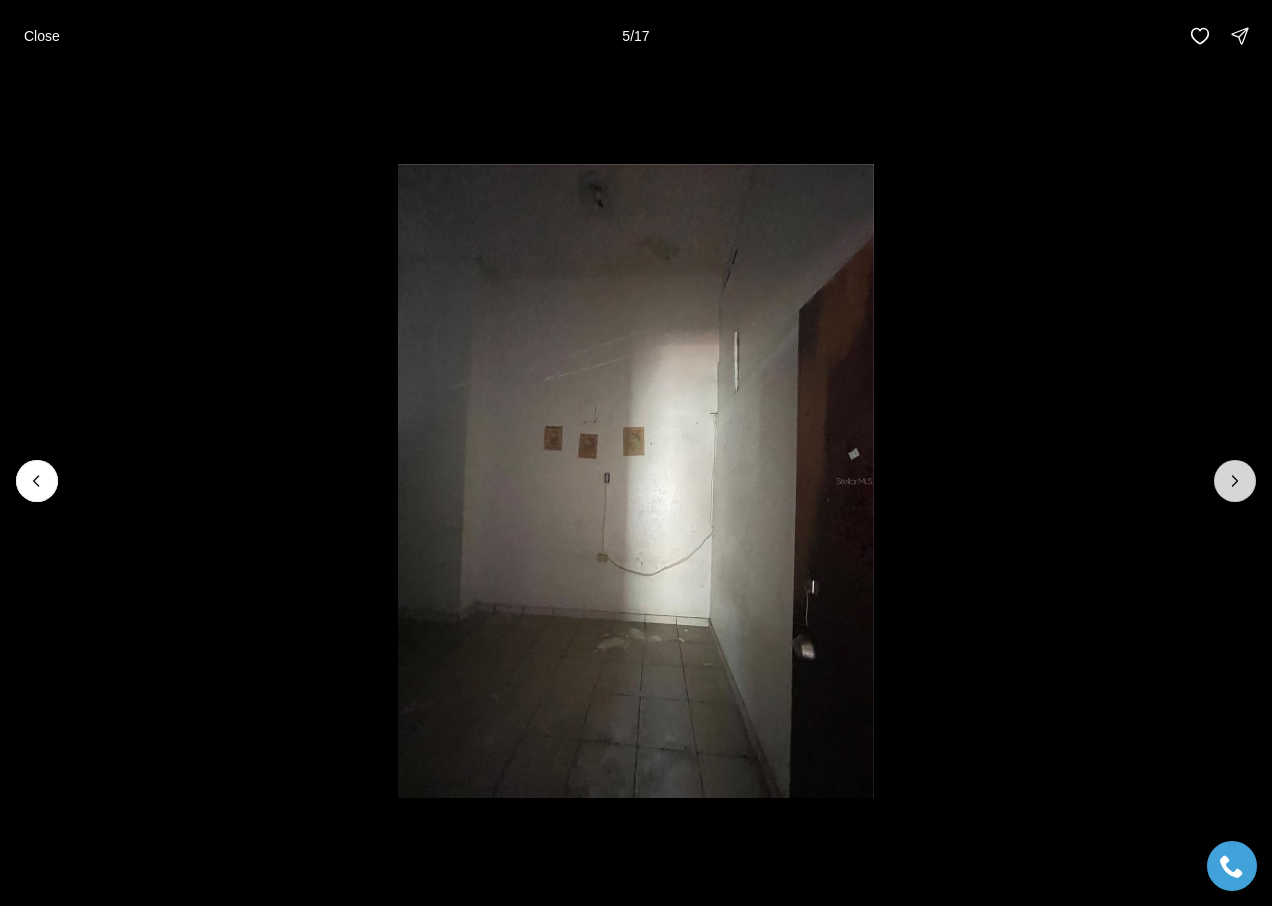 click at bounding box center (1235, 481) 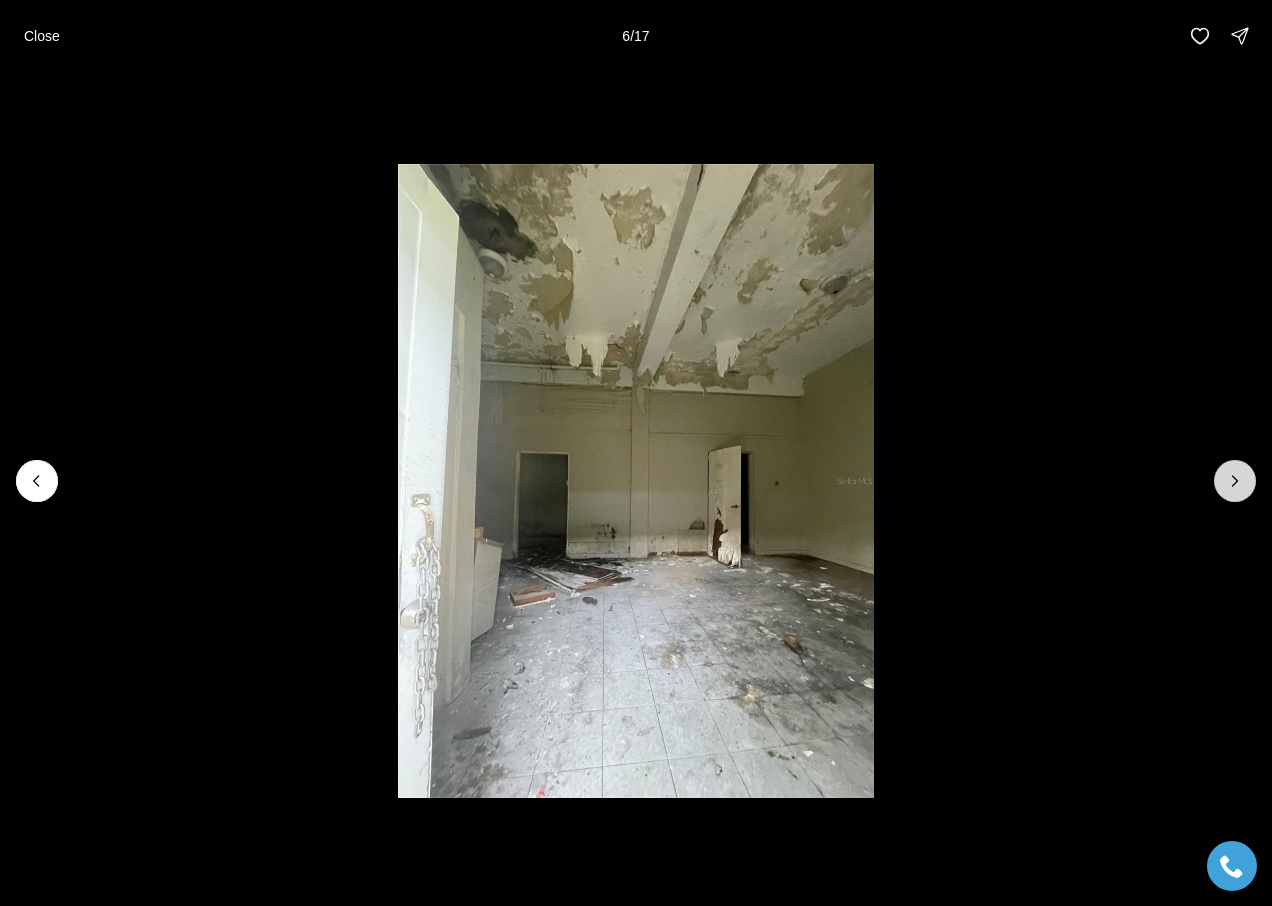 click at bounding box center [1235, 481] 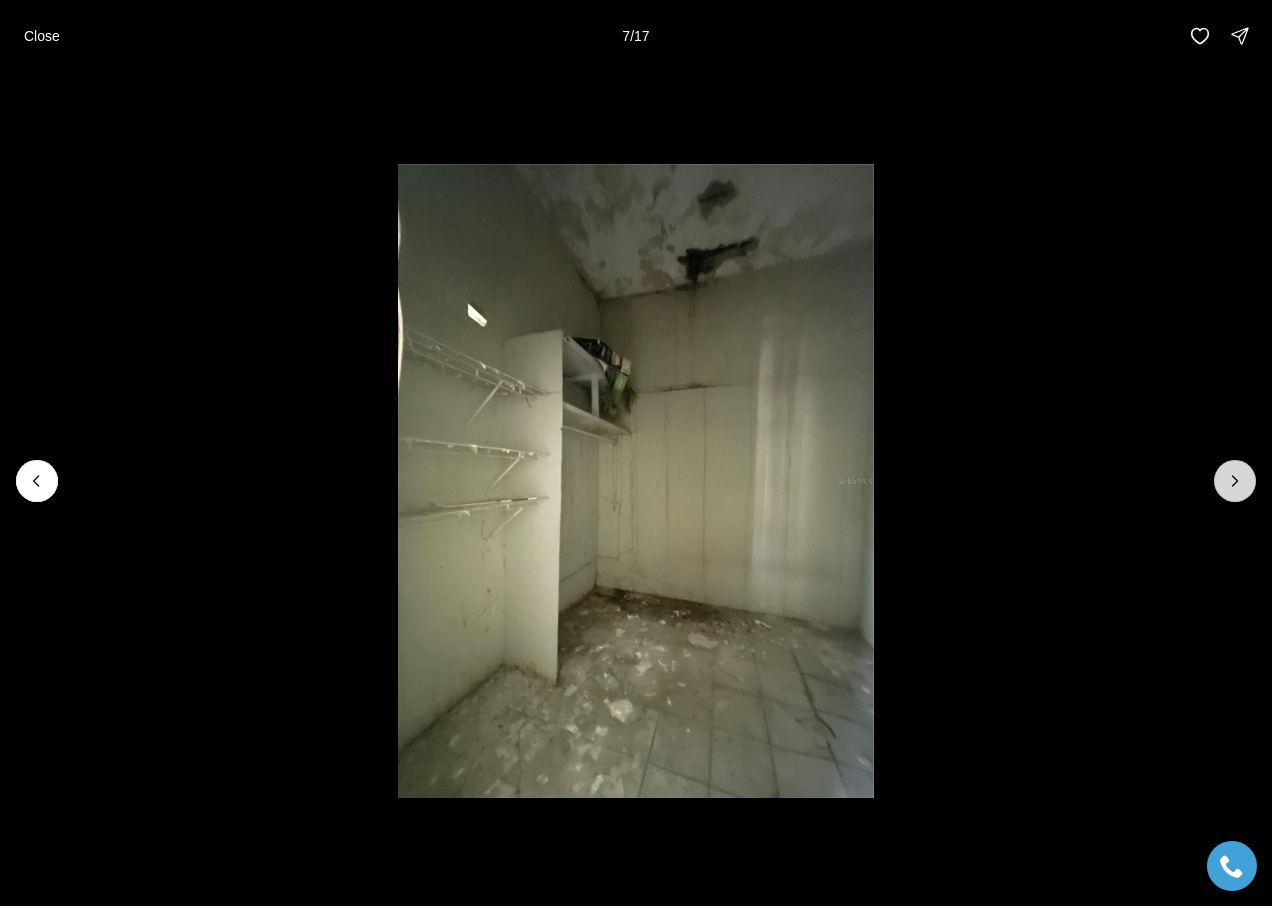 click at bounding box center (1235, 481) 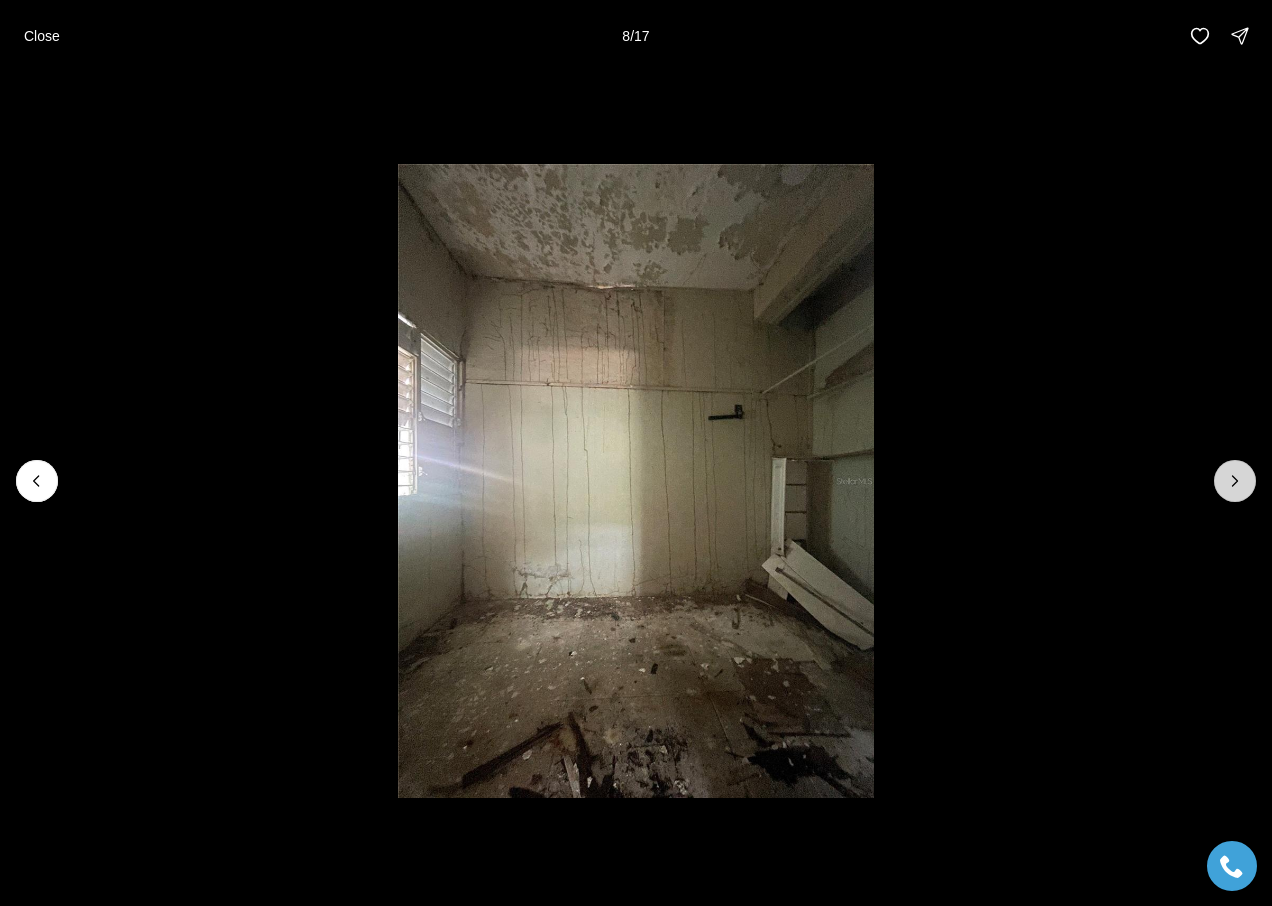 click at bounding box center [1235, 481] 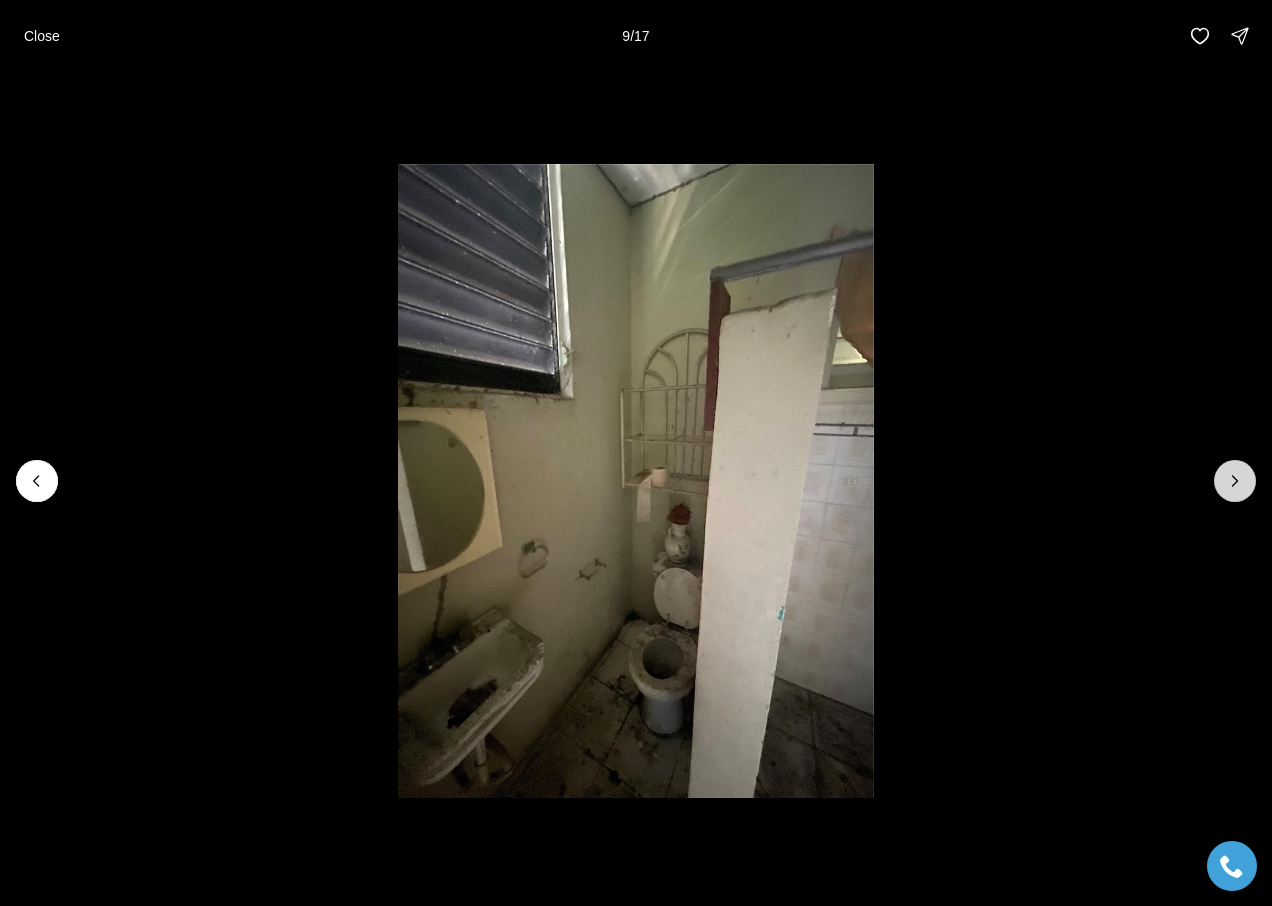 click at bounding box center (1235, 481) 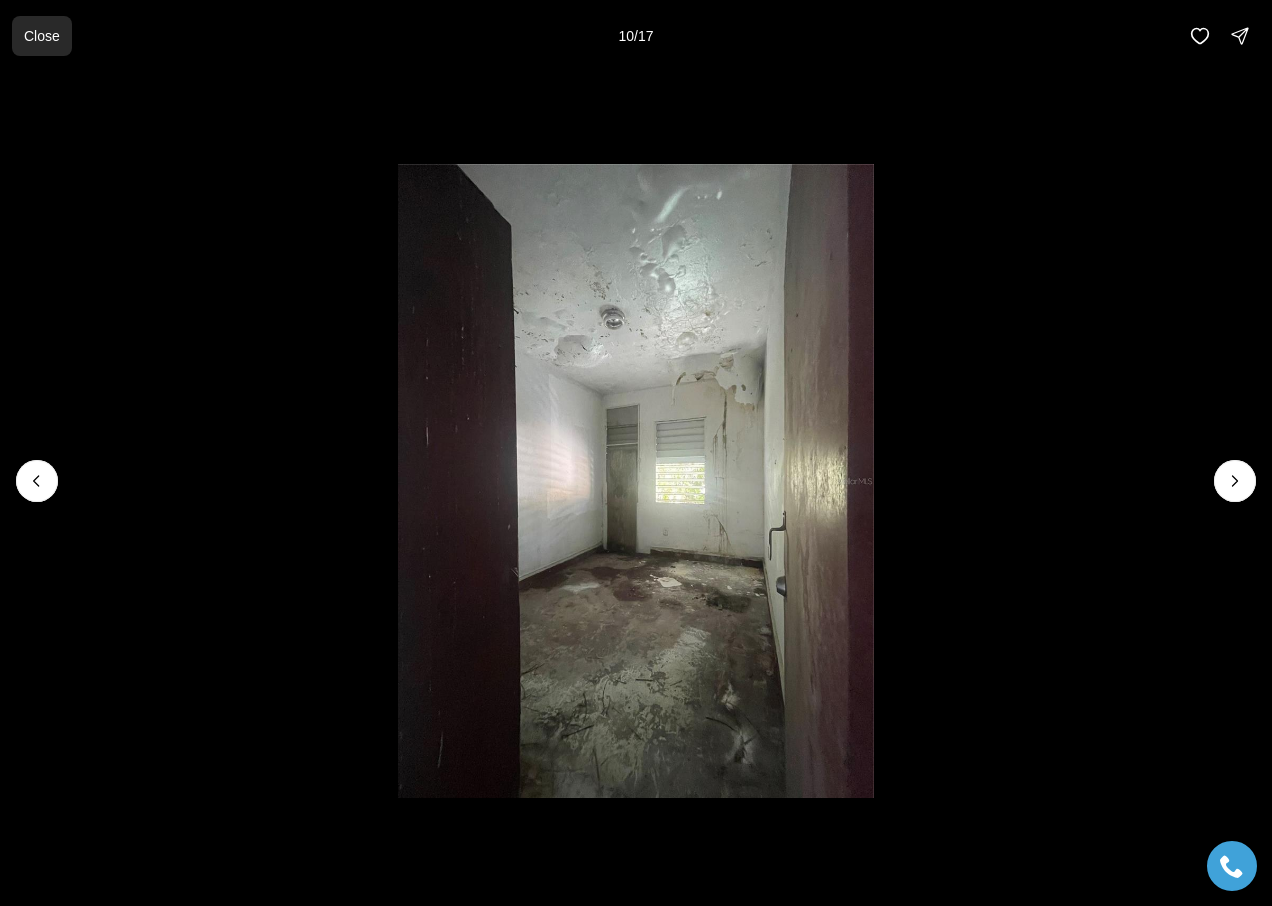 click on "Close" at bounding box center (42, 36) 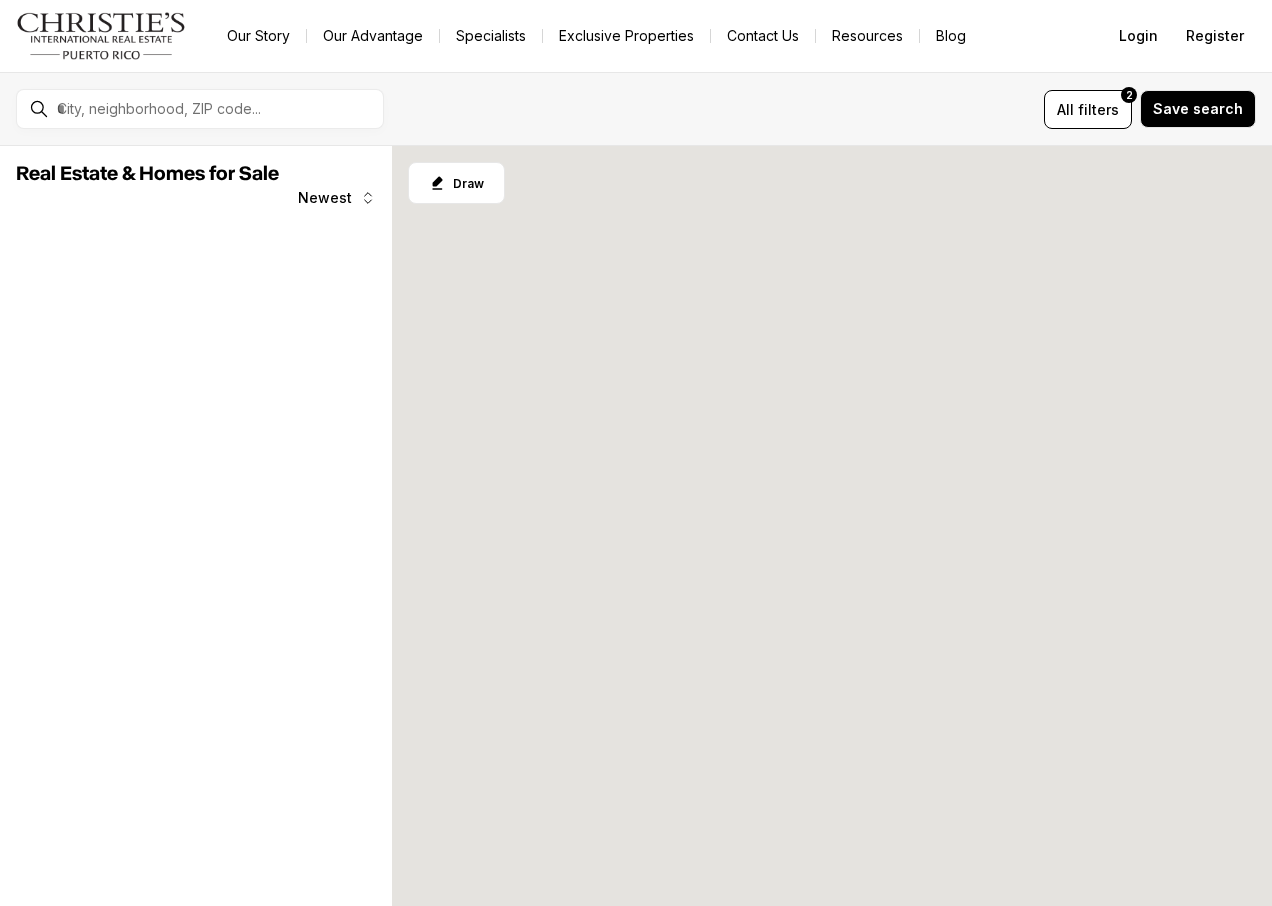 scroll, scrollTop: 0, scrollLeft: 0, axis: both 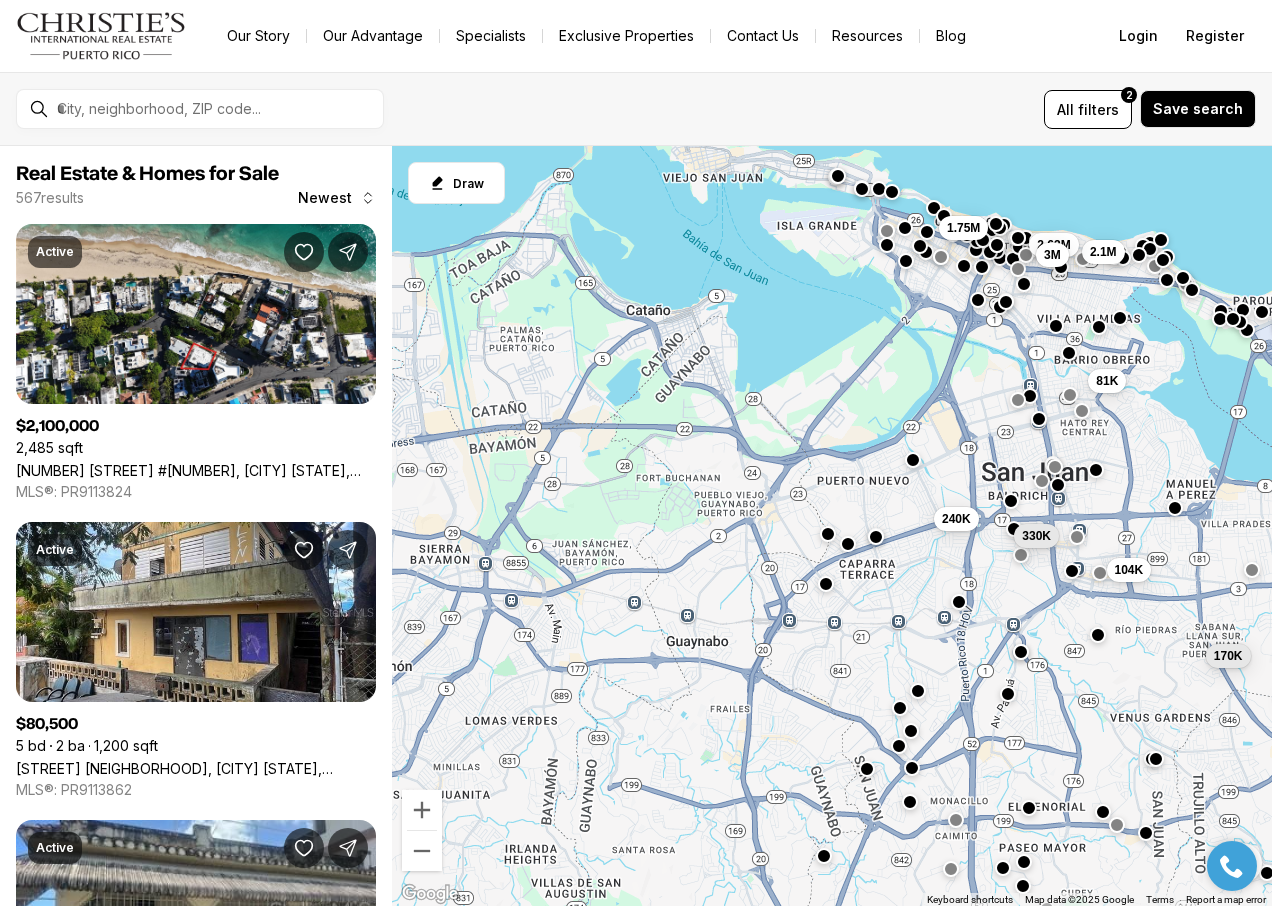 drag, startPoint x: 581, startPoint y: 486, endPoint x: 970, endPoint y: 485, distance: 389.00128 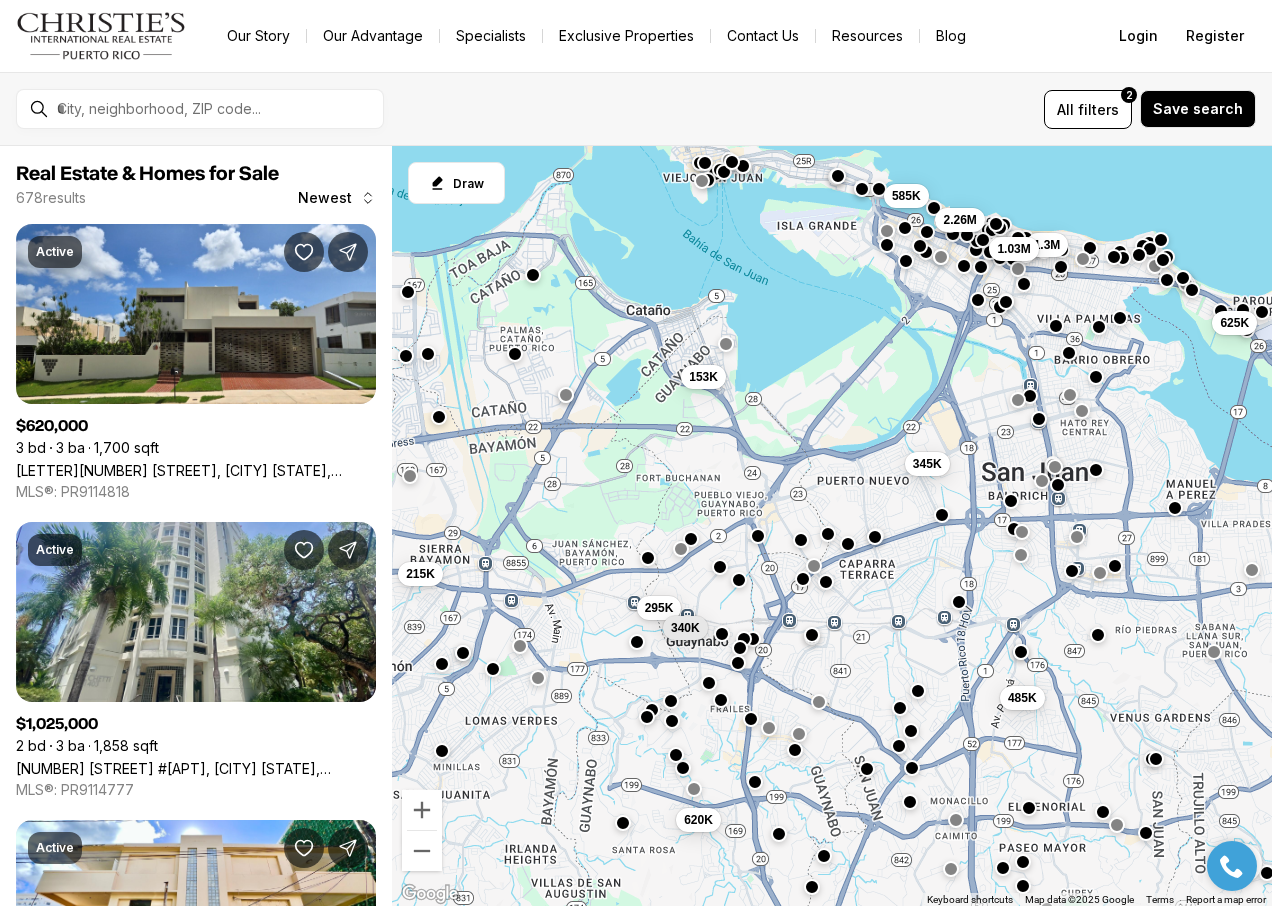 click at bounding box center [826, 581] 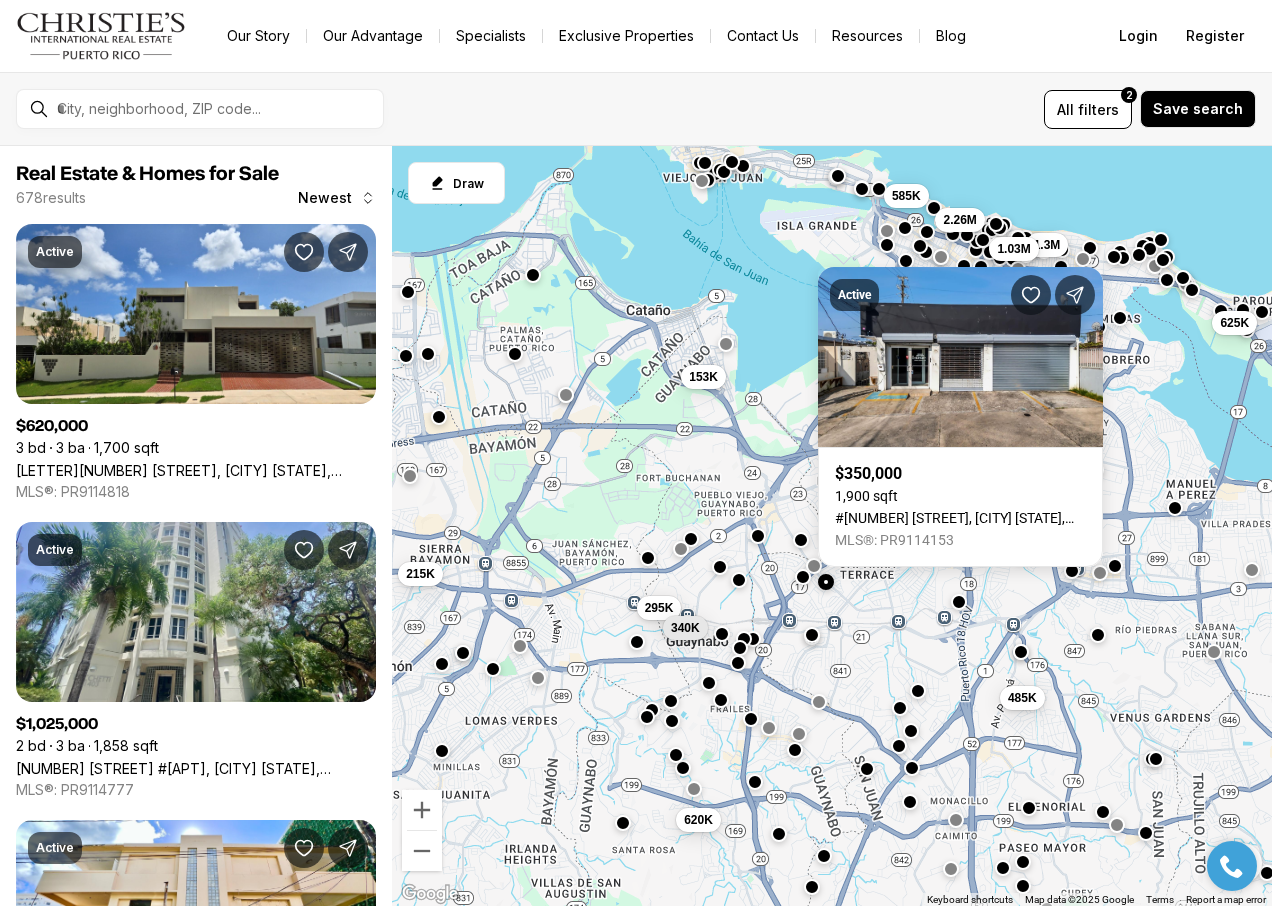 click at bounding box center (803, 576) 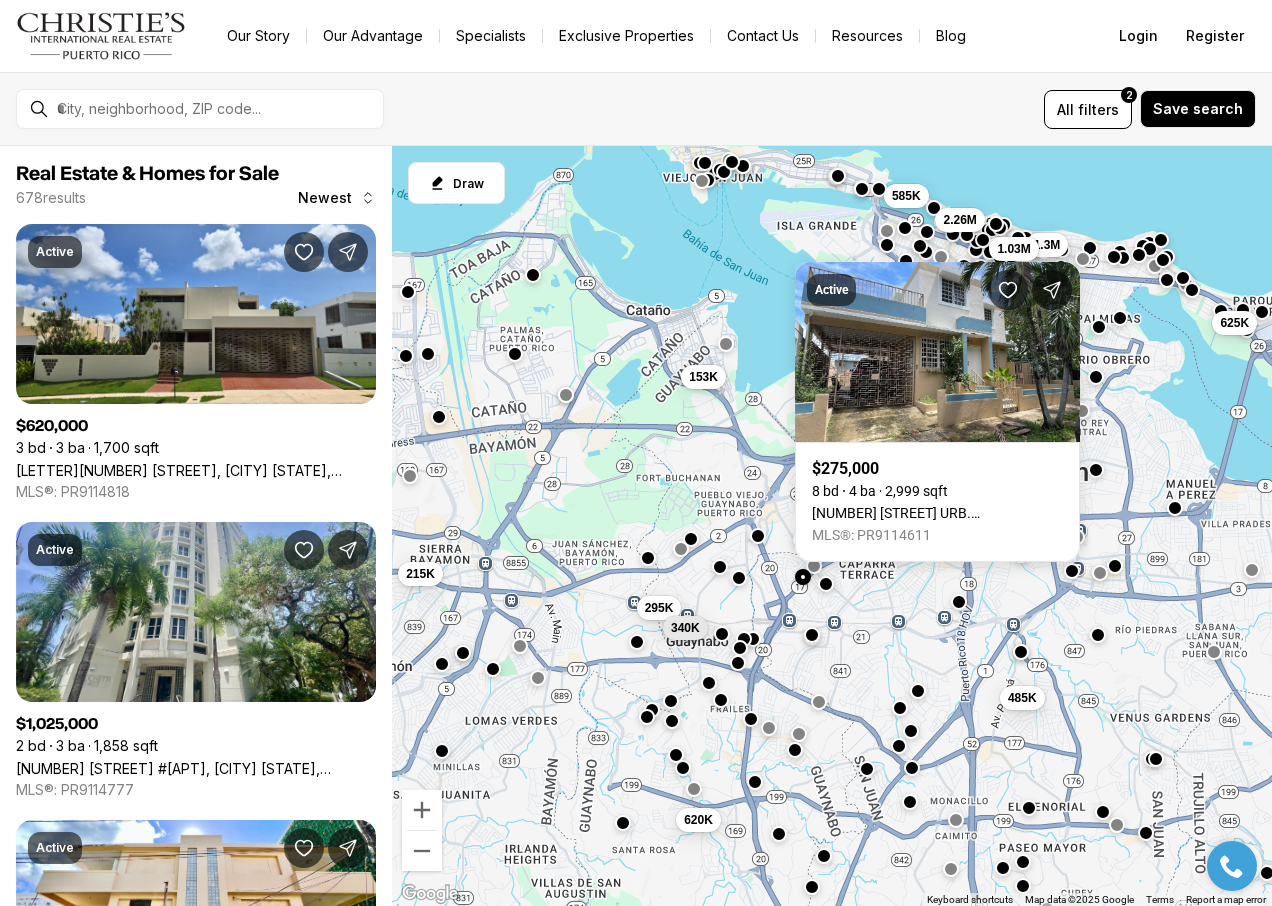click at bounding box center (739, 578) 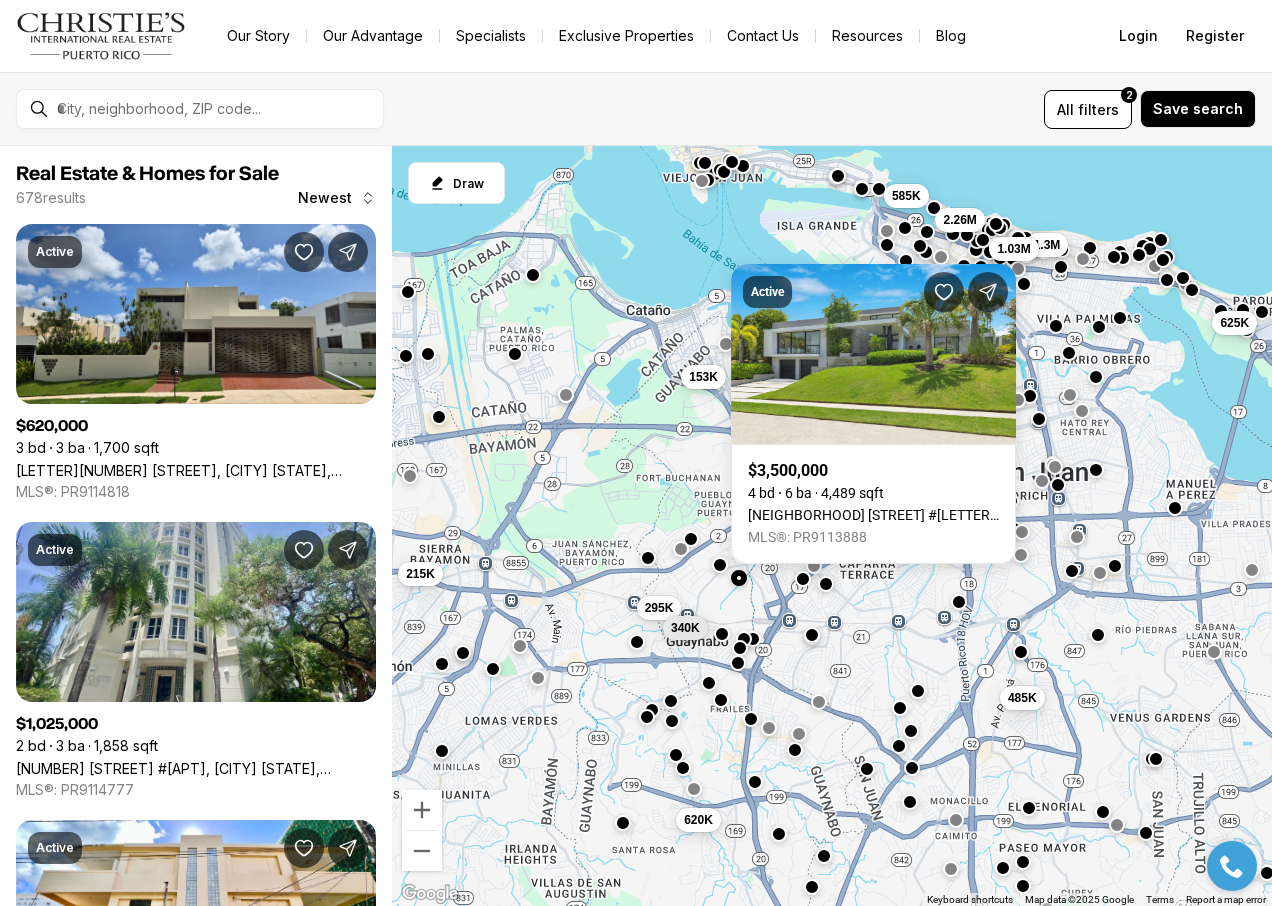 click at bounding box center [720, 566] 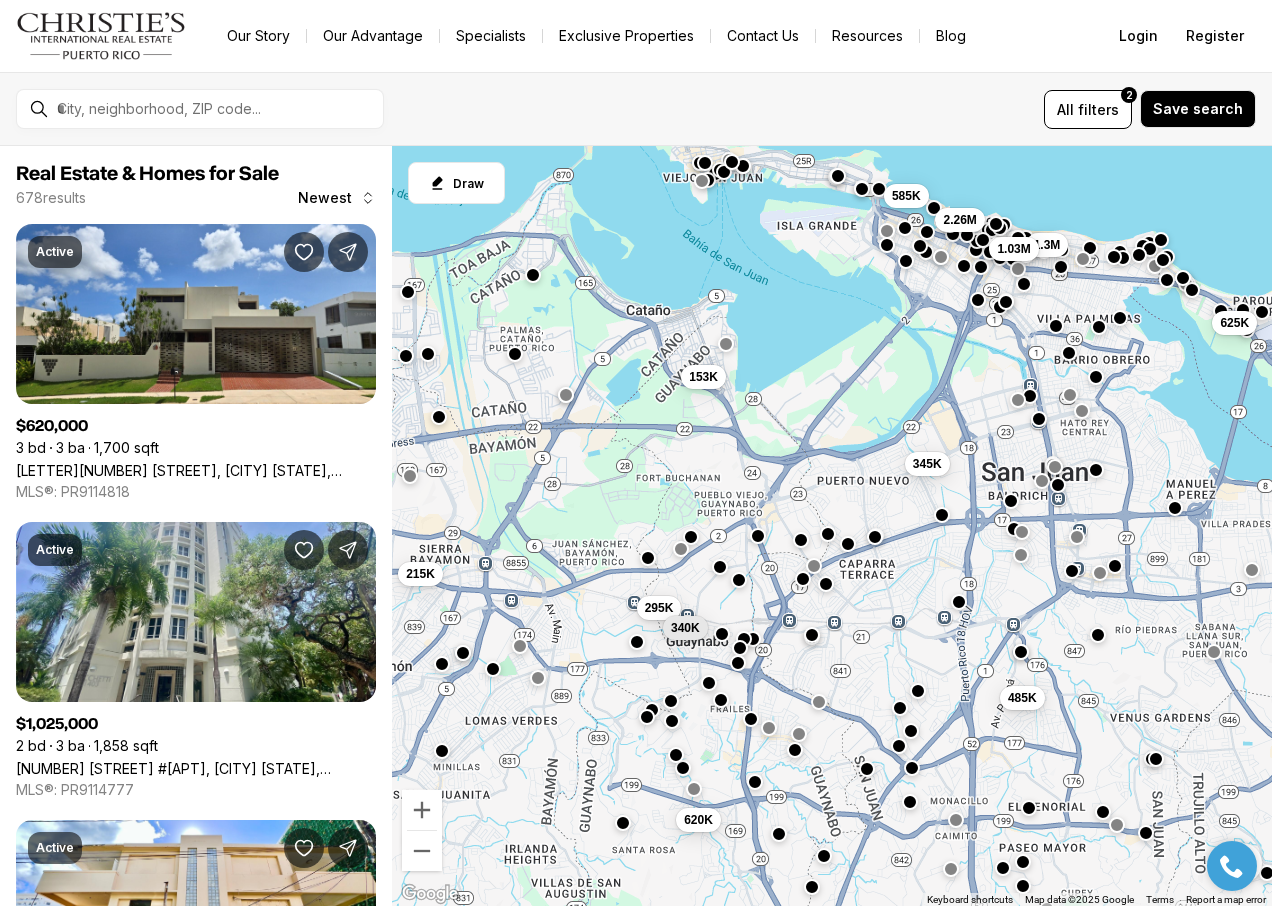 click at bounding box center [691, 536] 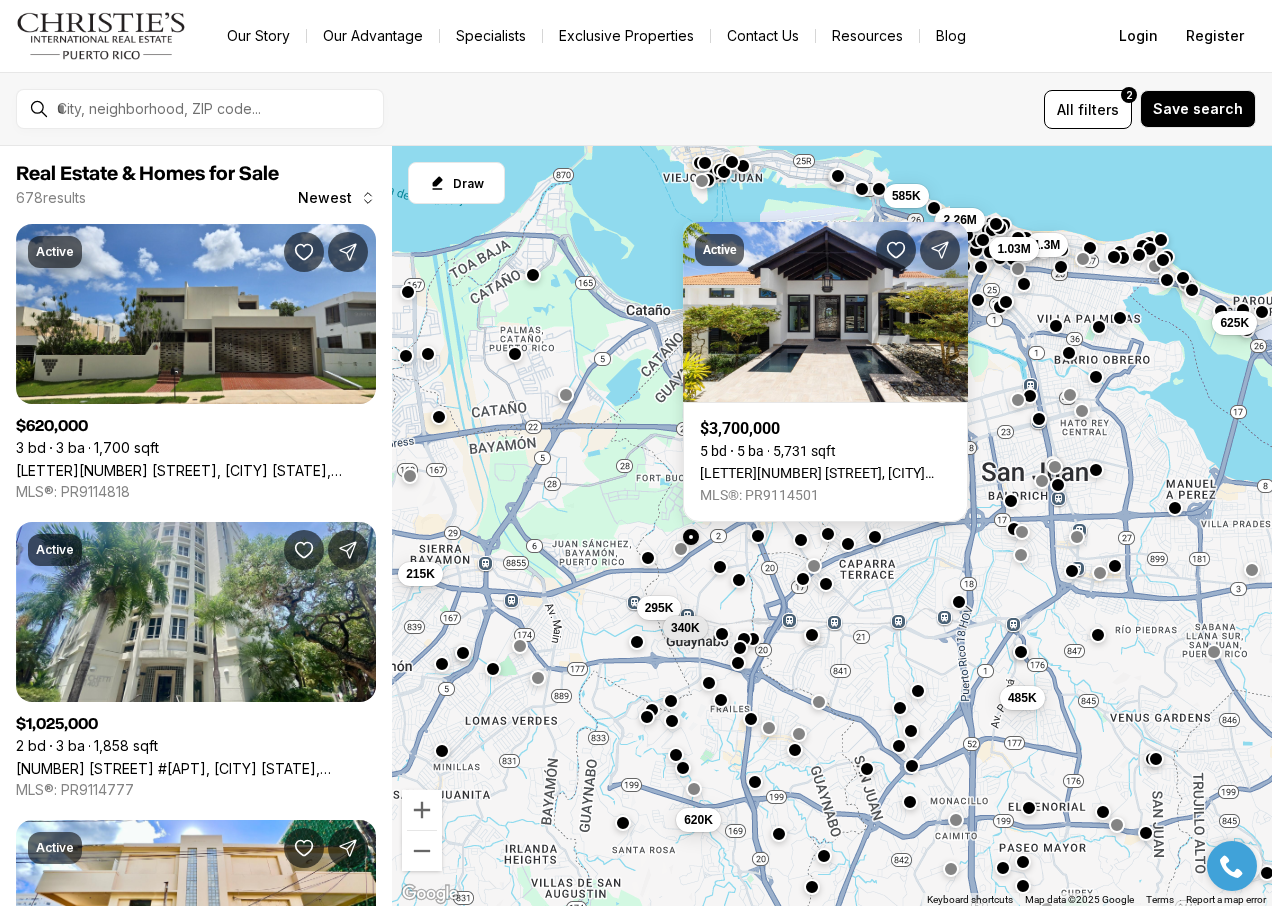 click at bounding box center [912, 765] 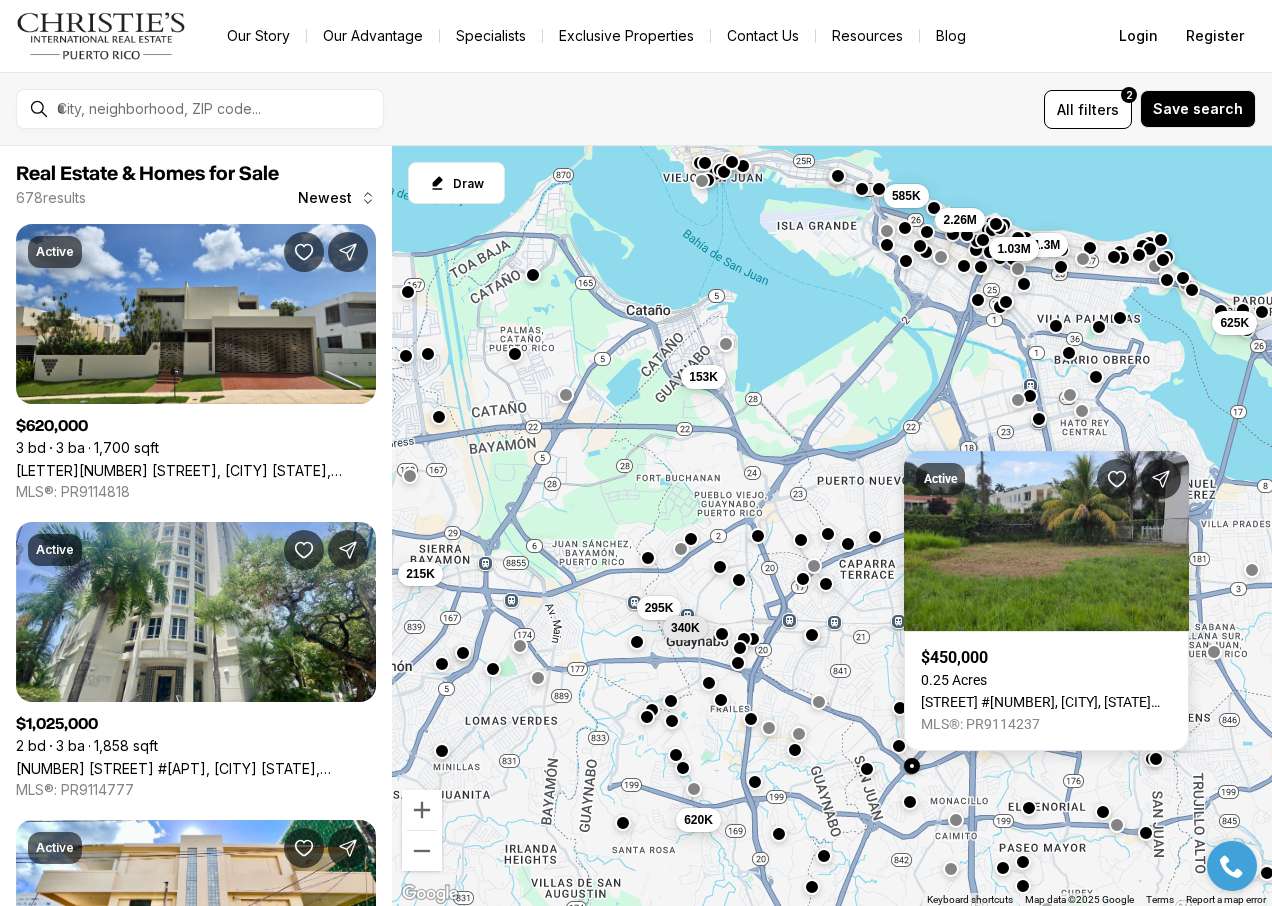 click on "625K 485K 345K 585K 1.3M 1.03M 2.26M 215K 295K 340K 620K 153K" at bounding box center [832, 526] 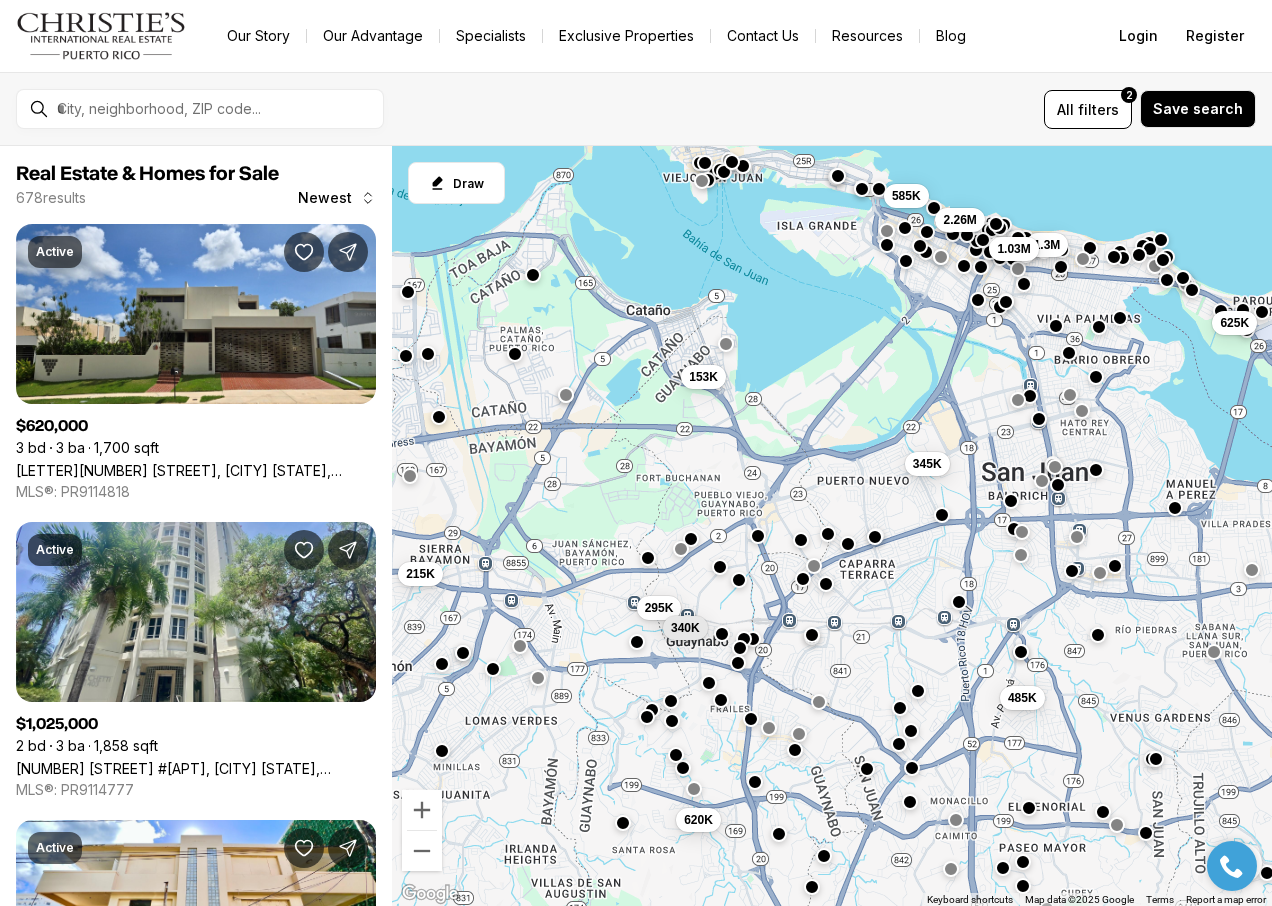 click at bounding box center [899, 744] 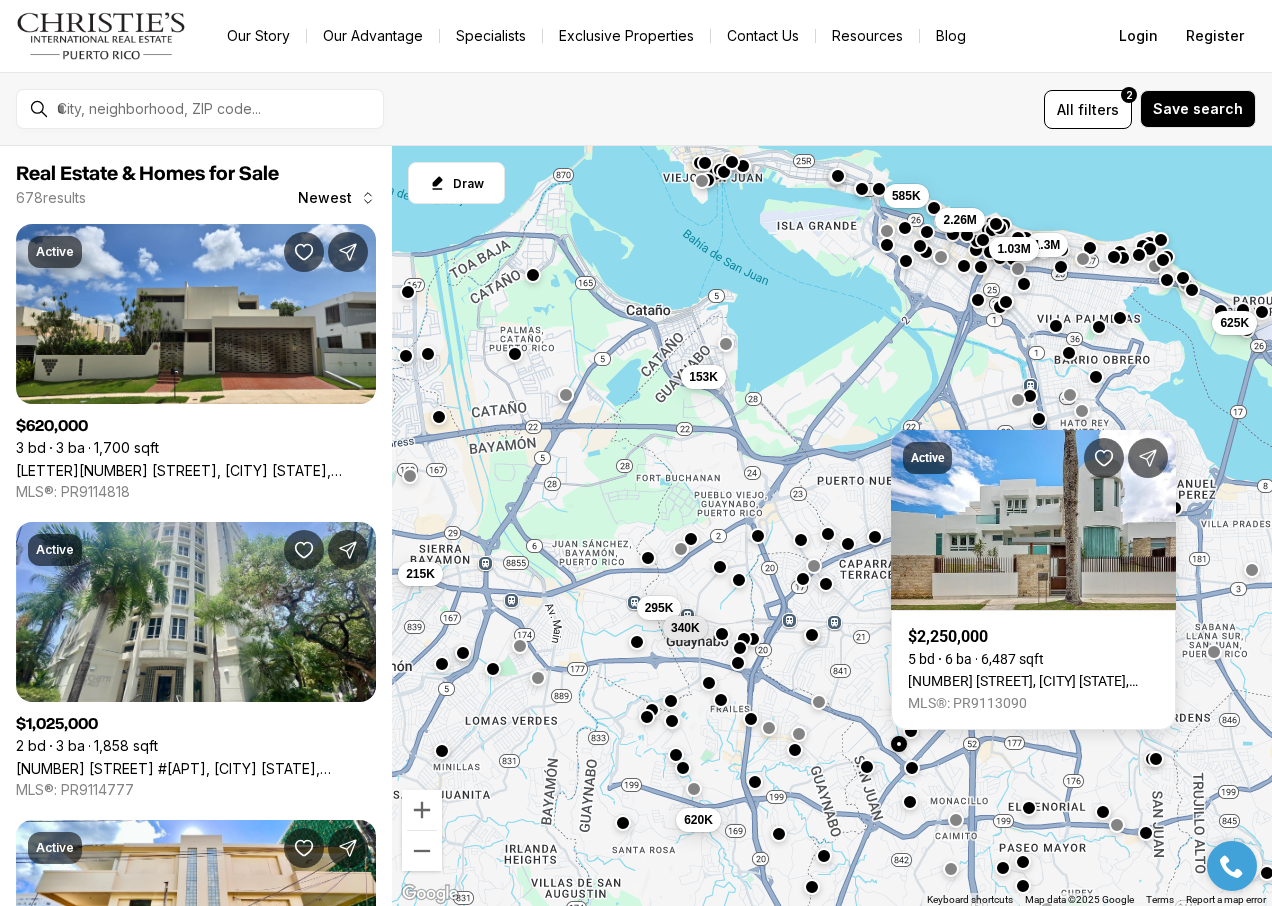 click at bounding box center (867, 767) 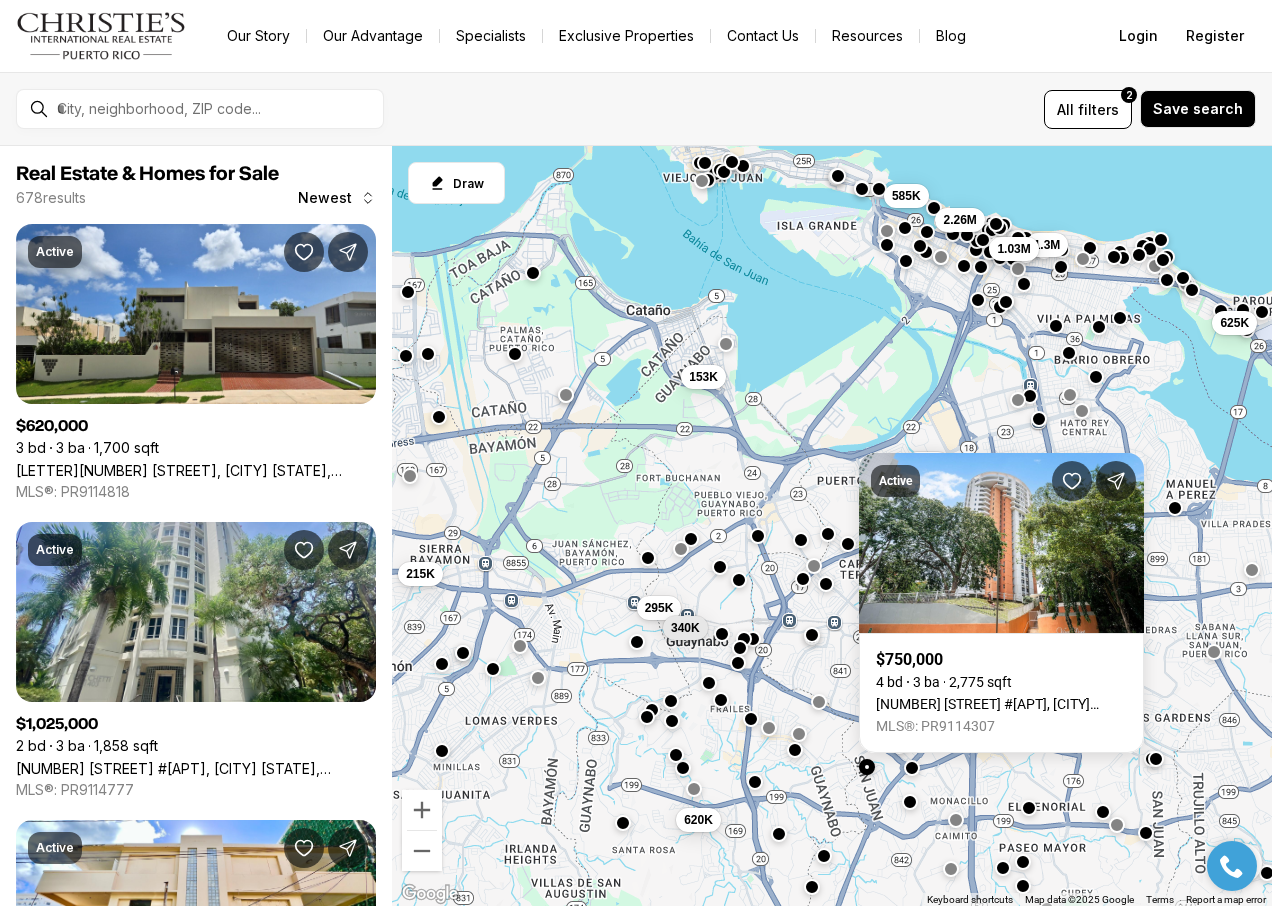 click at bounding box center [533, 273] 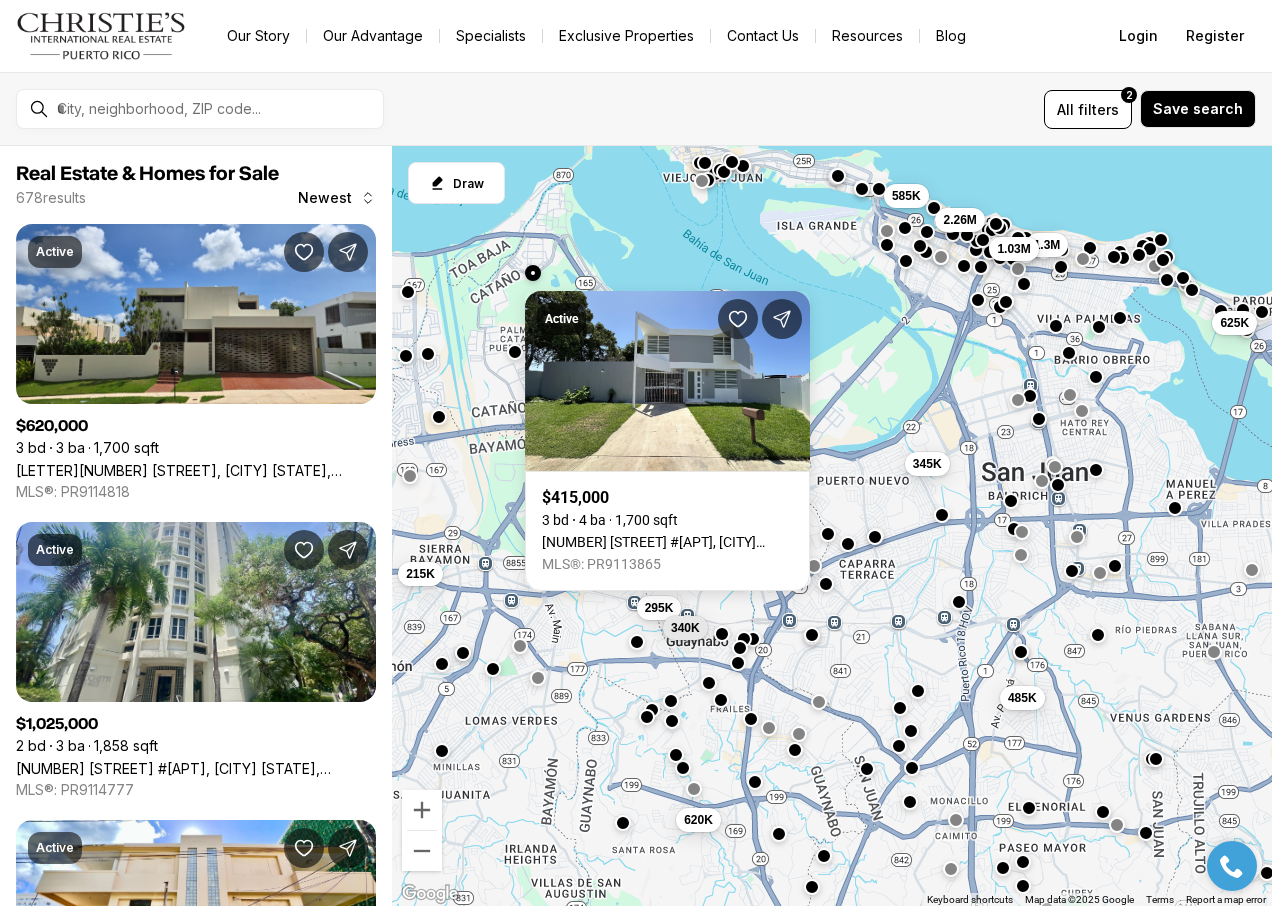 click at bounding box center (515, 351) 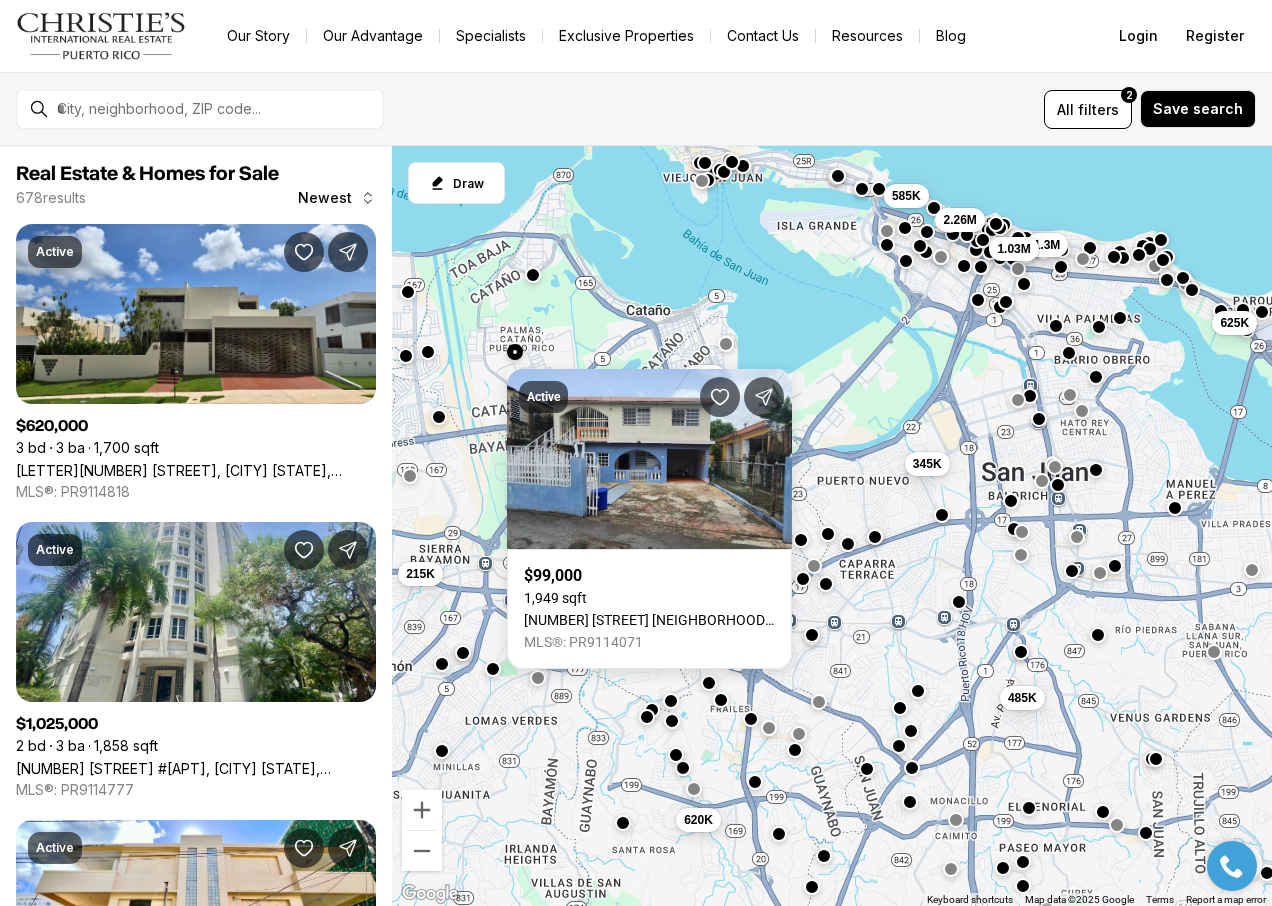click at bounding box center (428, 351) 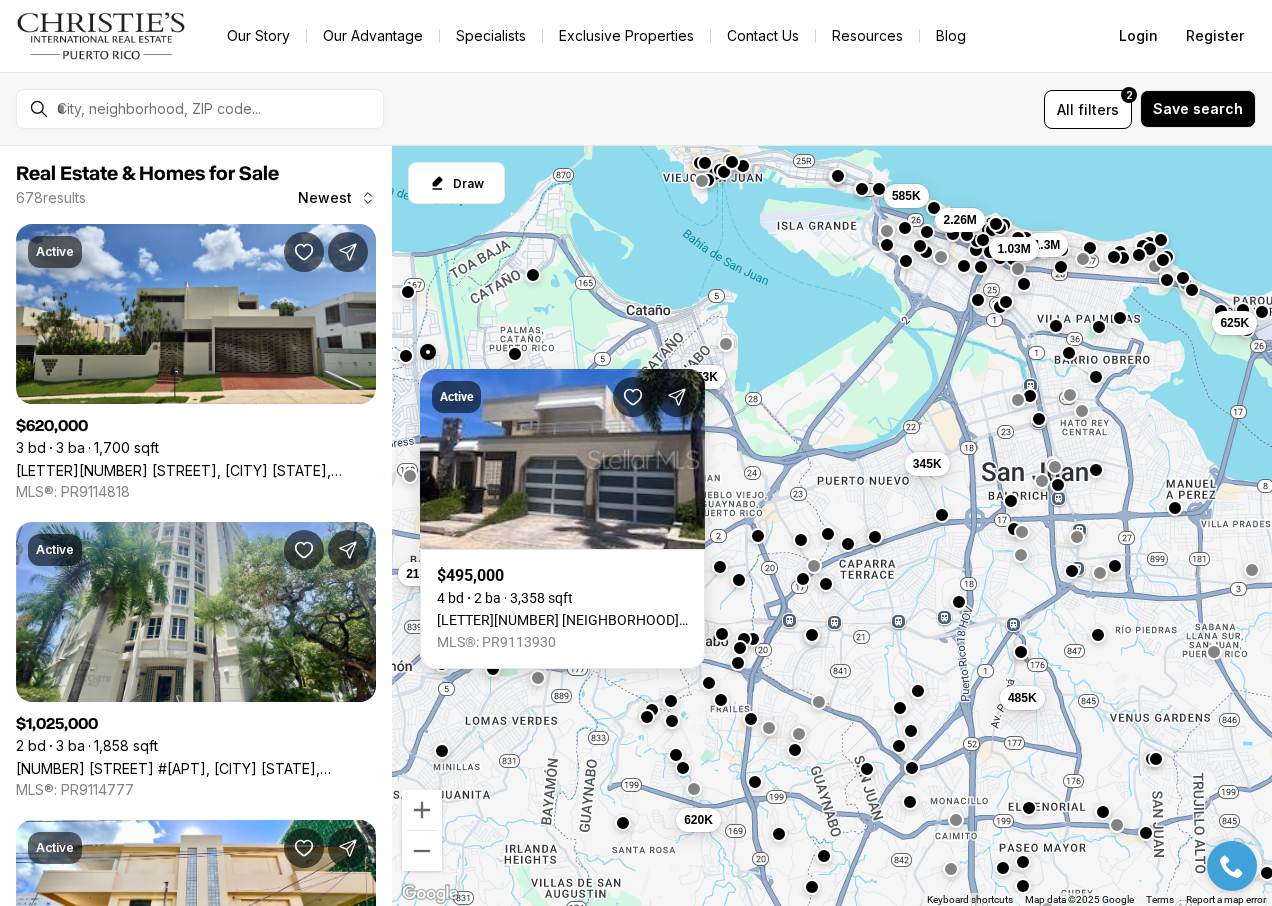 click at bounding box center (406, 355) 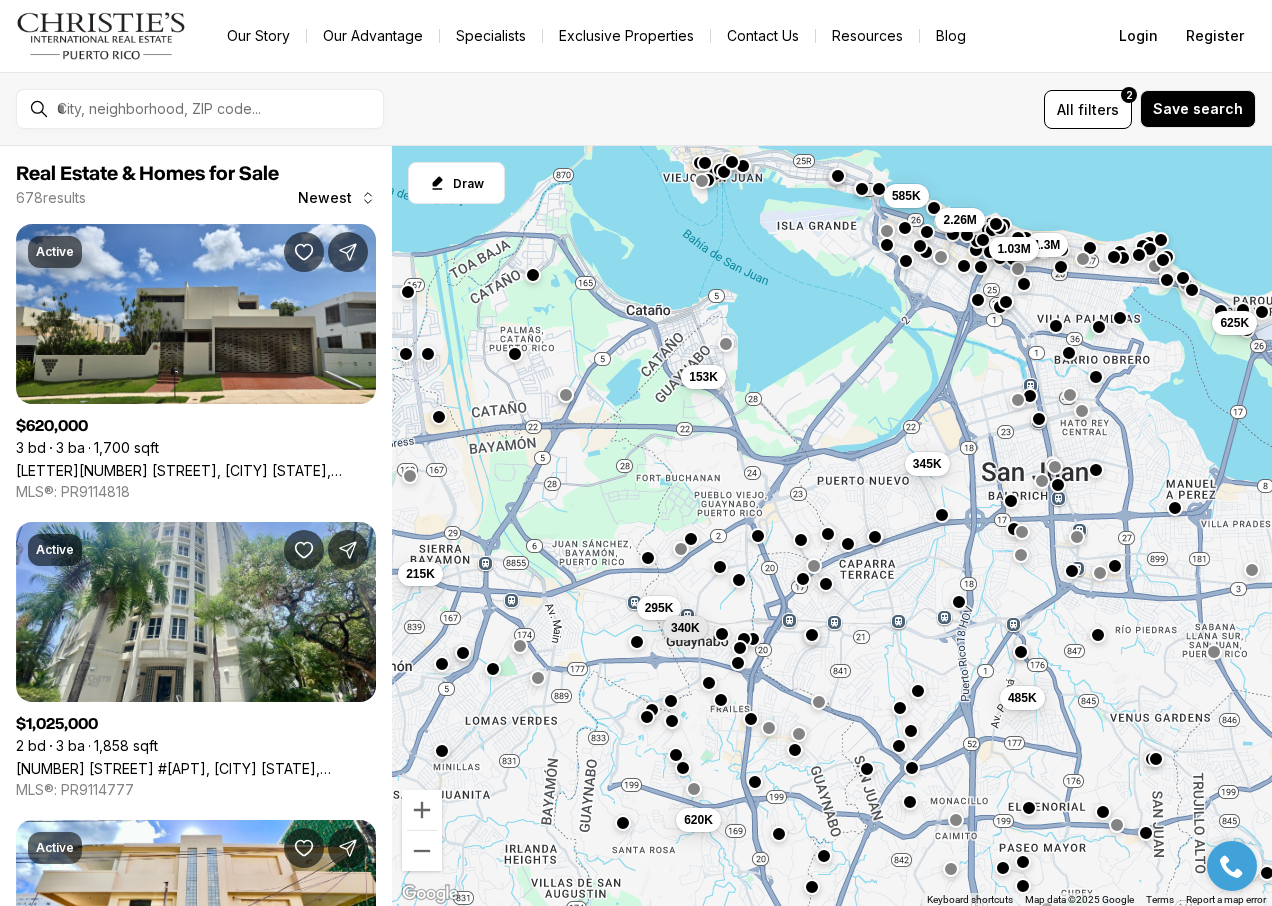 click at bounding box center (406, 353) 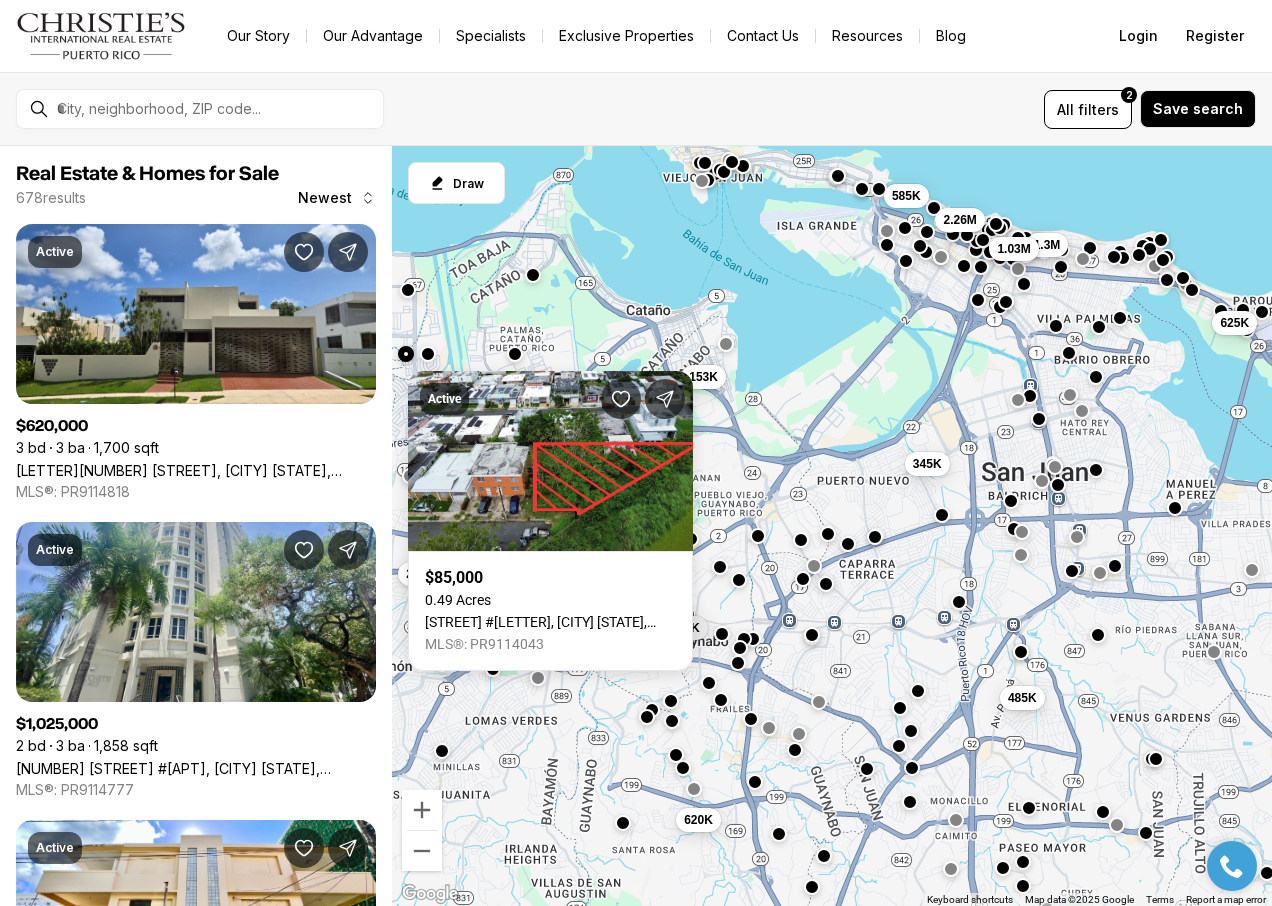 click at bounding box center [408, 289] 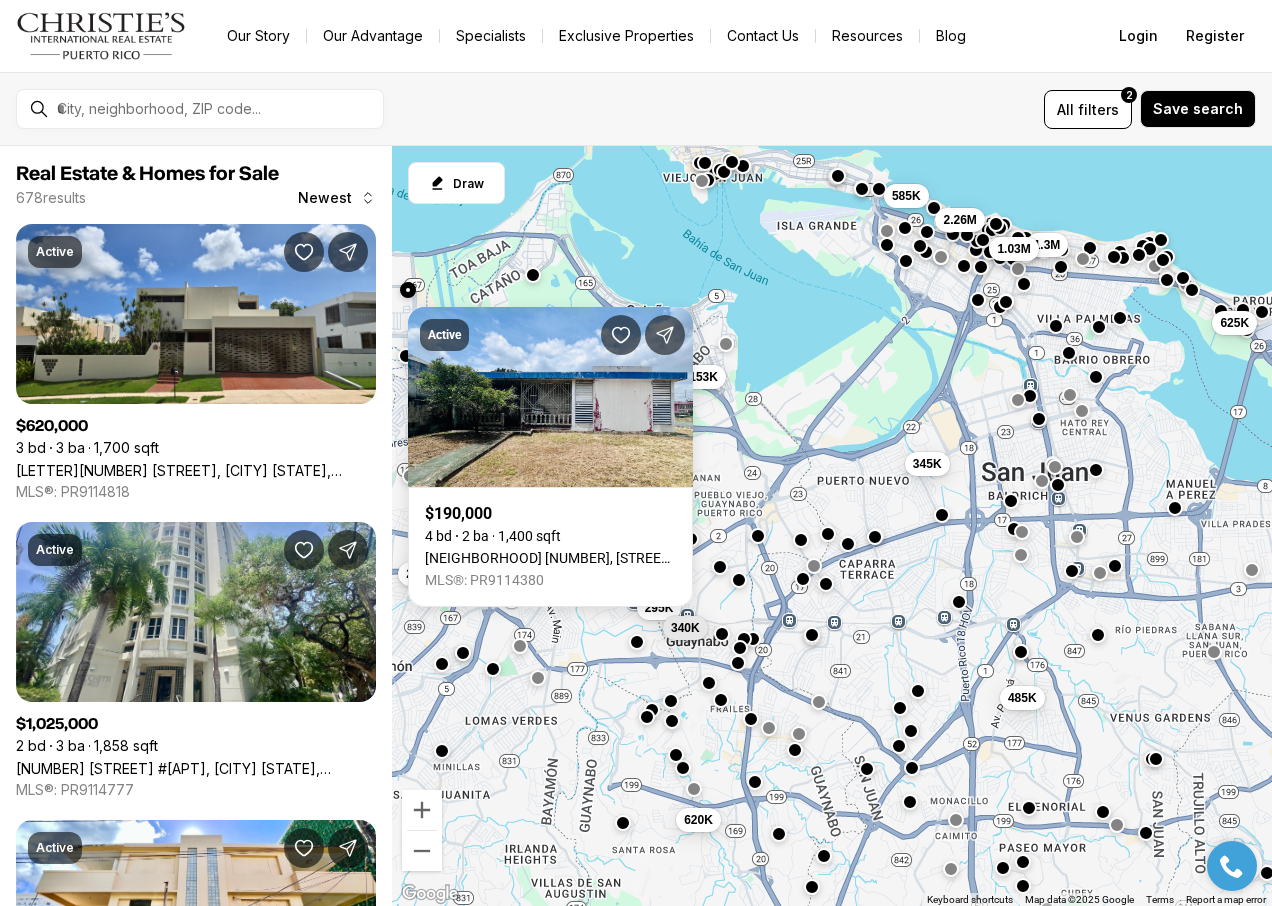 click on "625K 485K 345K 585K 1.3M 1.03M 2.26M 215K 295K 340K 620K 153K" at bounding box center [832, 526] 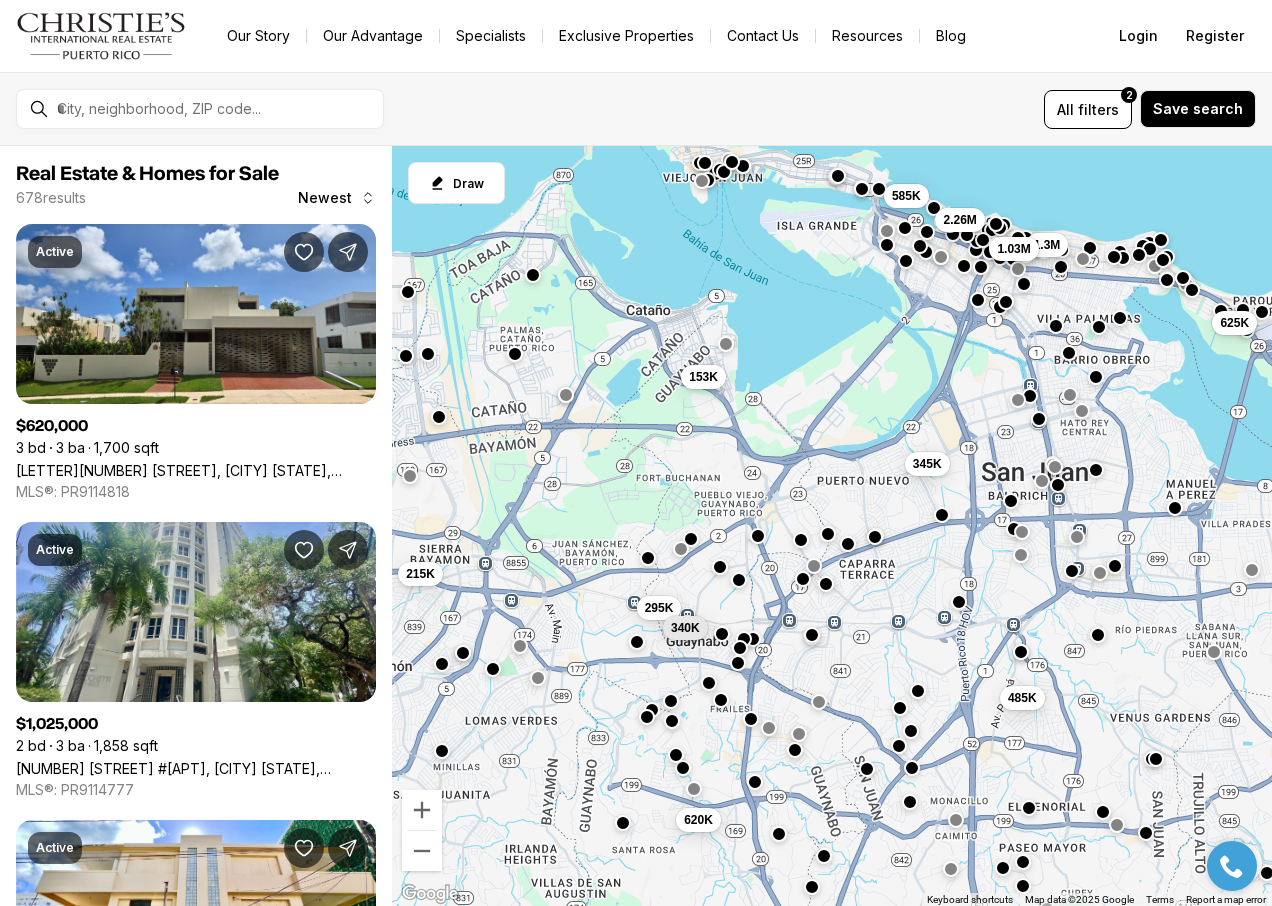 drag, startPoint x: 593, startPoint y: 628, endPoint x: 824, endPoint y: 556, distance: 241.96074 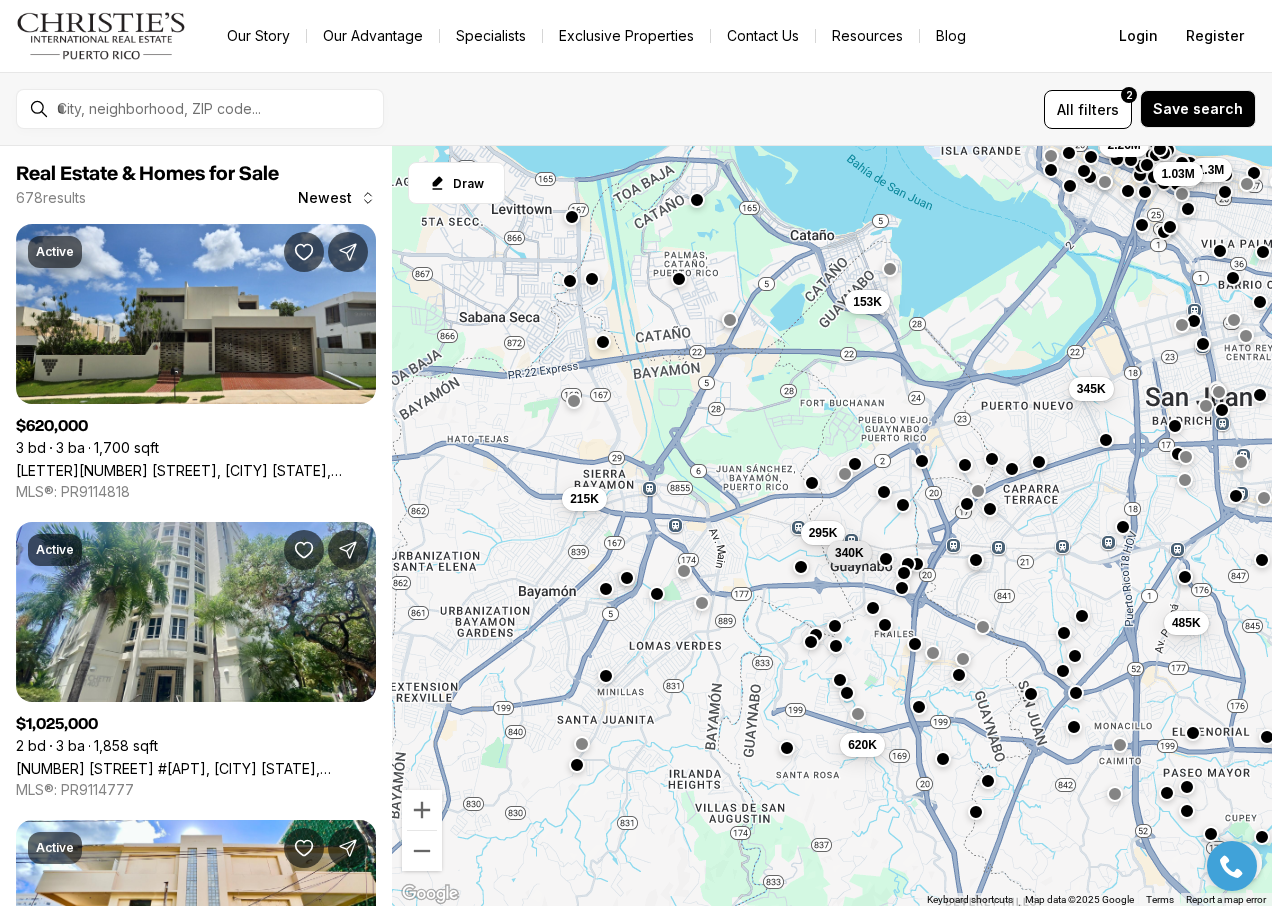 drag, startPoint x: 679, startPoint y: 506, endPoint x: 843, endPoint y: 431, distance: 180.3358 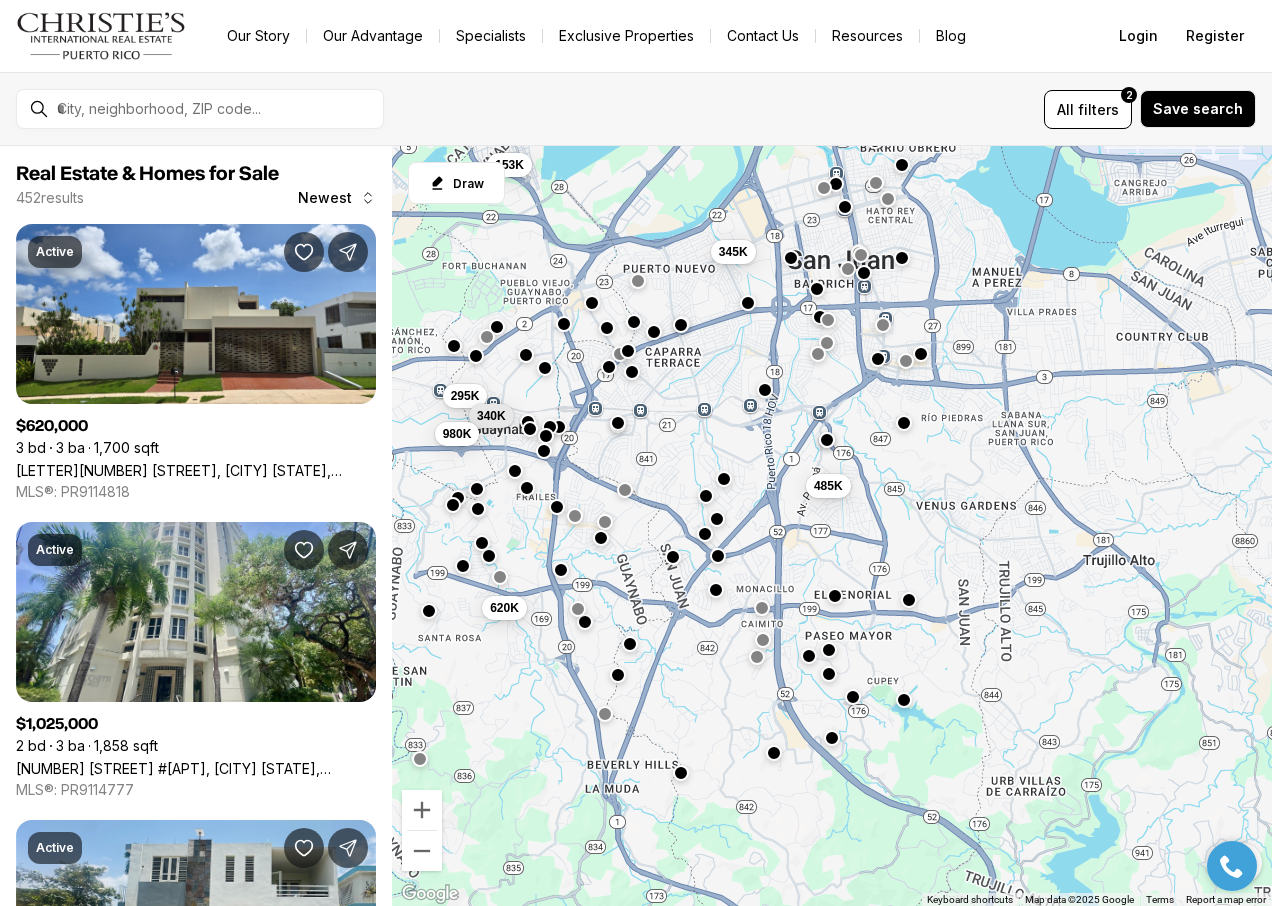 drag, startPoint x: 1159, startPoint y: 694, endPoint x: 798, endPoint y: 557, distance: 386.12173 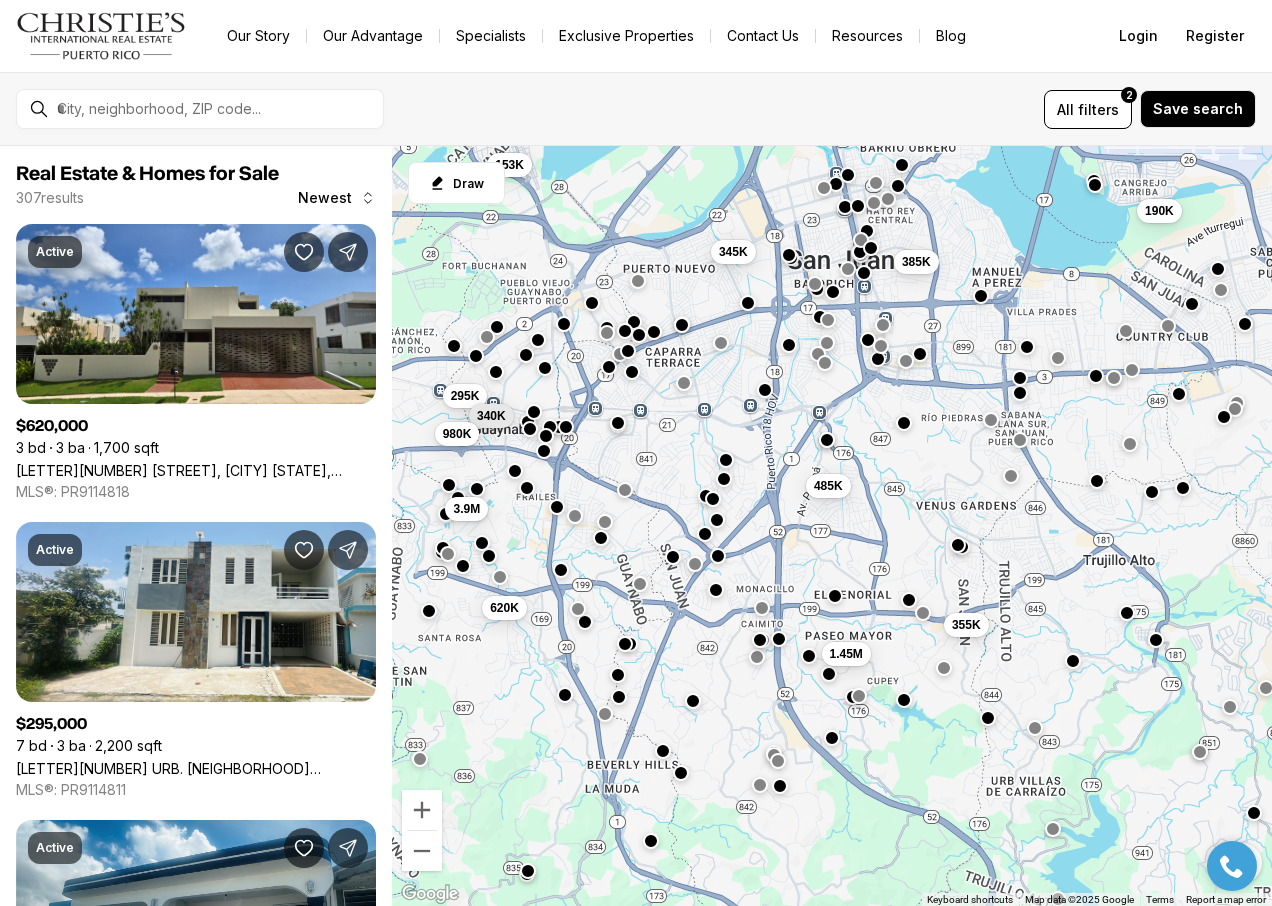 click at bounding box center [958, 545] 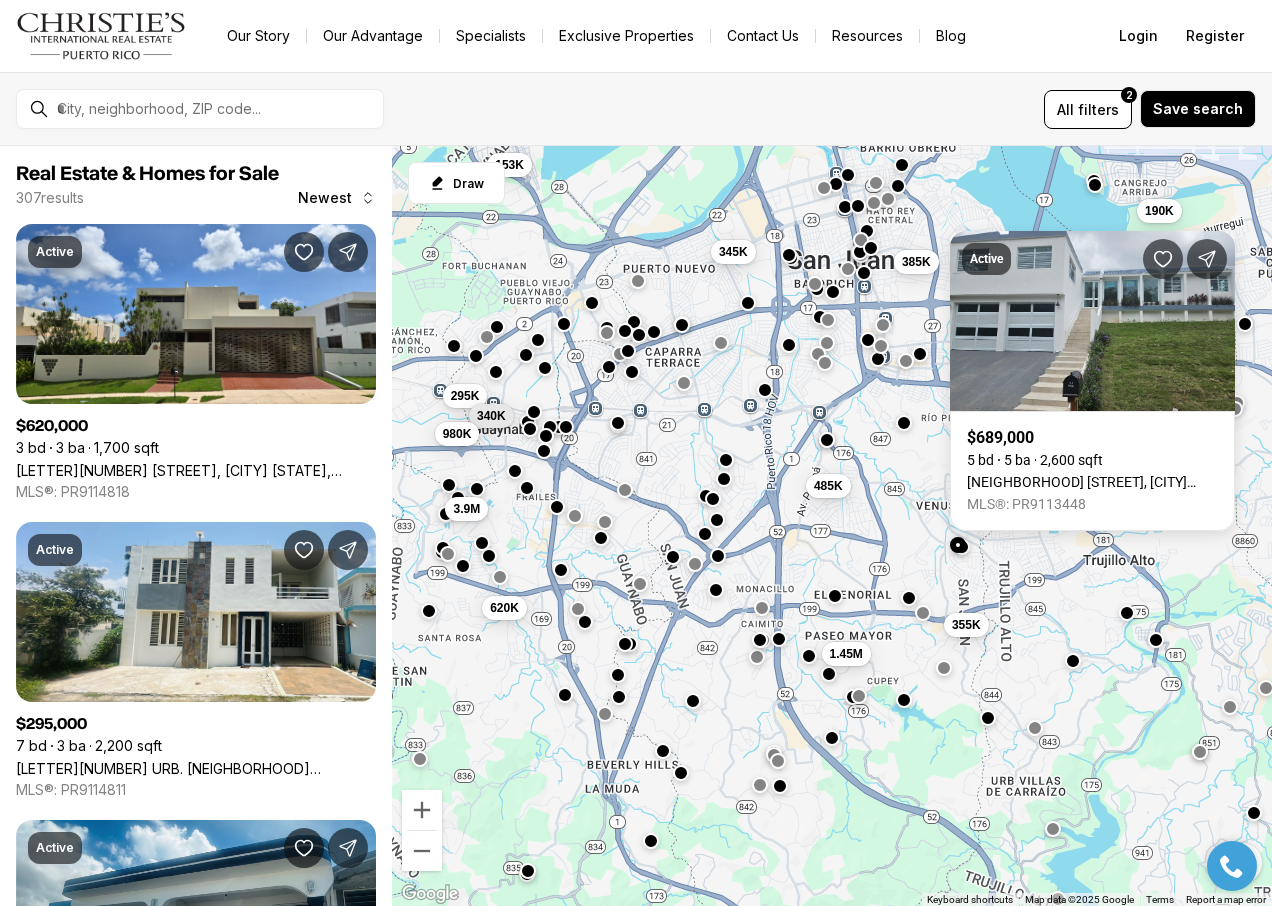 click at bounding box center (909, 597) 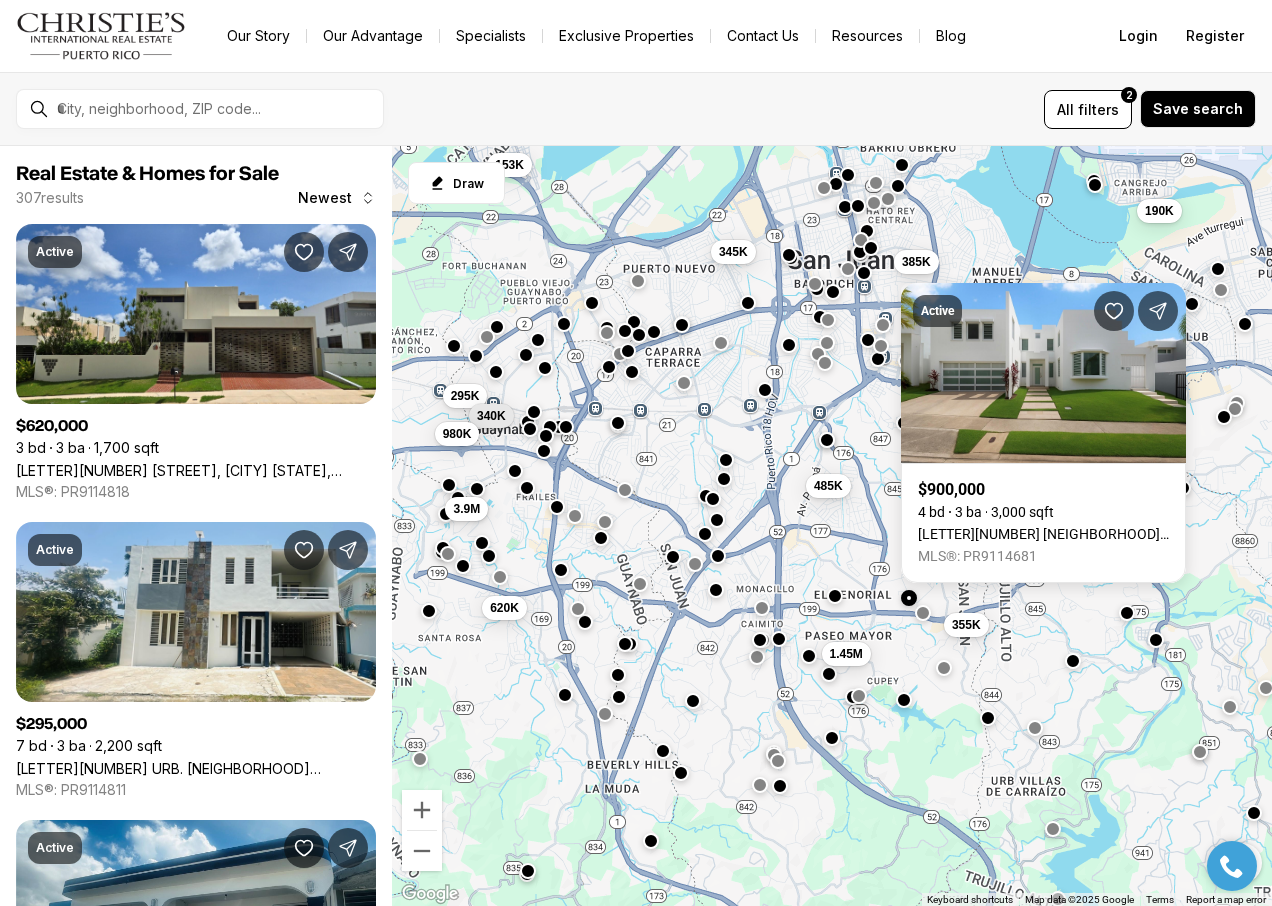click at bounding box center [835, 595] 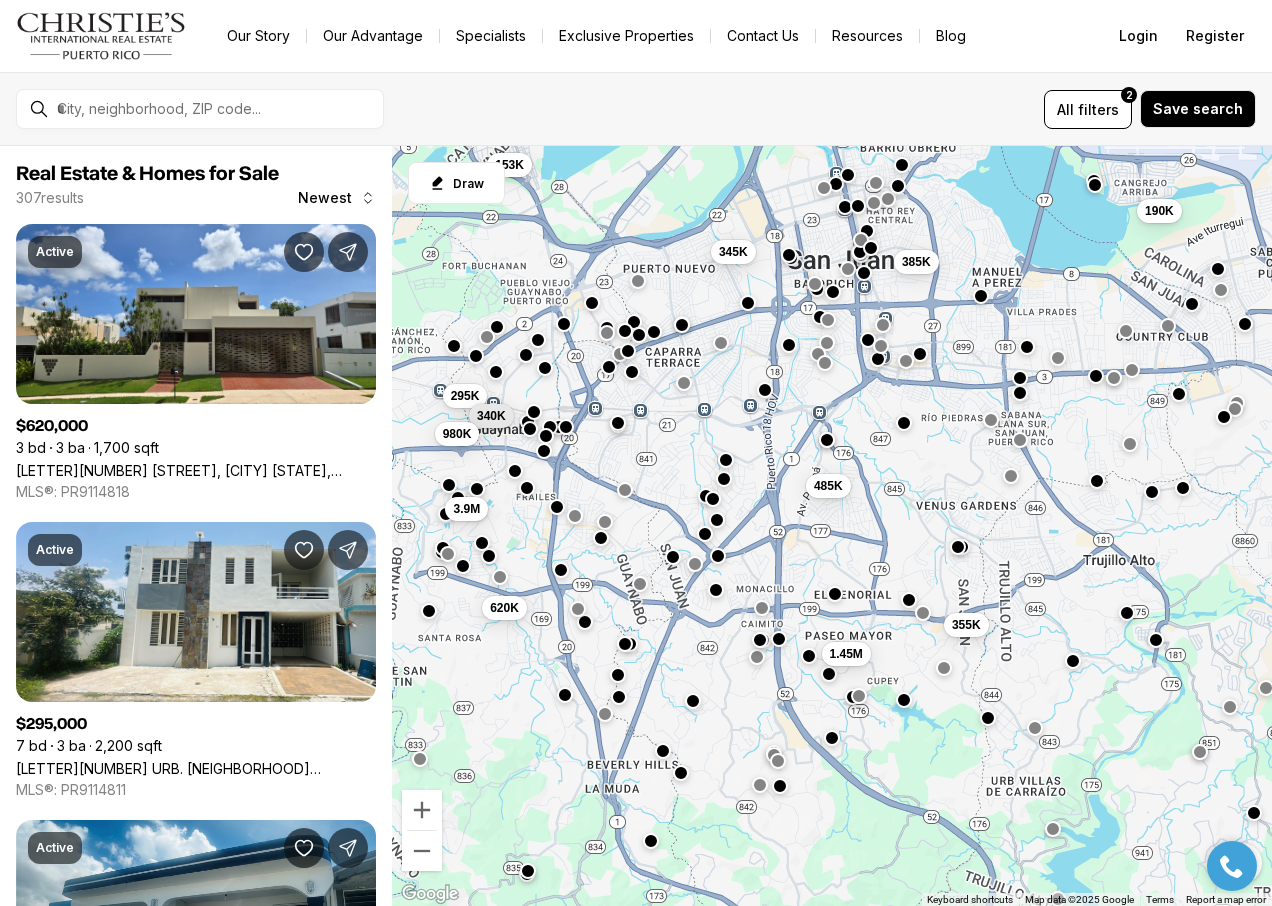 click at bounding box center (835, 593) 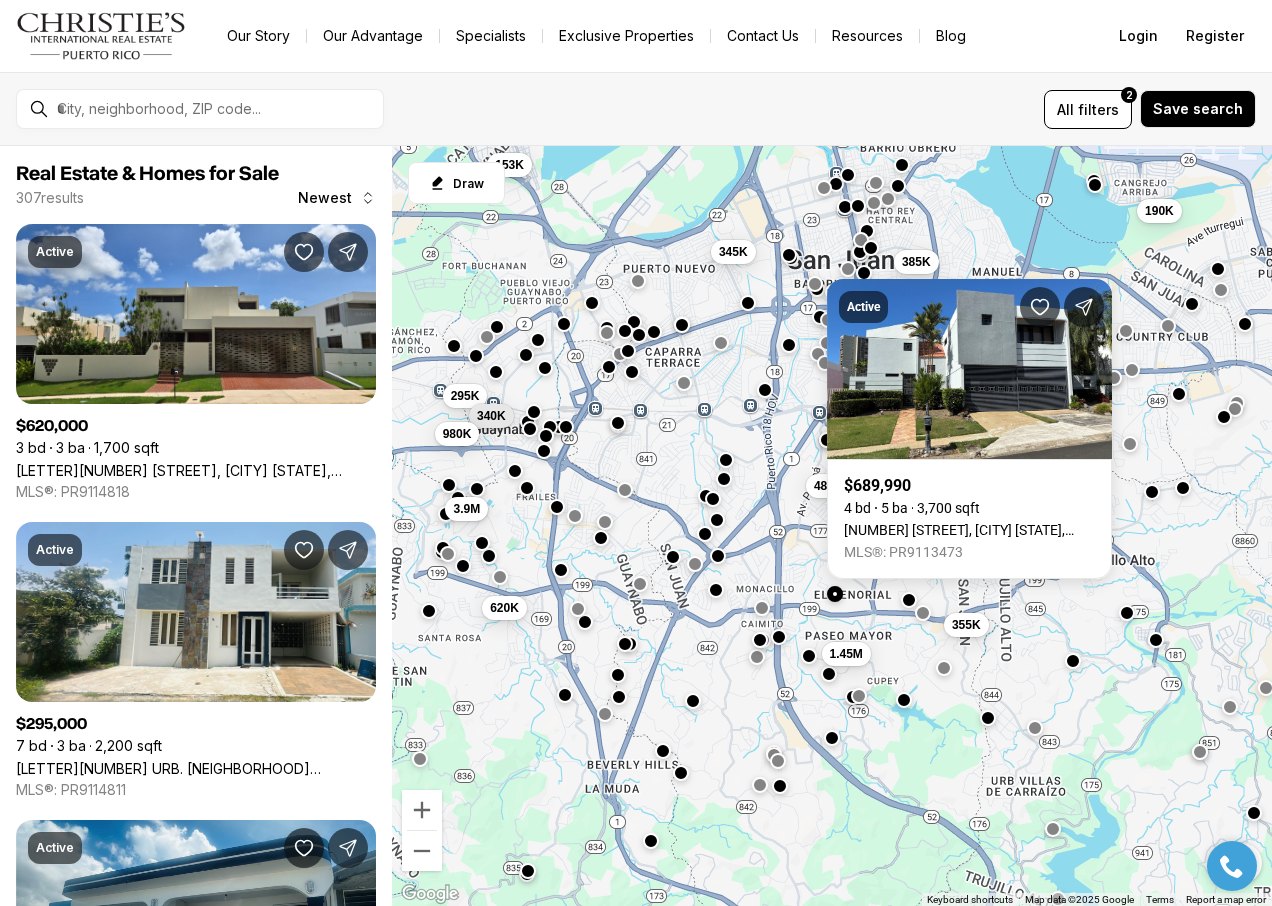 click at bounding box center [779, 637] 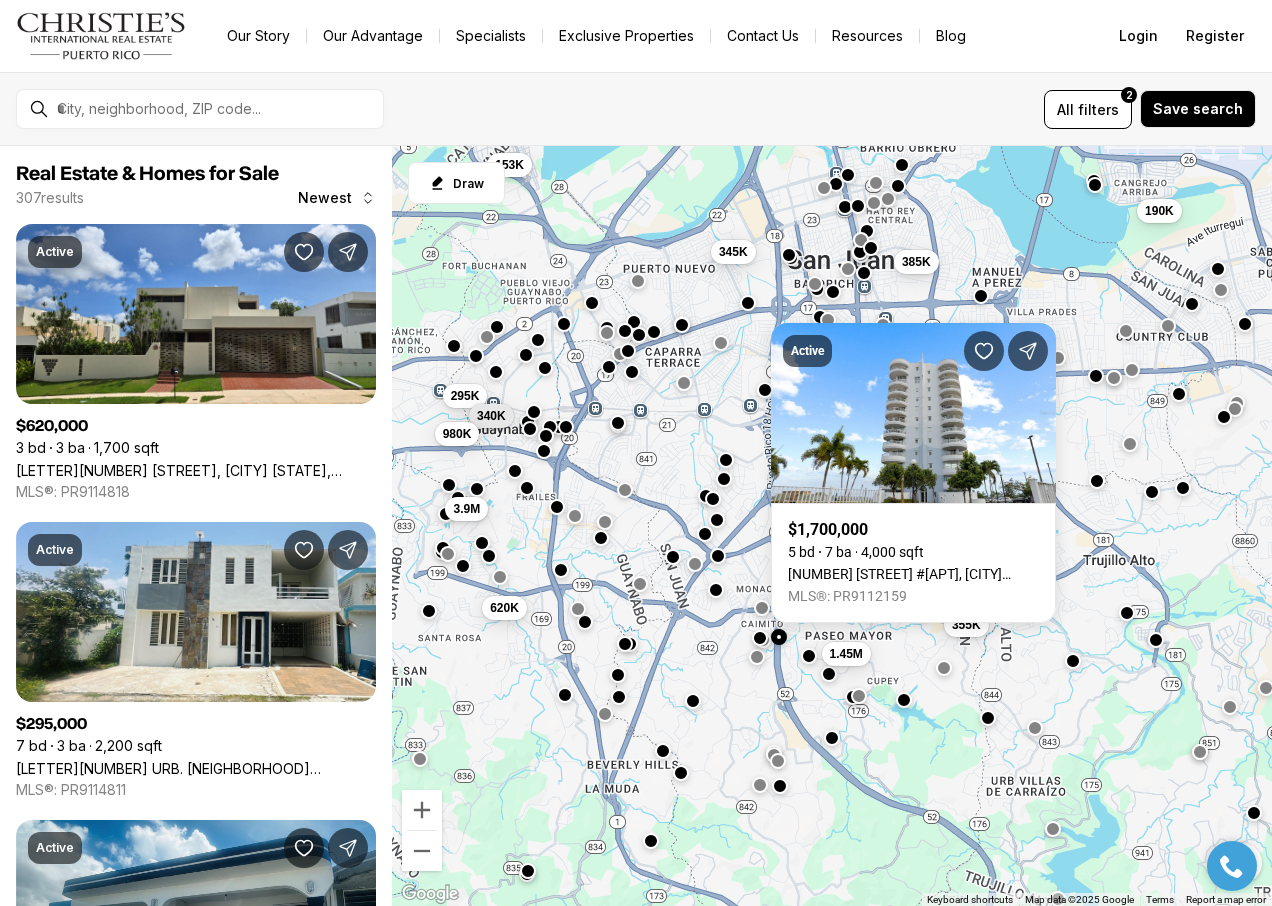 click at bounding box center (760, 638) 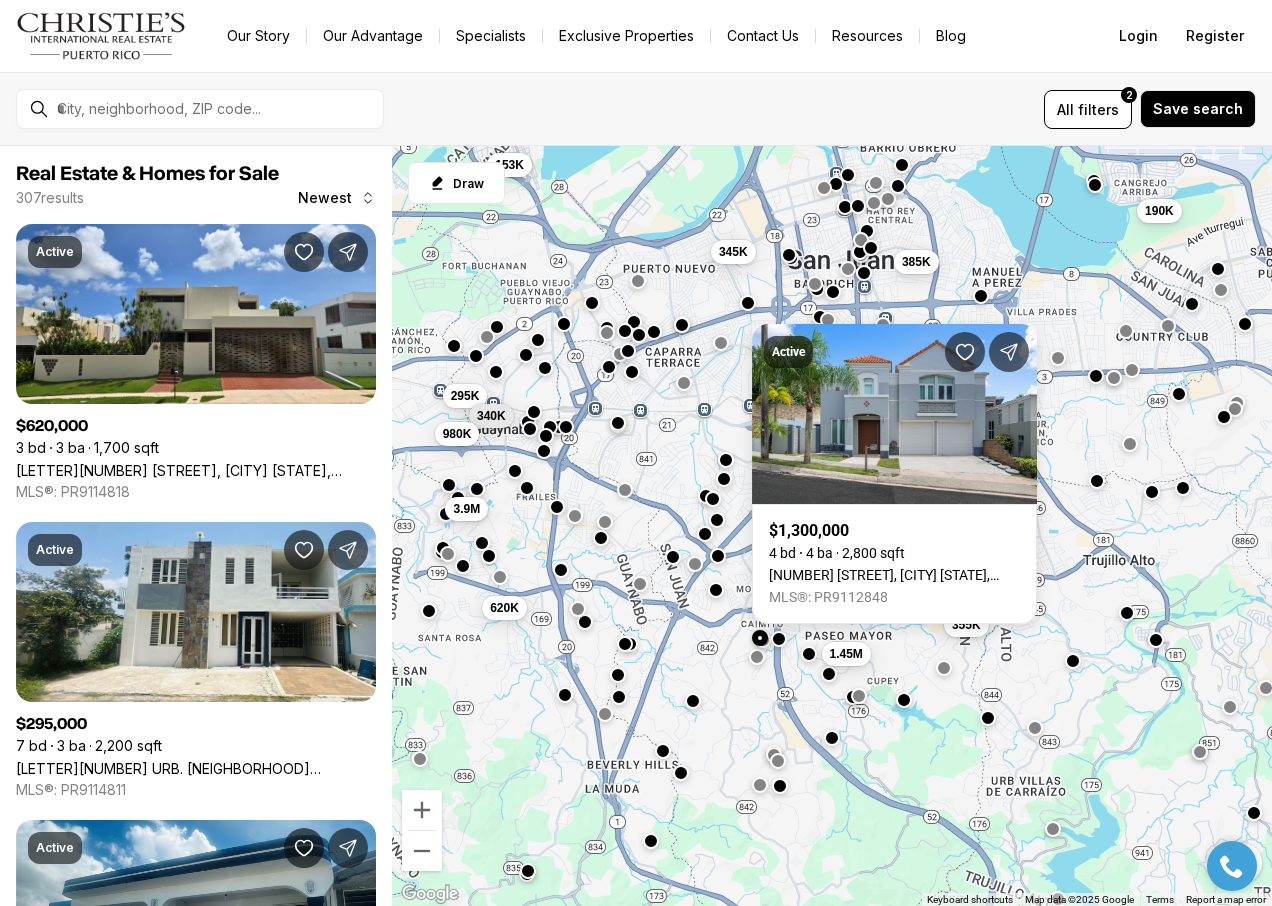 click at bounding box center [809, 653] 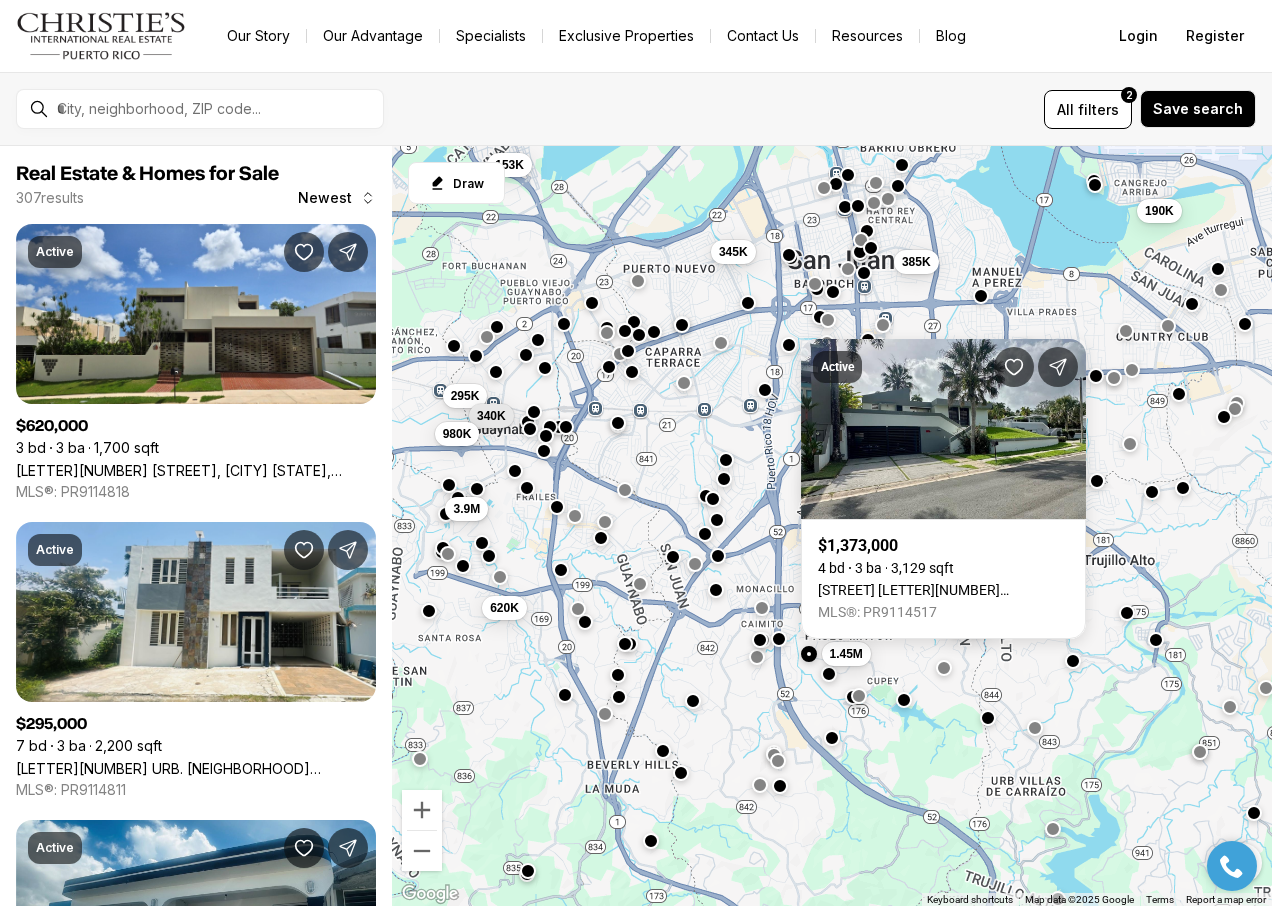 click at bounding box center [809, 653] 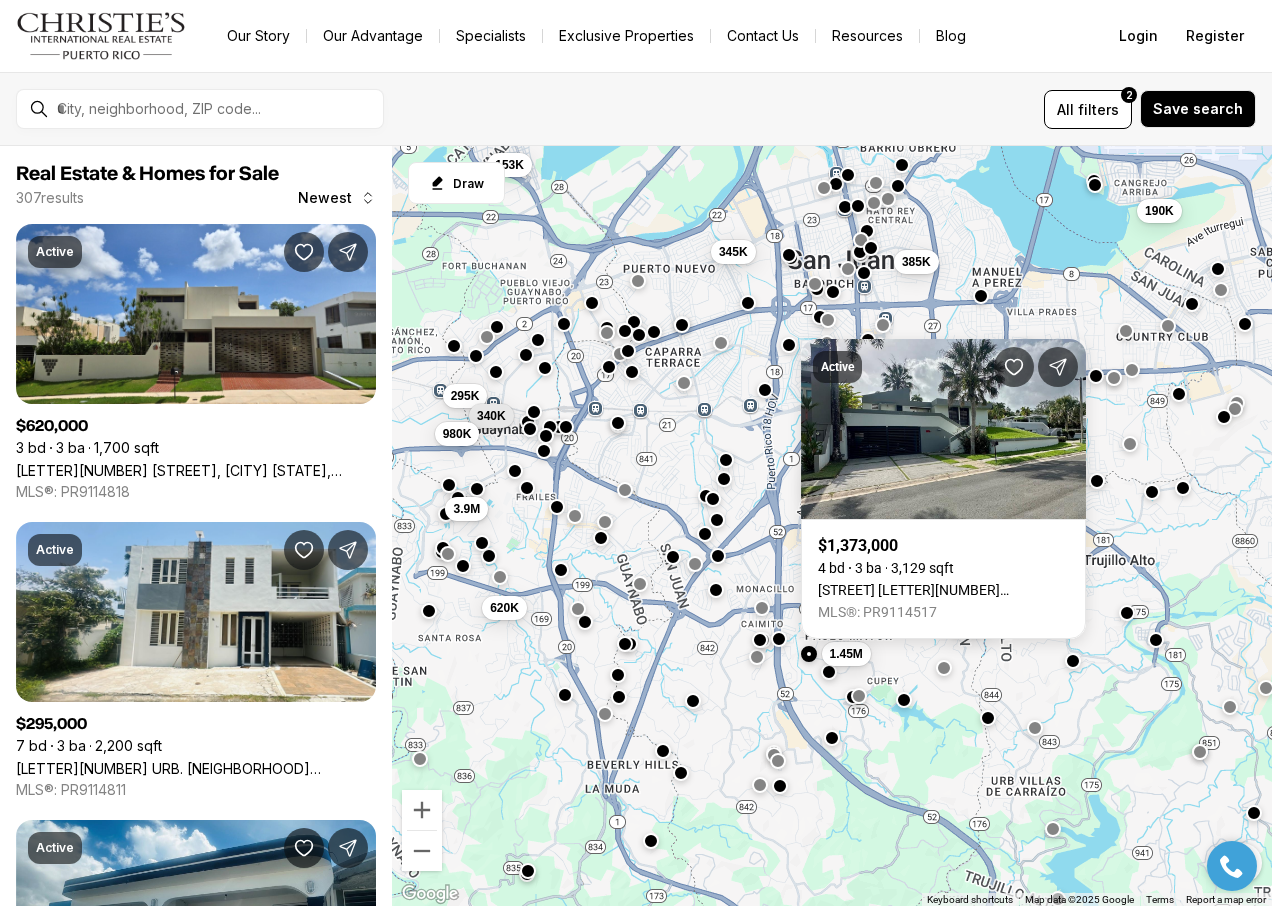 click at bounding box center (829, 671) 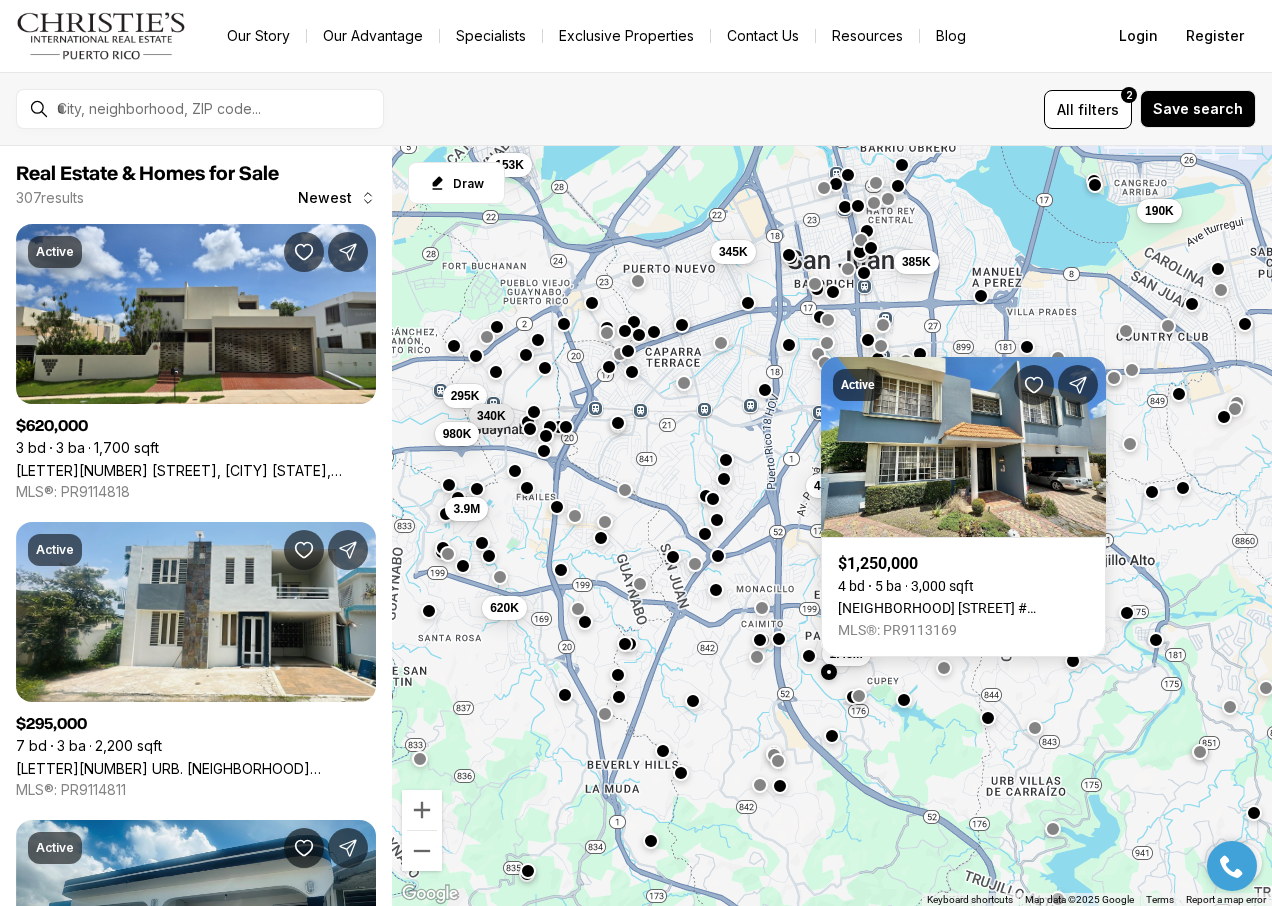 click at bounding box center [832, 736] 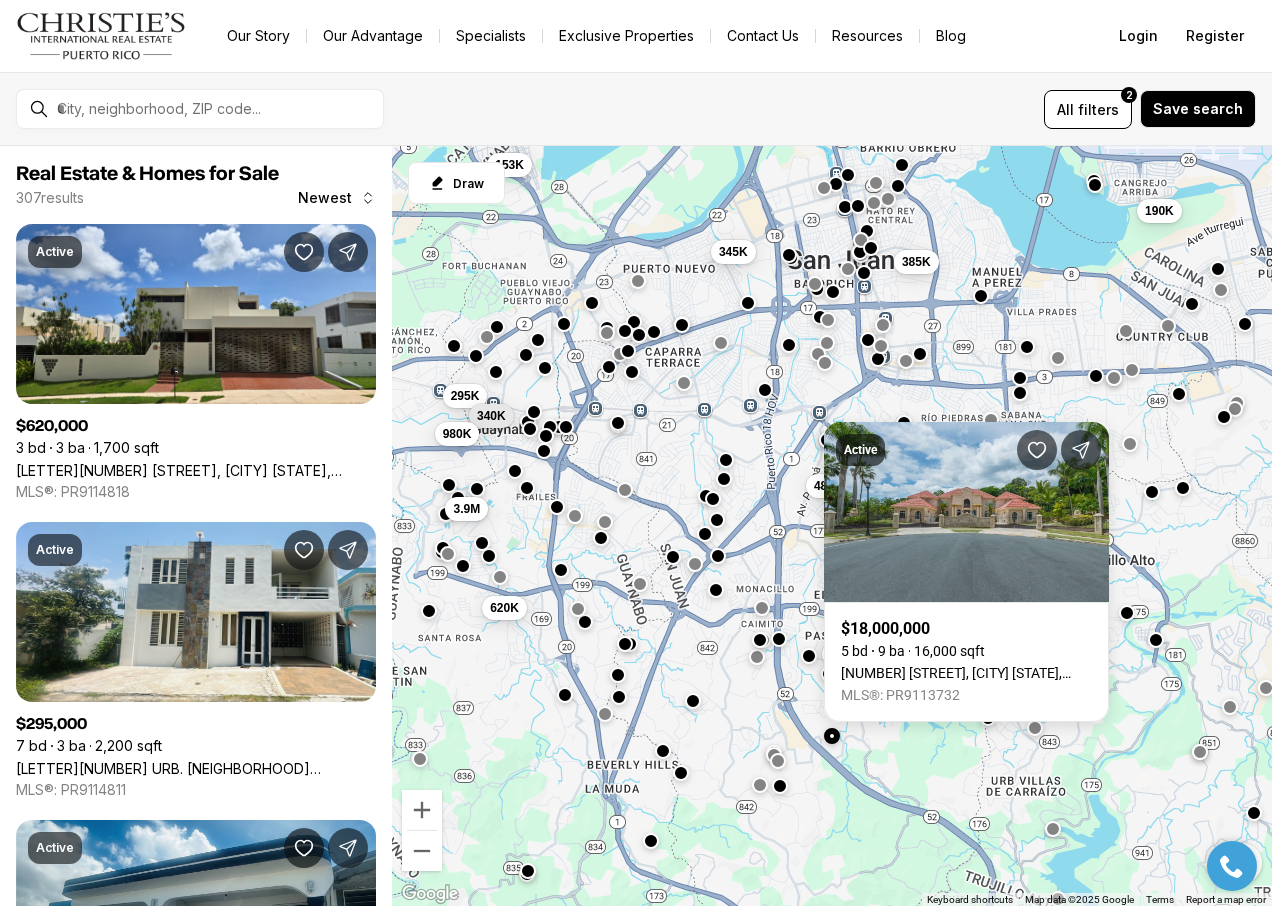 click on "385K 485K 345K 1.45M 295K 340K 980K 3.9M 620K 153K 355K 190K" at bounding box center (832, 526) 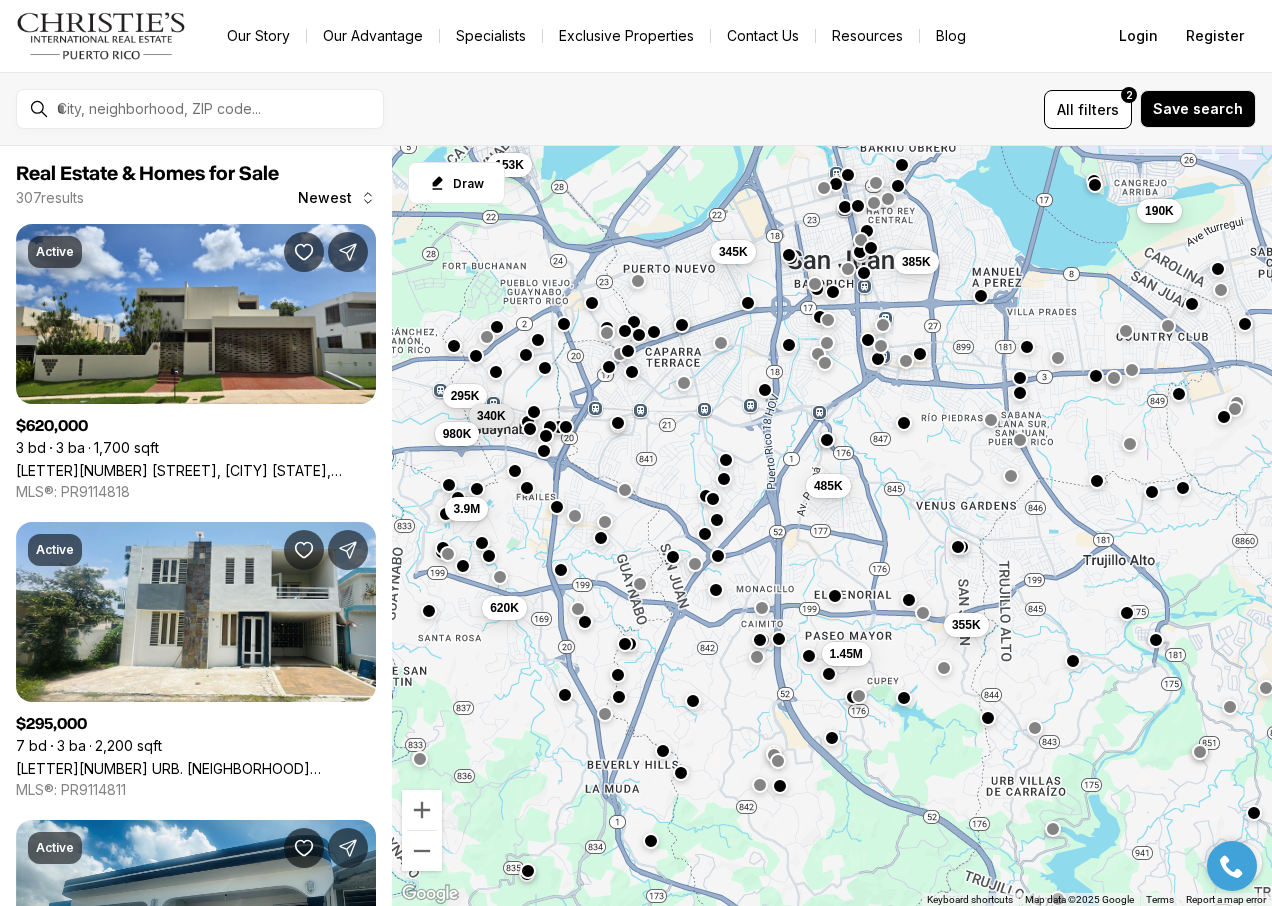 click at bounding box center [904, 697] 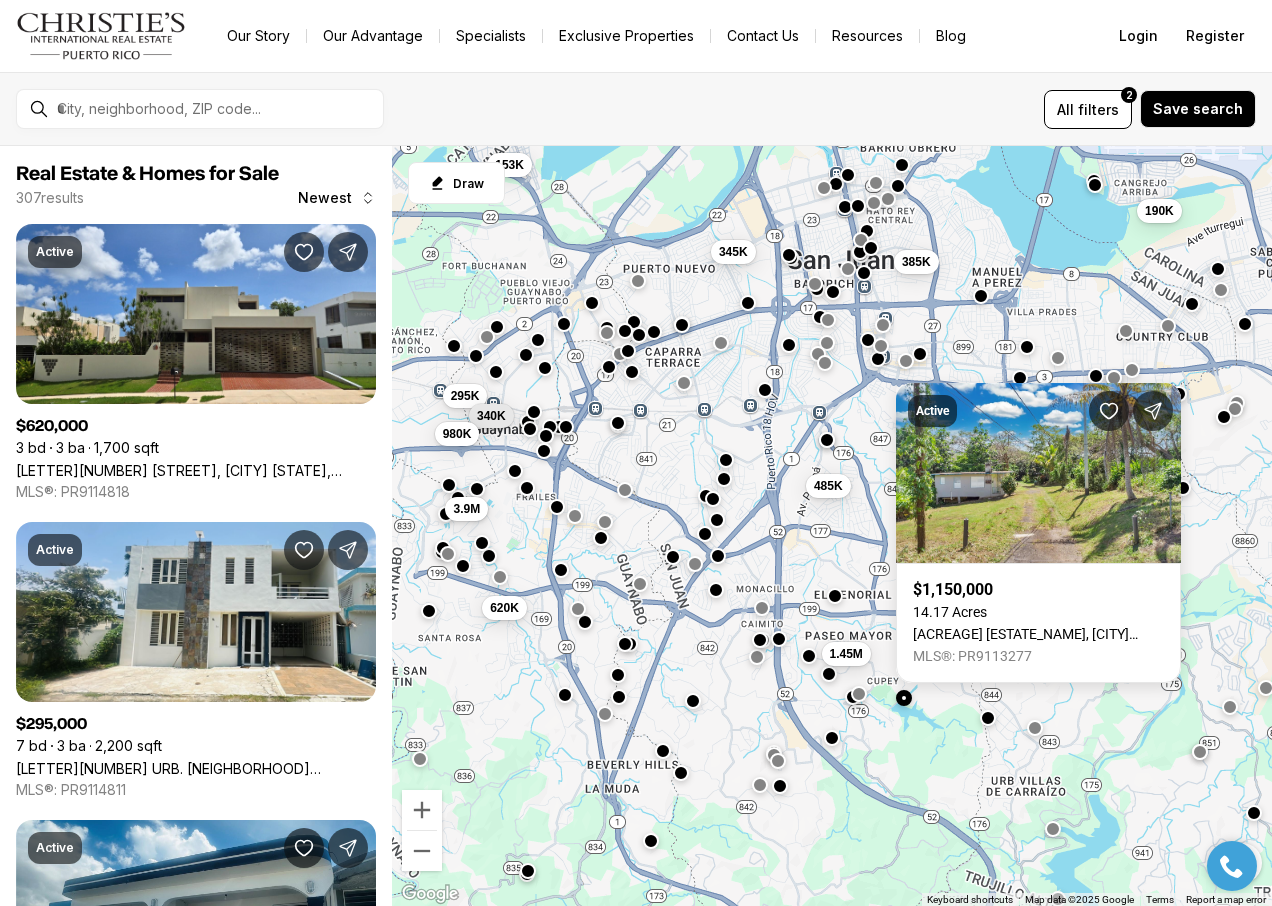 click at bounding box center [859, 693] 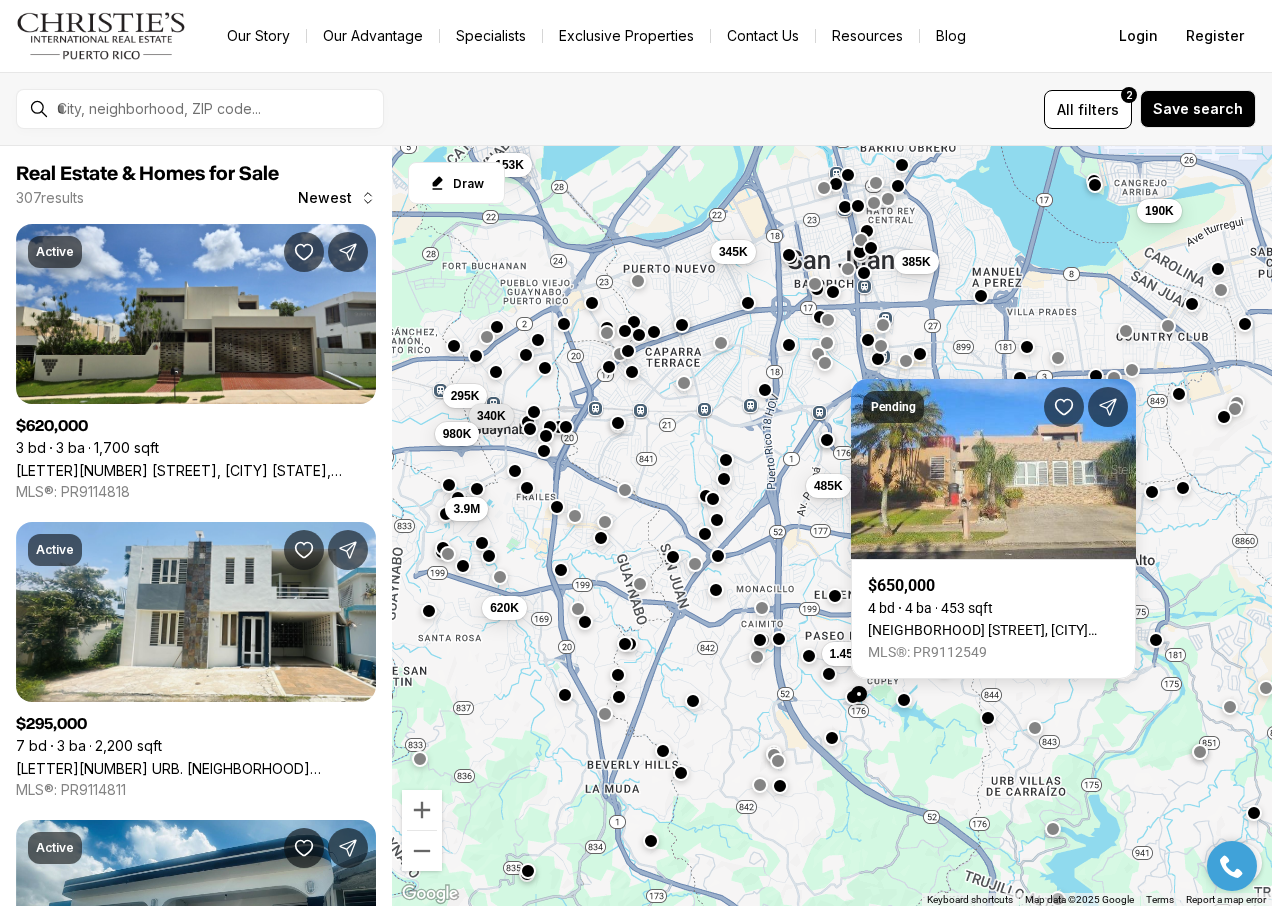 click at bounding box center [904, 699] 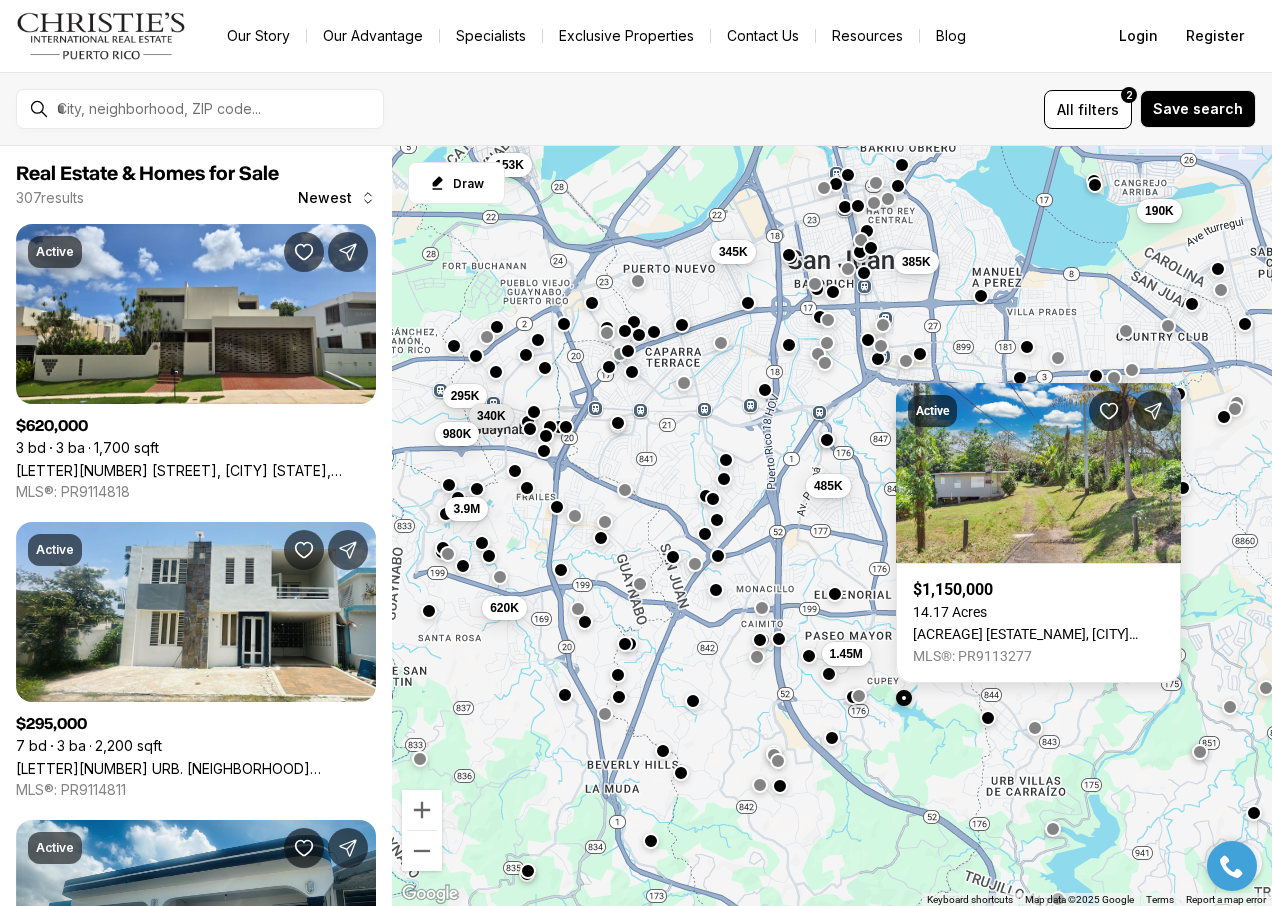 click at bounding box center [835, 593] 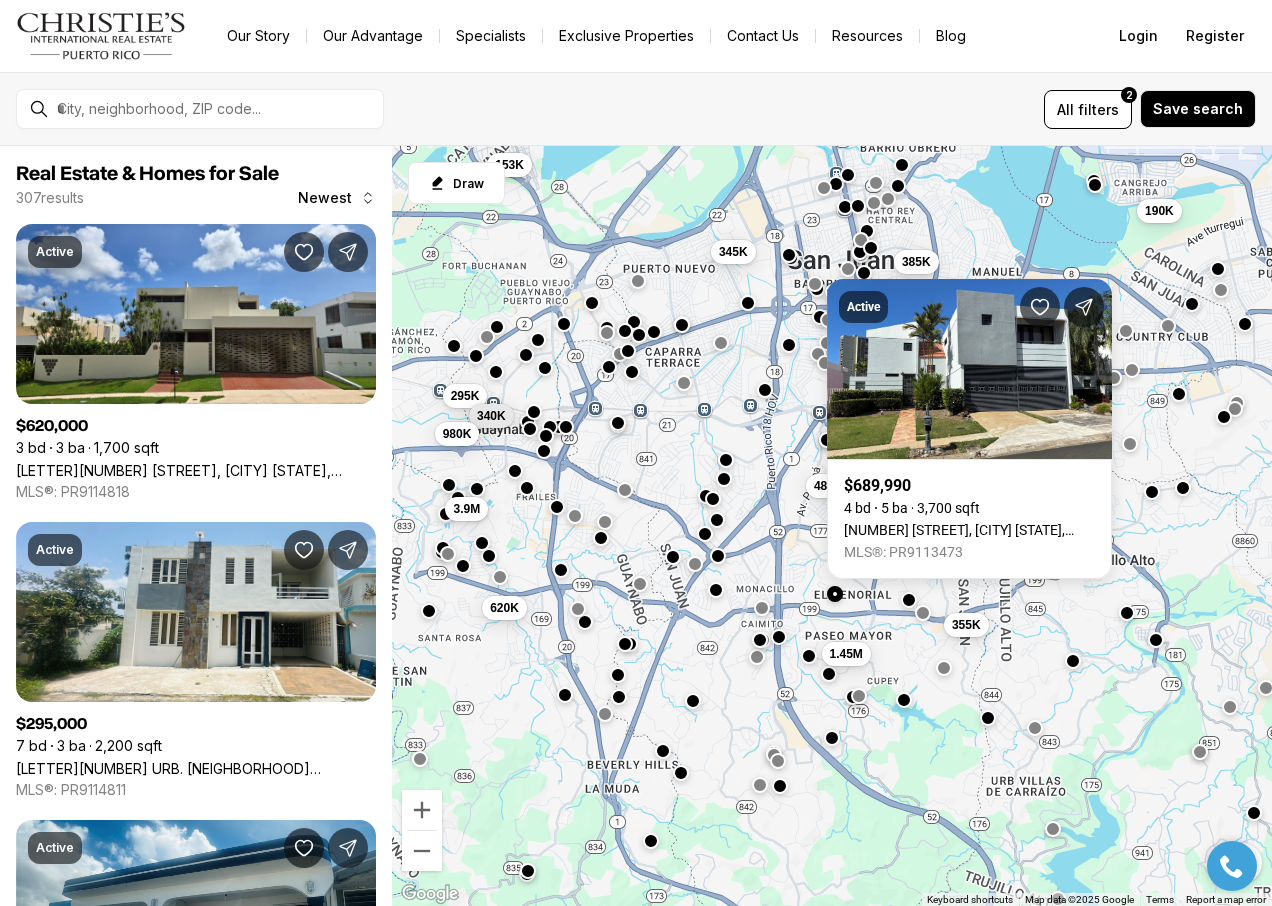 click at bounding box center [779, 637] 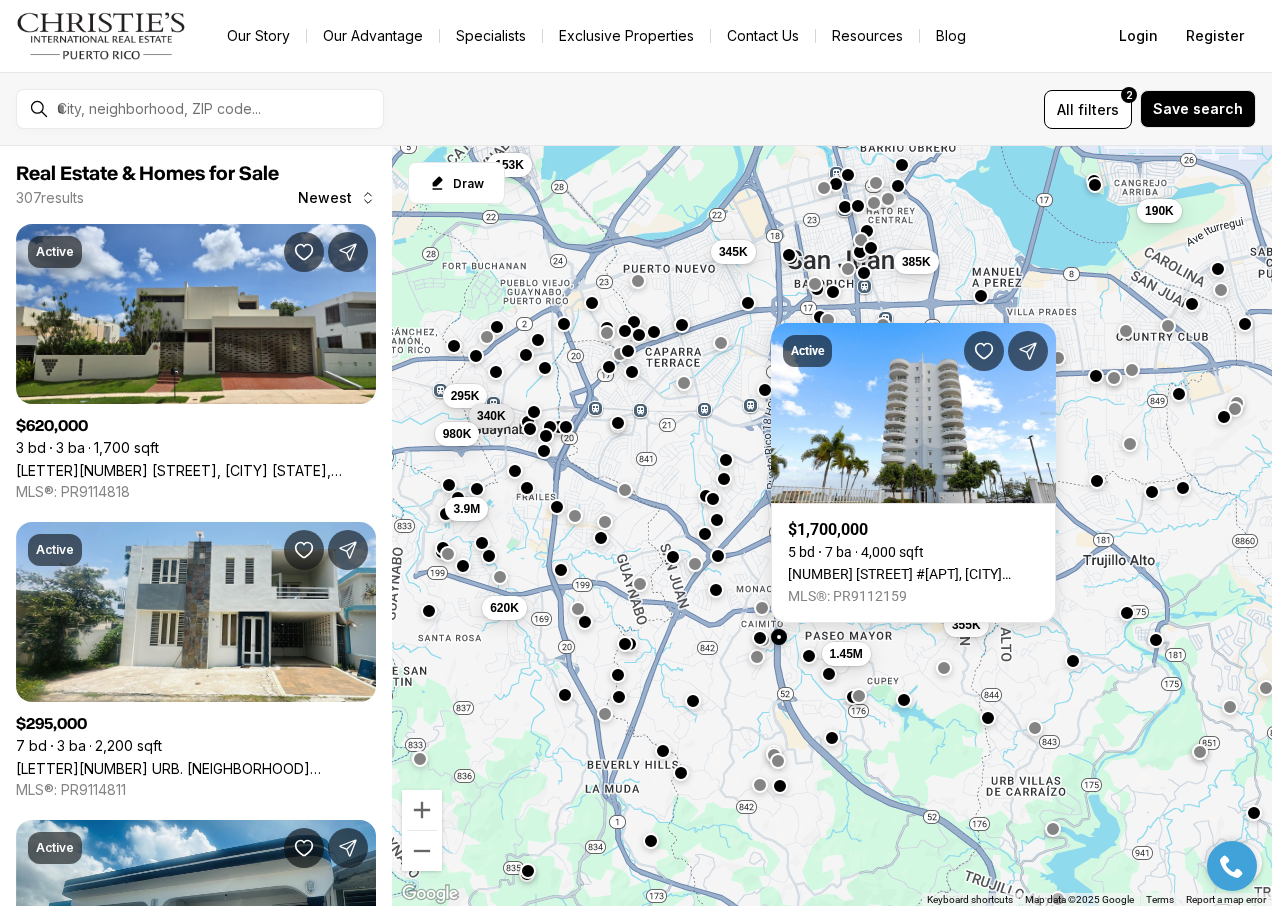 click at bounding box center (760, 638) 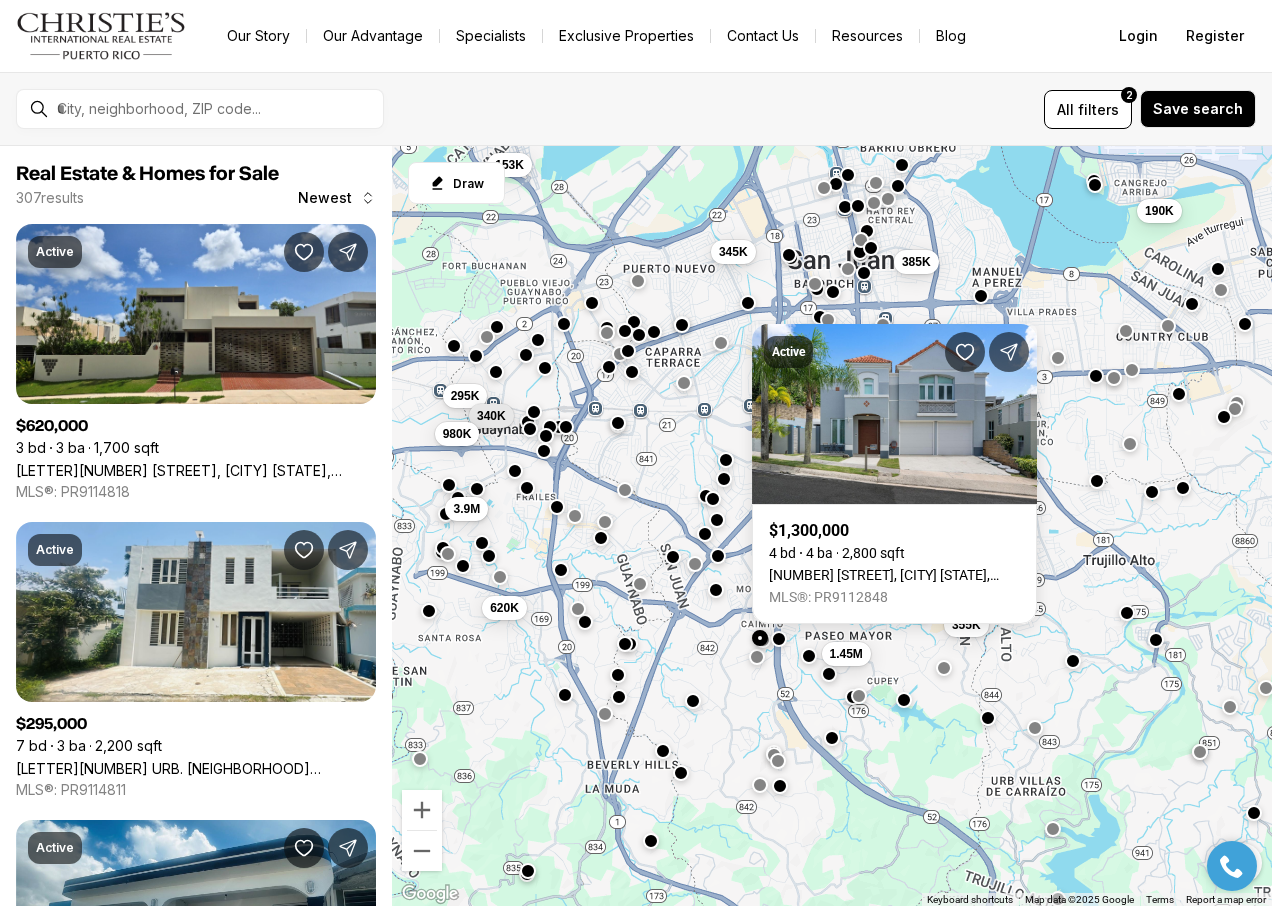 click on "385K 485K 345K 1.45M 295K 340K 980K 3.9M 620K 153K 355K 190K" at bounding box center (832, 526) 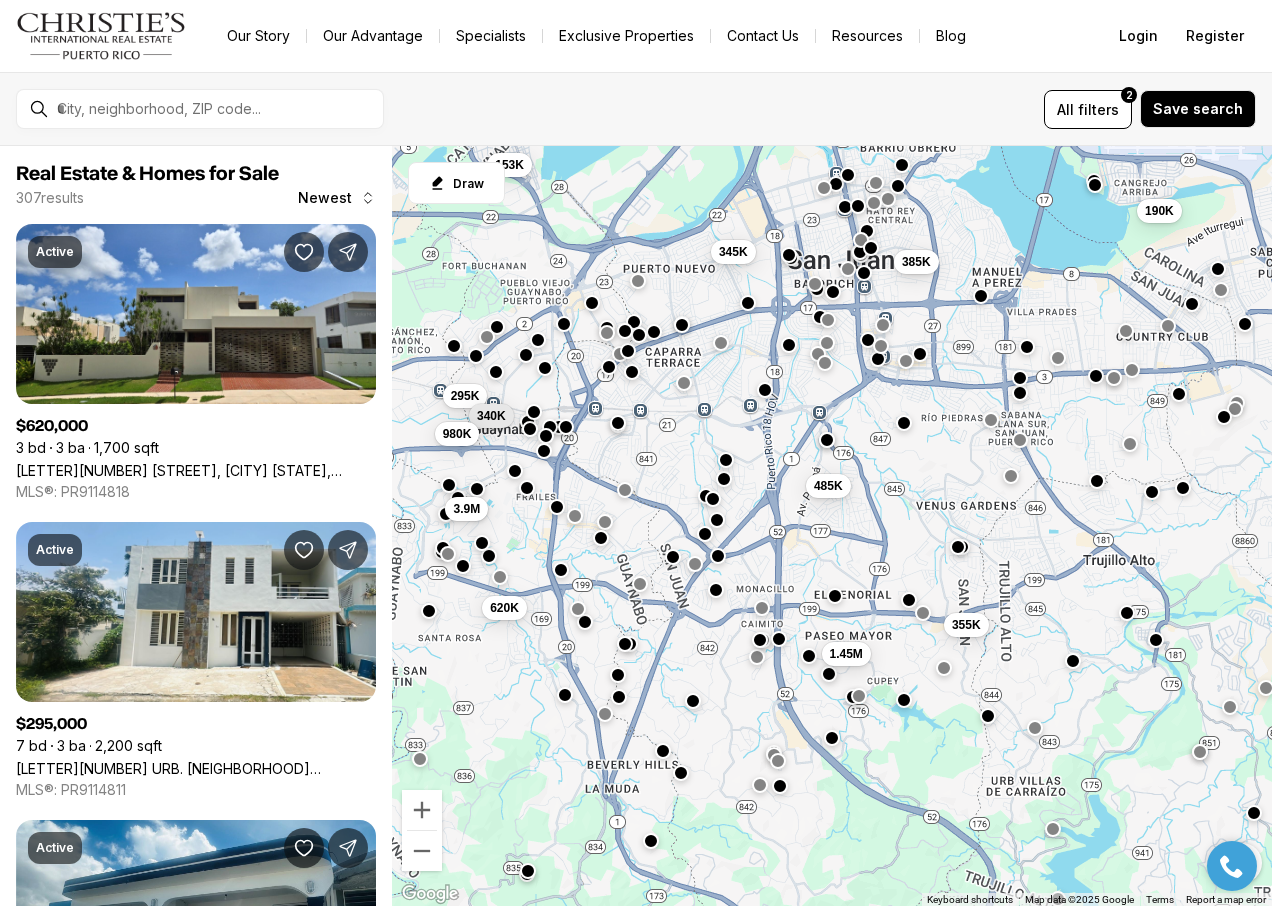 click at bounding box center (988, 715) 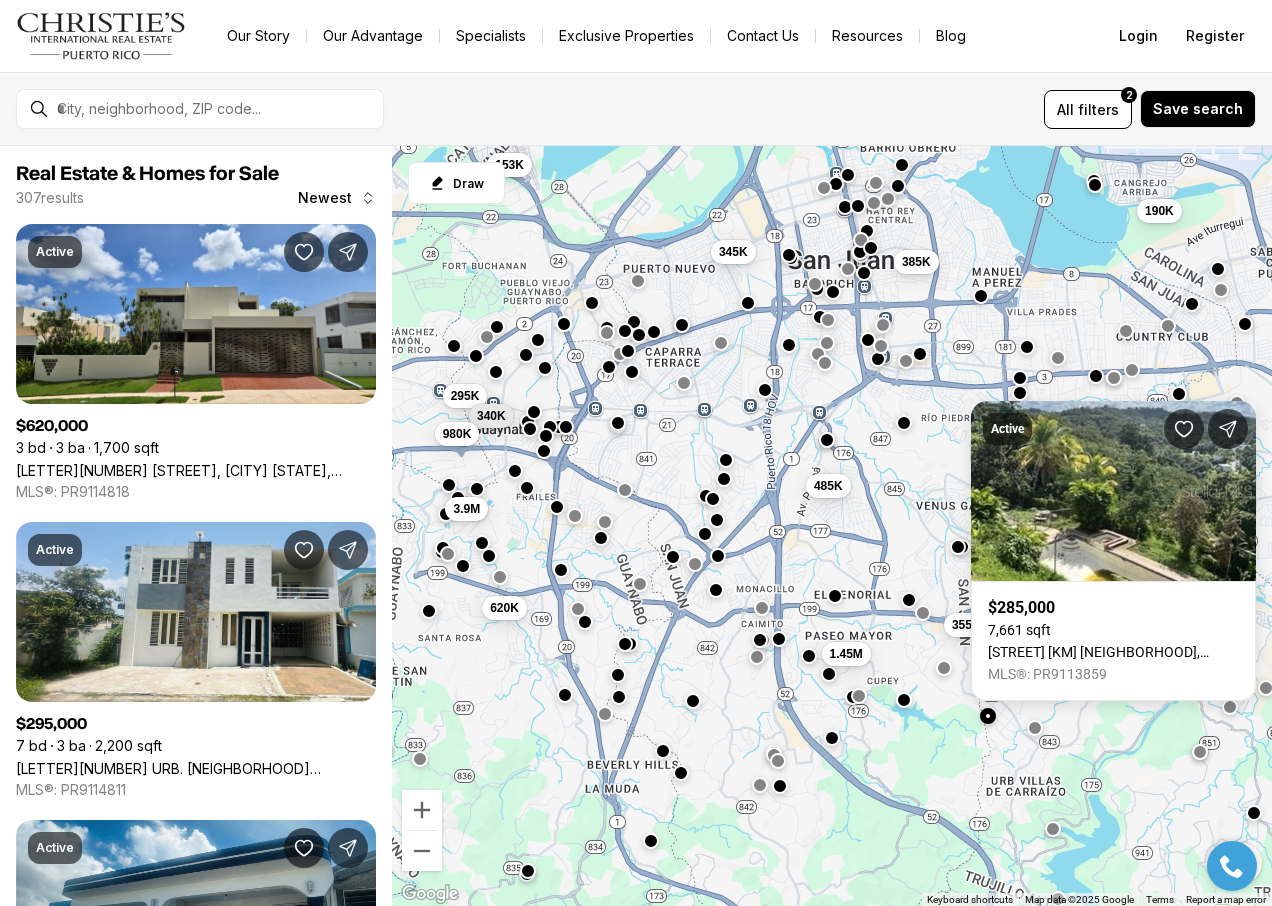 click on "385K 485K 345K 1.45M 295K 340K 980K 3.9M 620K 153K 355K 190K" at bounding box center [832, 526] 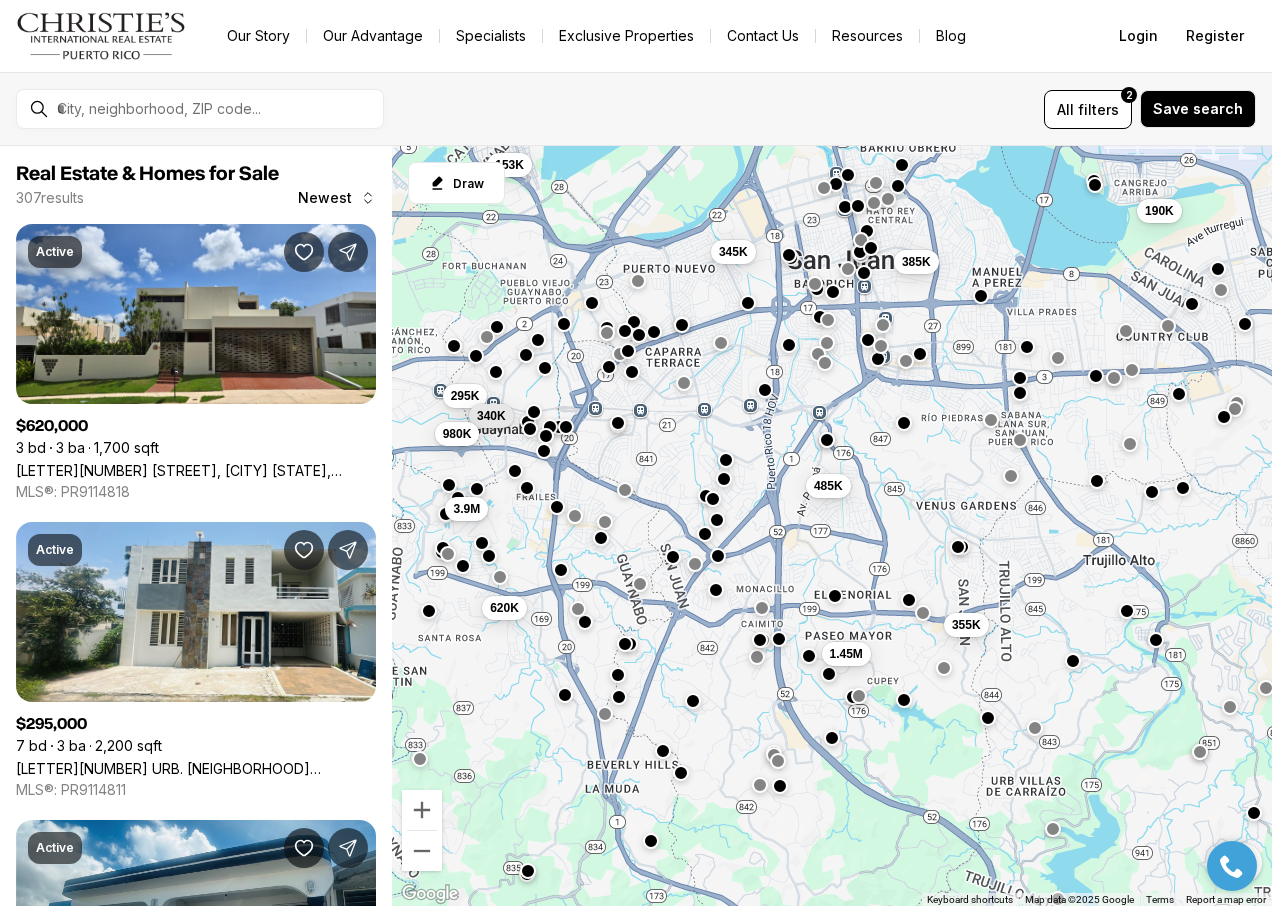 click at bounding box center [1127, 611] 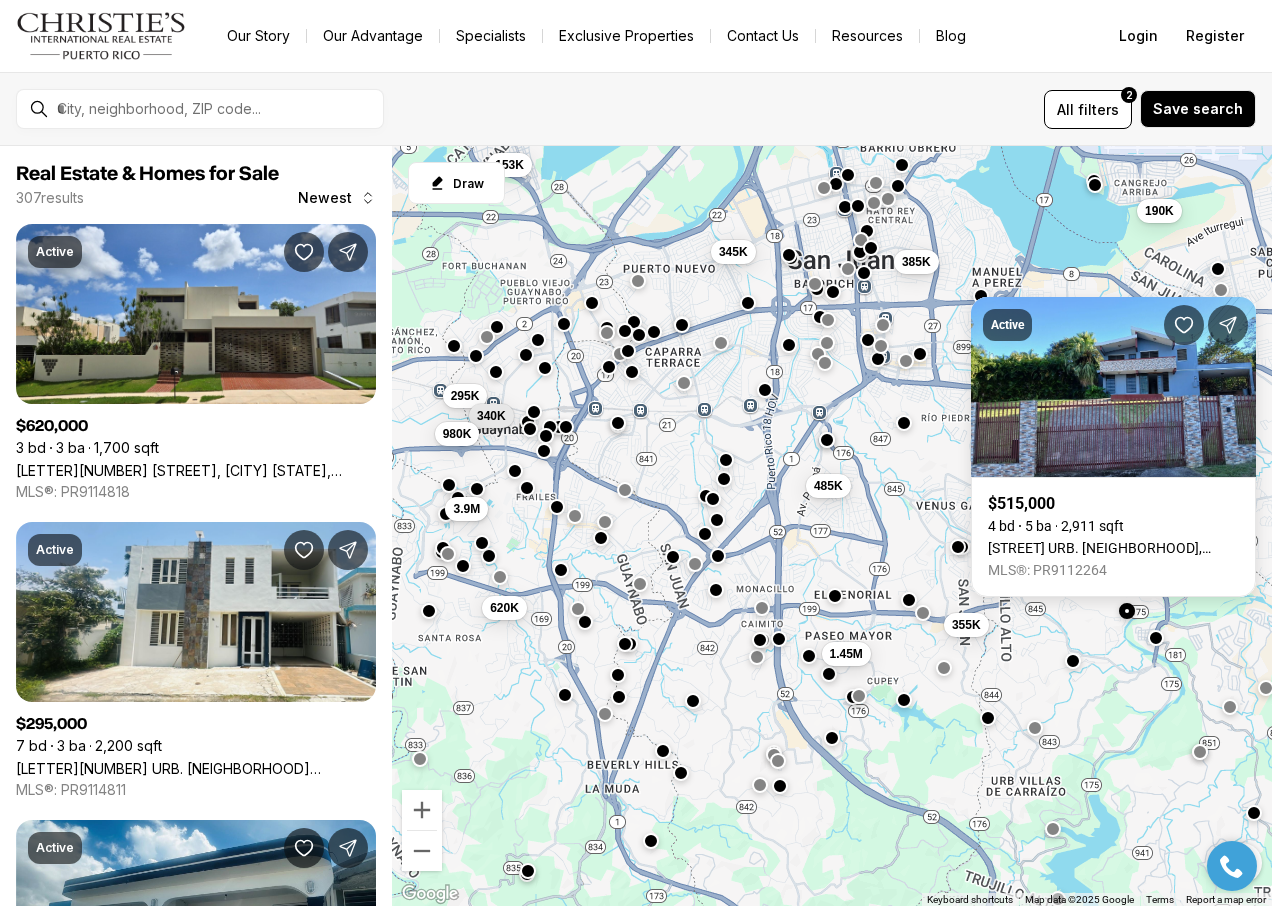 click at bounding box center (1156, 637) 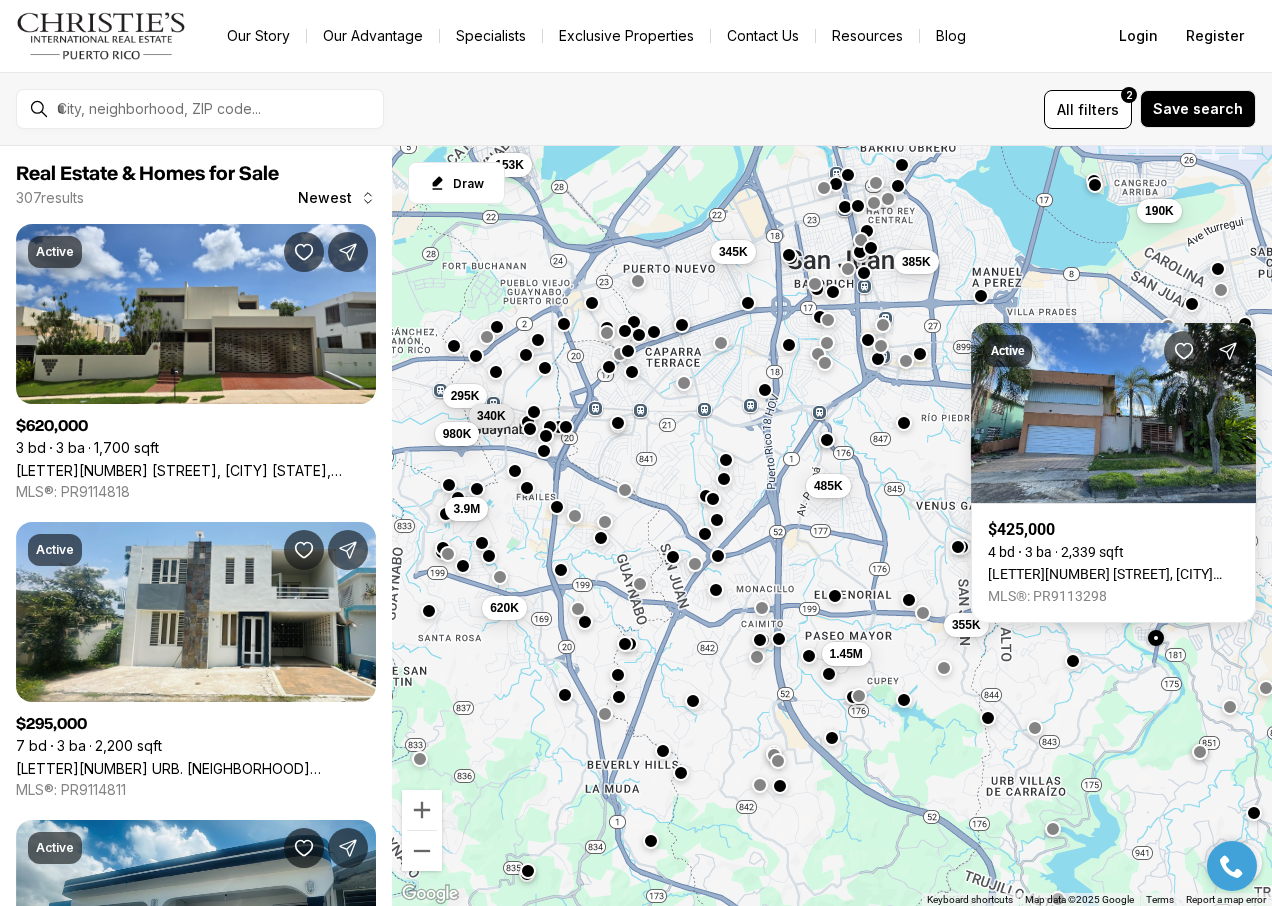 click at bounding box center [1073, 661] 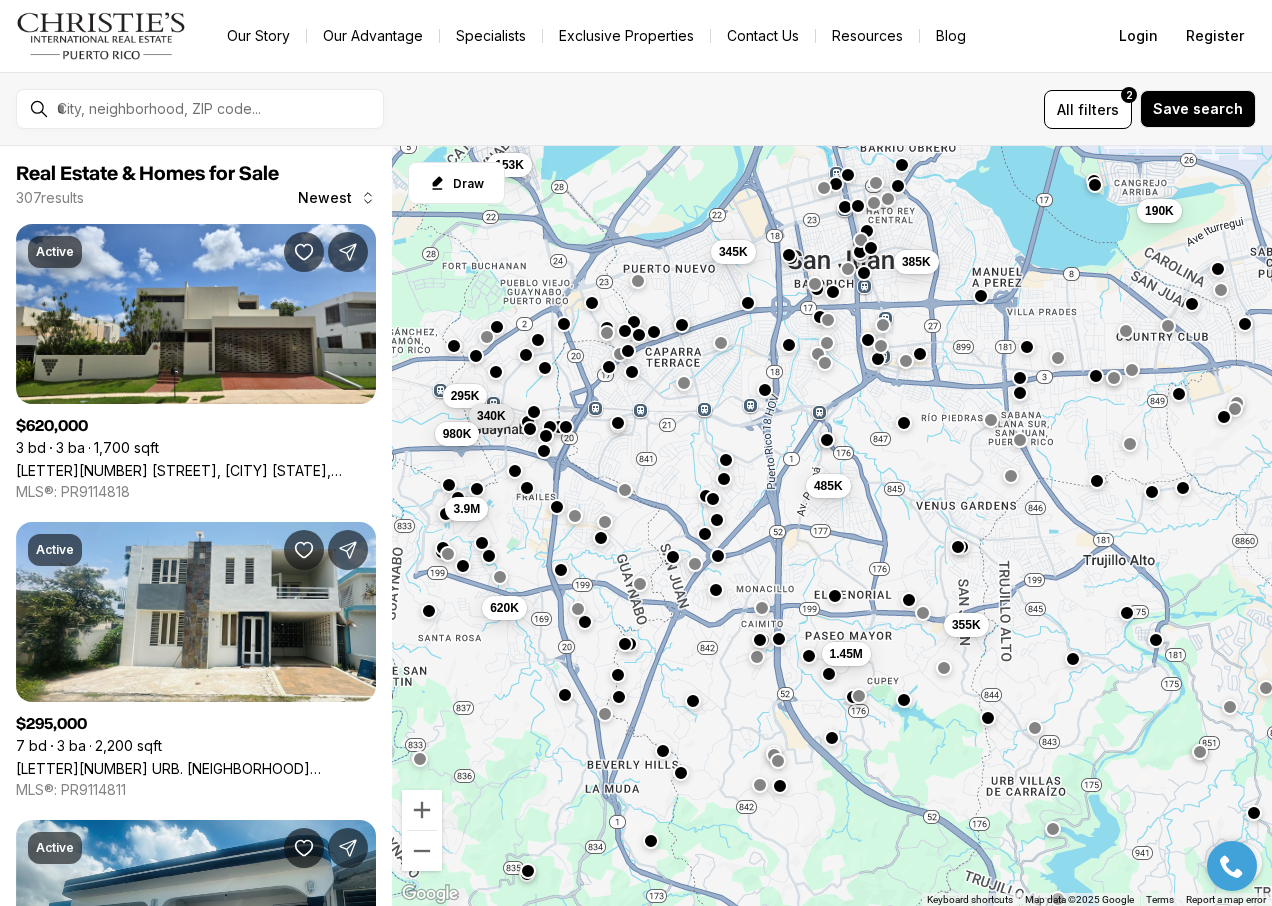 click at bounding box center [1073, 659] 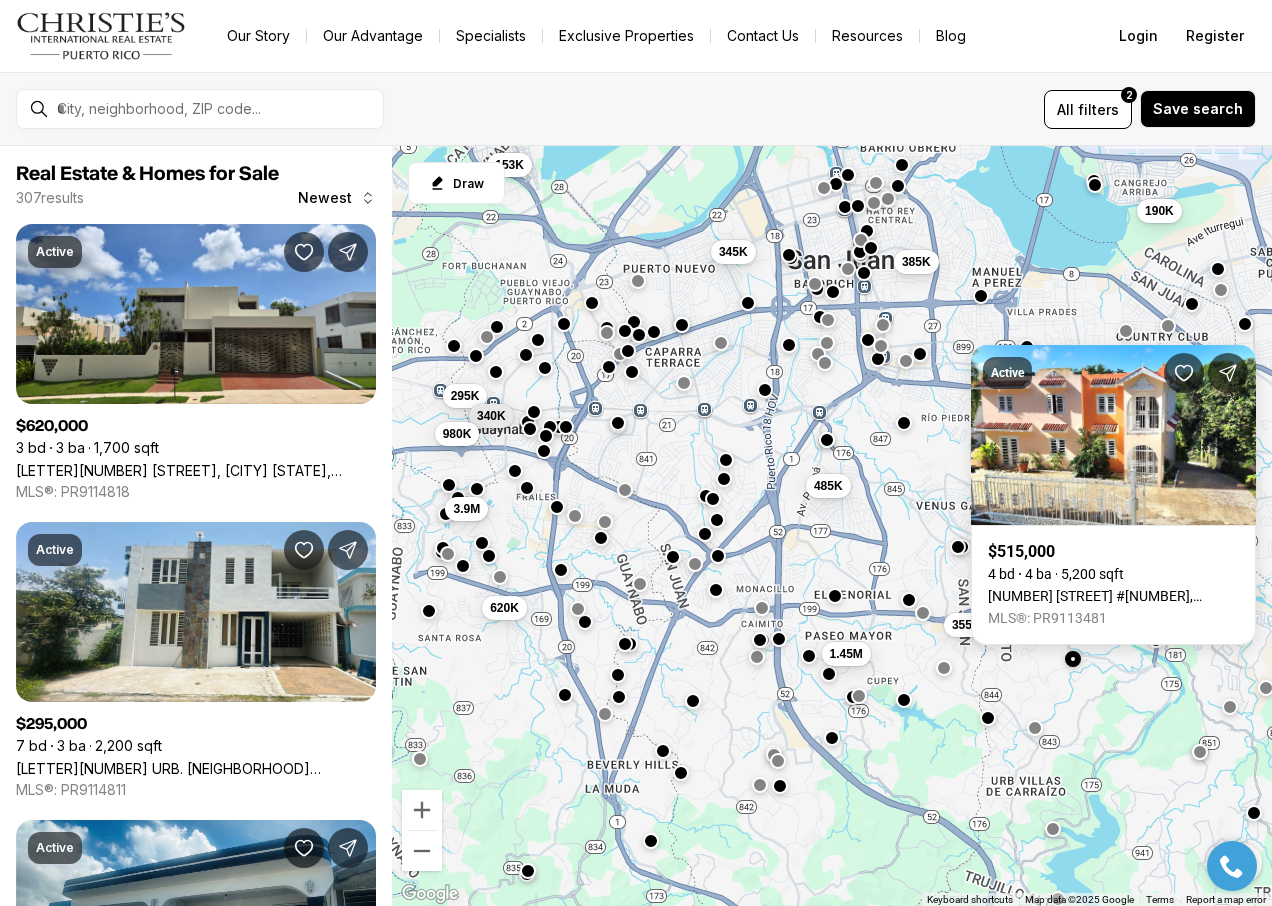 click on "385K 485K 345K 1.45M 295K 340K 980K 3.9M 620K 153K 355K 190K" at bounding box center [832, 526] 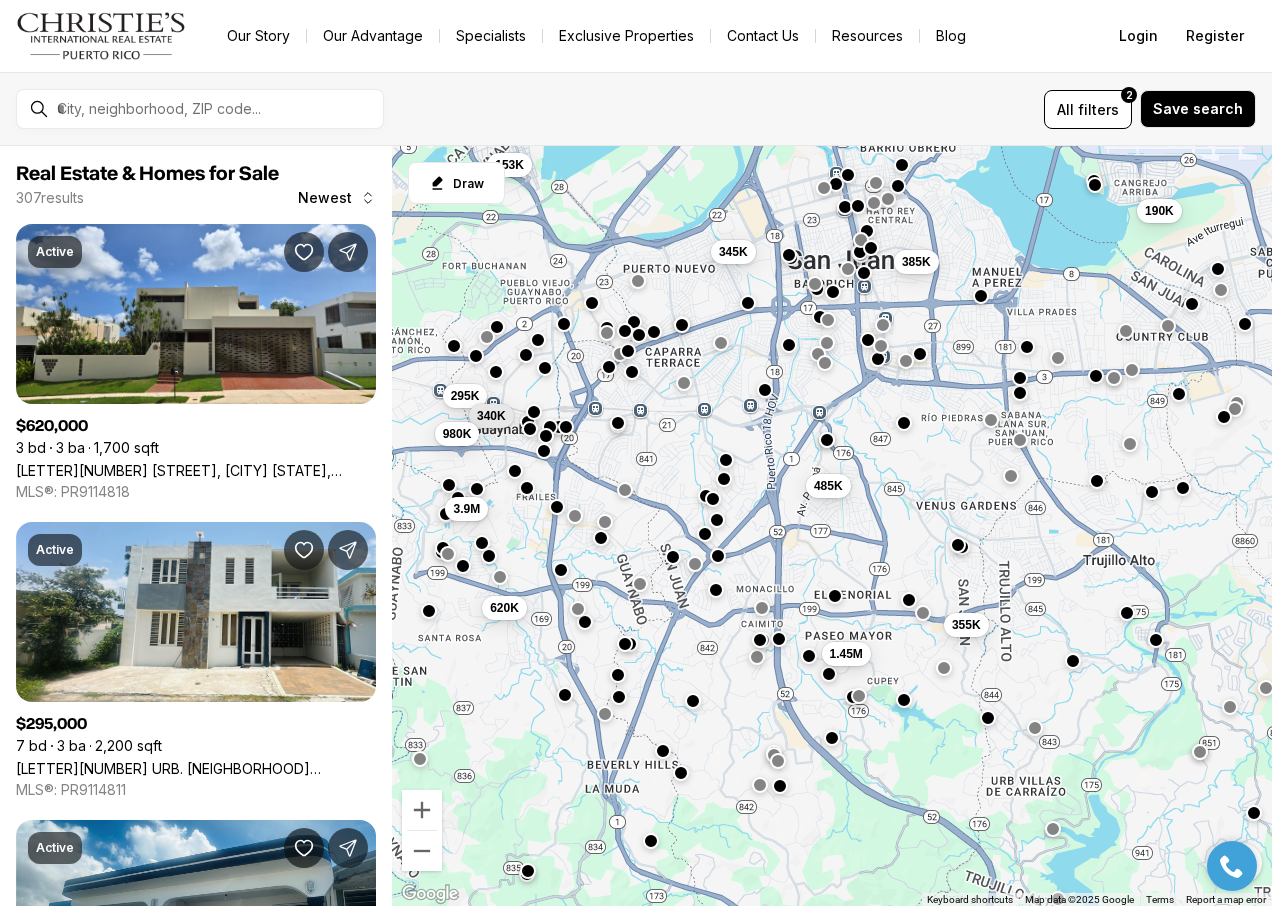 click at bounding box center [958, 545] 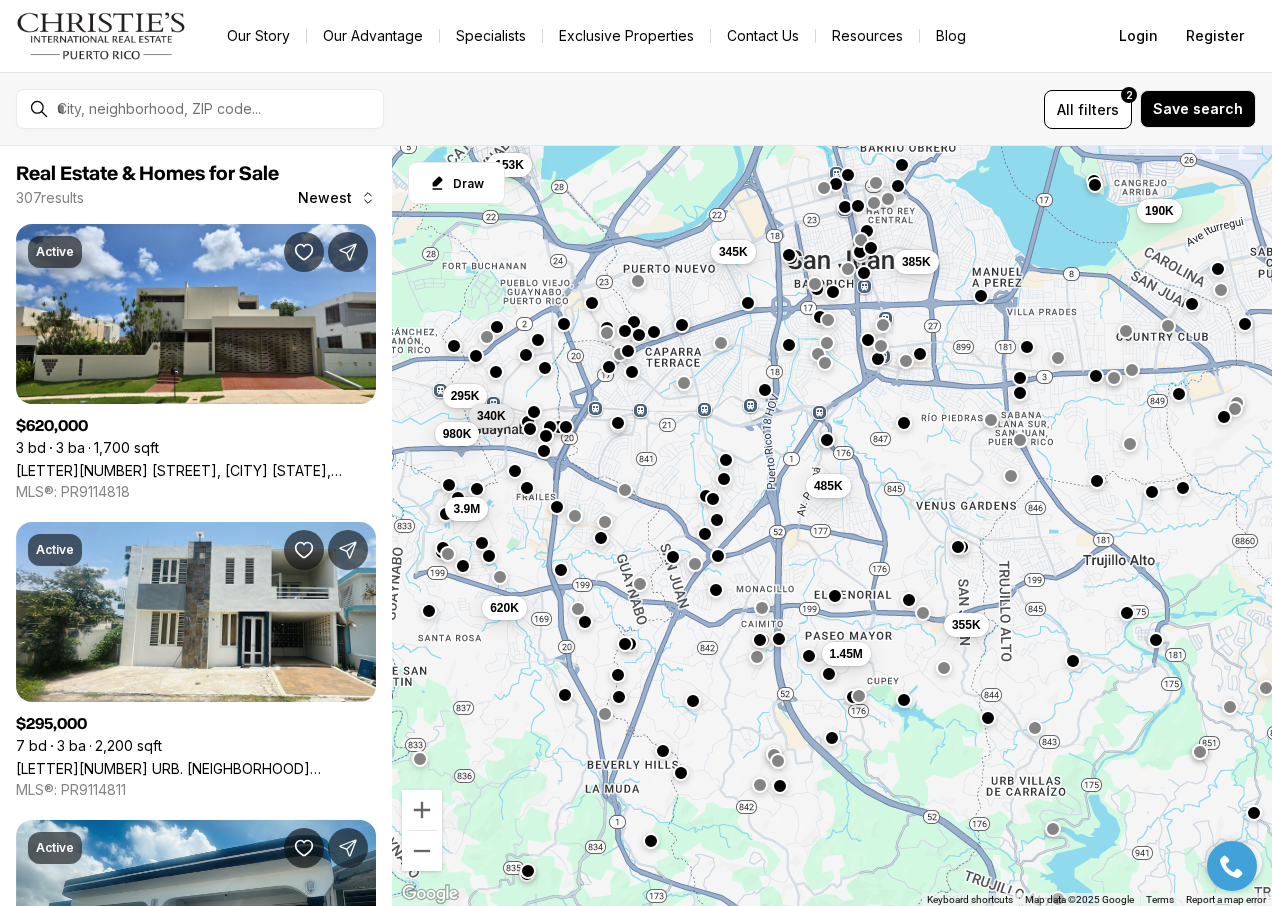 click on "385K 485K 345K 1.45M 295K 340K 980K 3.9M 620K 153K 355K 190K" at bounding box center (832, 526) 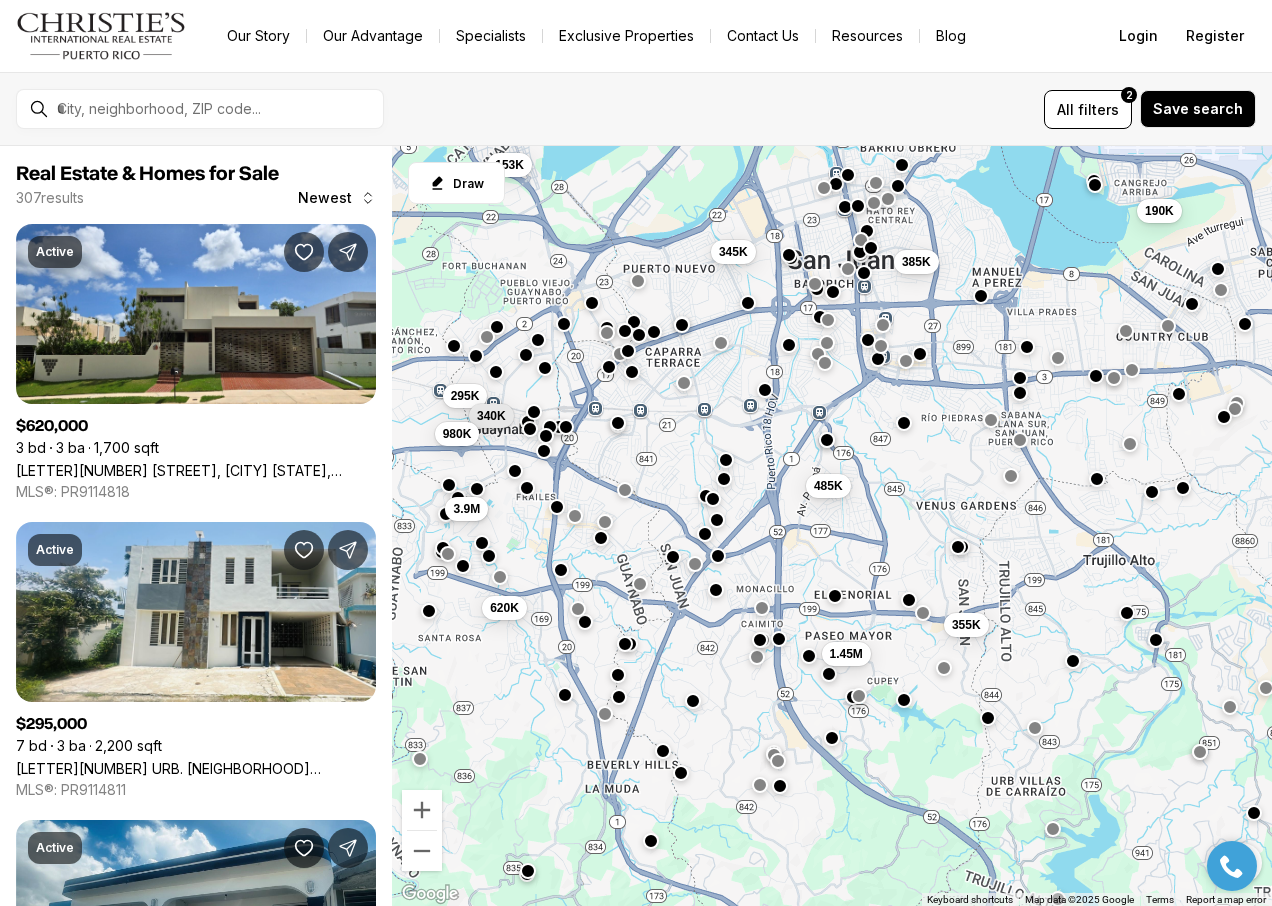 click at bounding box center (1097, 479) 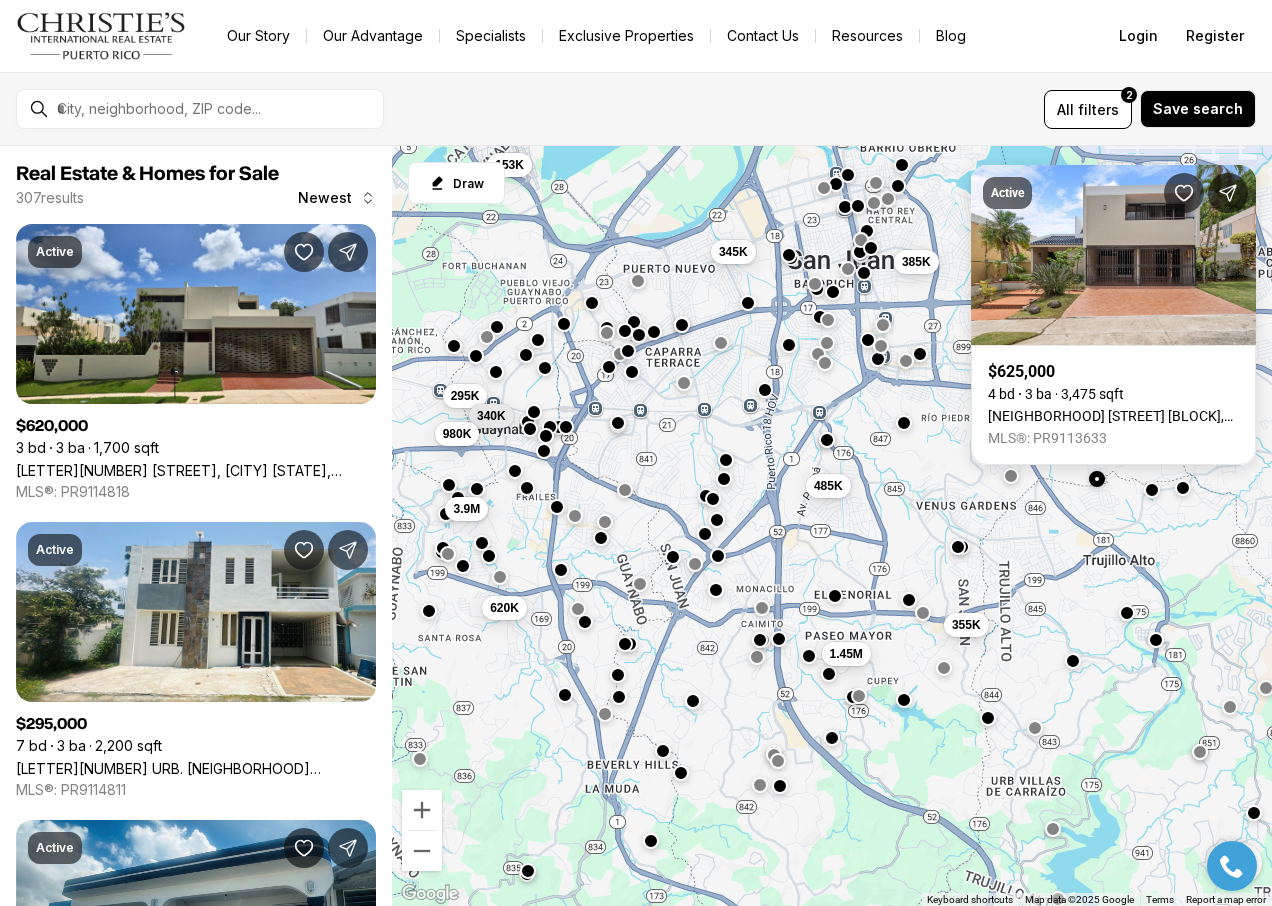 click at bounding box center [1152, 489] 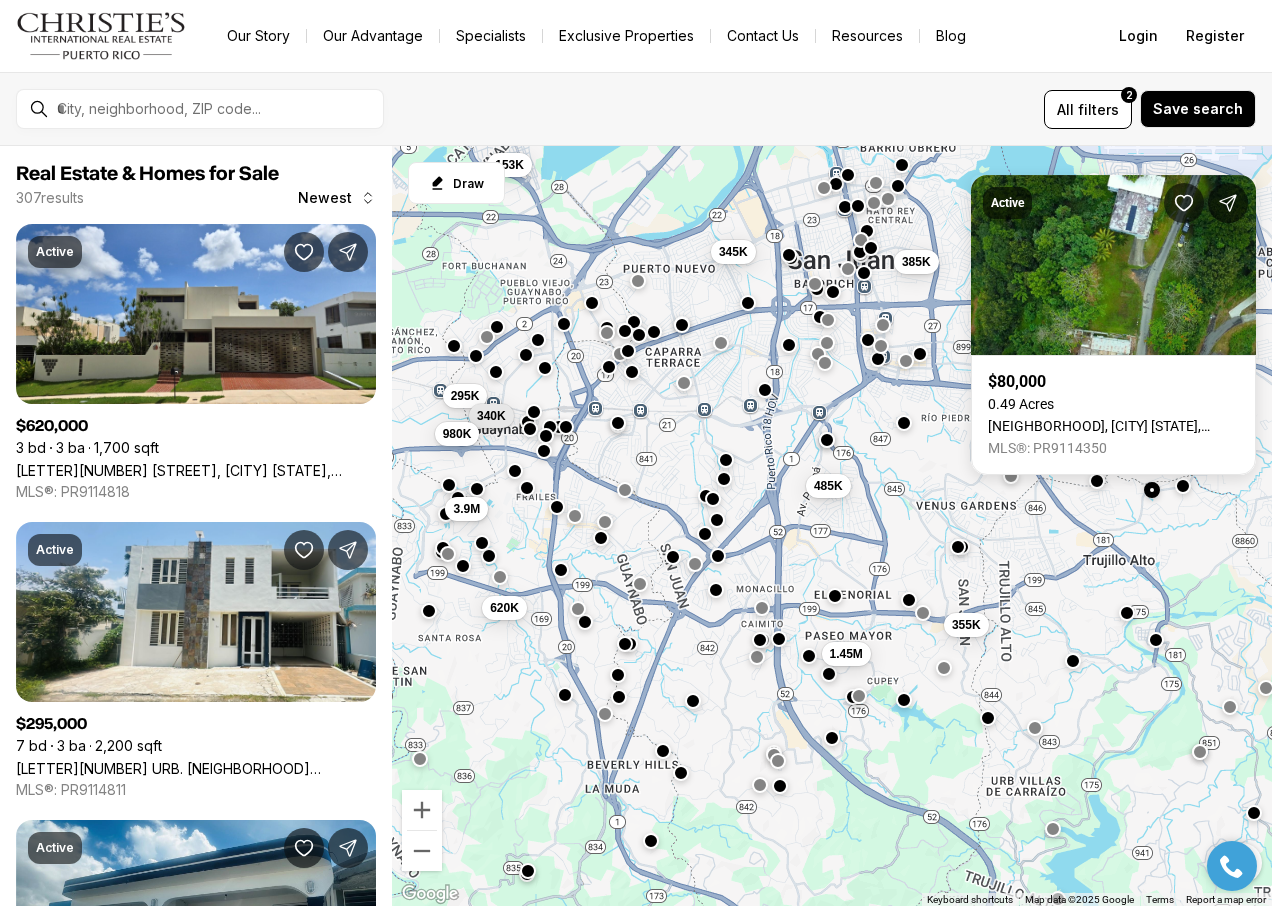 click at bounding box center (1183, 485) 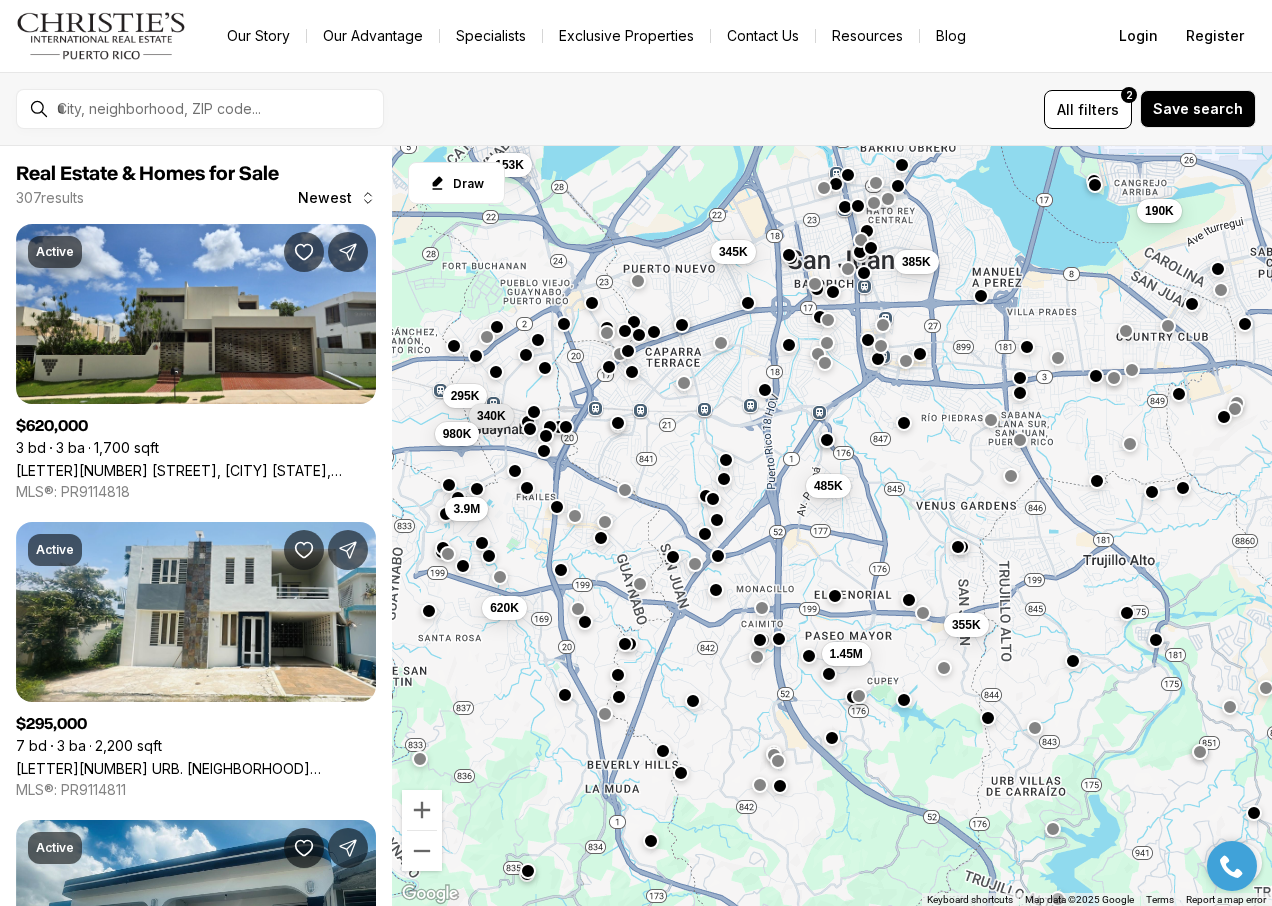 click on "385K 485K 345K 1.45M 295K 340K 980K 3.9M 620K 153K 355K 190K" at bounding box center (832, 526) 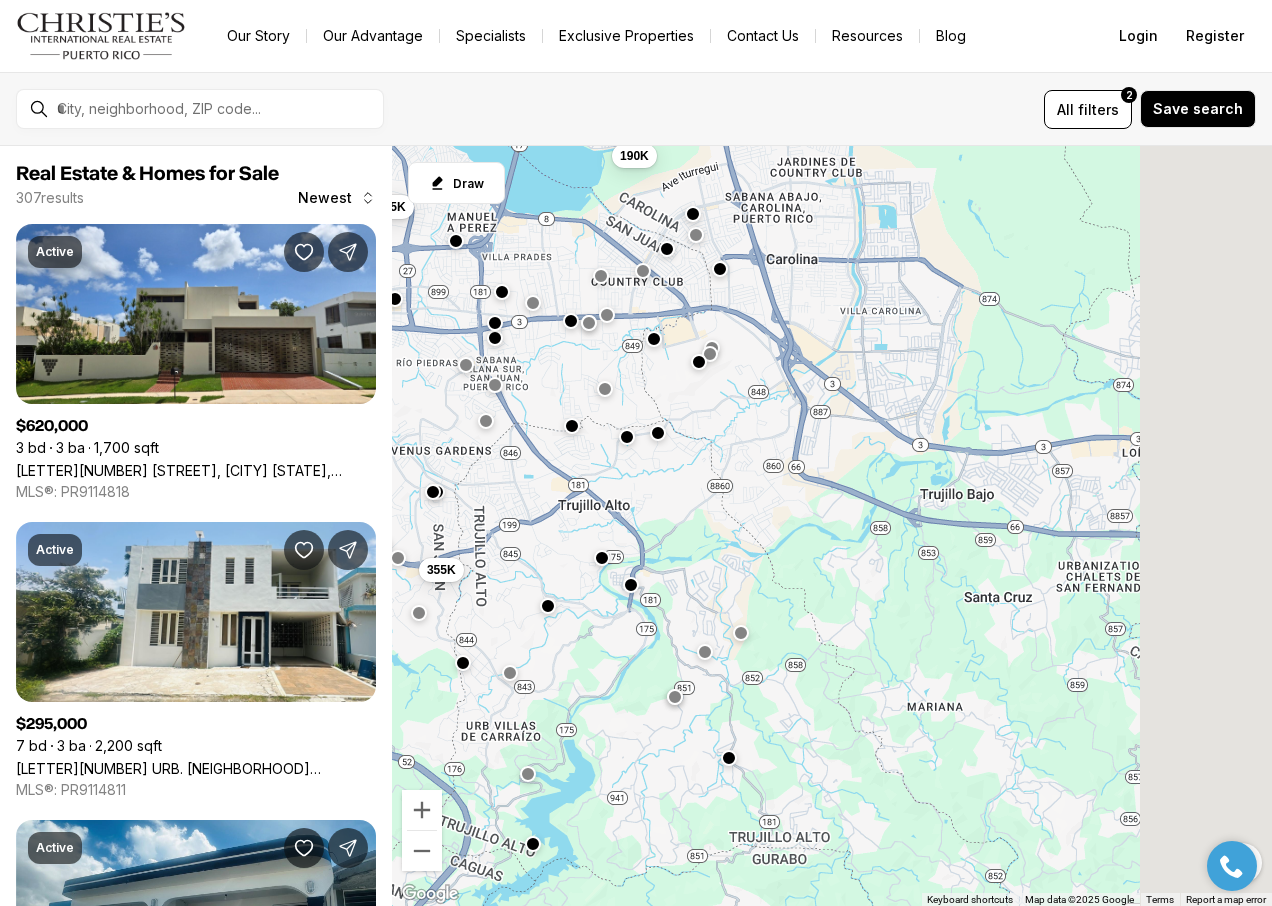 drag, startPoint x: 1193, startPoint y: 543, endPoint x: 659, endPoint y: 485, distance: 537.14056 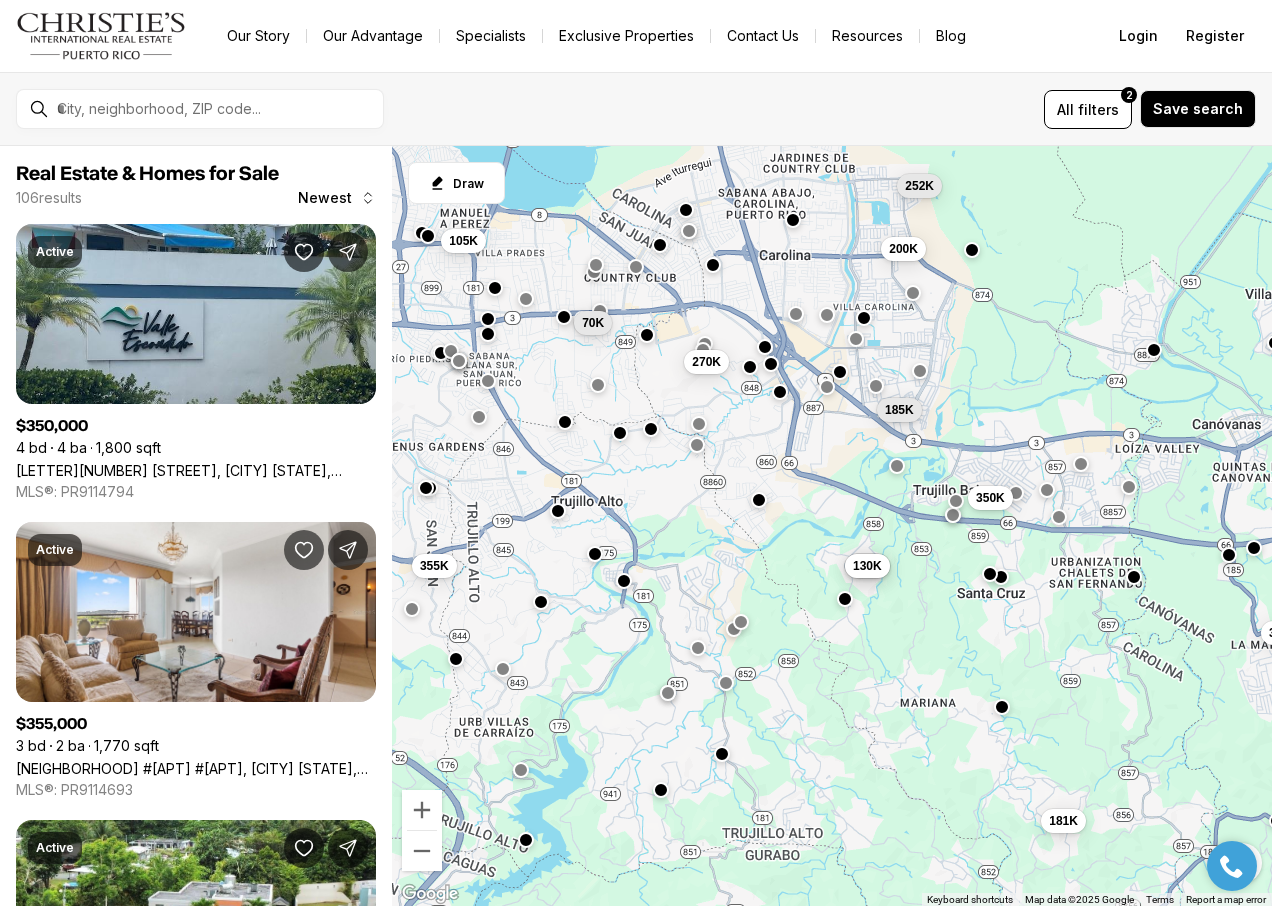 click at bounding box center (1134, 577) 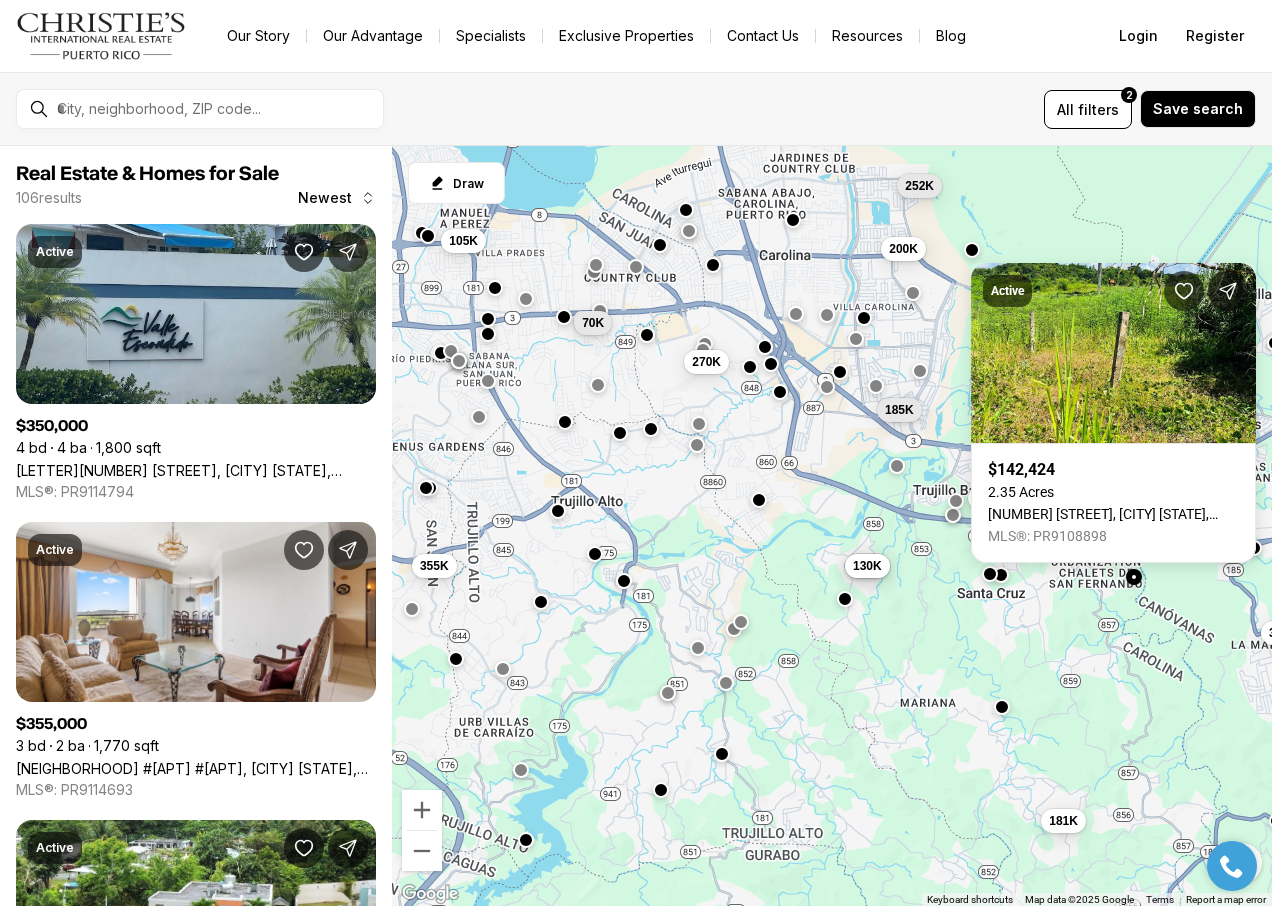 click at bounding box center [1001, 574] 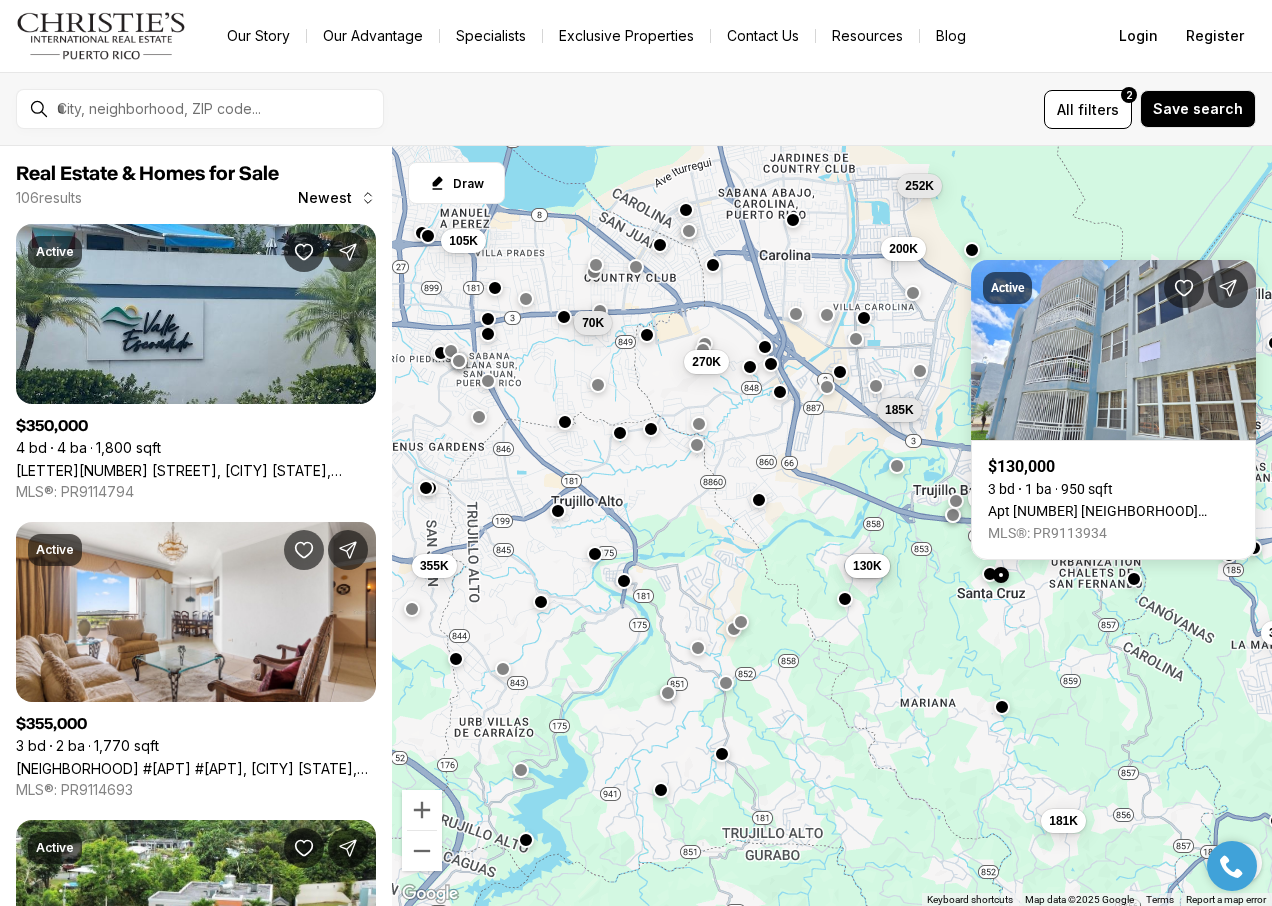 click at bounding box center (1001, 574) 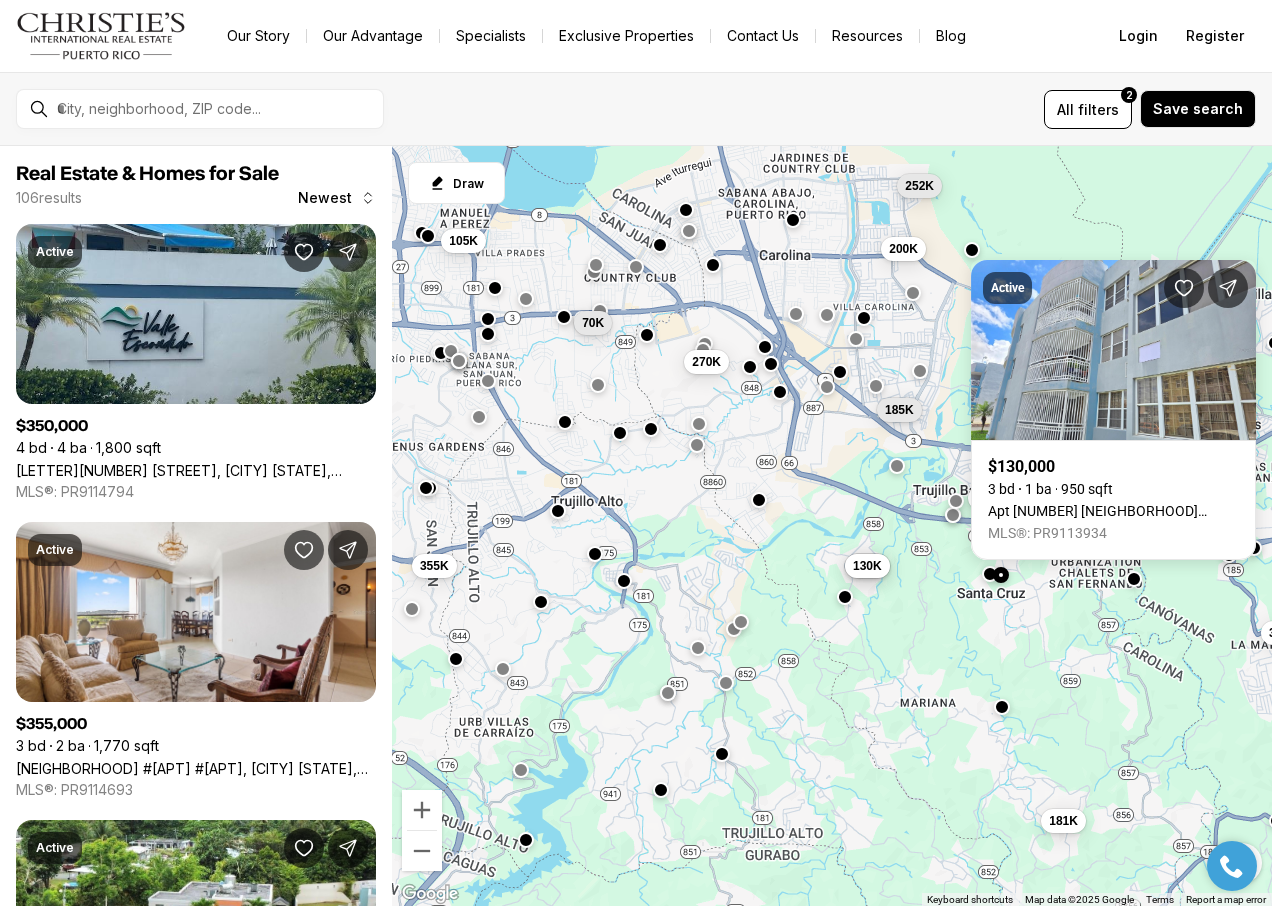 click at bounding box center (845, 597) 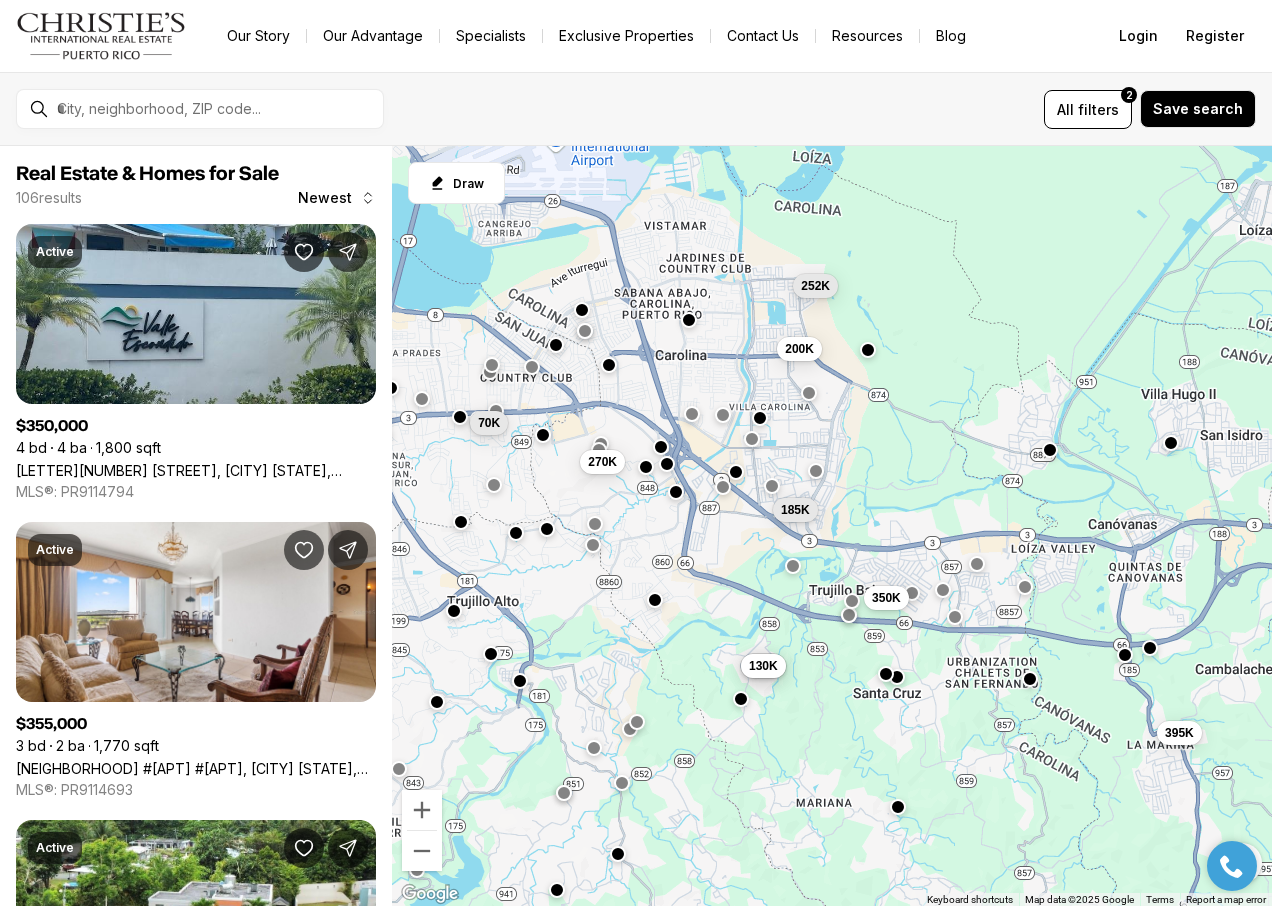 drag, startPoint x: 1161, startPoint y: 638, endPoint x: 1072, endPoint y: 715, distance: 117.68602 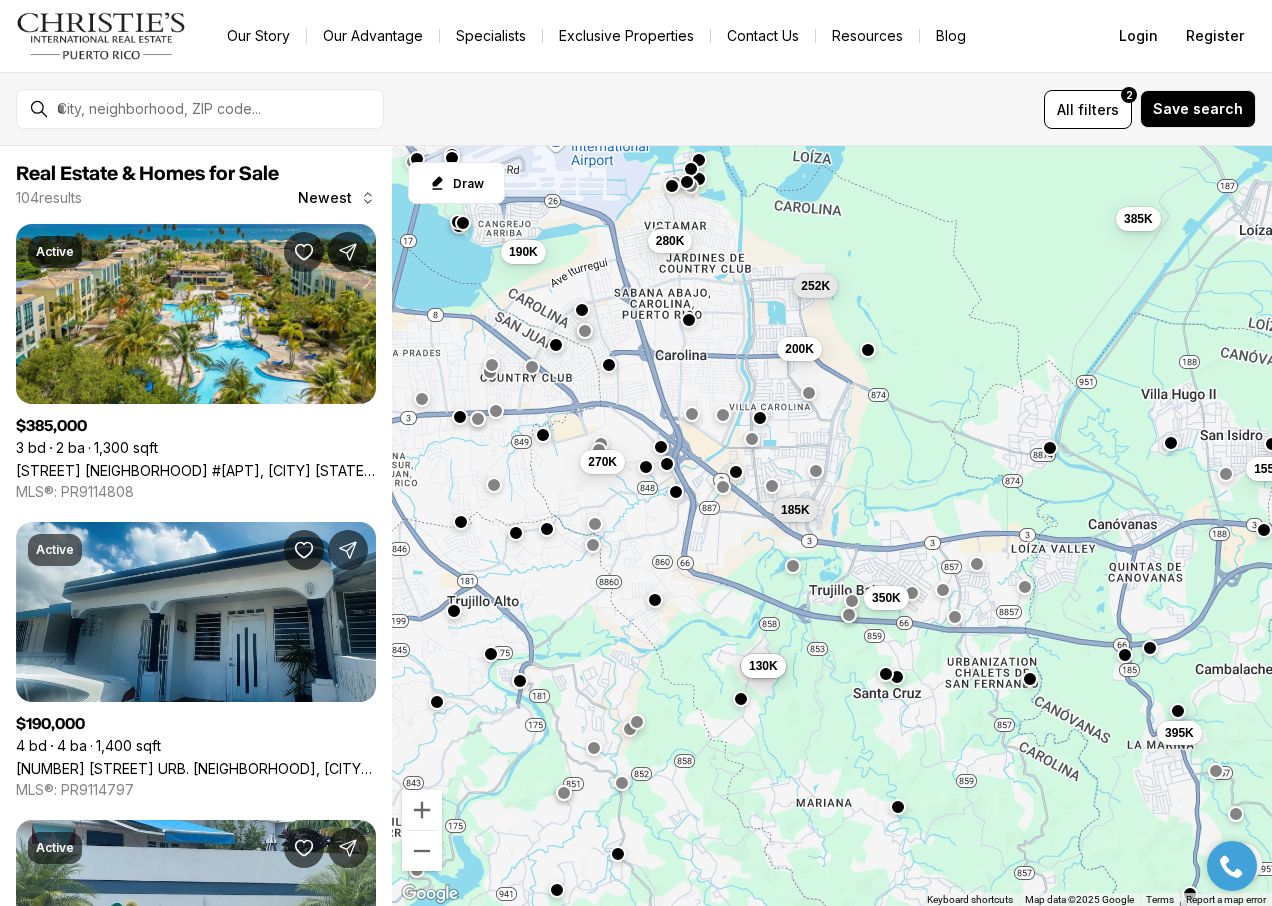 click at bounding box center [1050, 447] 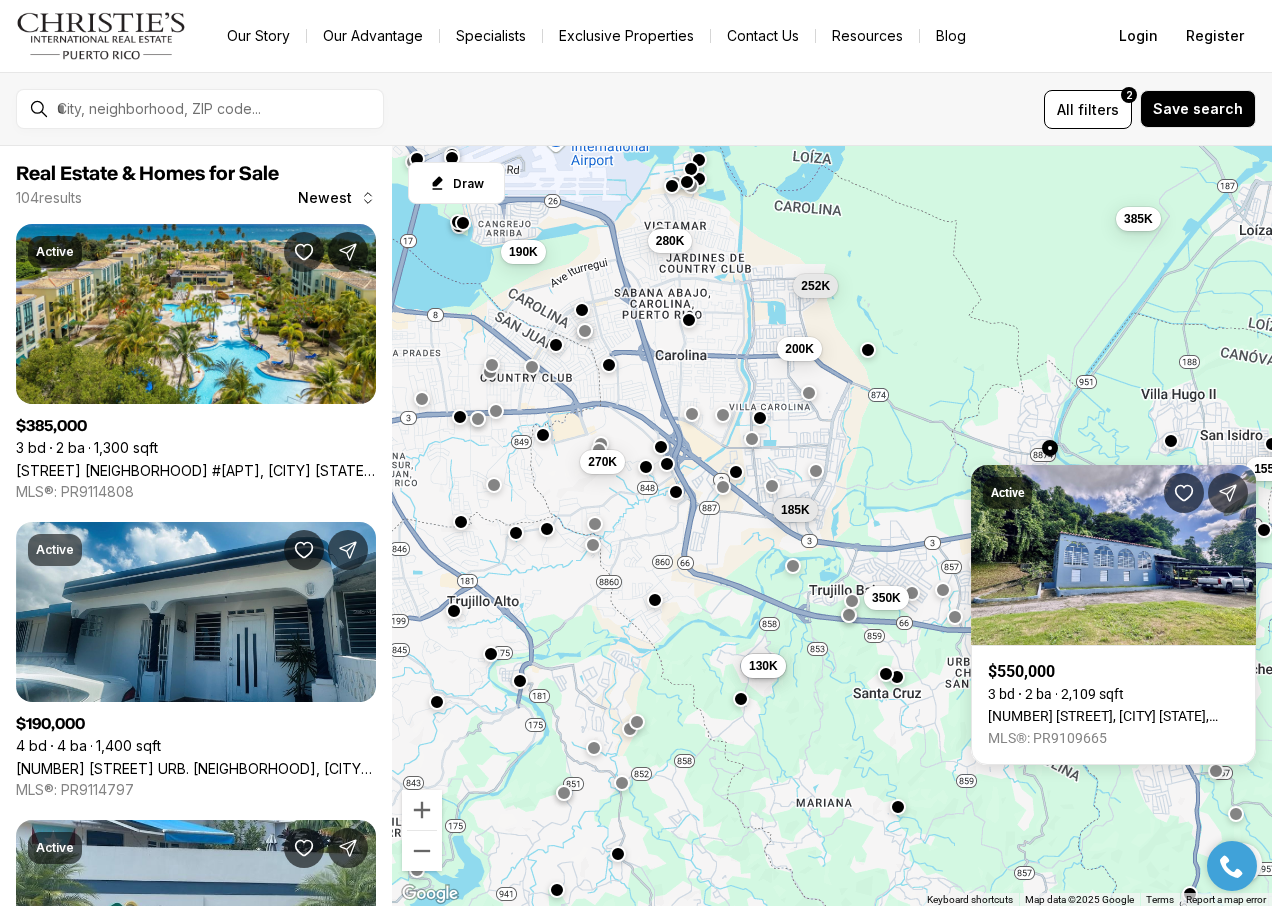 click at bounding box center [1171, 441] 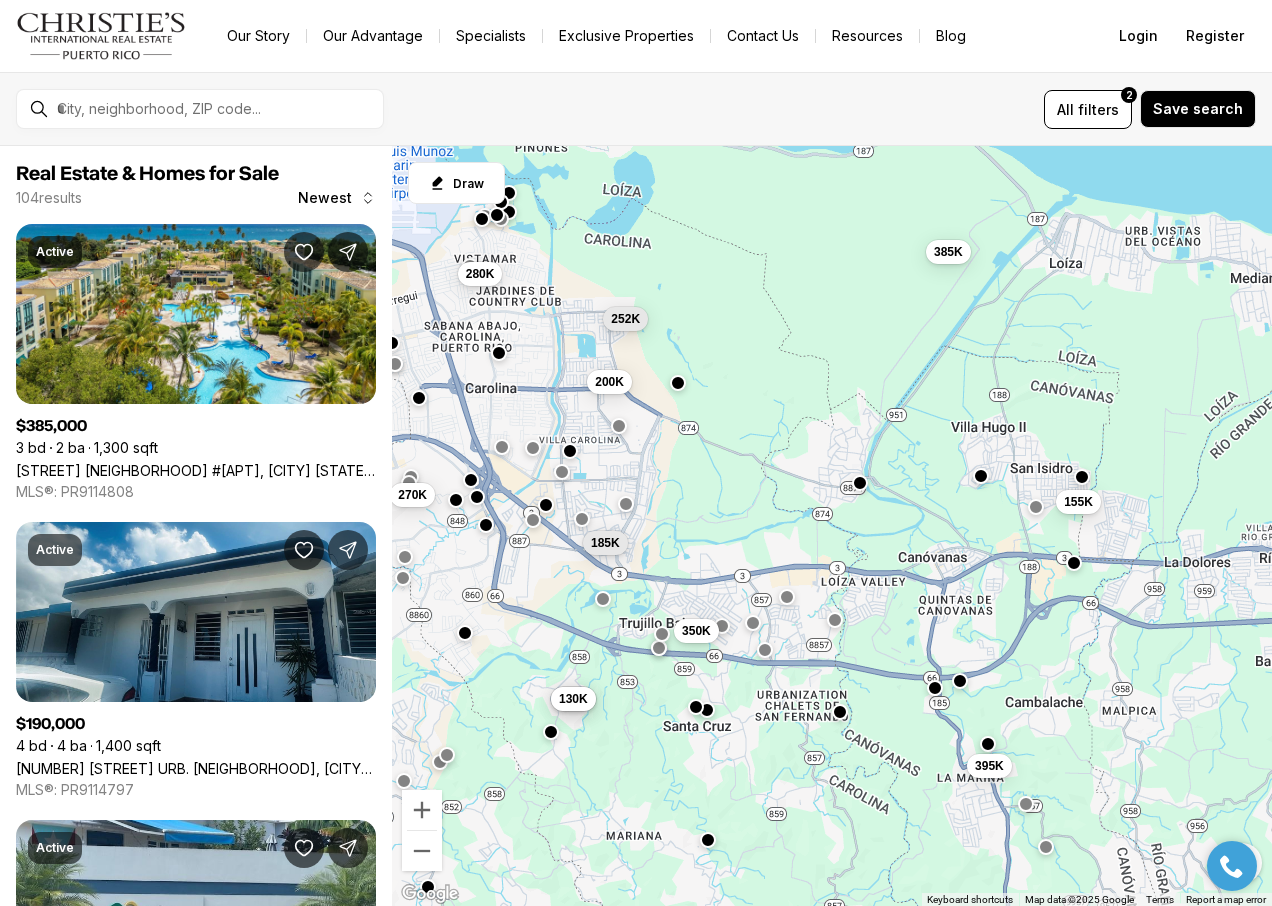 drag, startPoint x: 1115, startPoint y: 436, endPoint x: 918, endPoint y: 469, distance: 199.74484 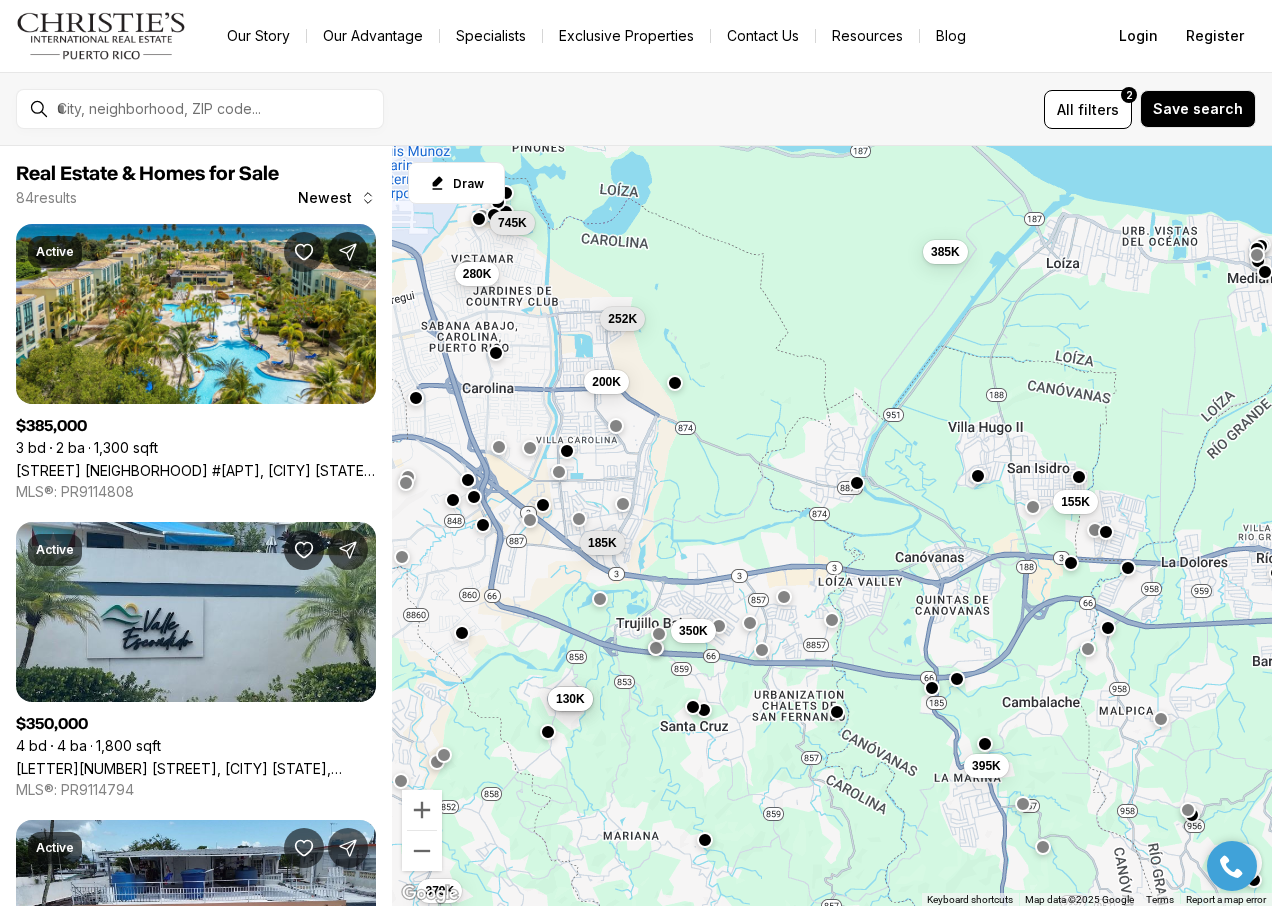 click at bounding box center (957, 678) 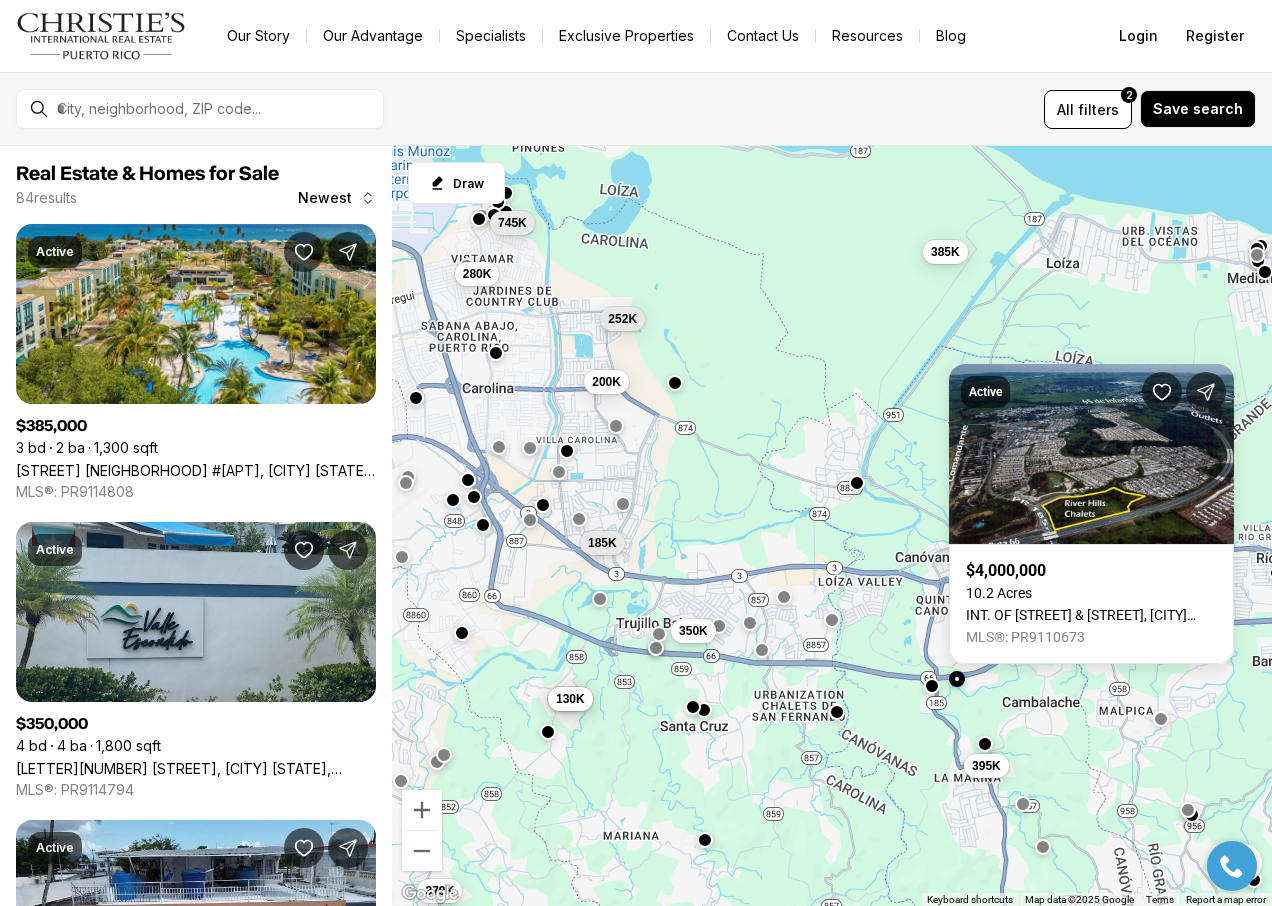 click at bounding box center (932, 685) 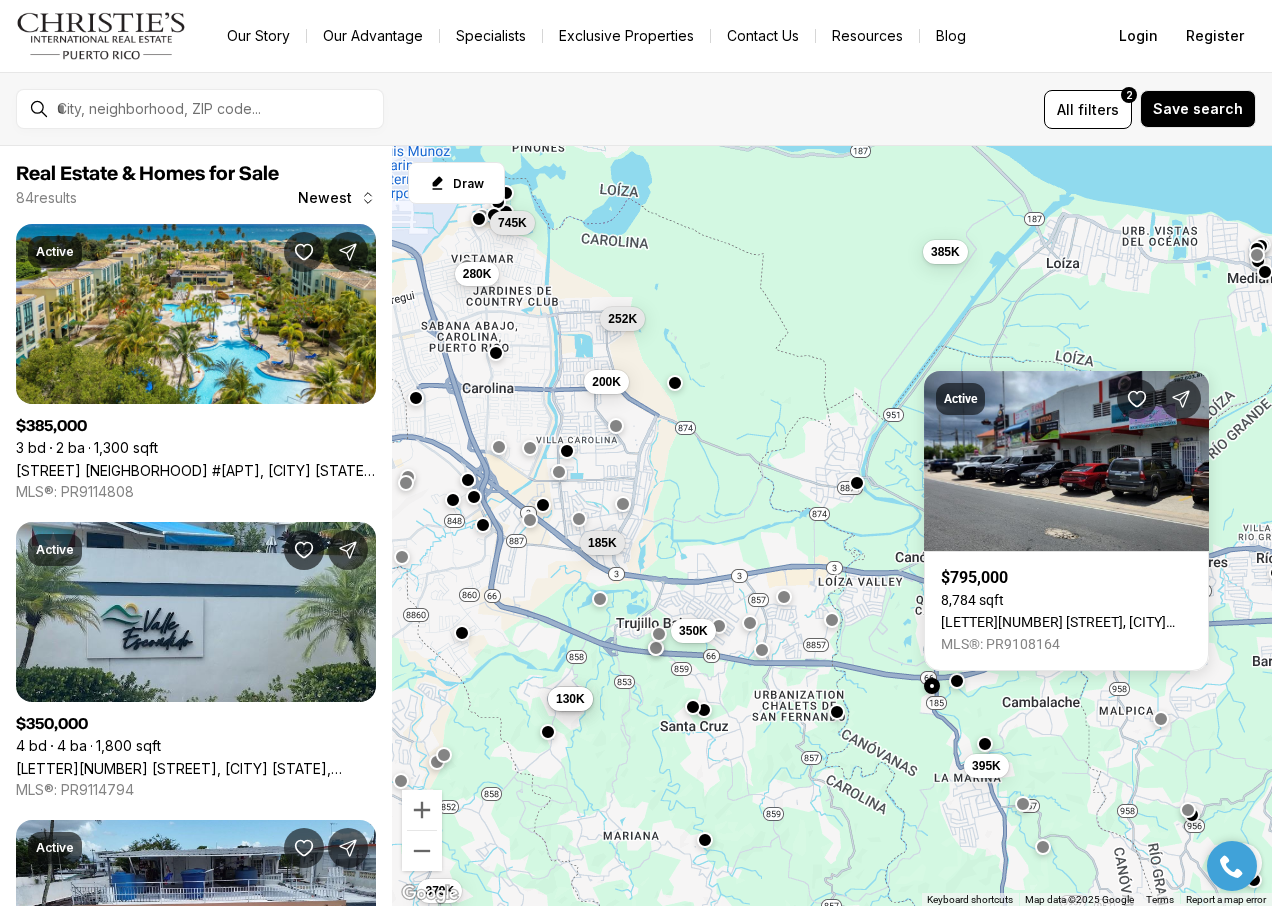 click on "379K 200K 252K 185K 130K 130K 350K 395K 745K 385K 155K 280K" at bounding box center (832, 526) 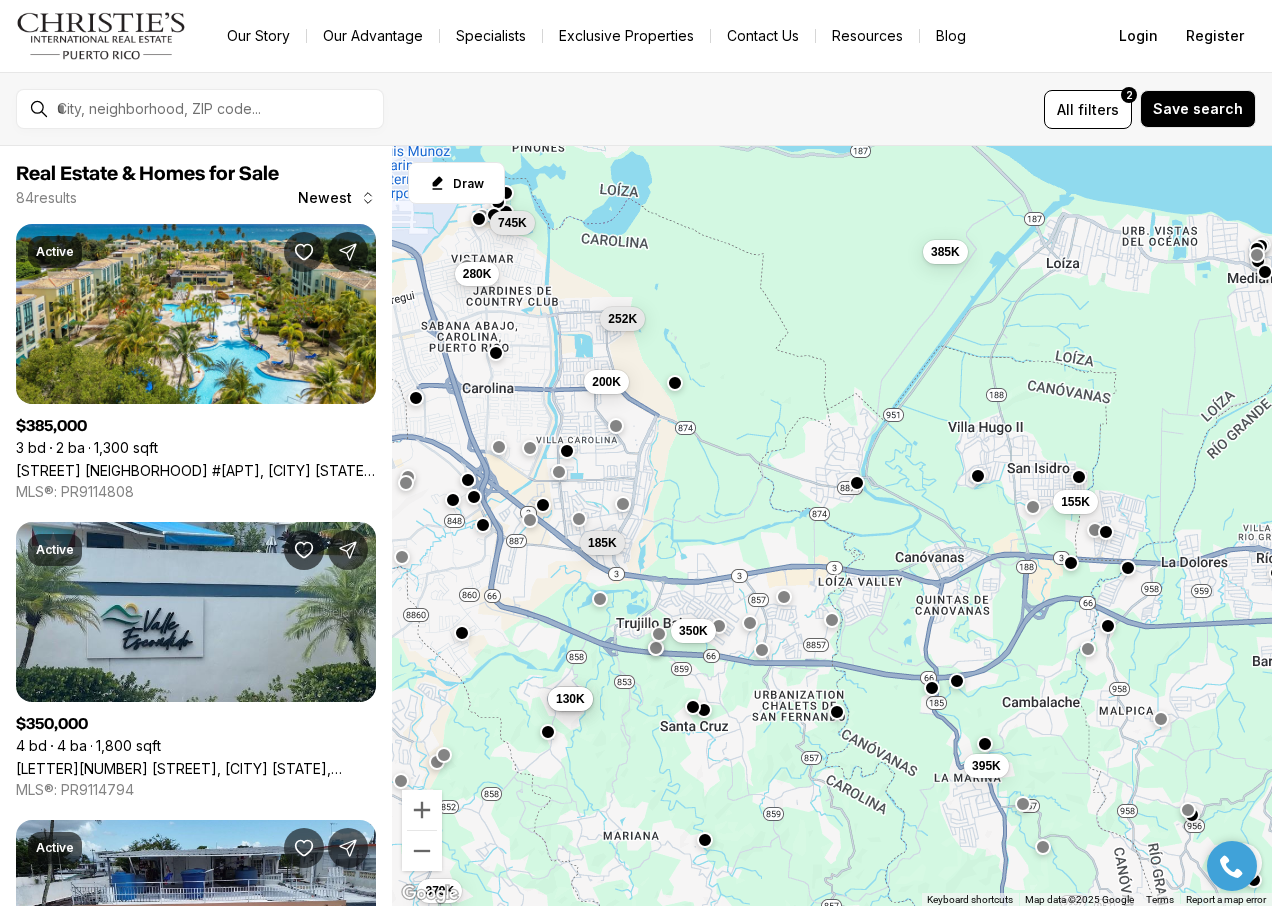 click at bounding box center (1108, 626) 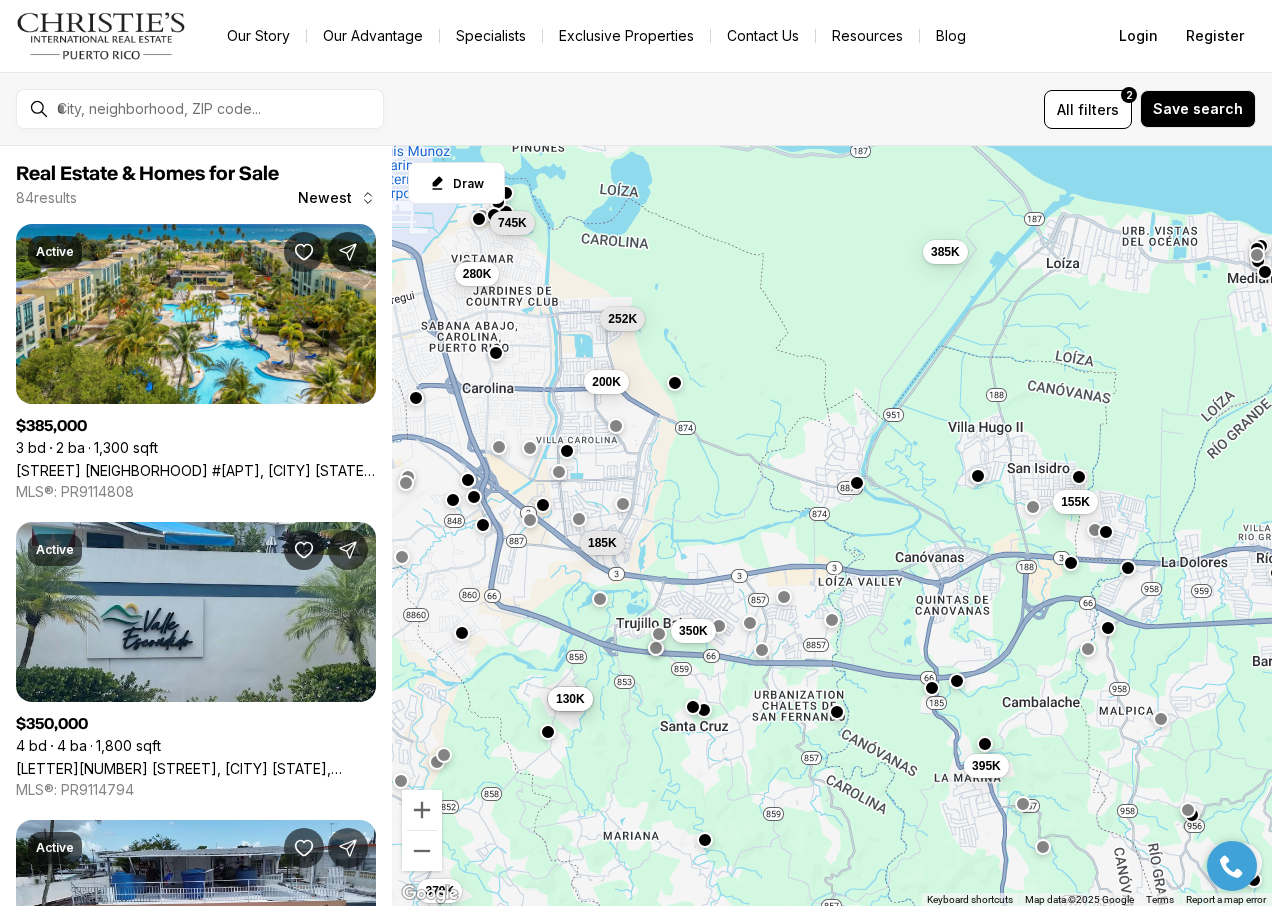 click on "379K 200K 252K 185K 130K 130K 350K 395K 745K 385K 155K 280K" at bounding box center (832, 526) 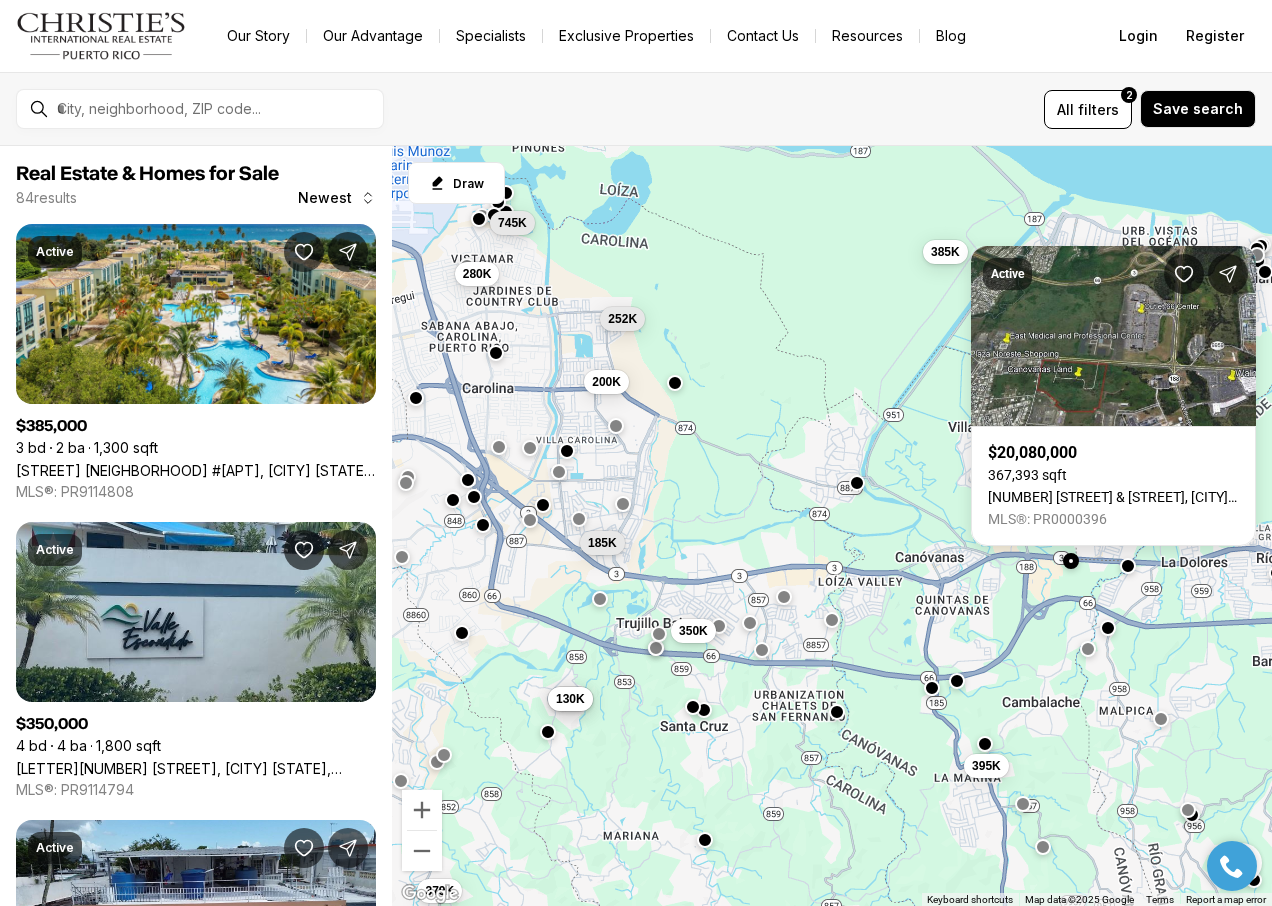 click at bounding box center [1128, 565] 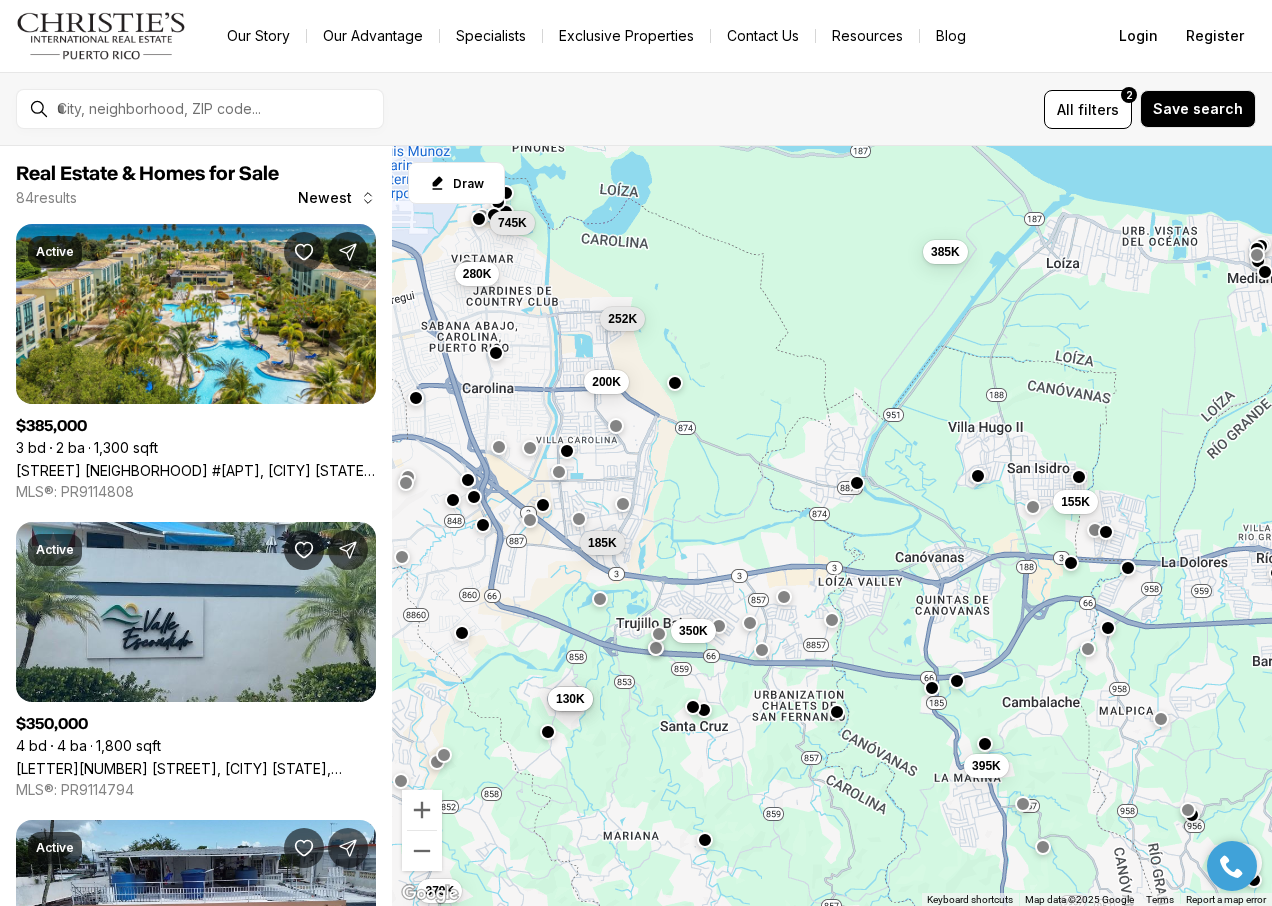 click on "379K 200K 252K 185K 130K 130K 350K 395K 745K 385K 155K 280K" at bounding box center (832, 526) 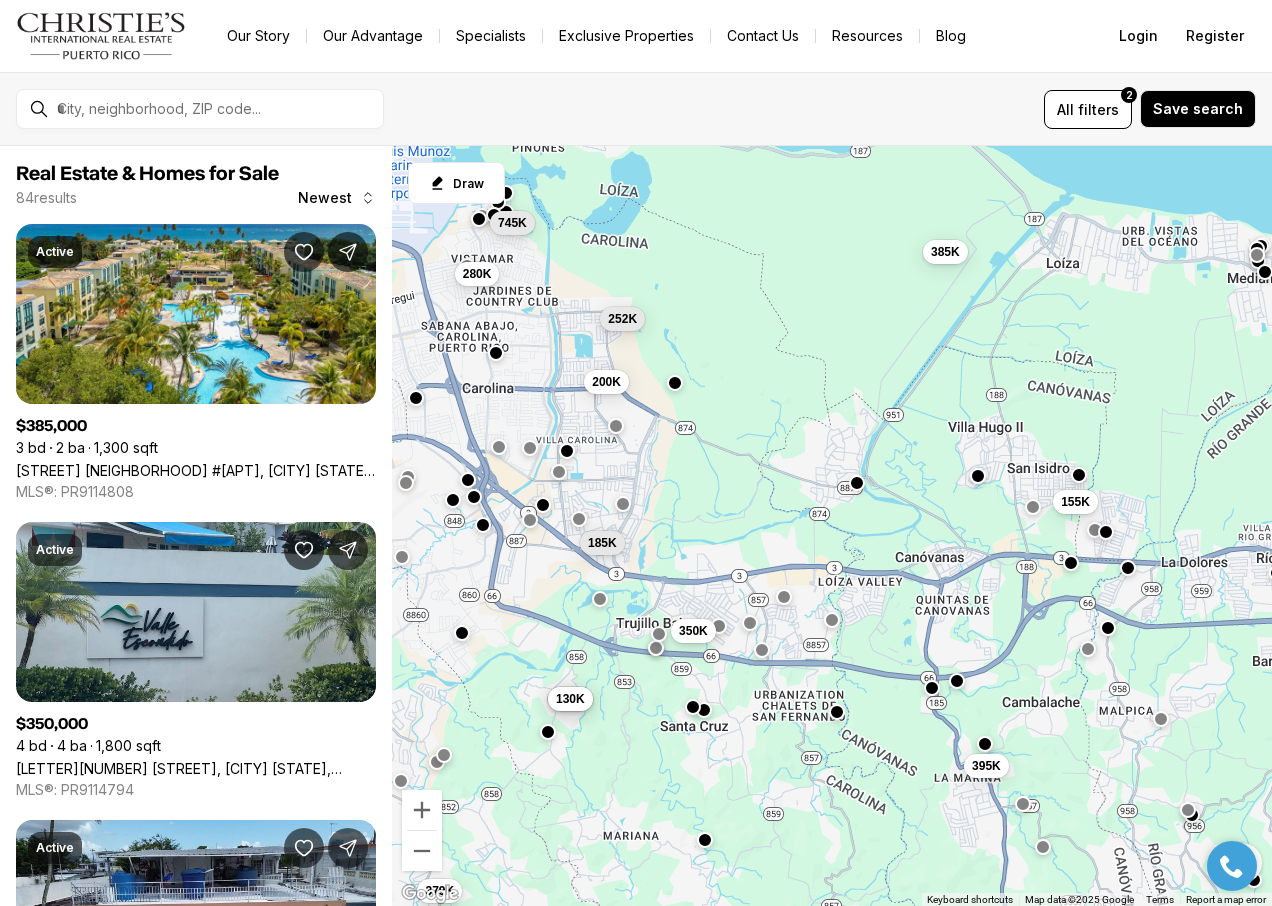 click at bounding box center (1079, 475) 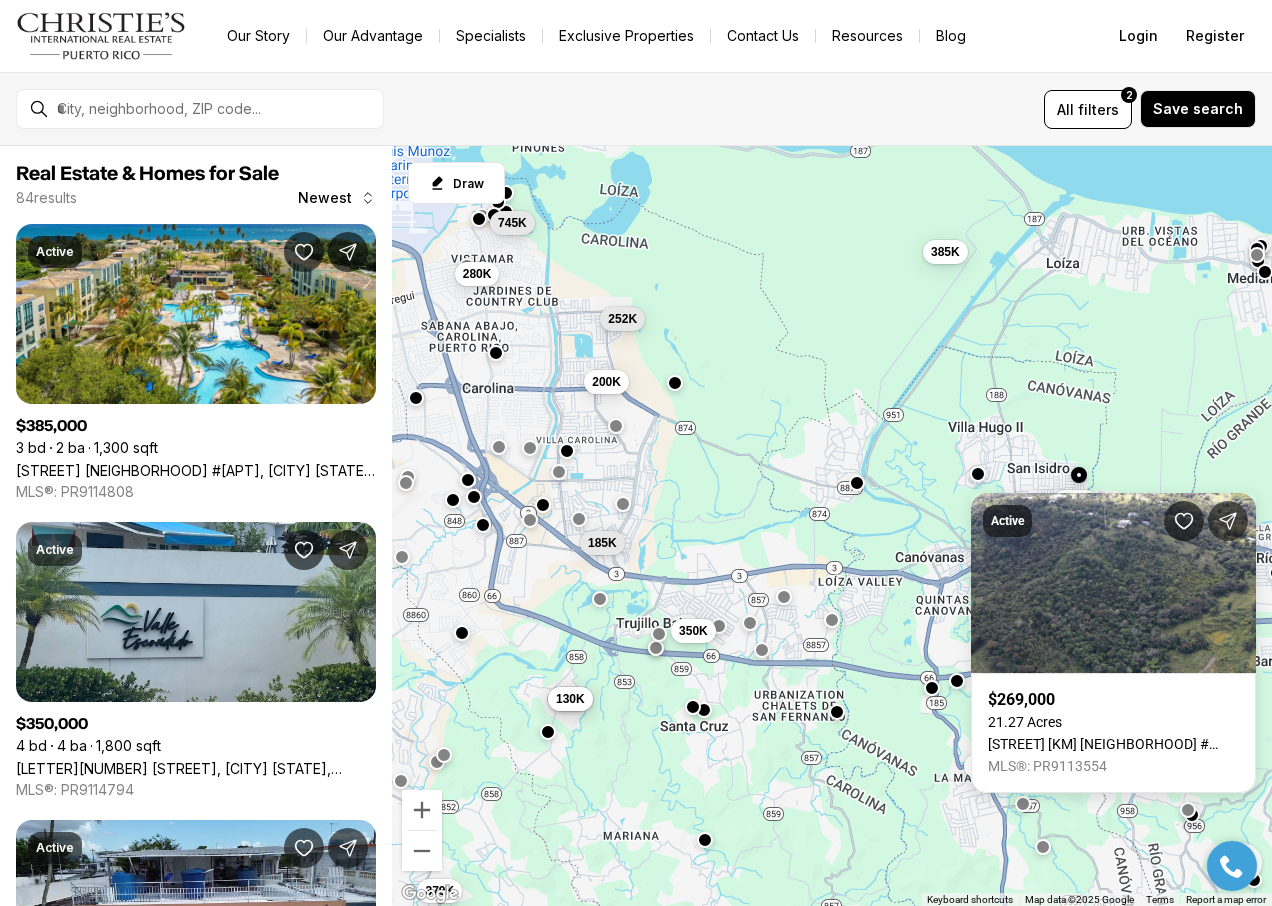 click at bounding box center (978, 474) 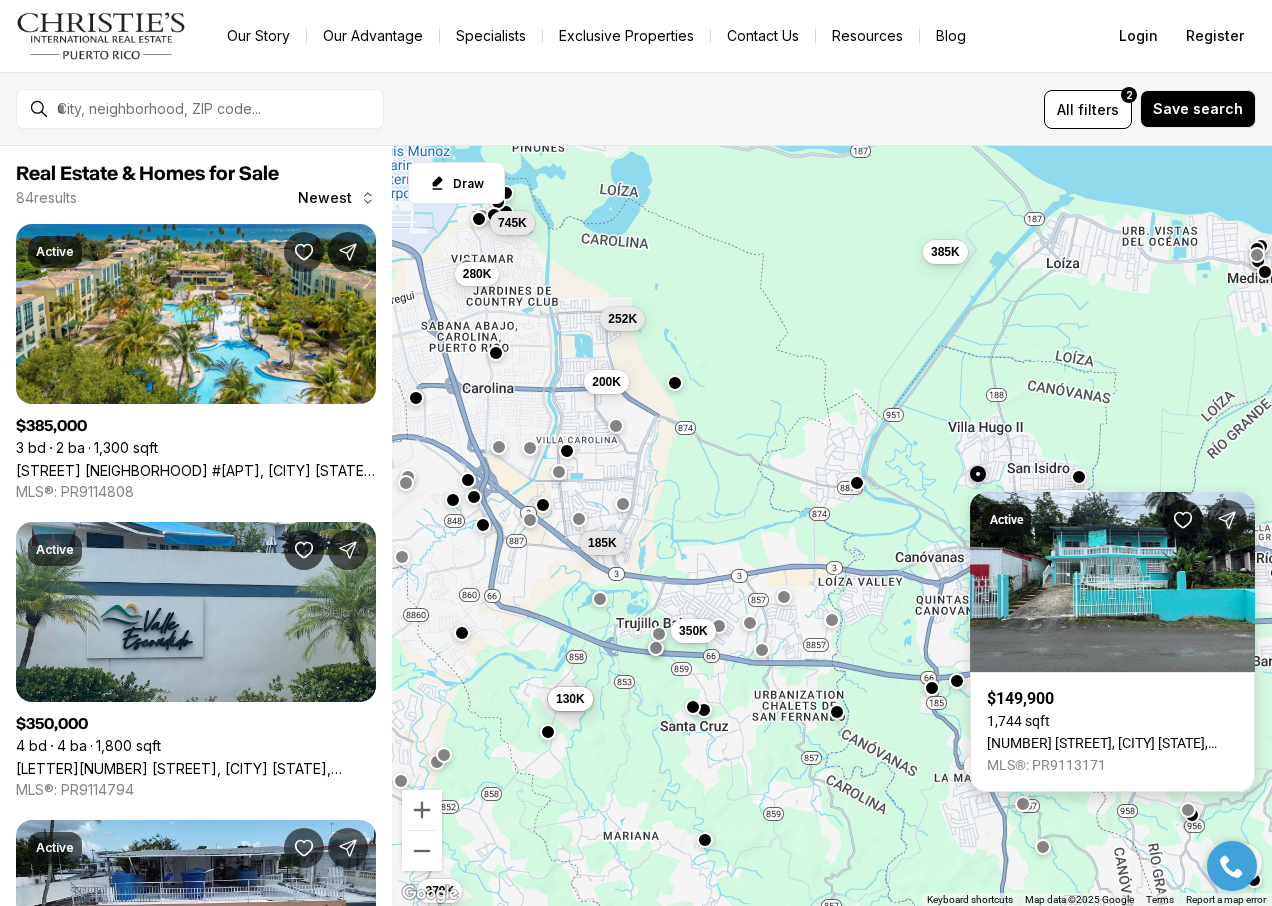click on "[NUMBER] [STREET], [CITY] [STATE], [POSTAL_CODE]" at bounding box center [1112, 743] 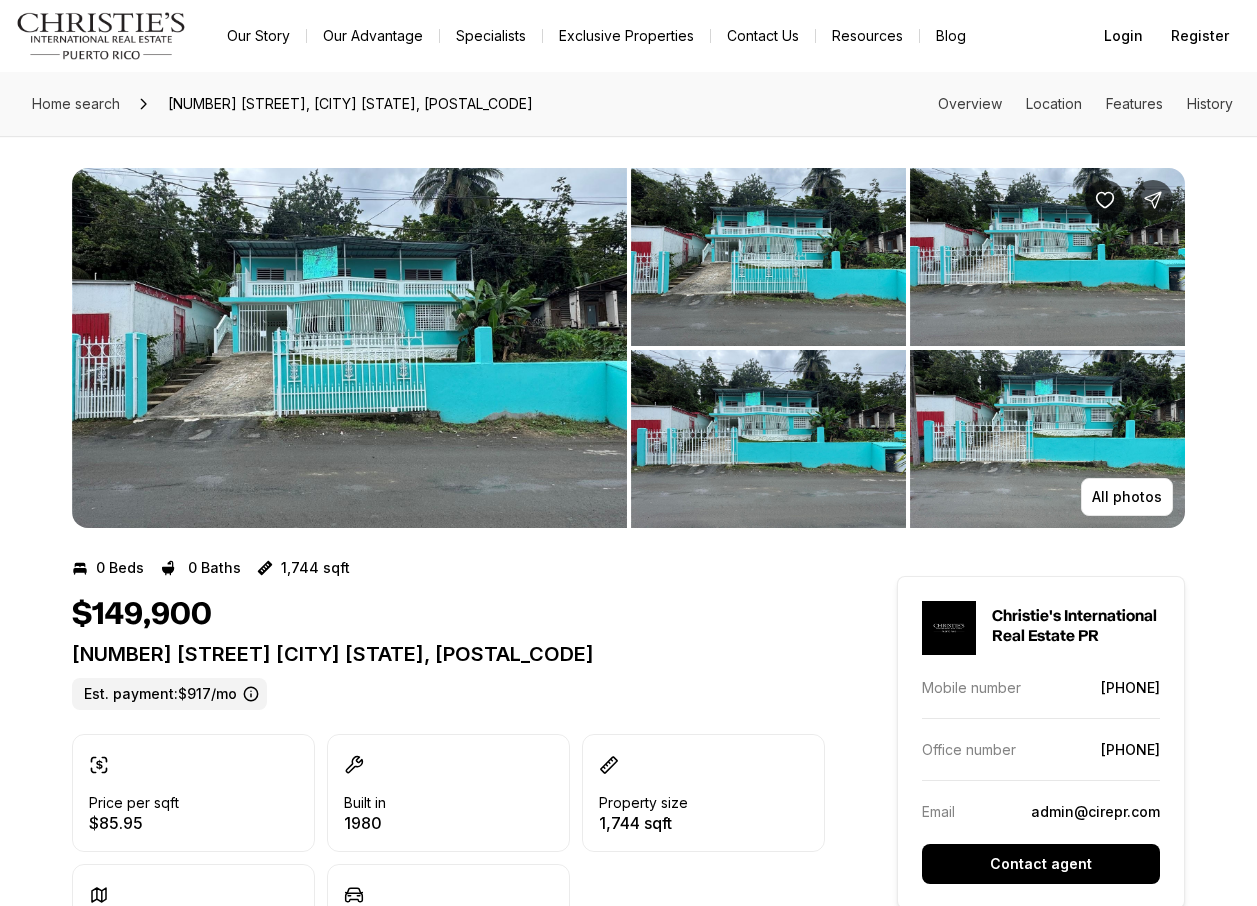 scroll, scrollTop: 0, scrollLeft: 0, axis: both 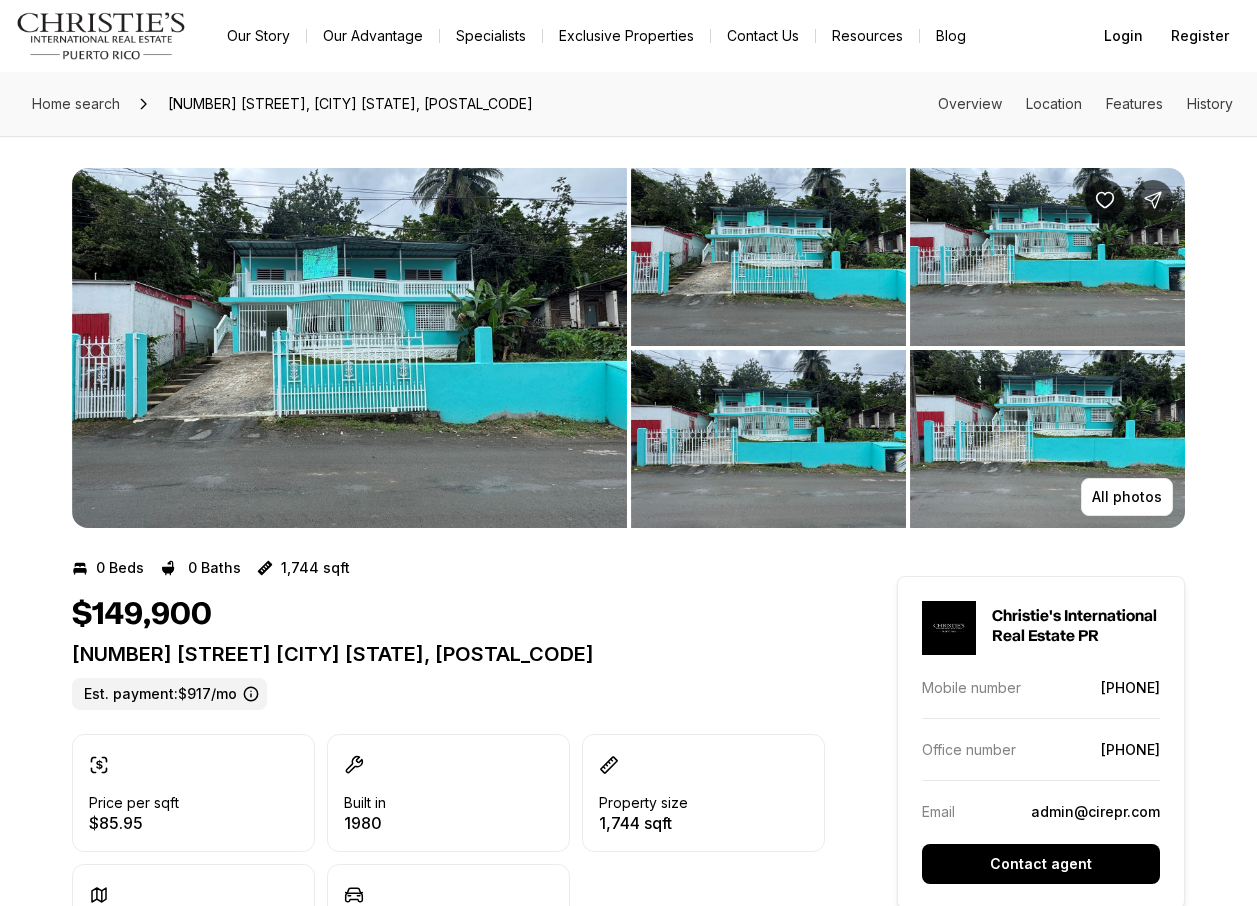 click at bounding box center [349, 348] 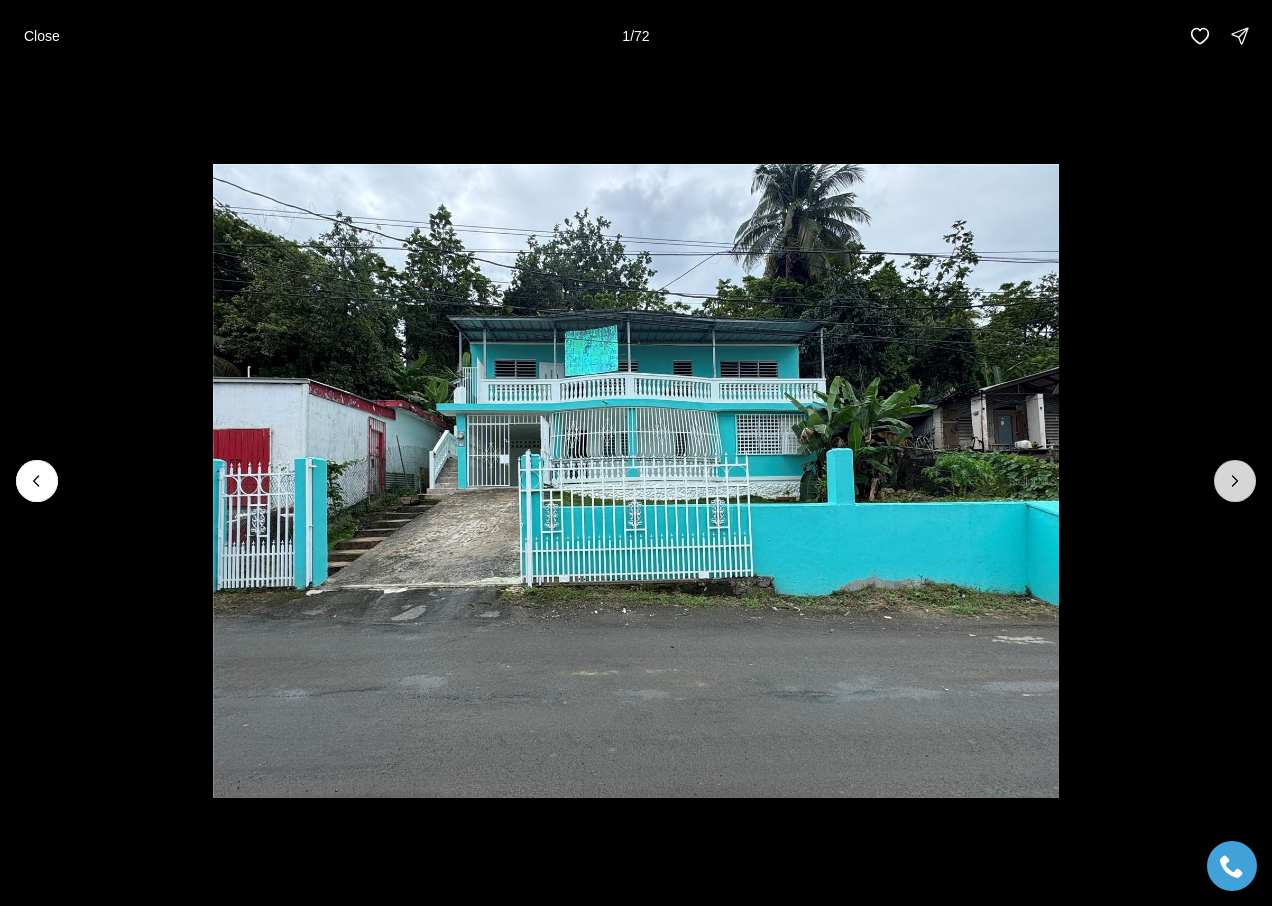 click 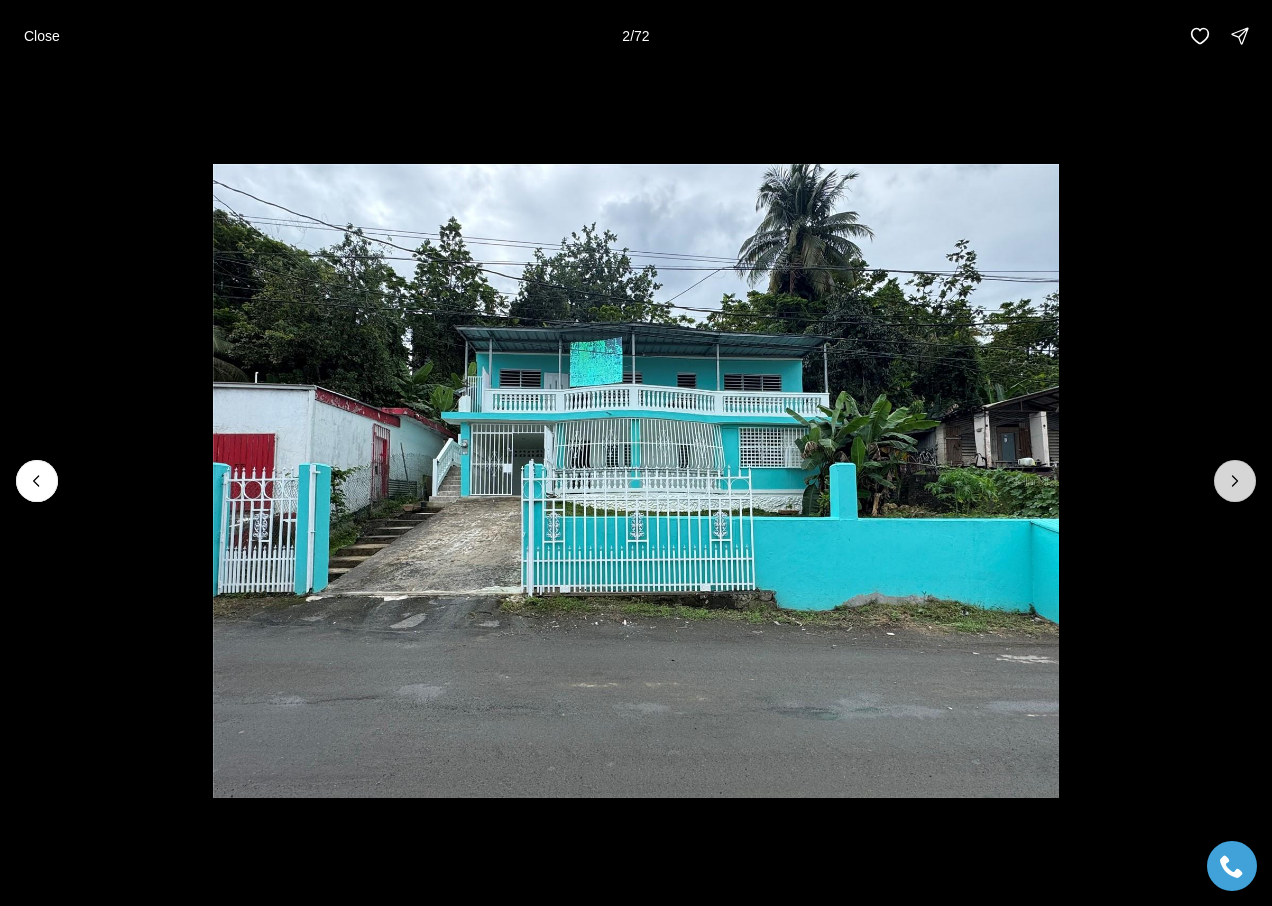 click 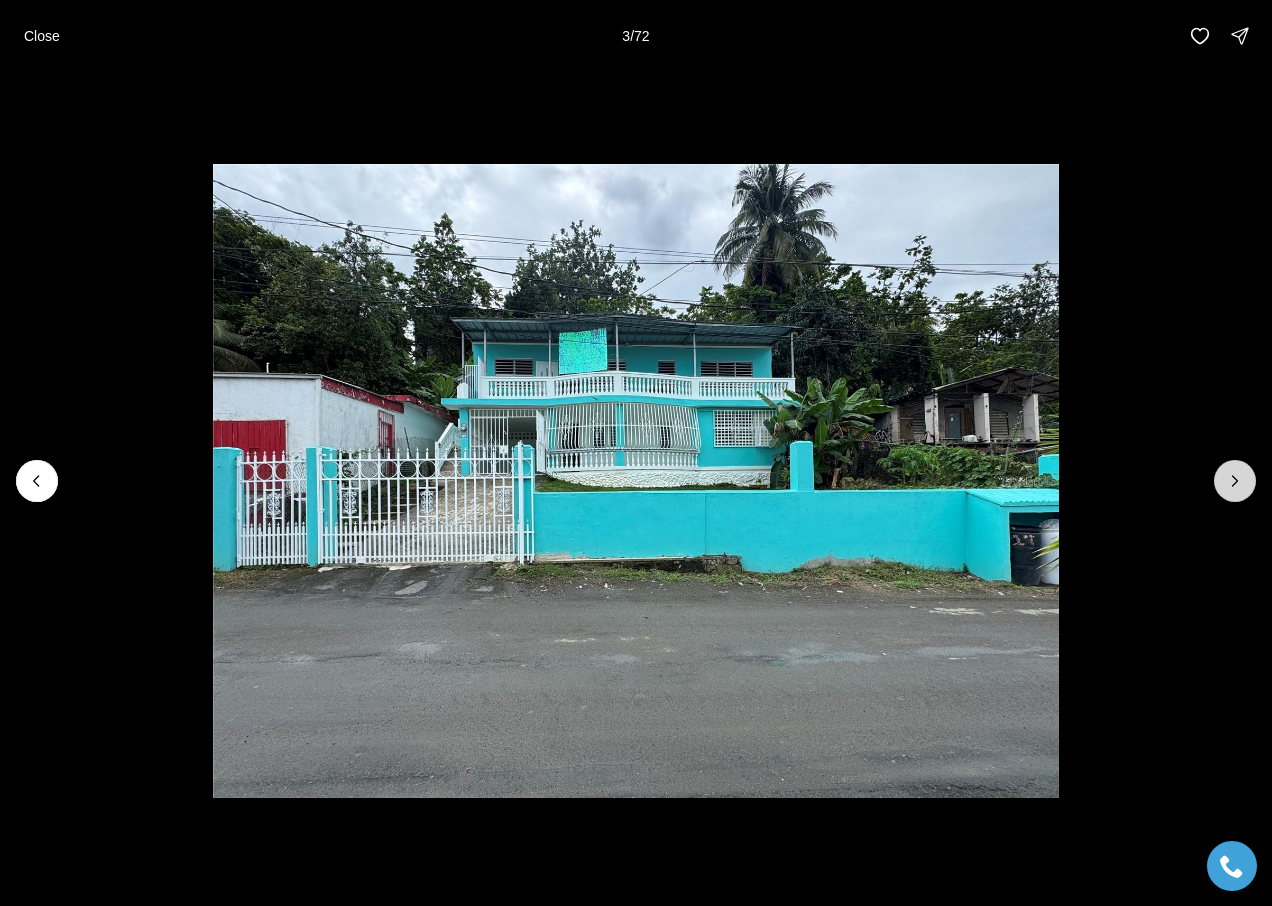 click 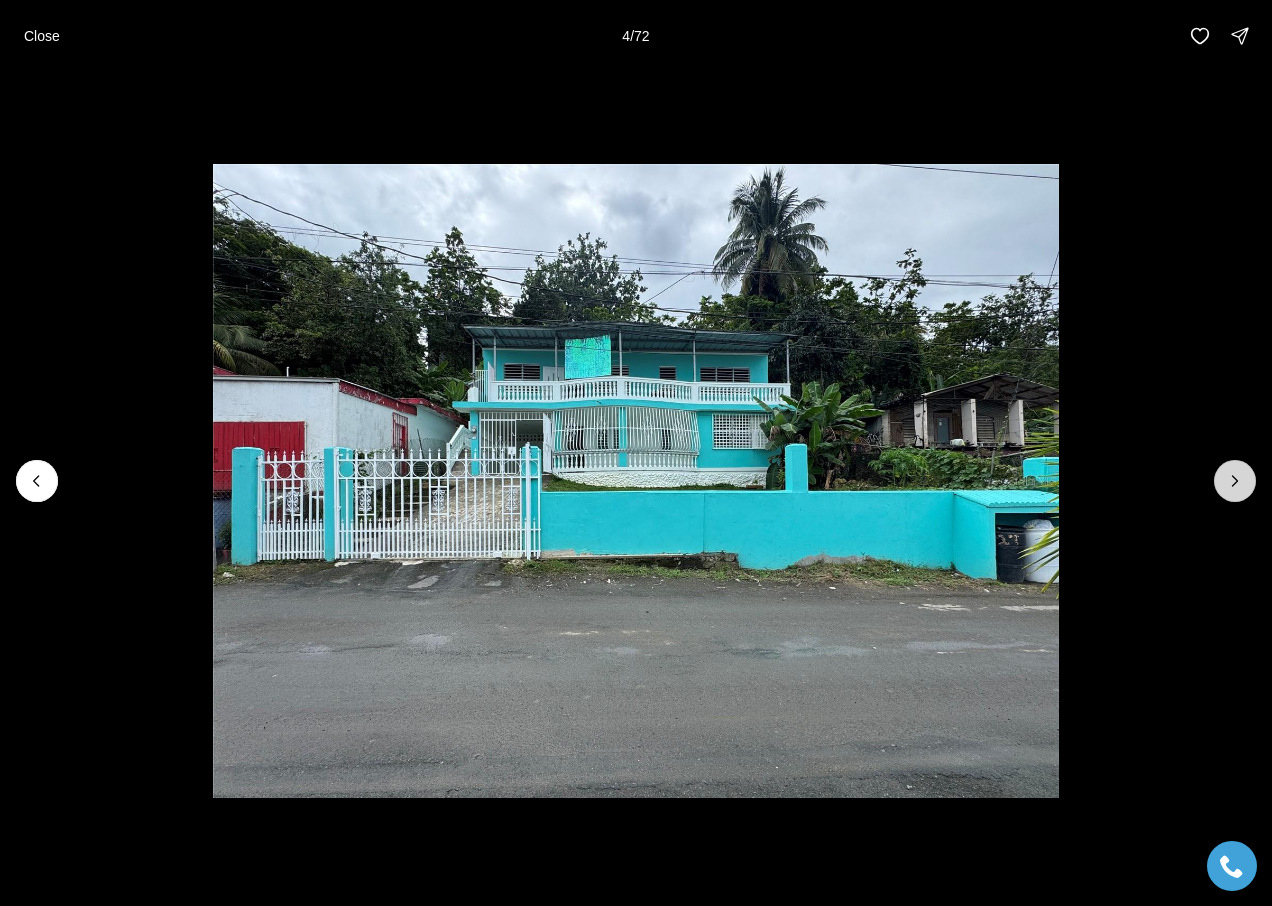 click 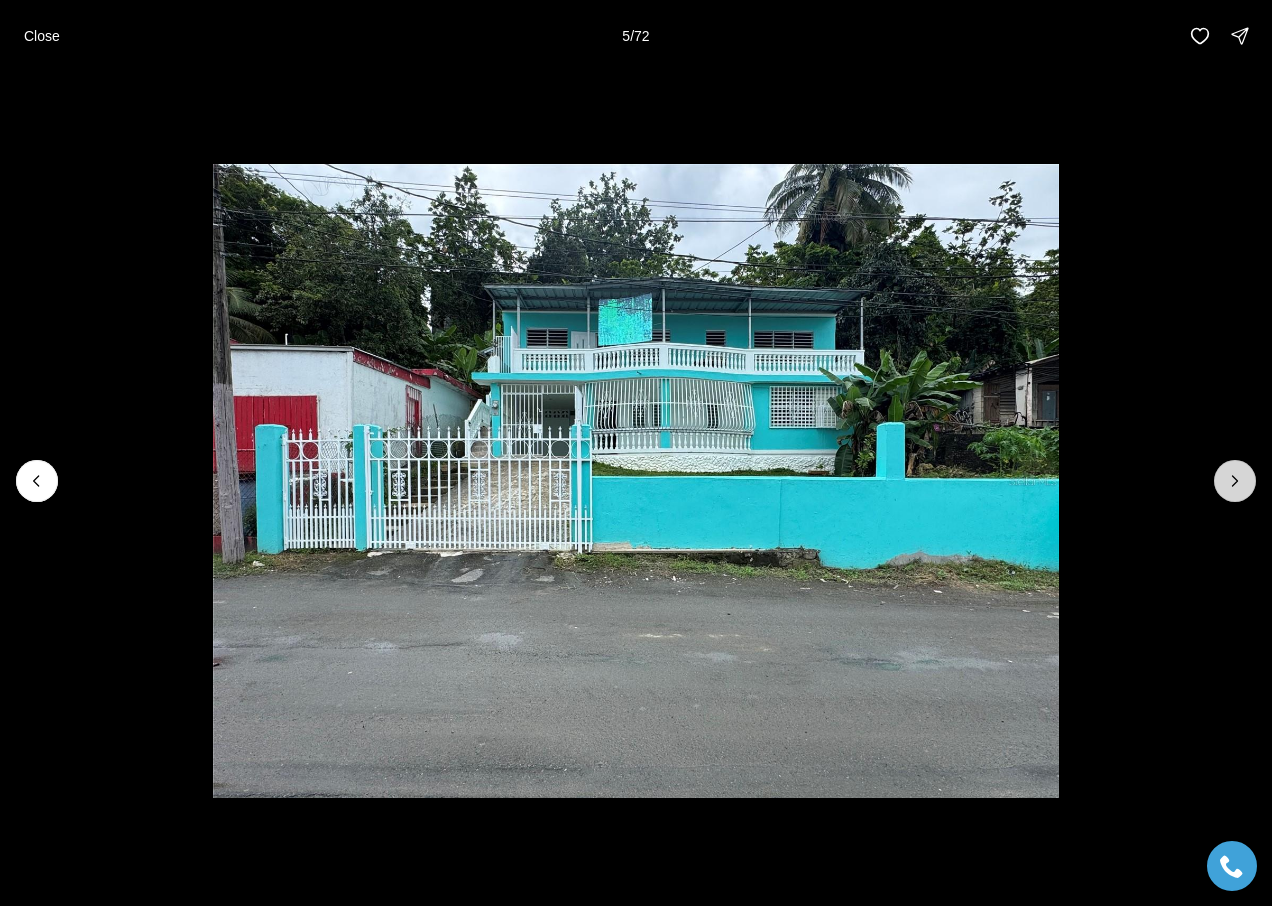click 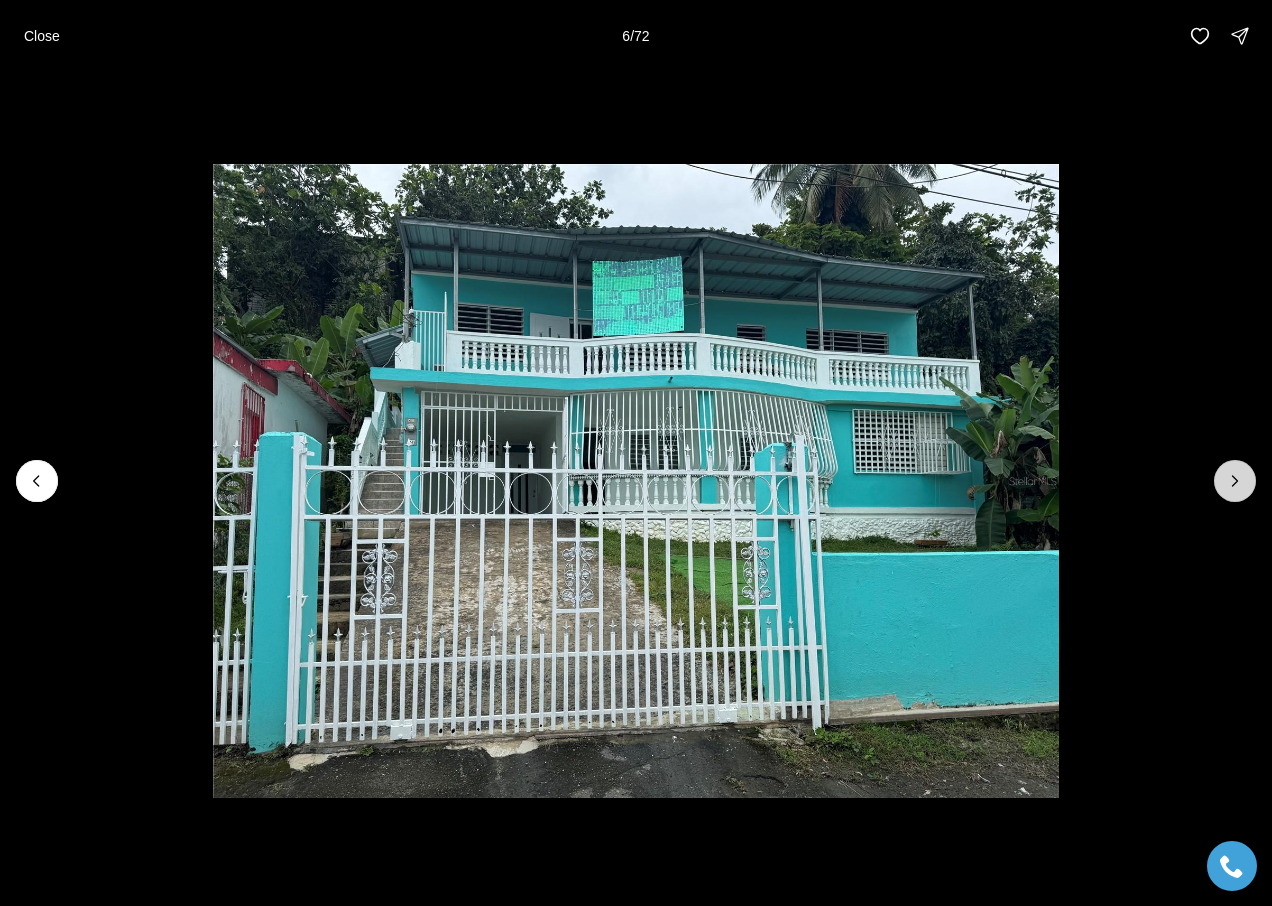 click 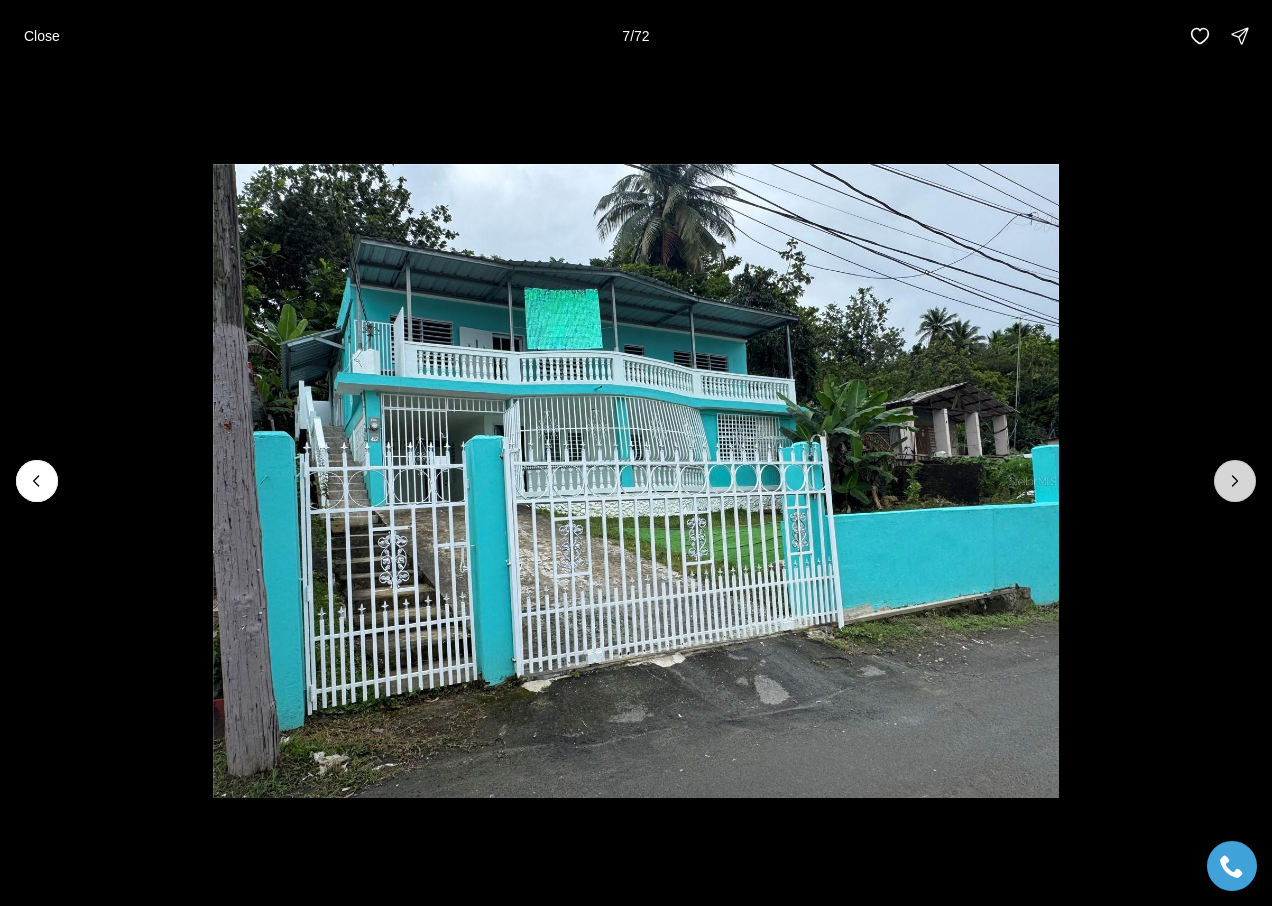 click 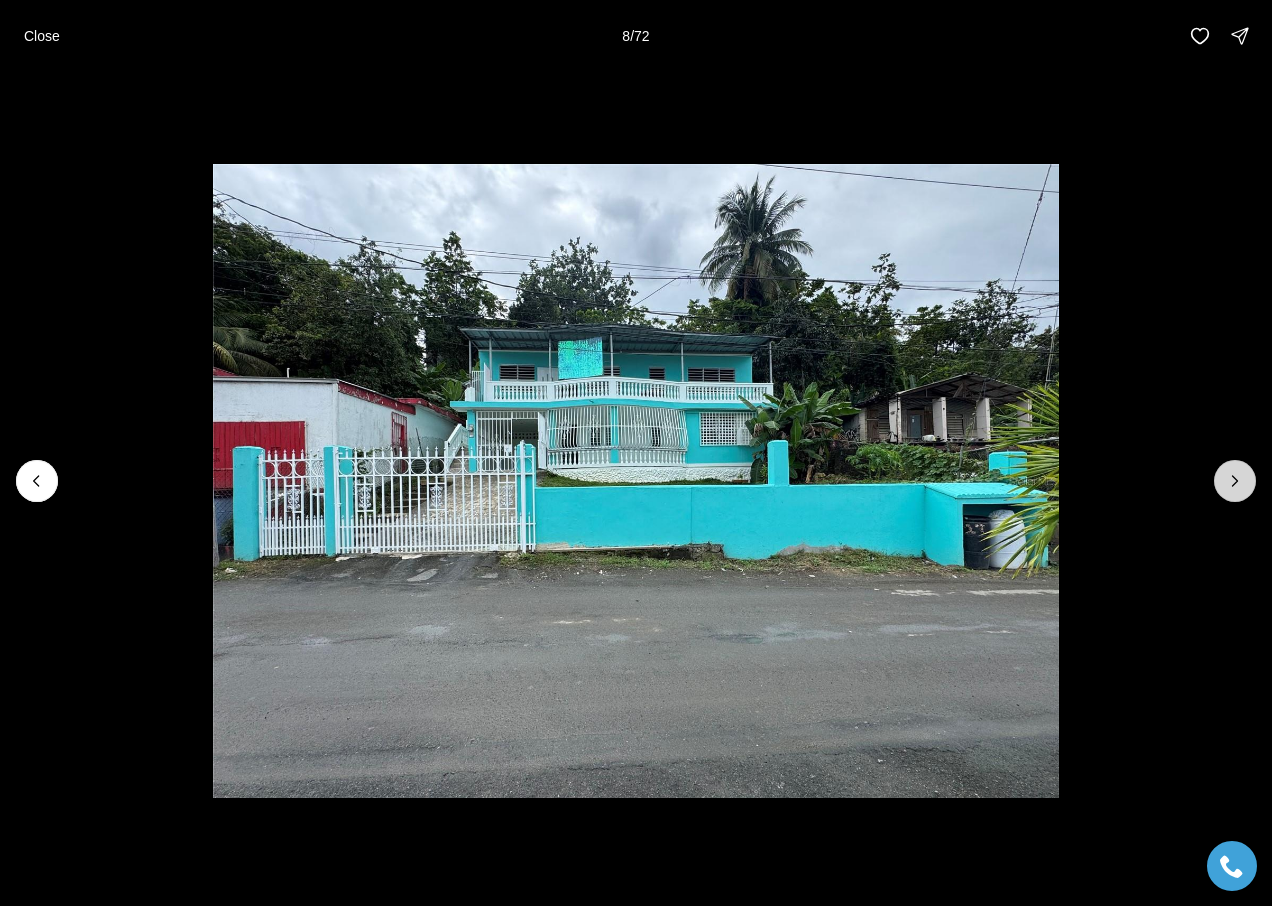 click 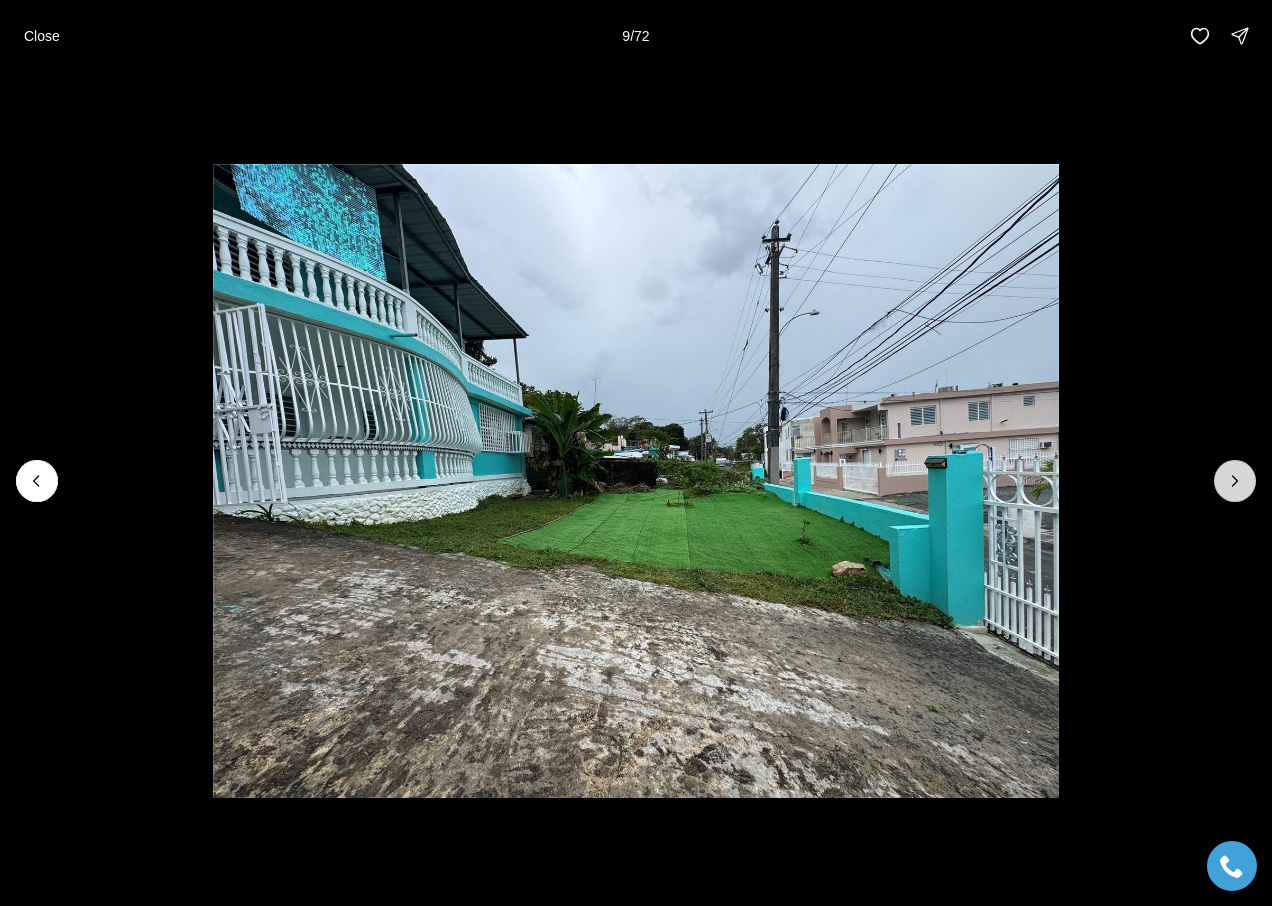 click 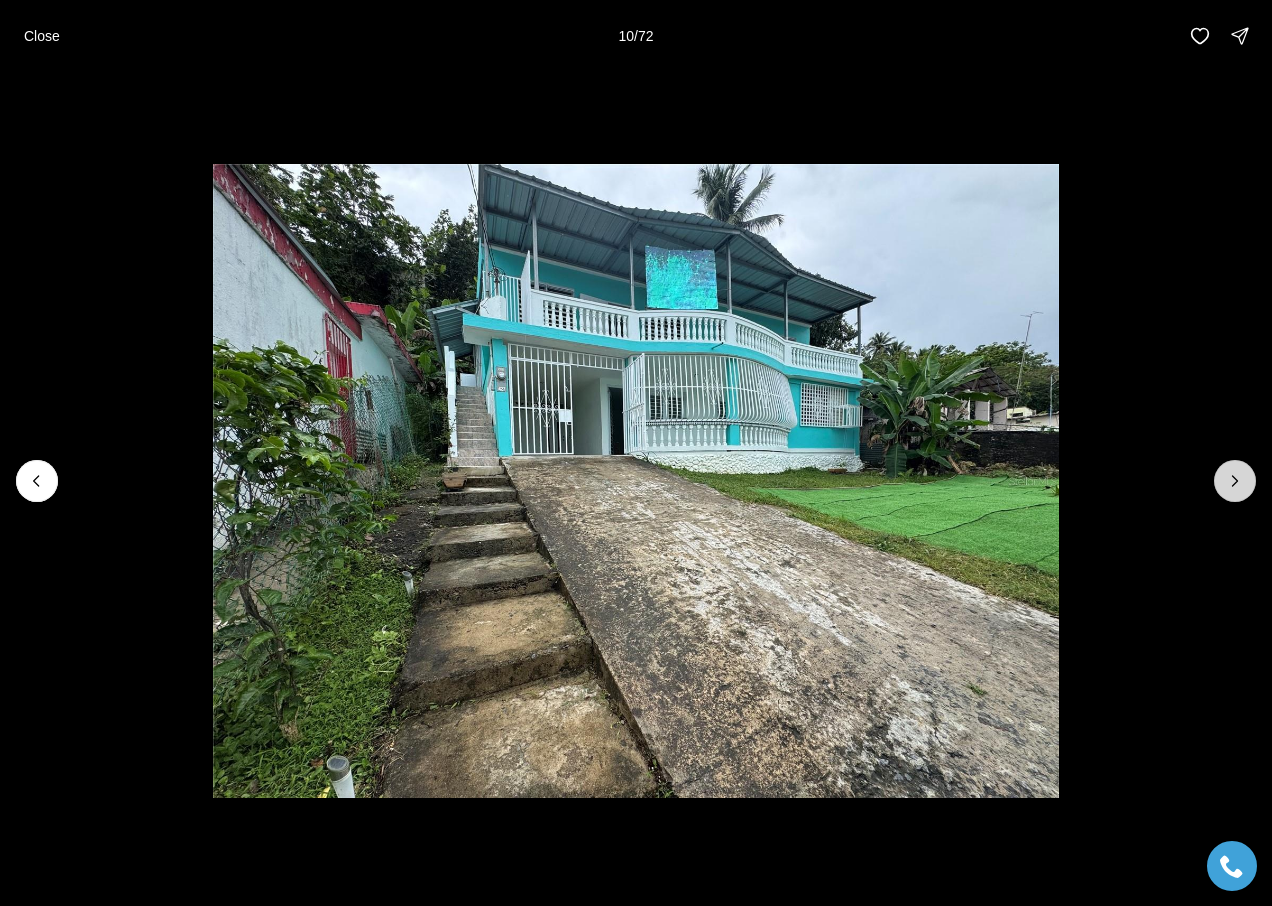 click 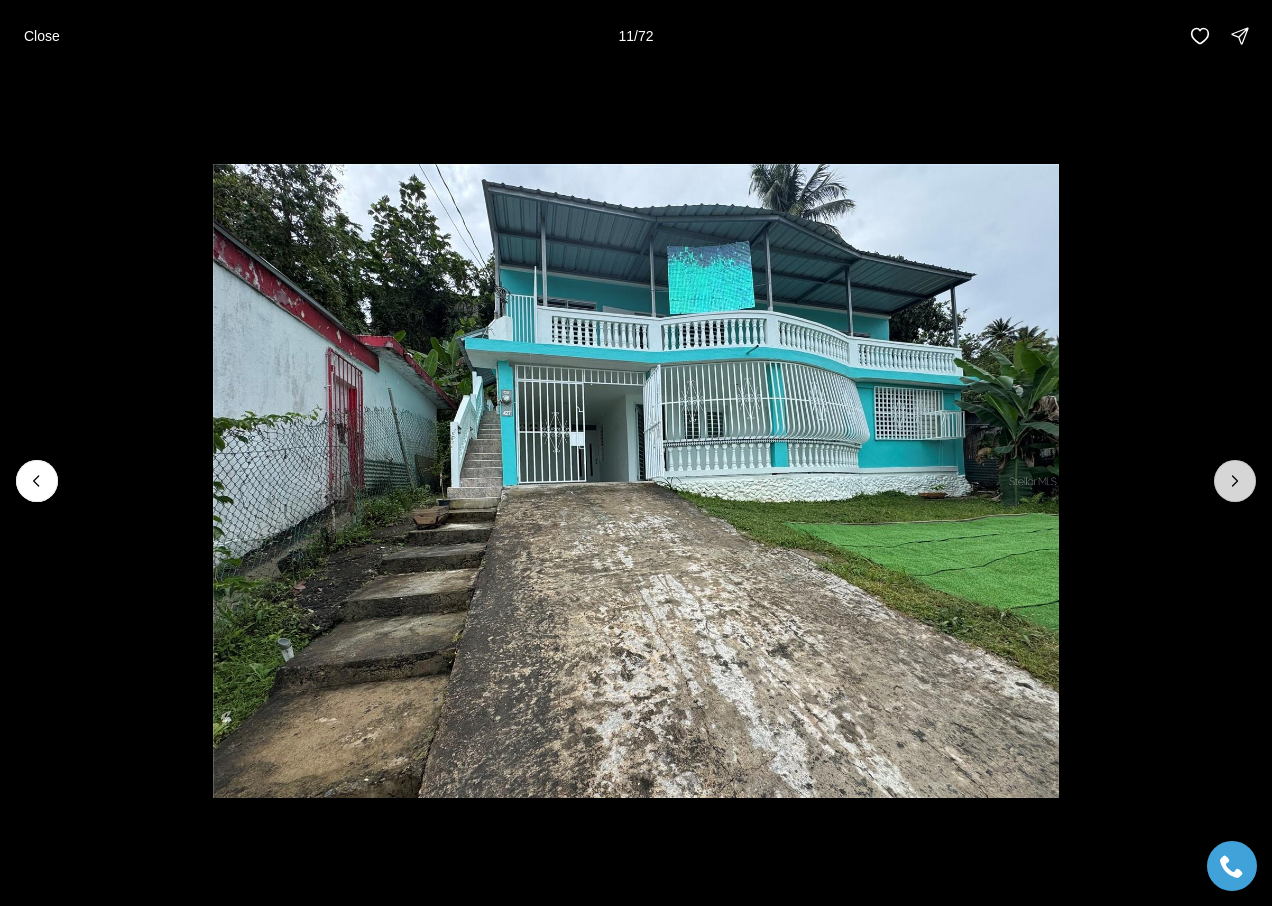 click 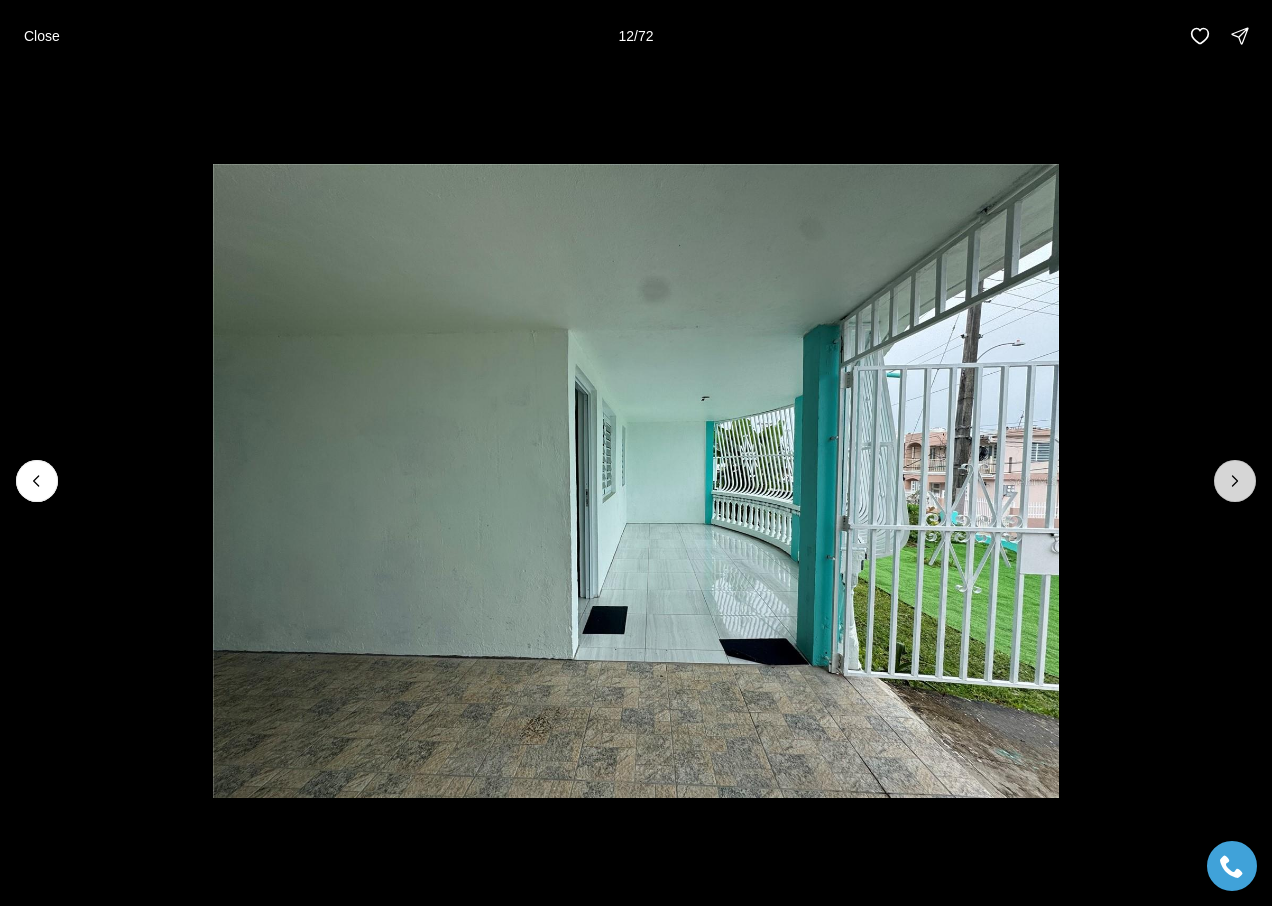 click 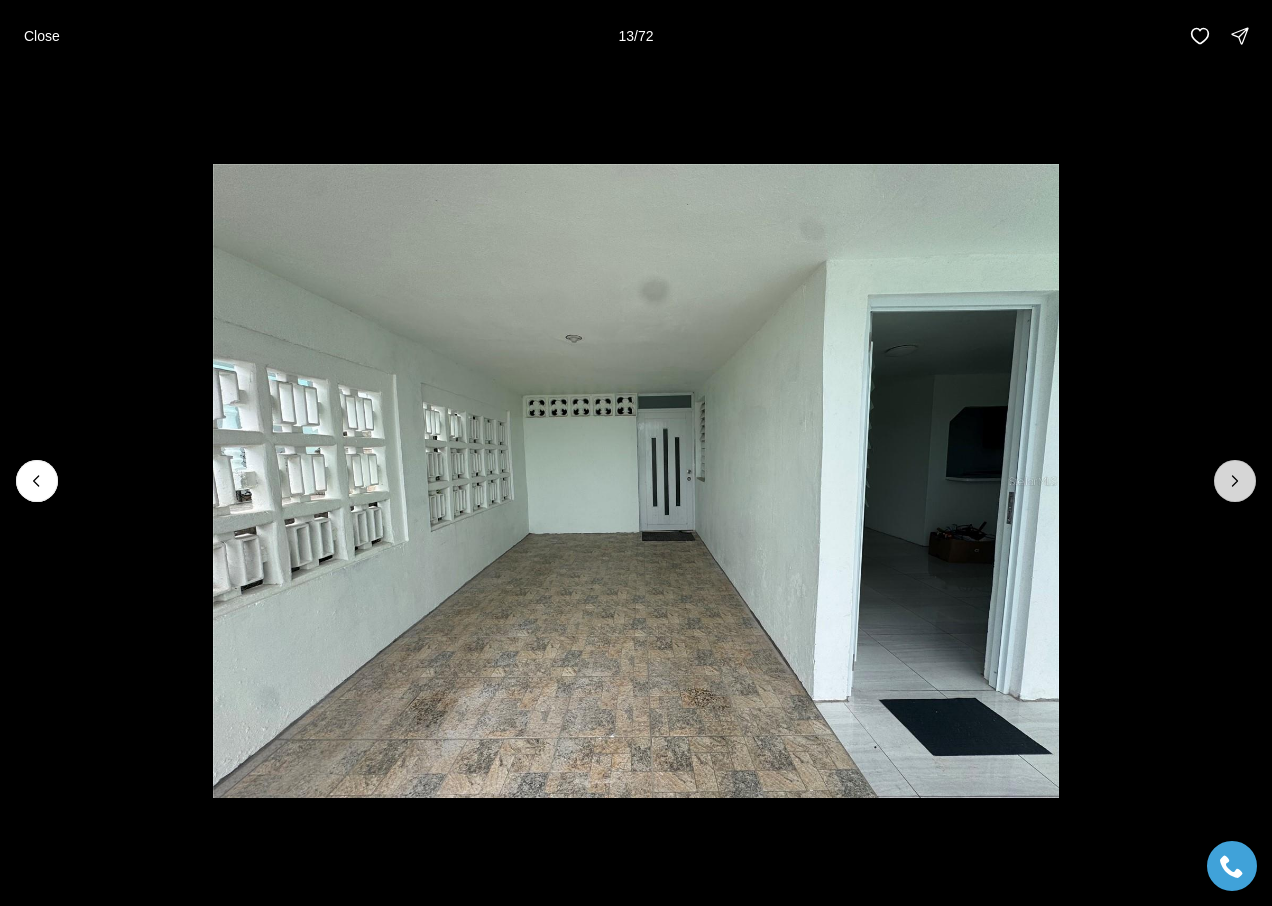 click 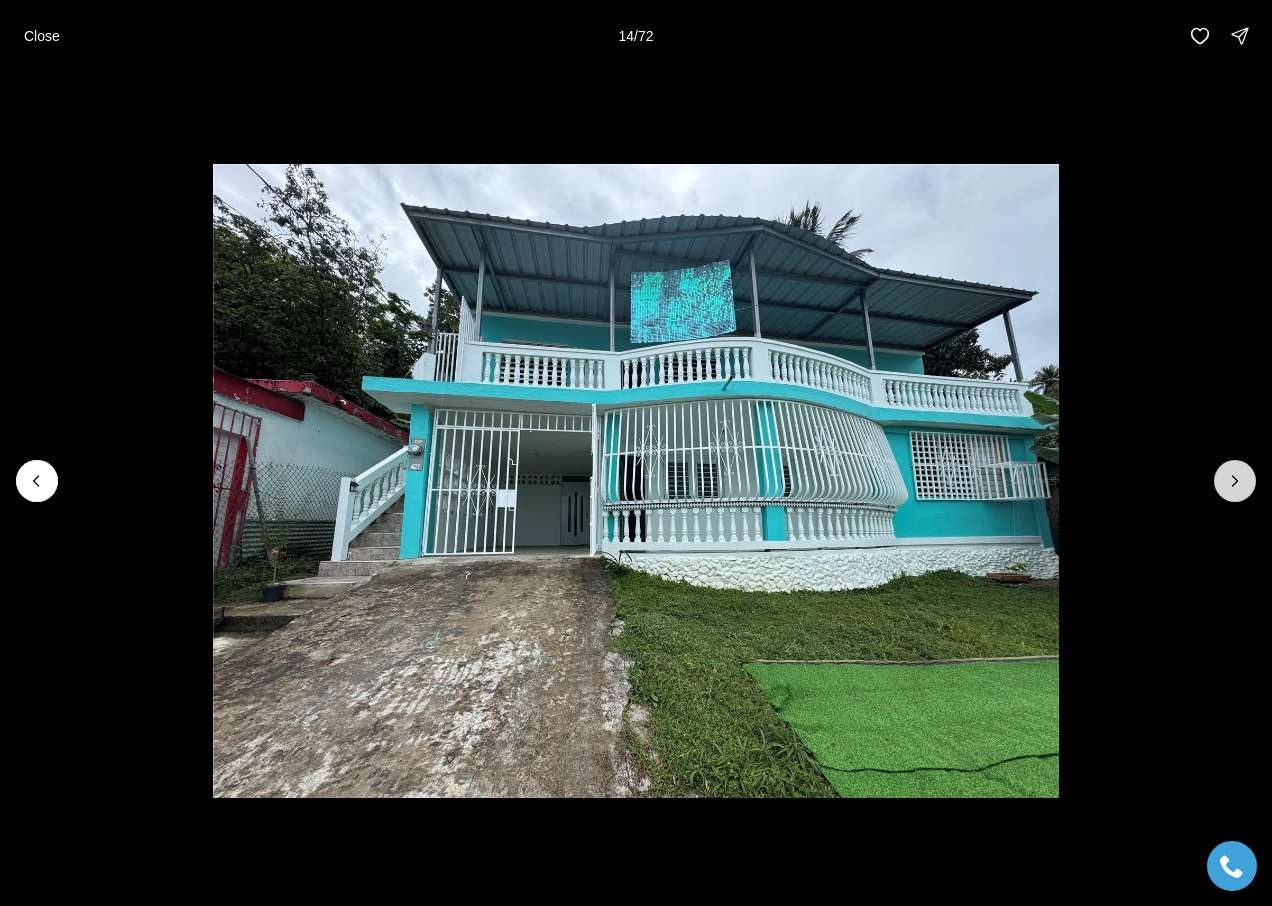 click 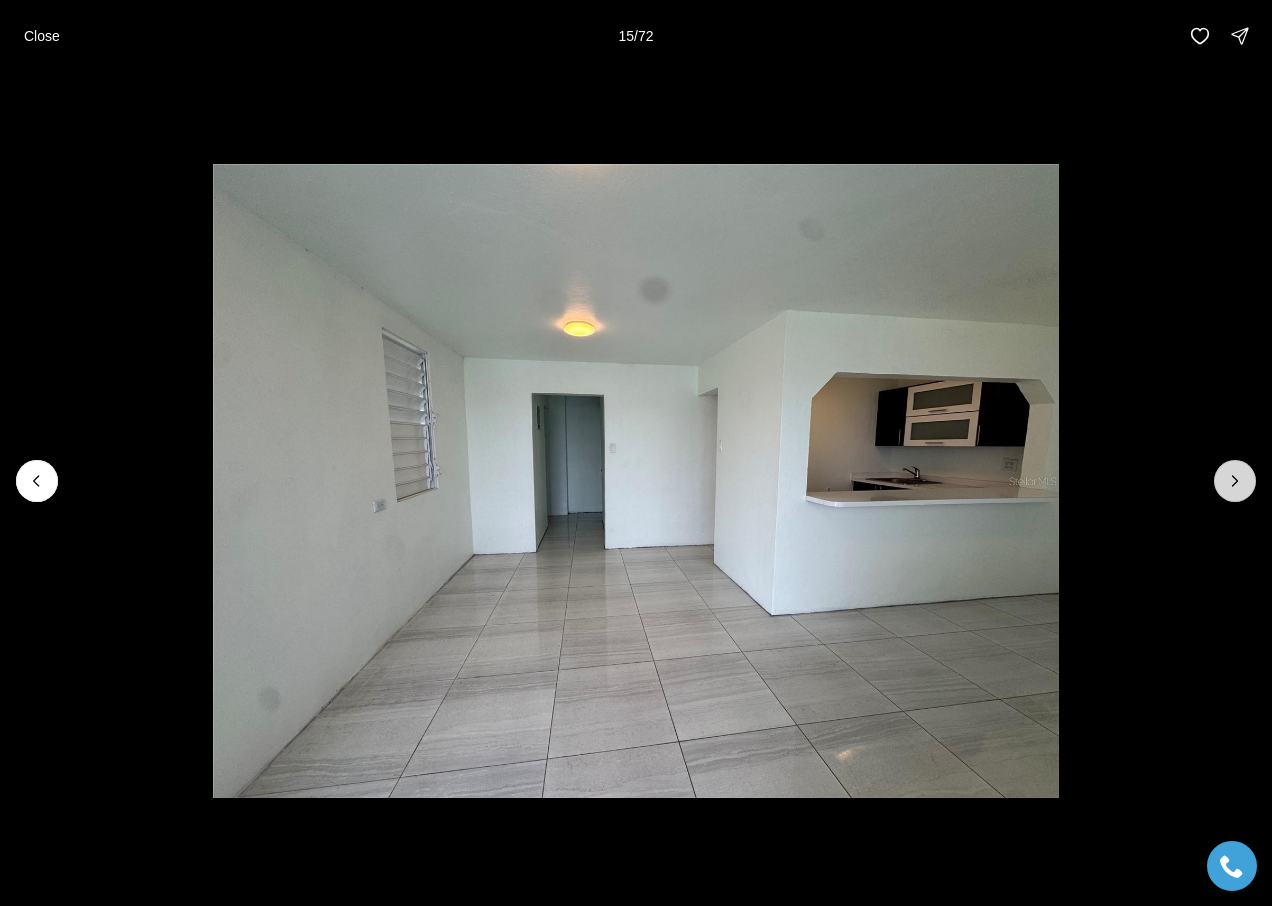 click 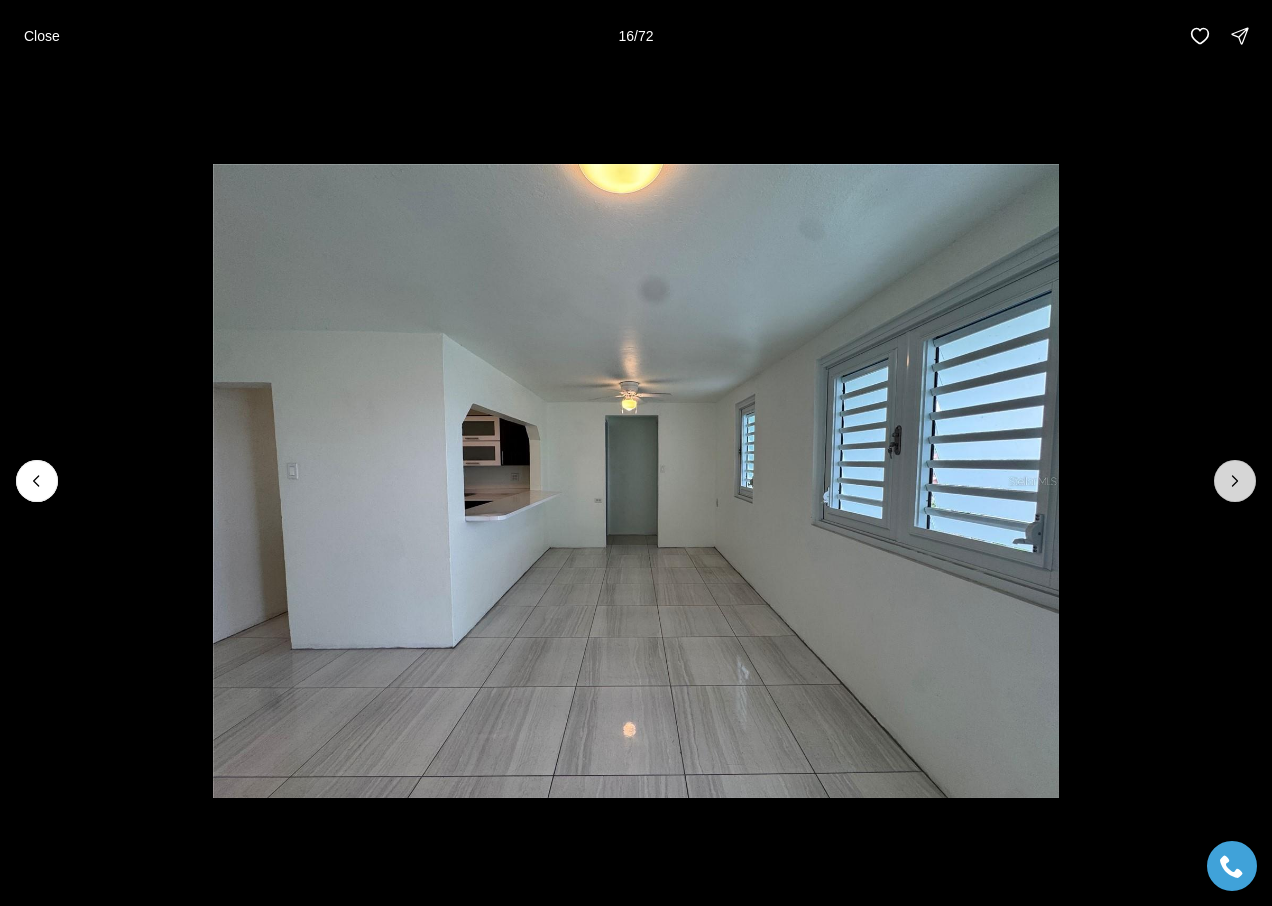 click 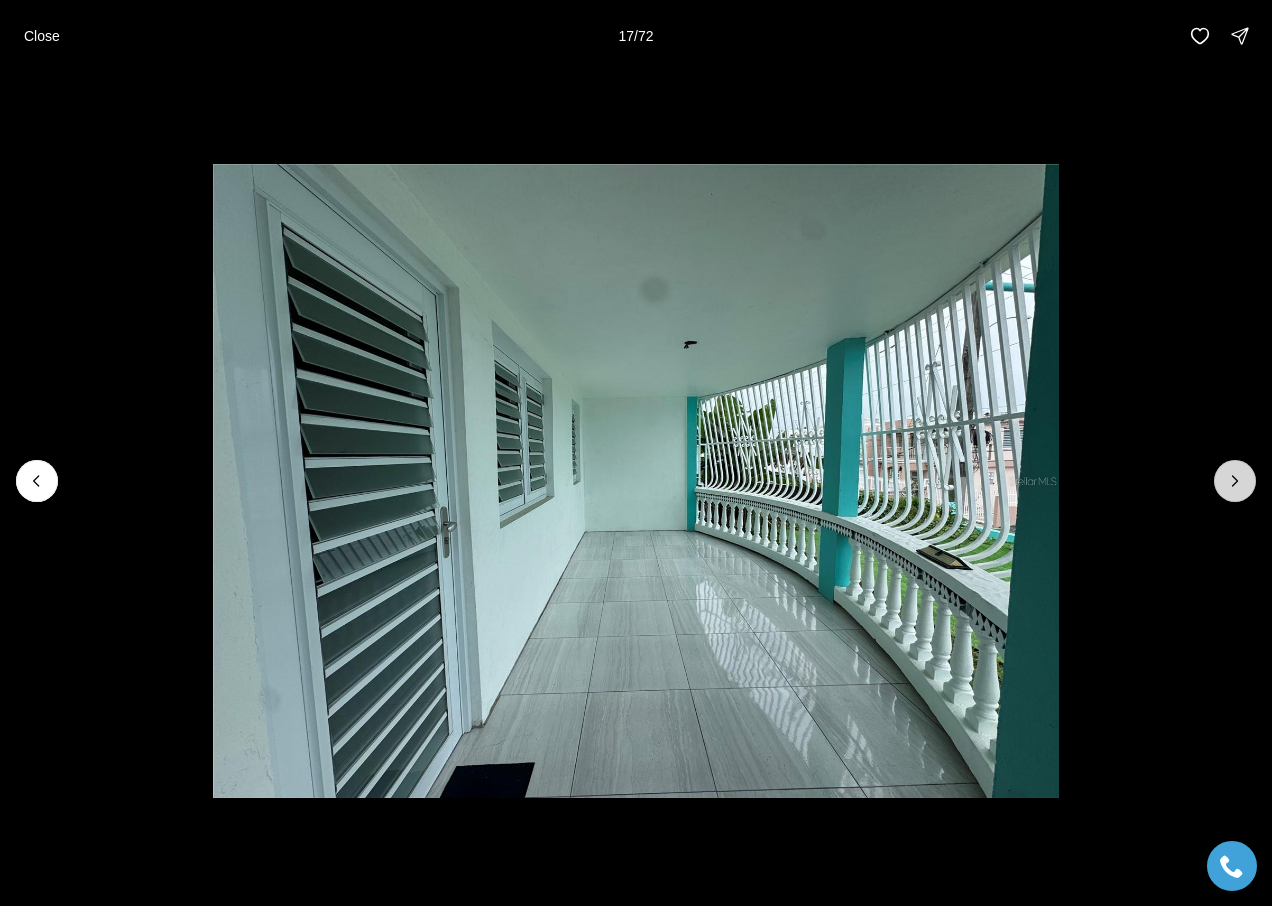 click 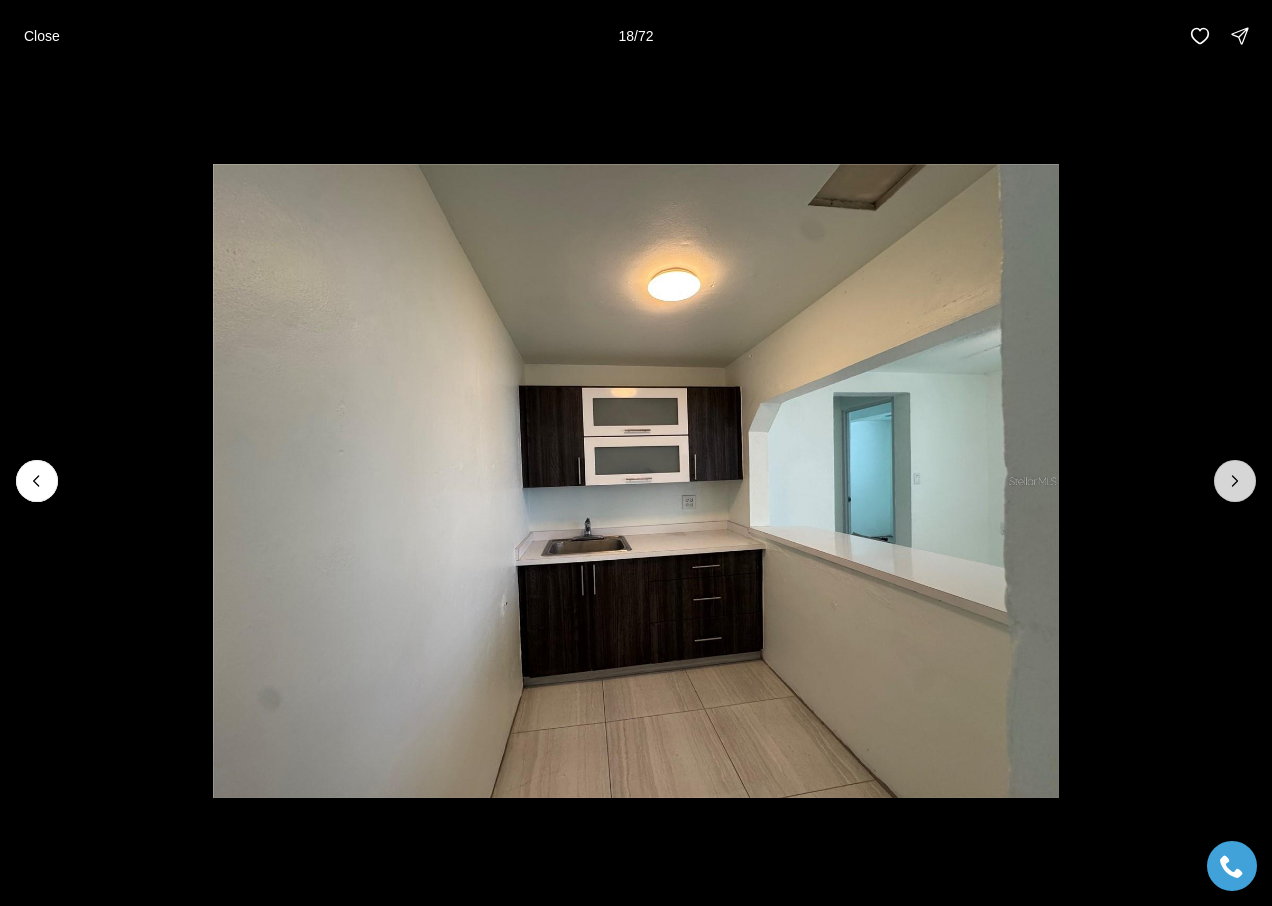 click 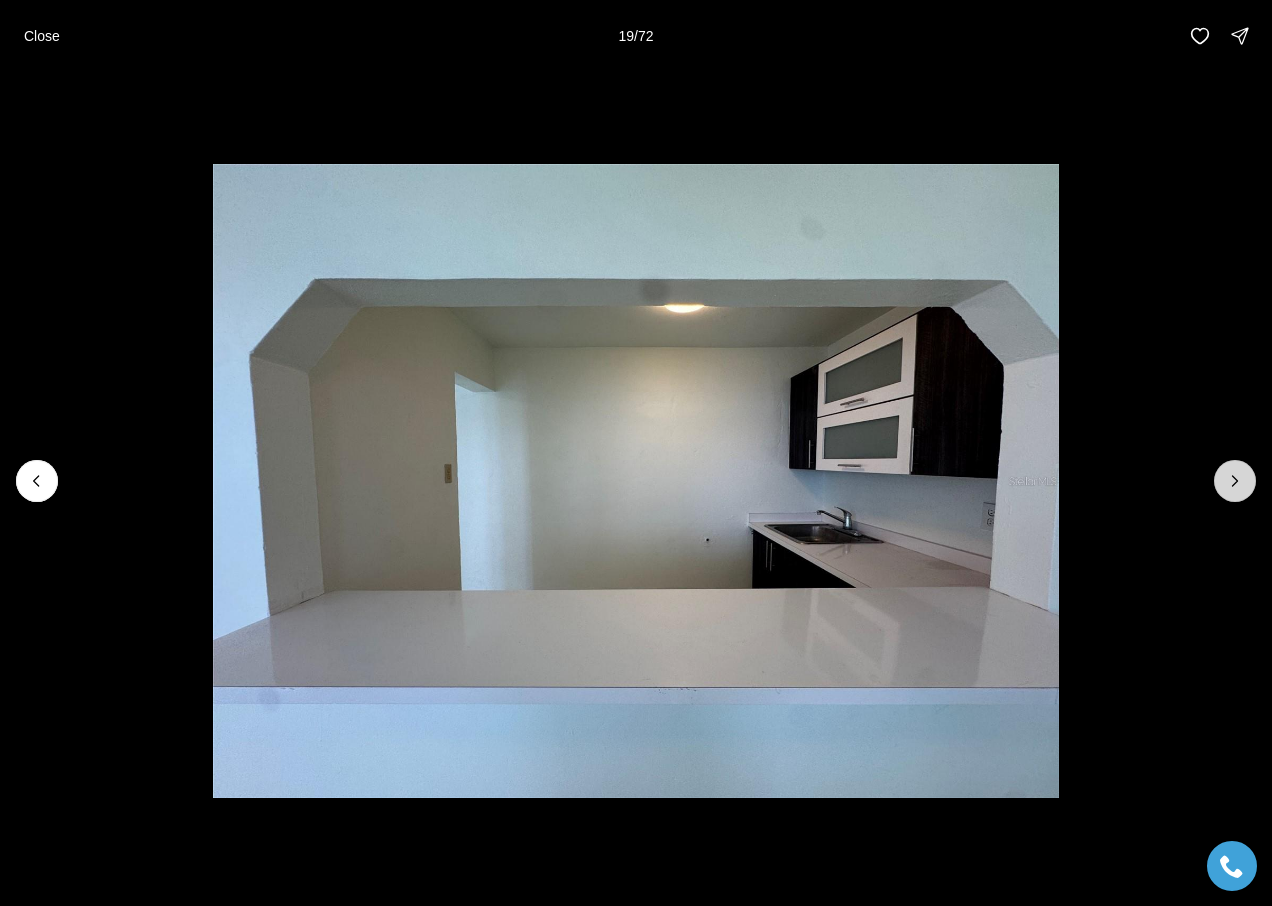 click 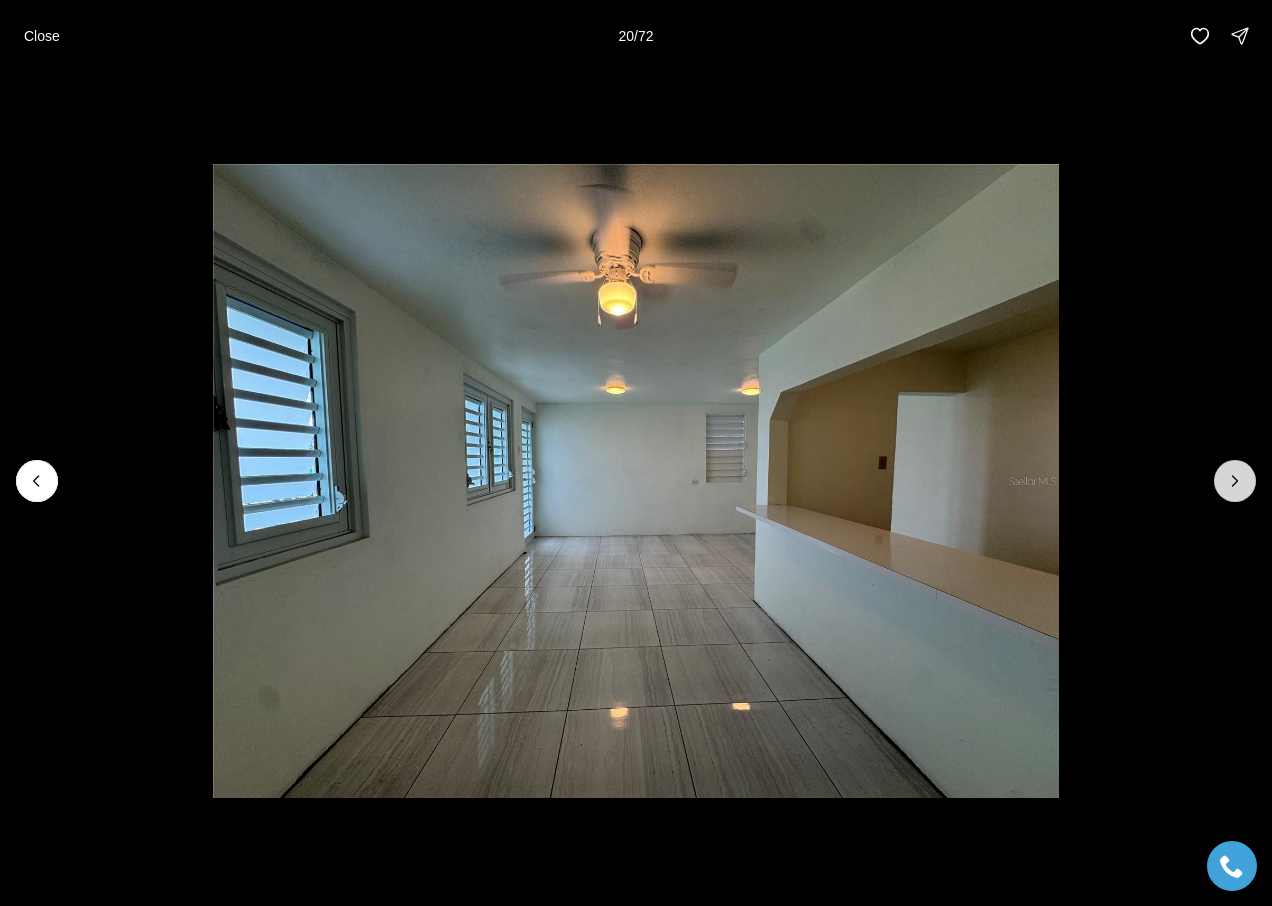 click at bounding box center (1235, 481) 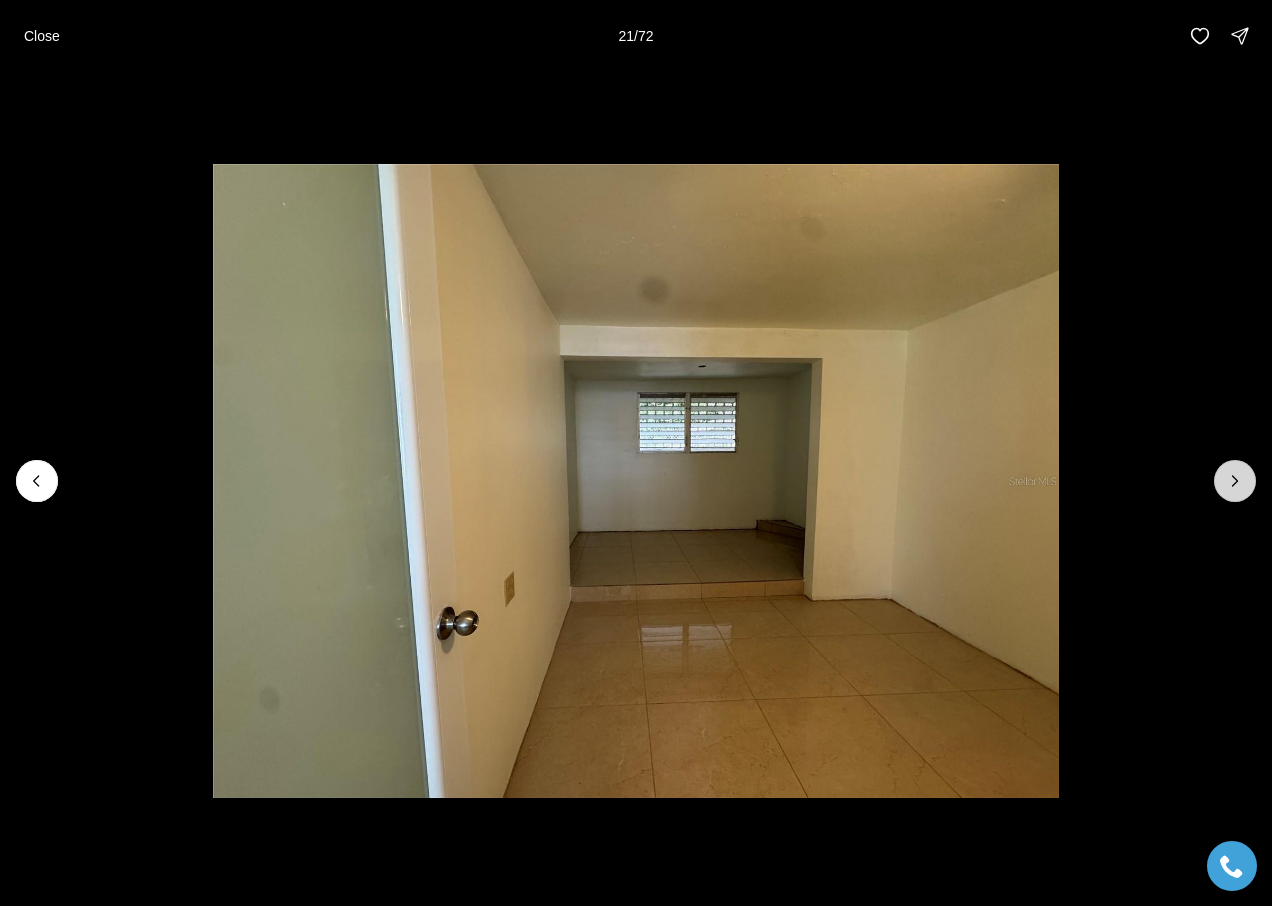 click at bounding box center [1235, 481] 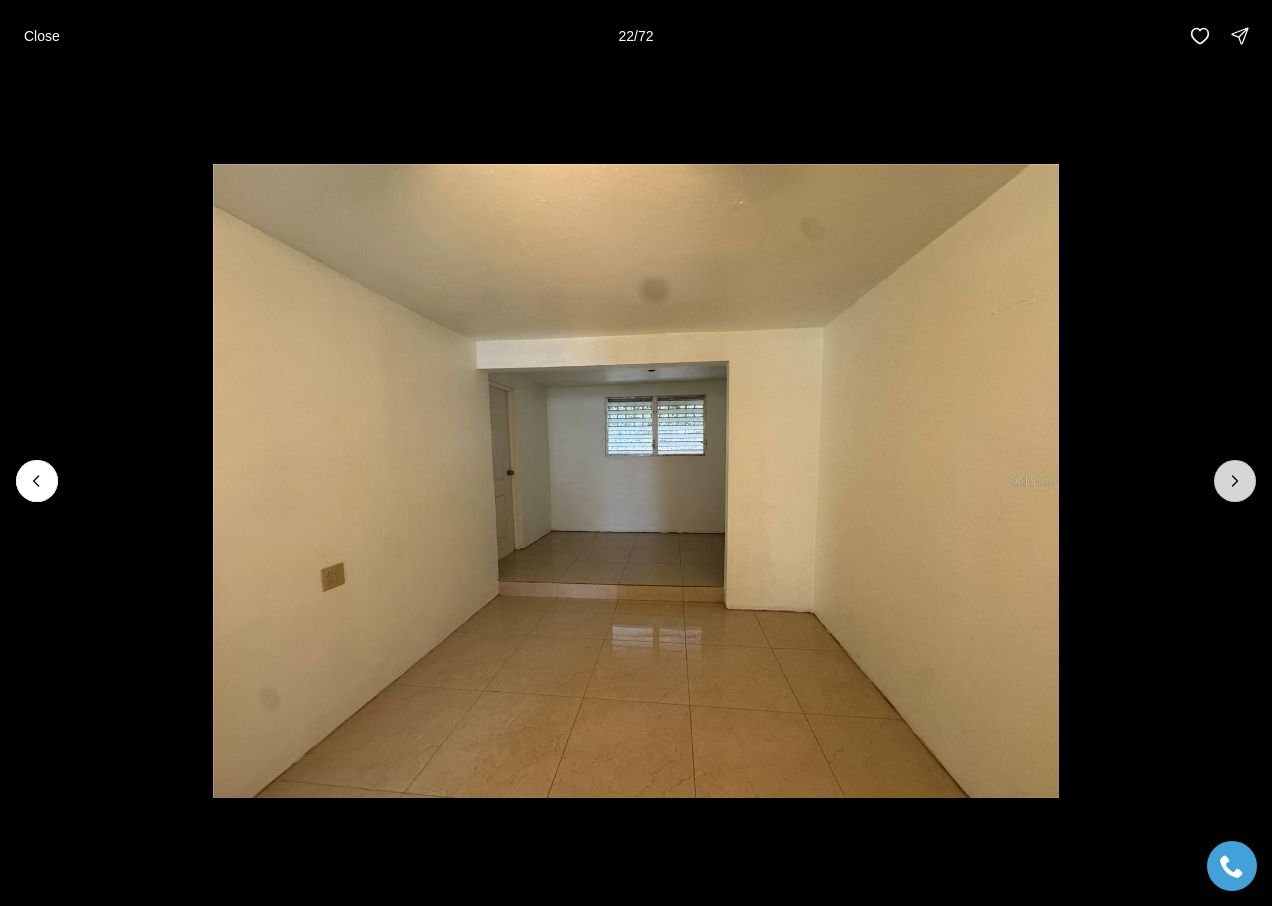 click at bounding box center [1235, 481] 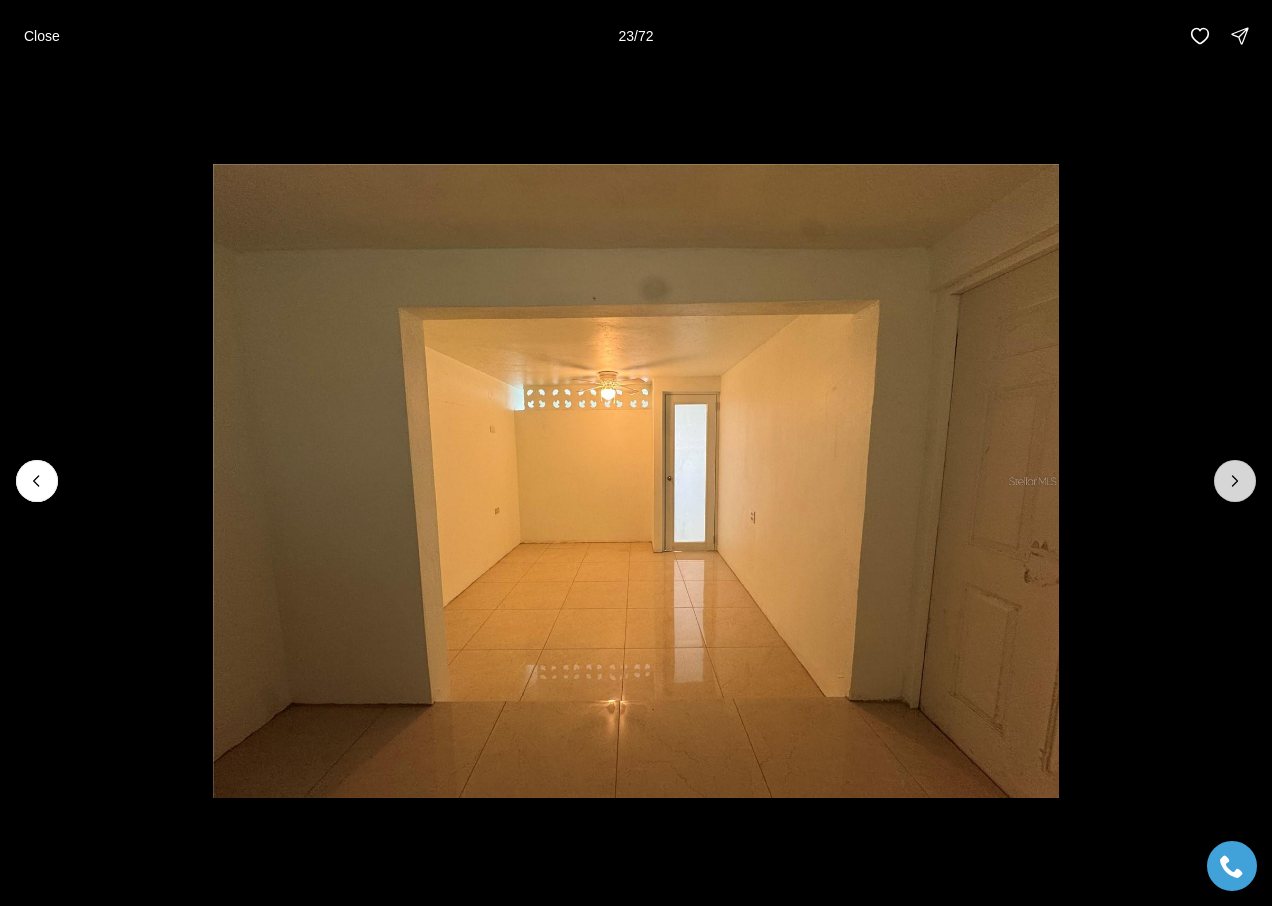 click at bounding box center (1235, 481) 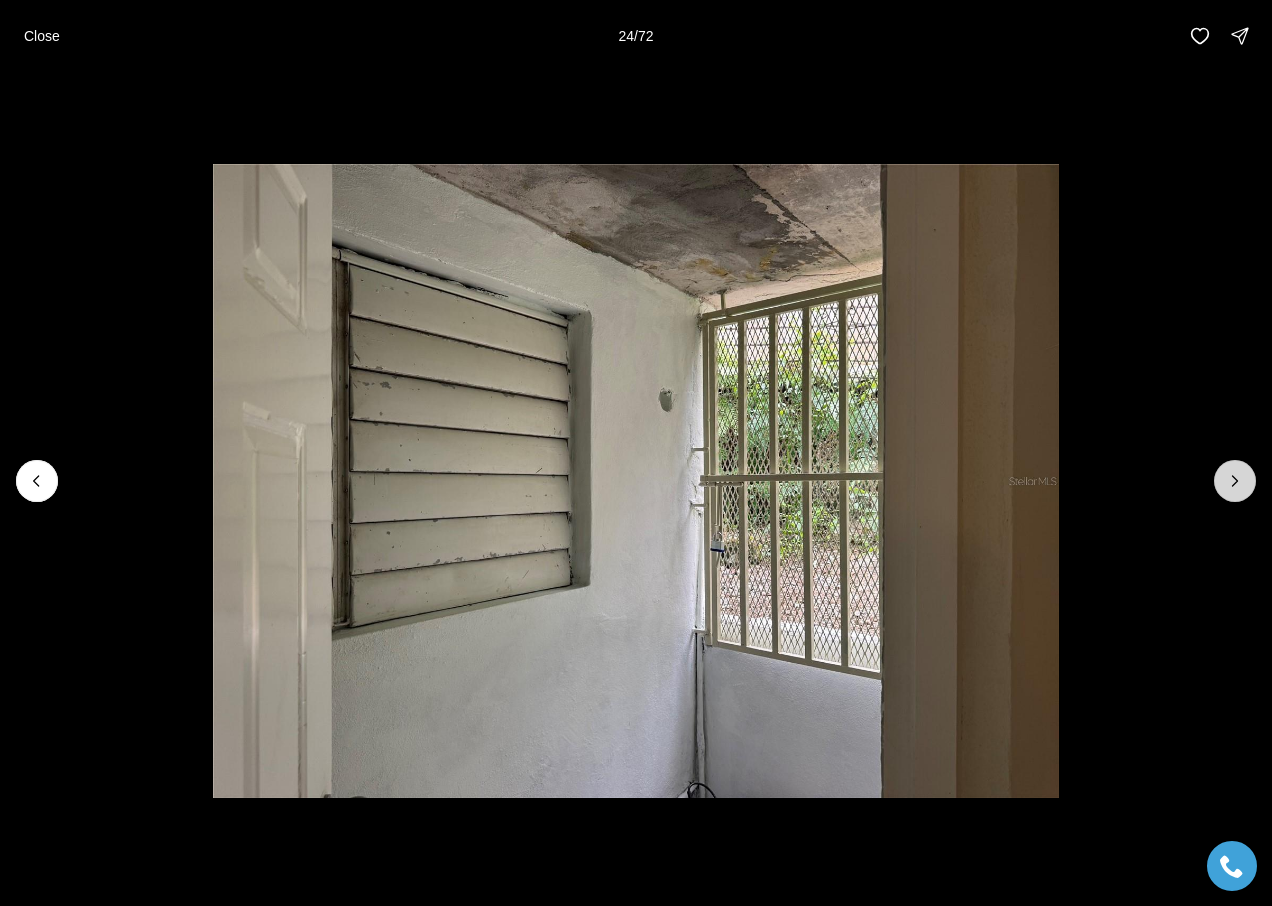 click at bounding box center (1235, 481) 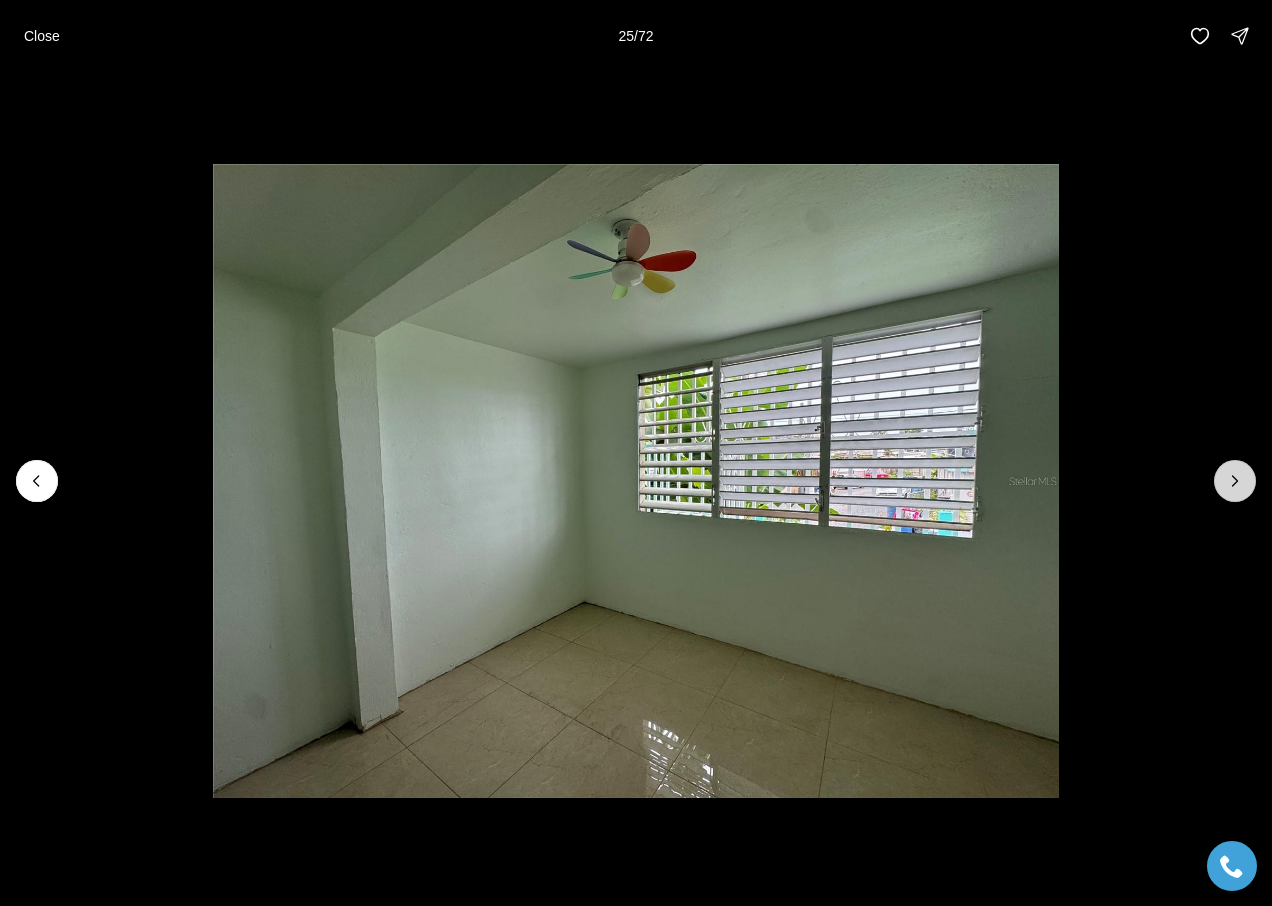 click at bounding box center [1235, 481] 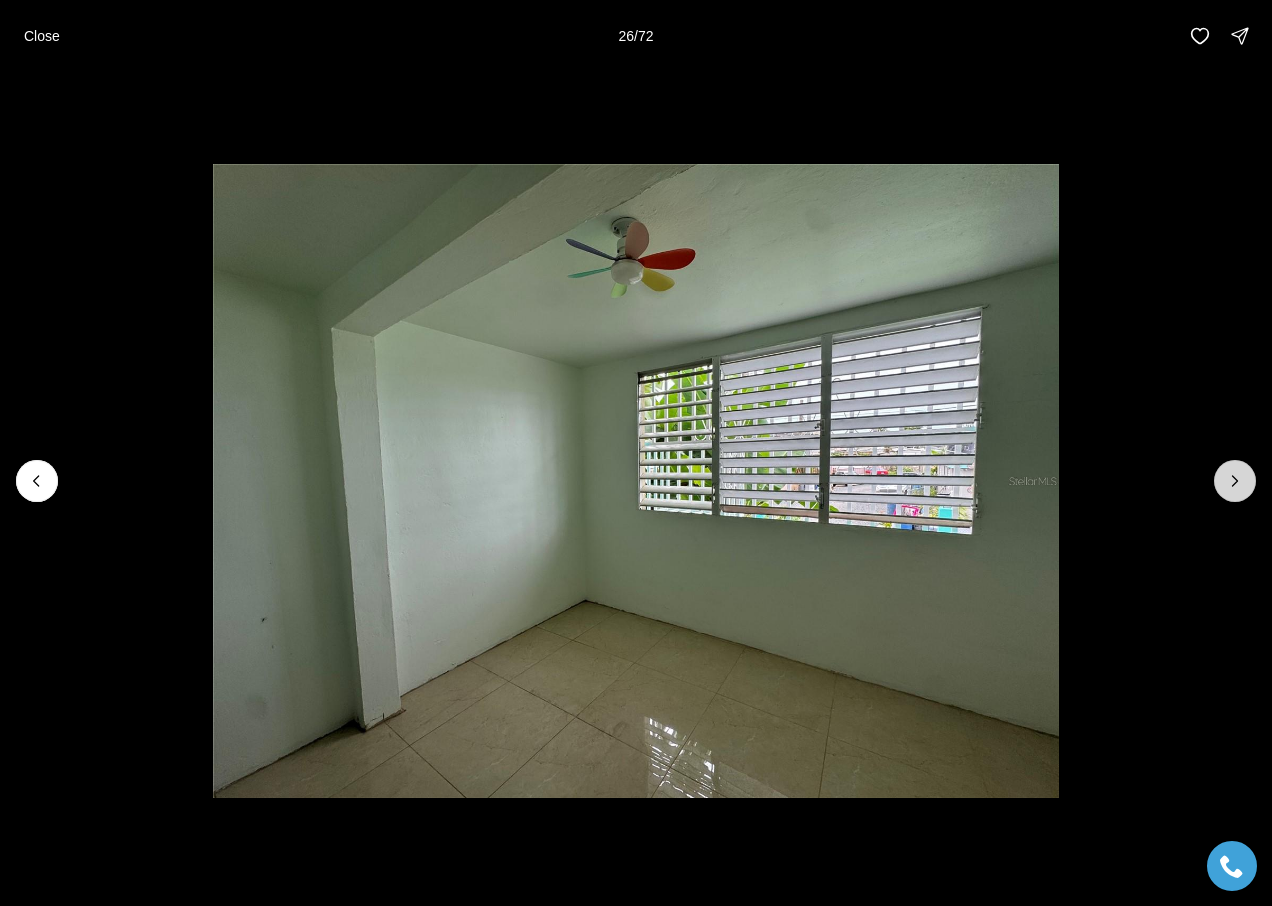 click at bounding box center [1235, 481] 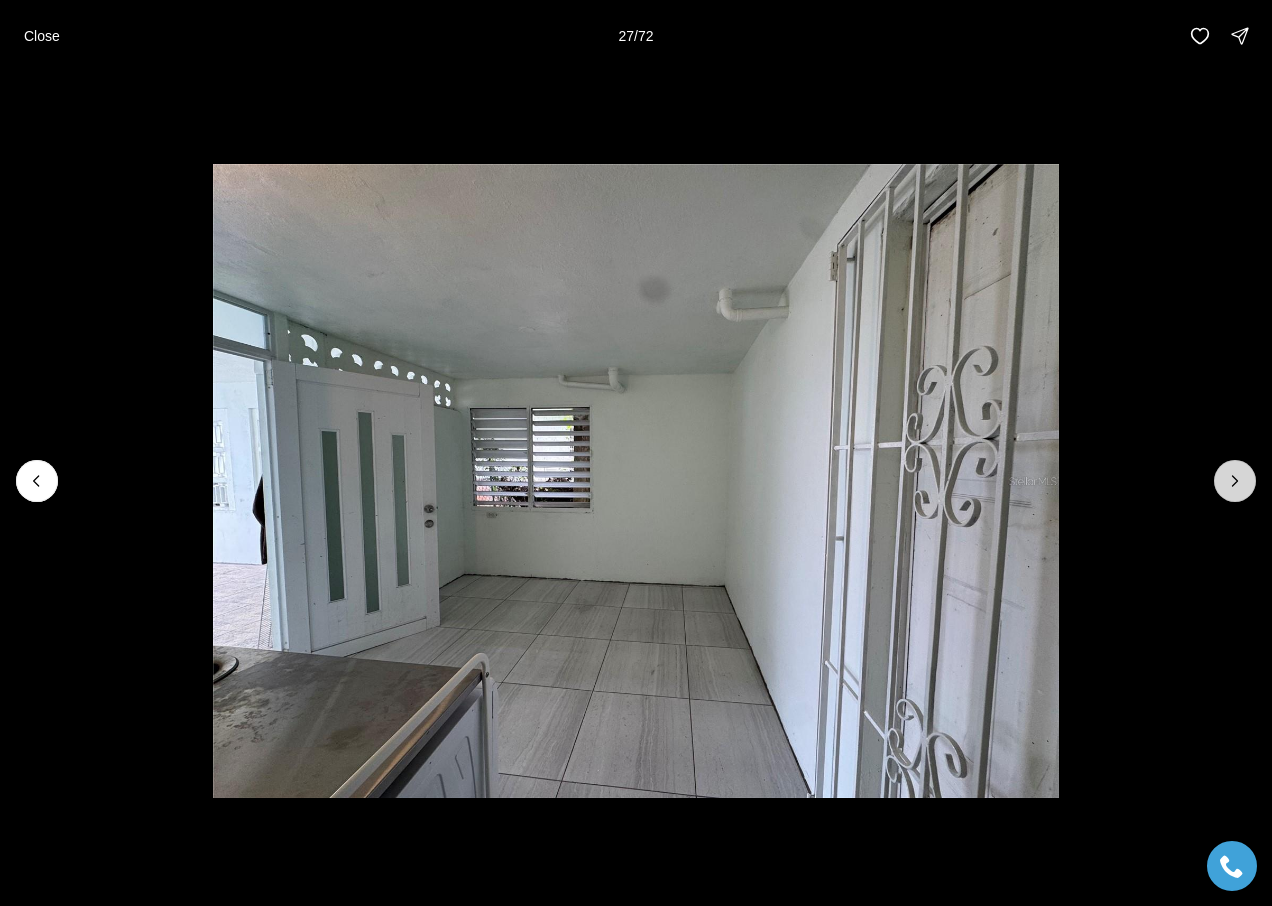 click at bounding box center [1235, 481] 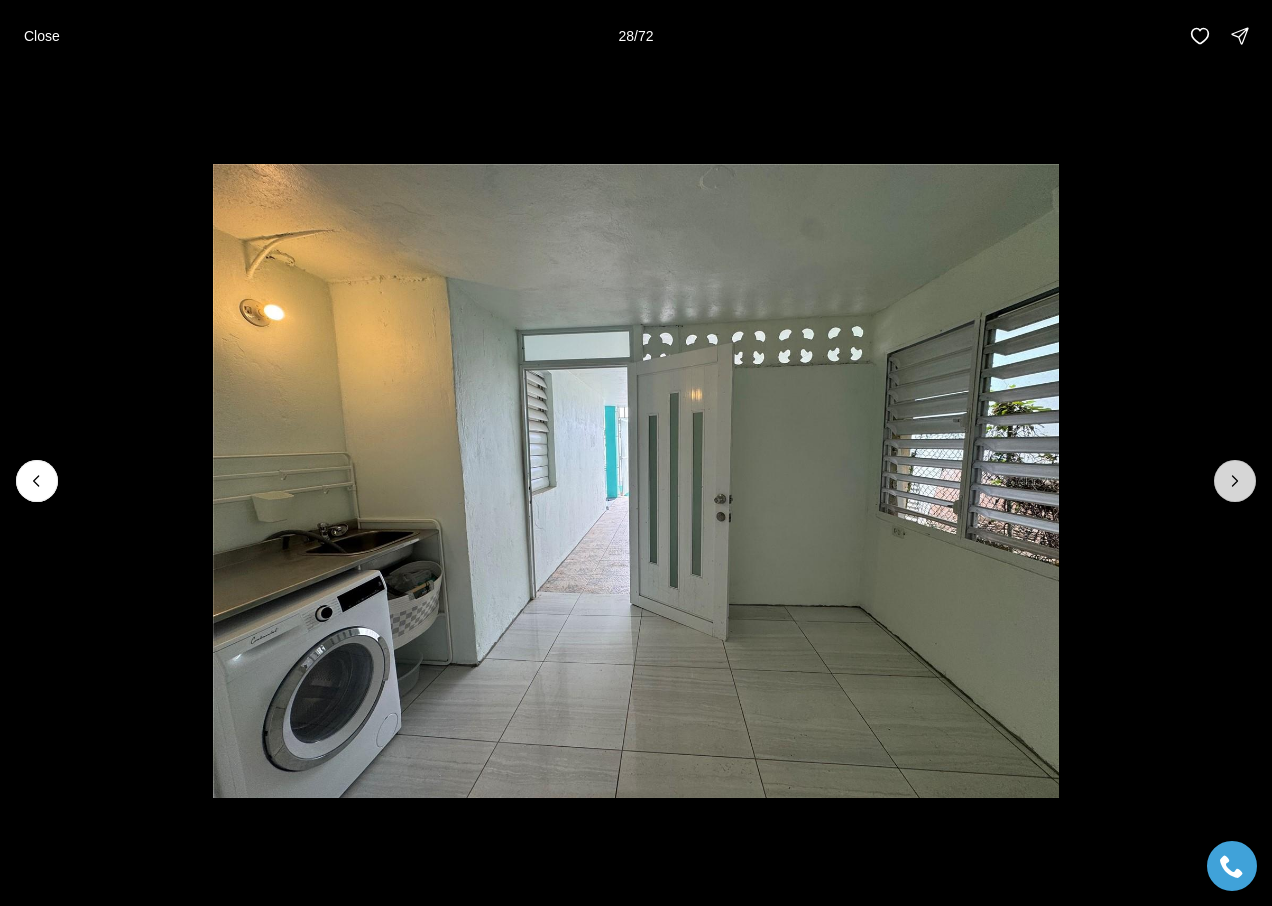 click at bounding box center [1235, 481] 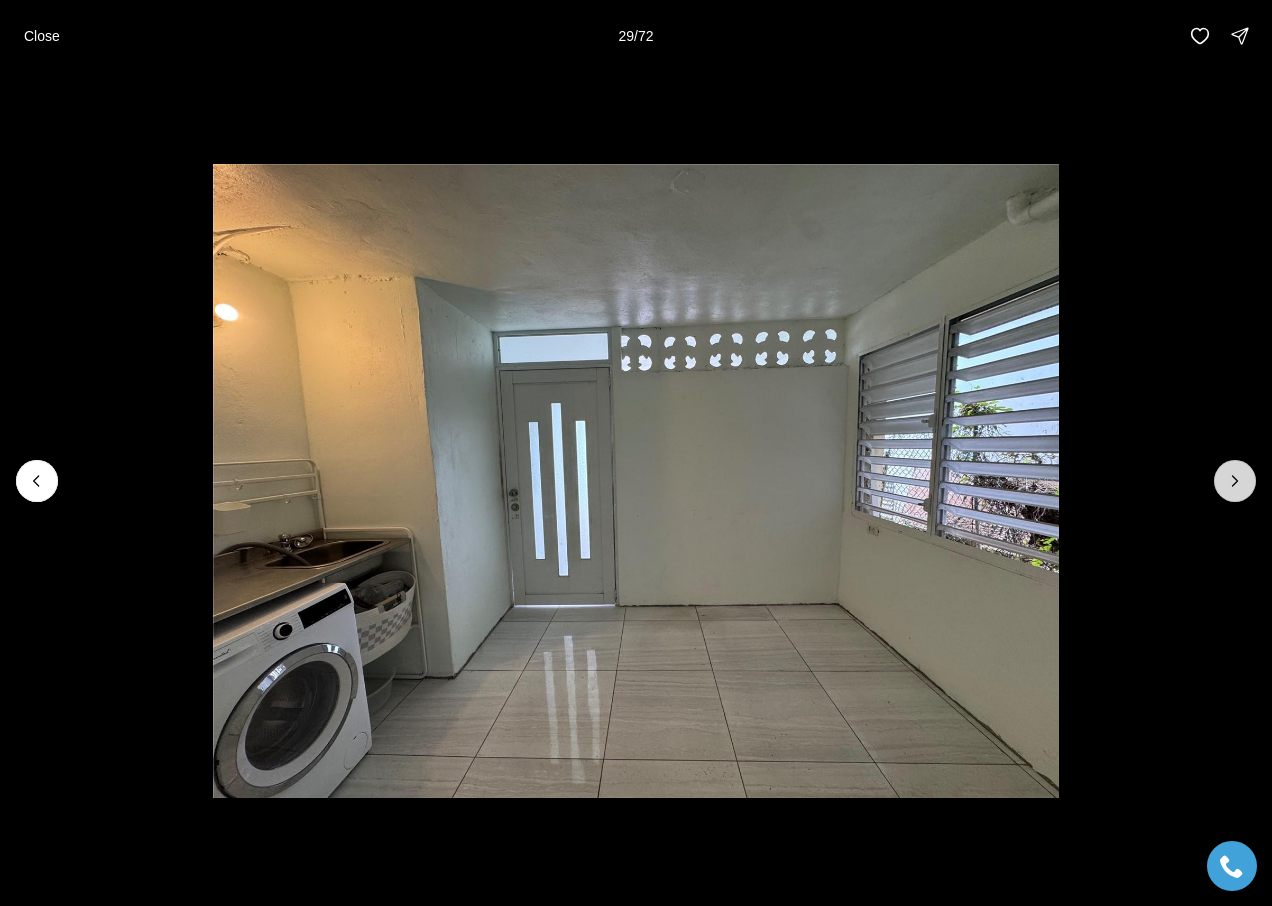 click at bounding box center [1235, 481] 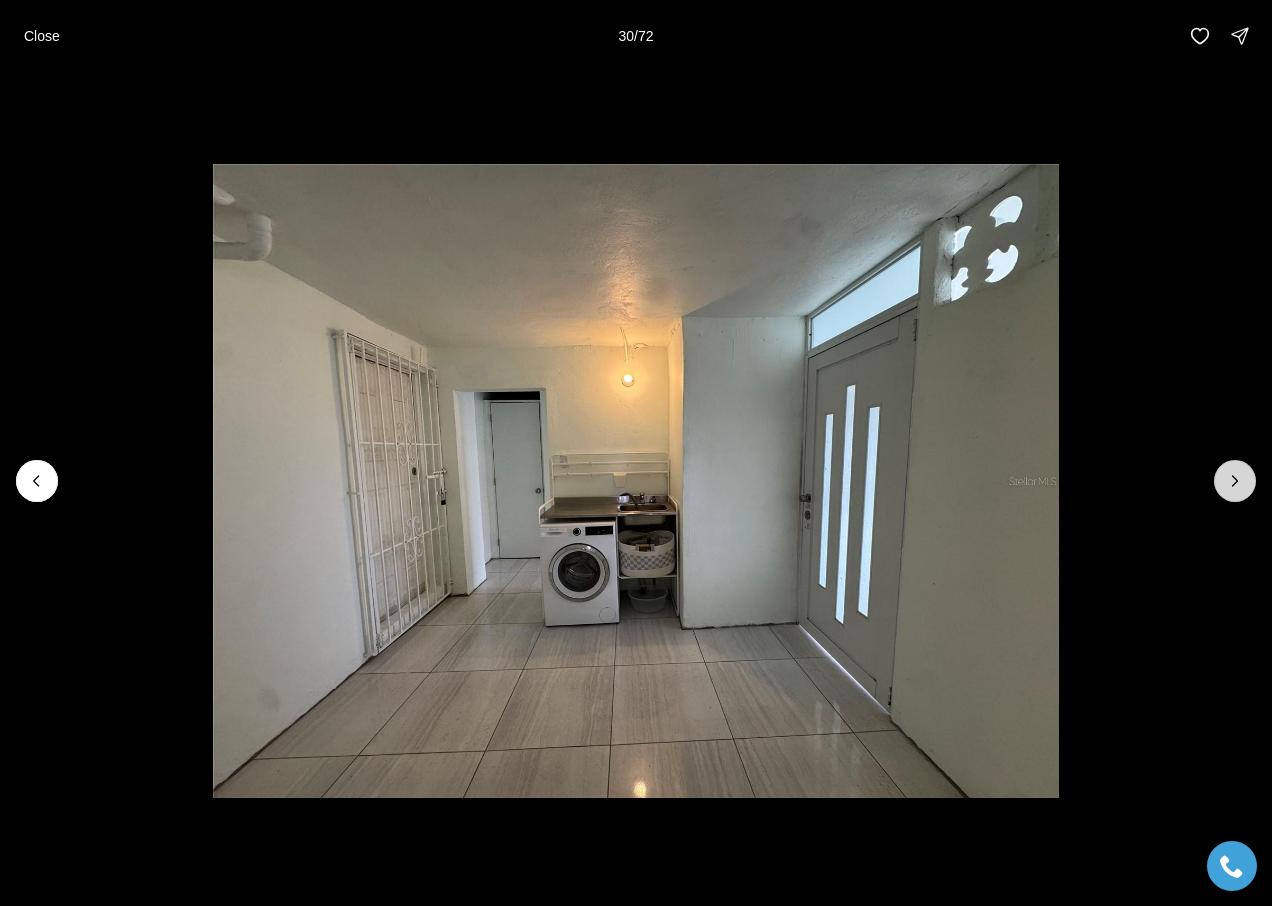 click at bounding box center [1235, 481] 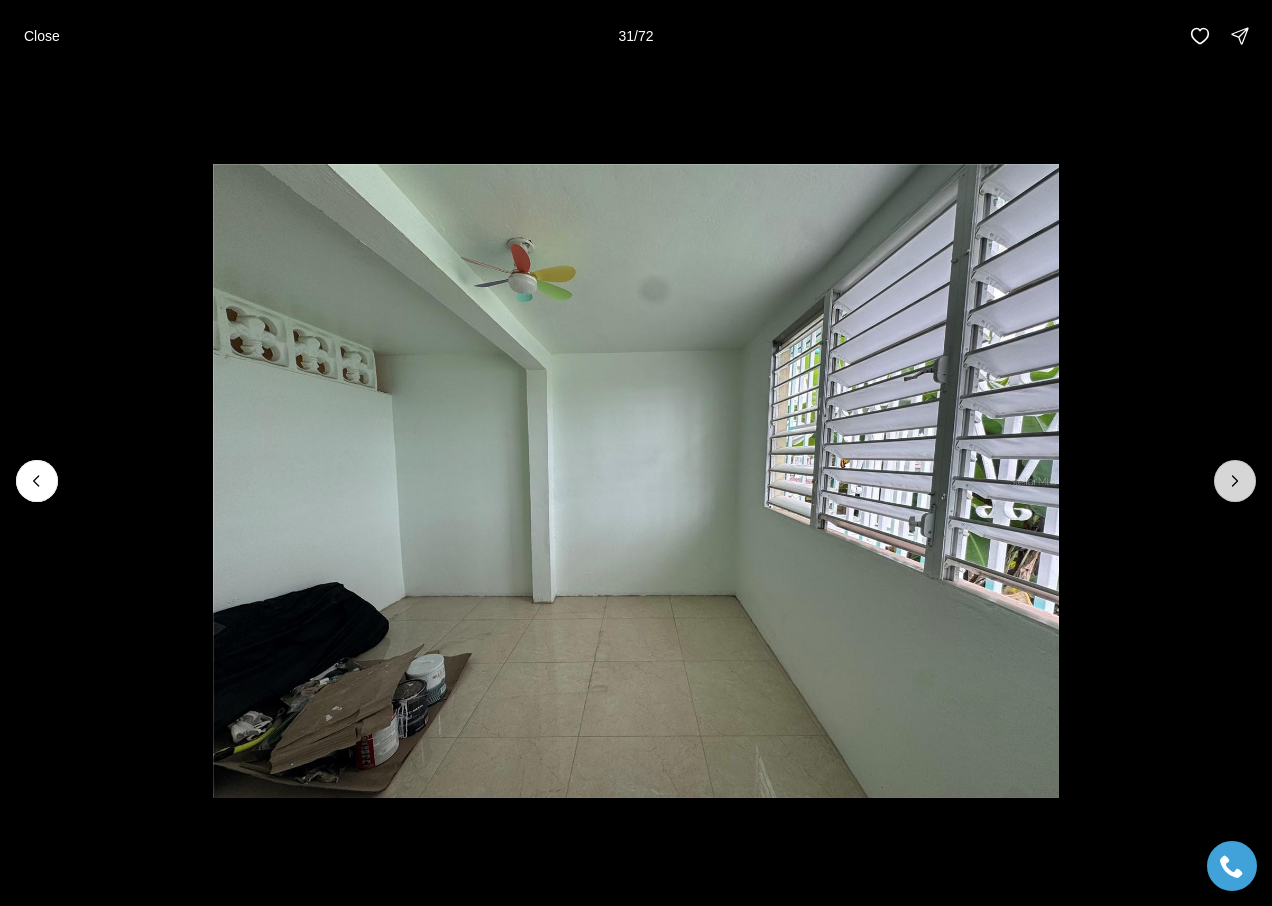 click at bounding box center [1235, 481] 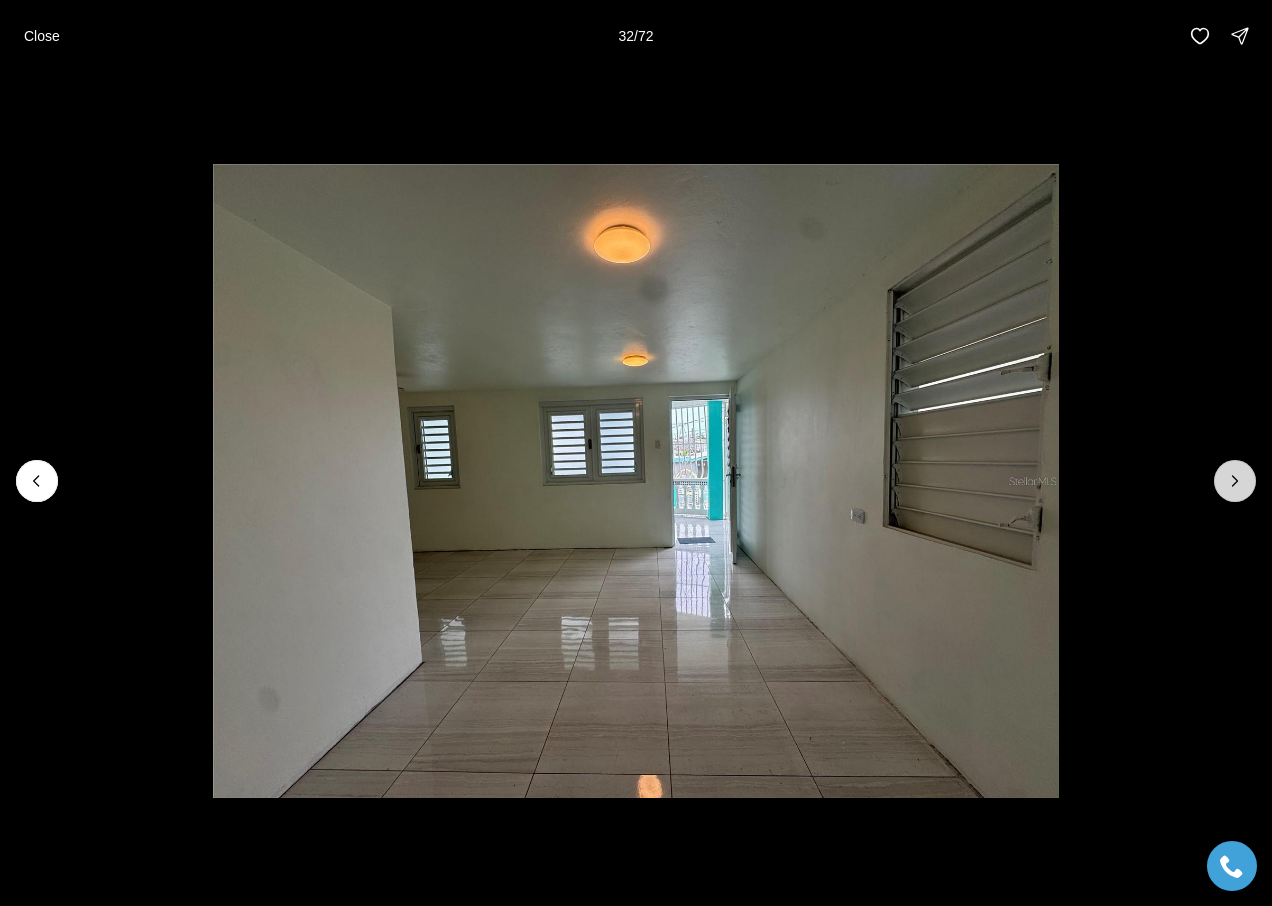 click at bounding box center (1235, 481) 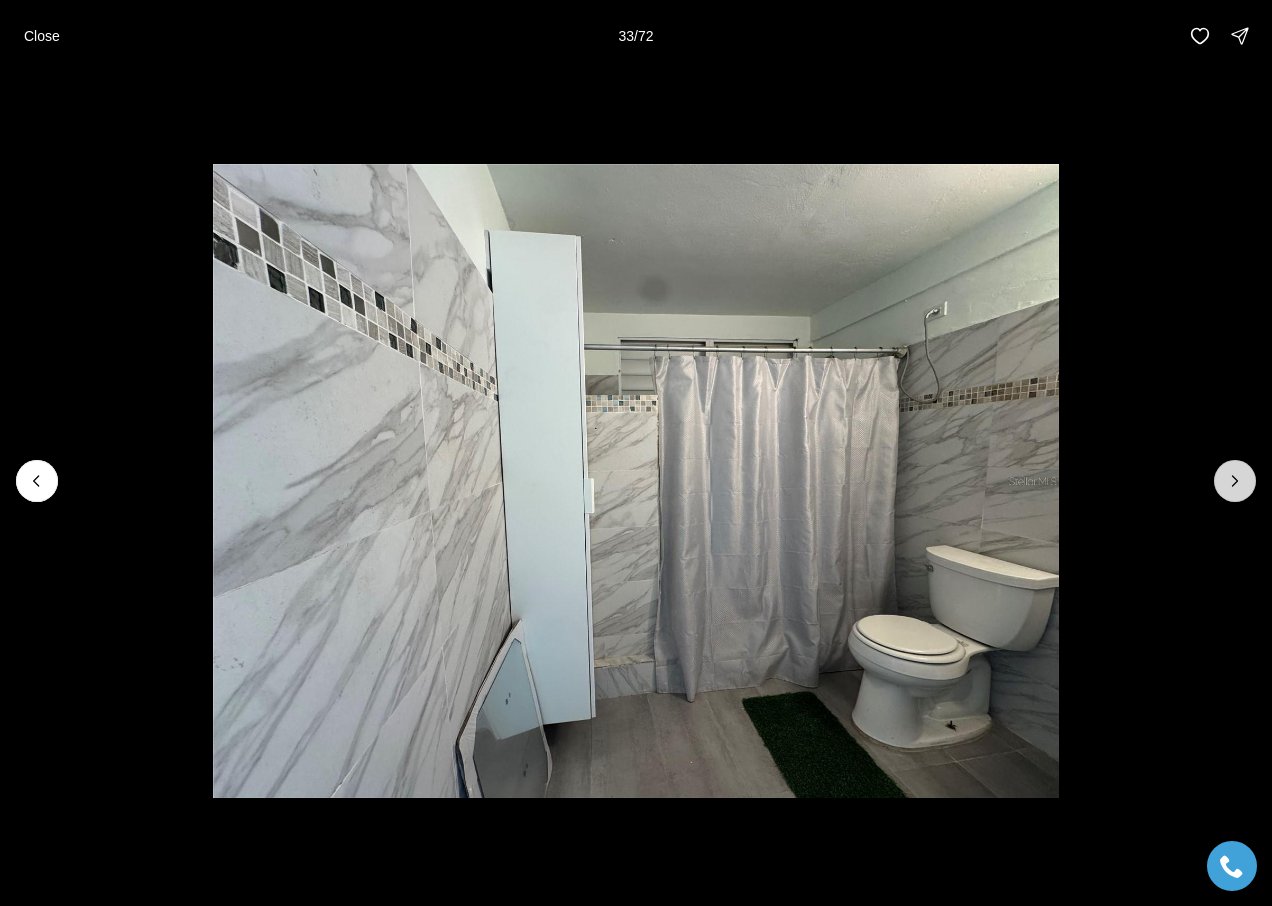 click at bounding box center [1235, 481] 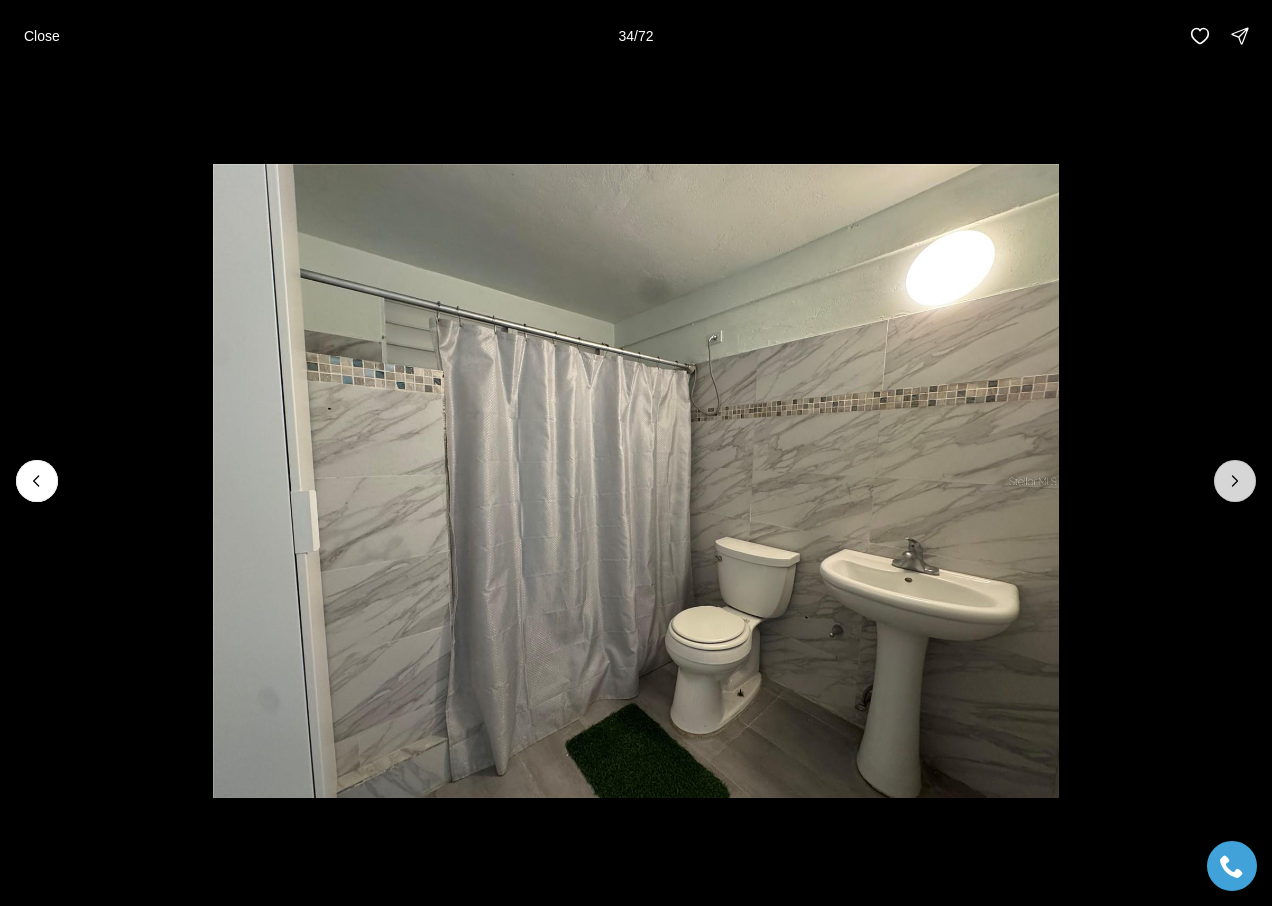 click at bounding box center [1235, 481] 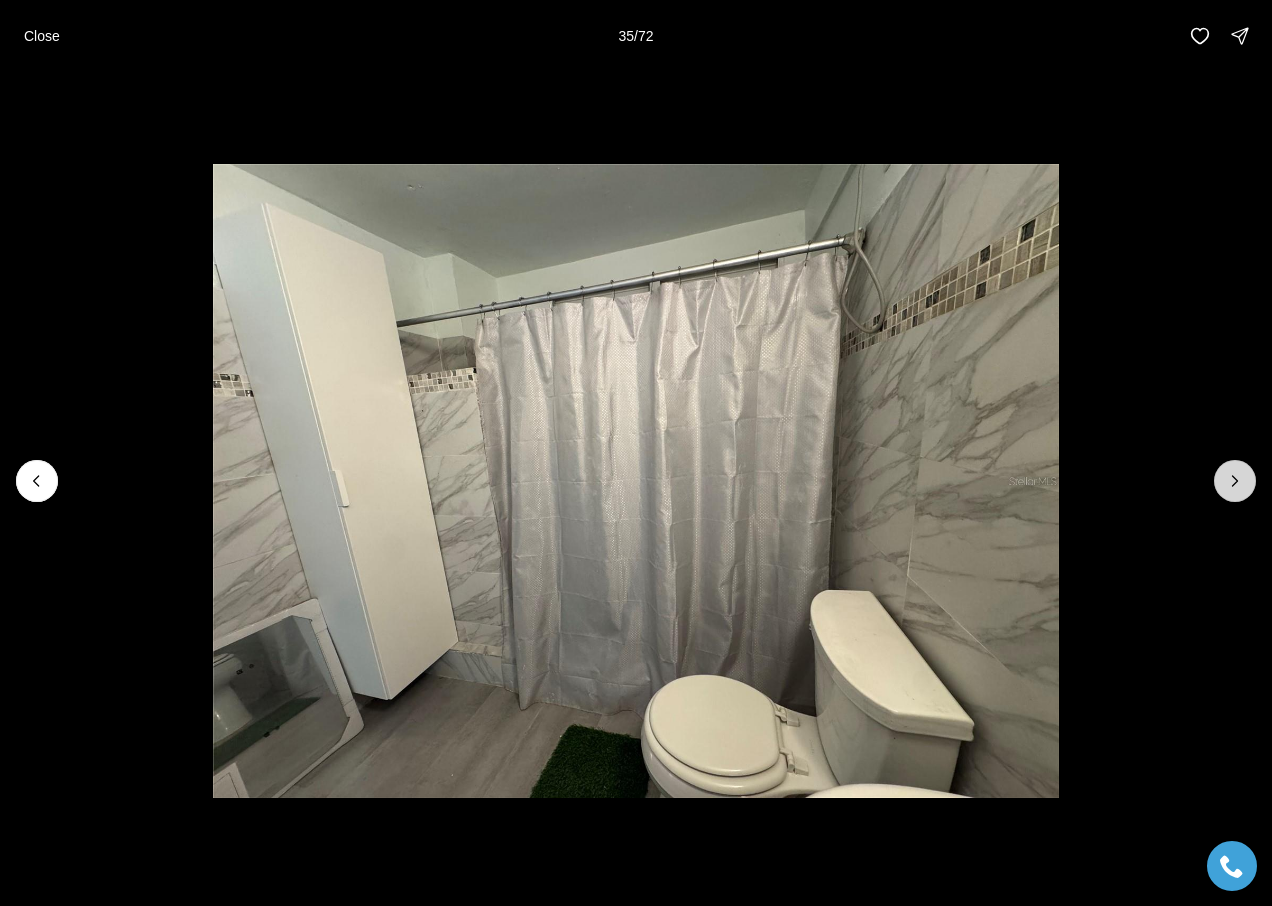 click at bounding box center [1235, 481] 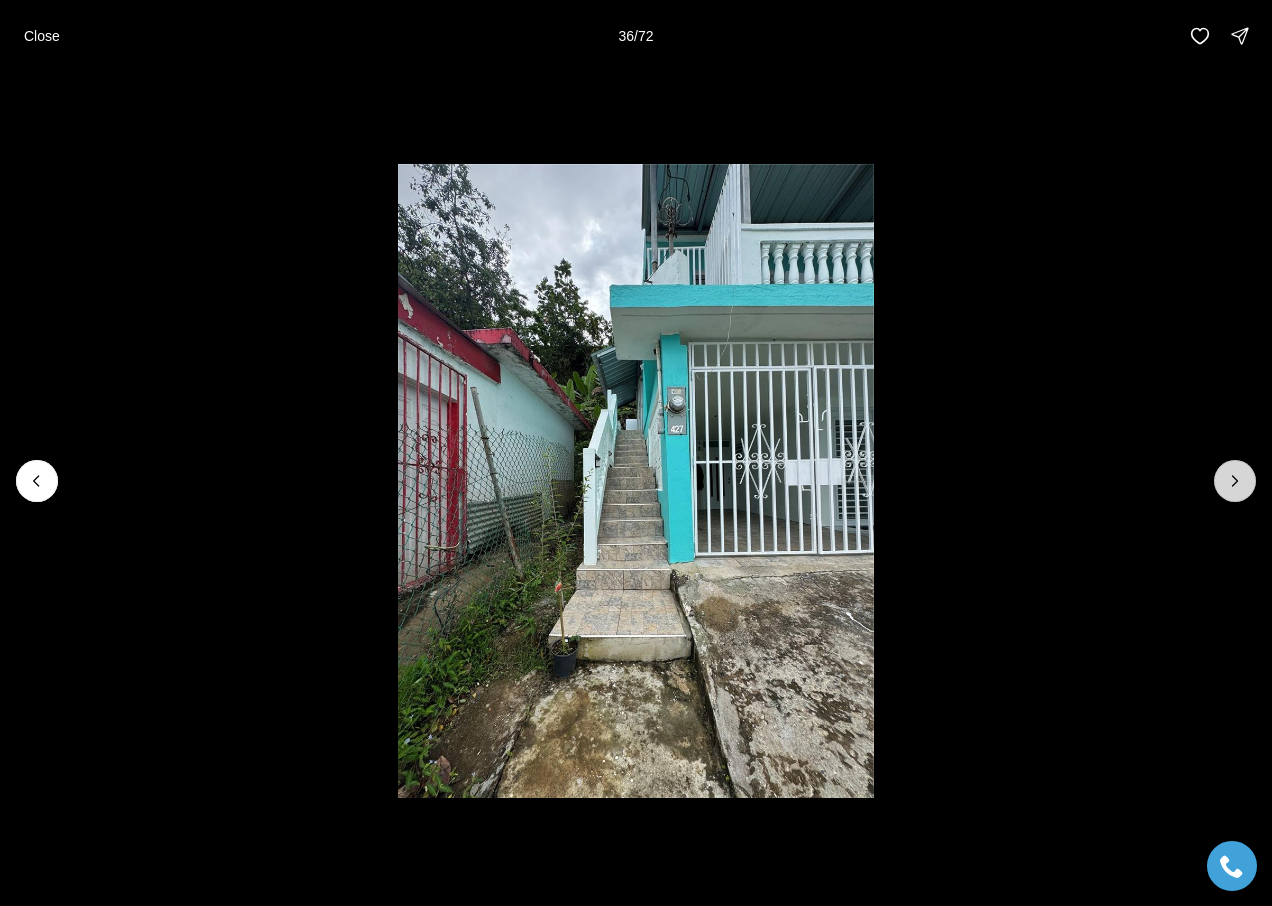 click at bounding box center [1235, 481] 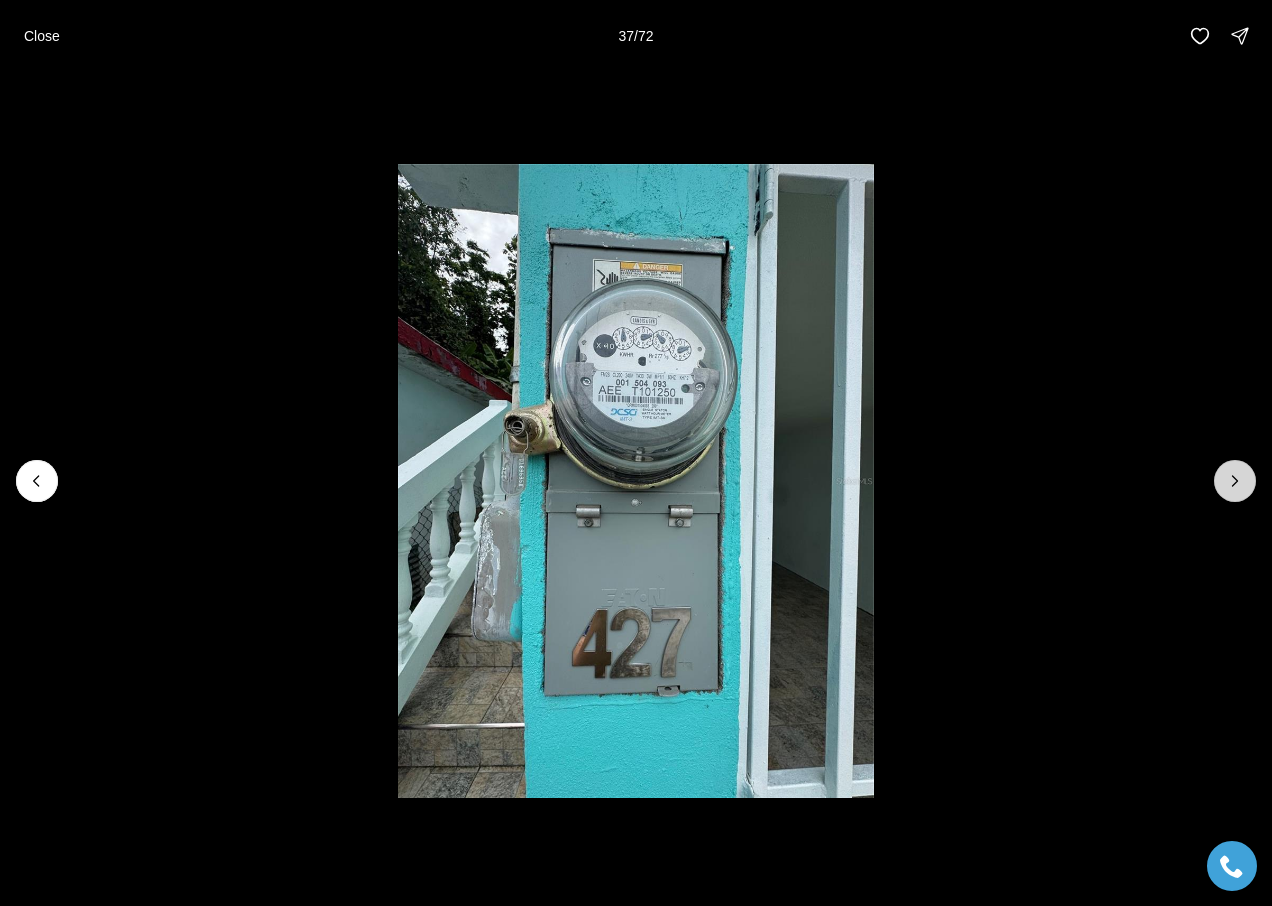 click at bounding box center [1235, 481] 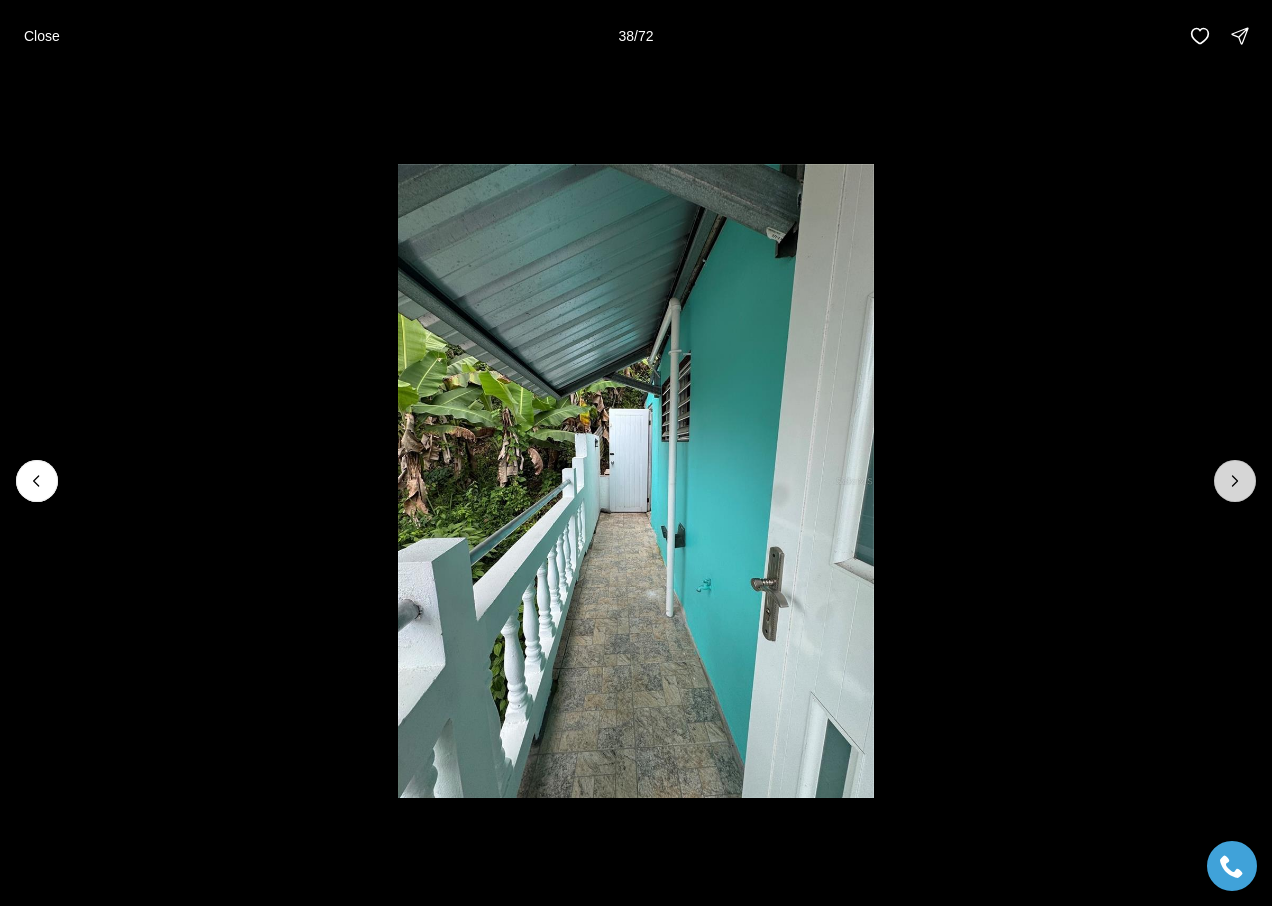 click at bounding box center [1235, 481] 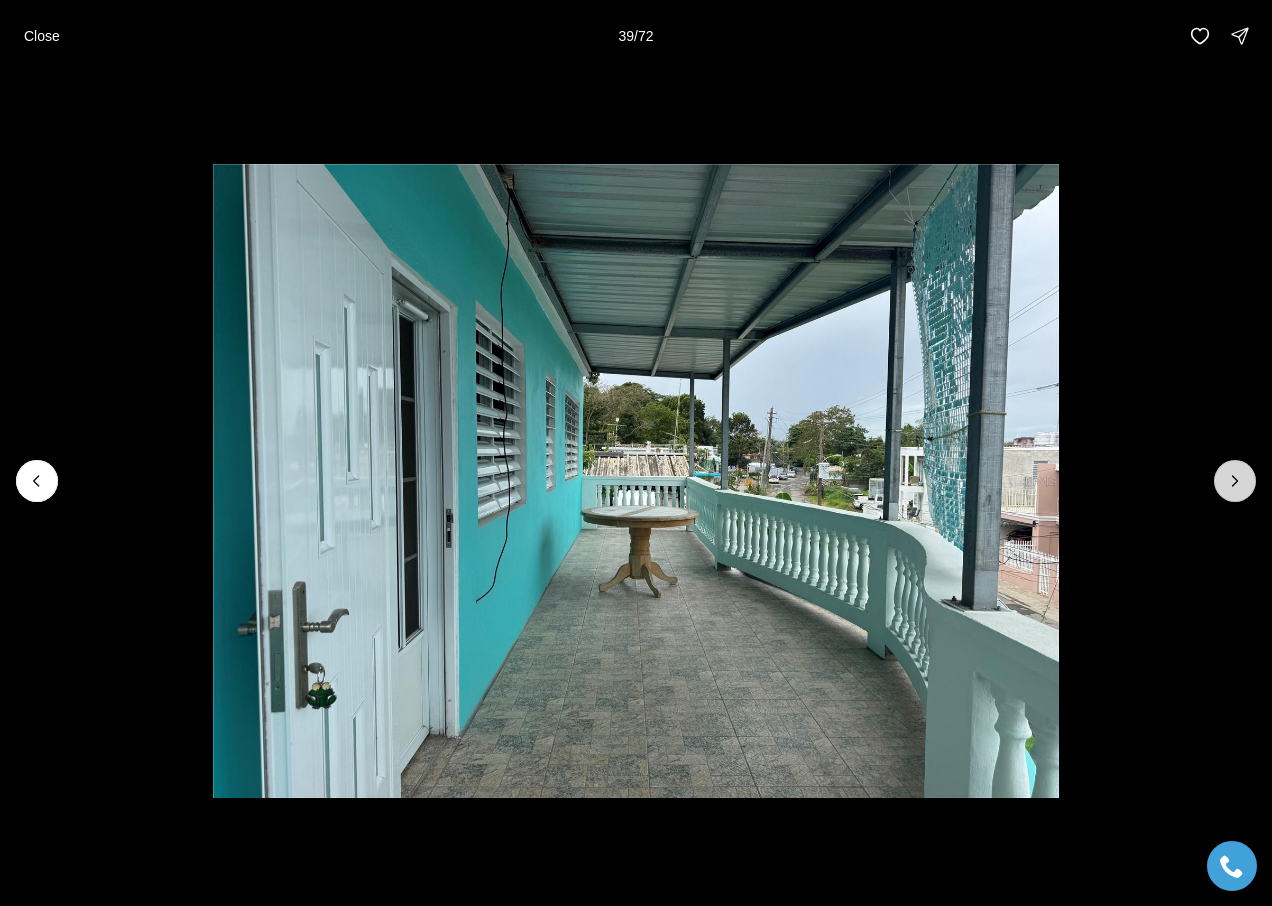 click at bounding box center [1235, 481] 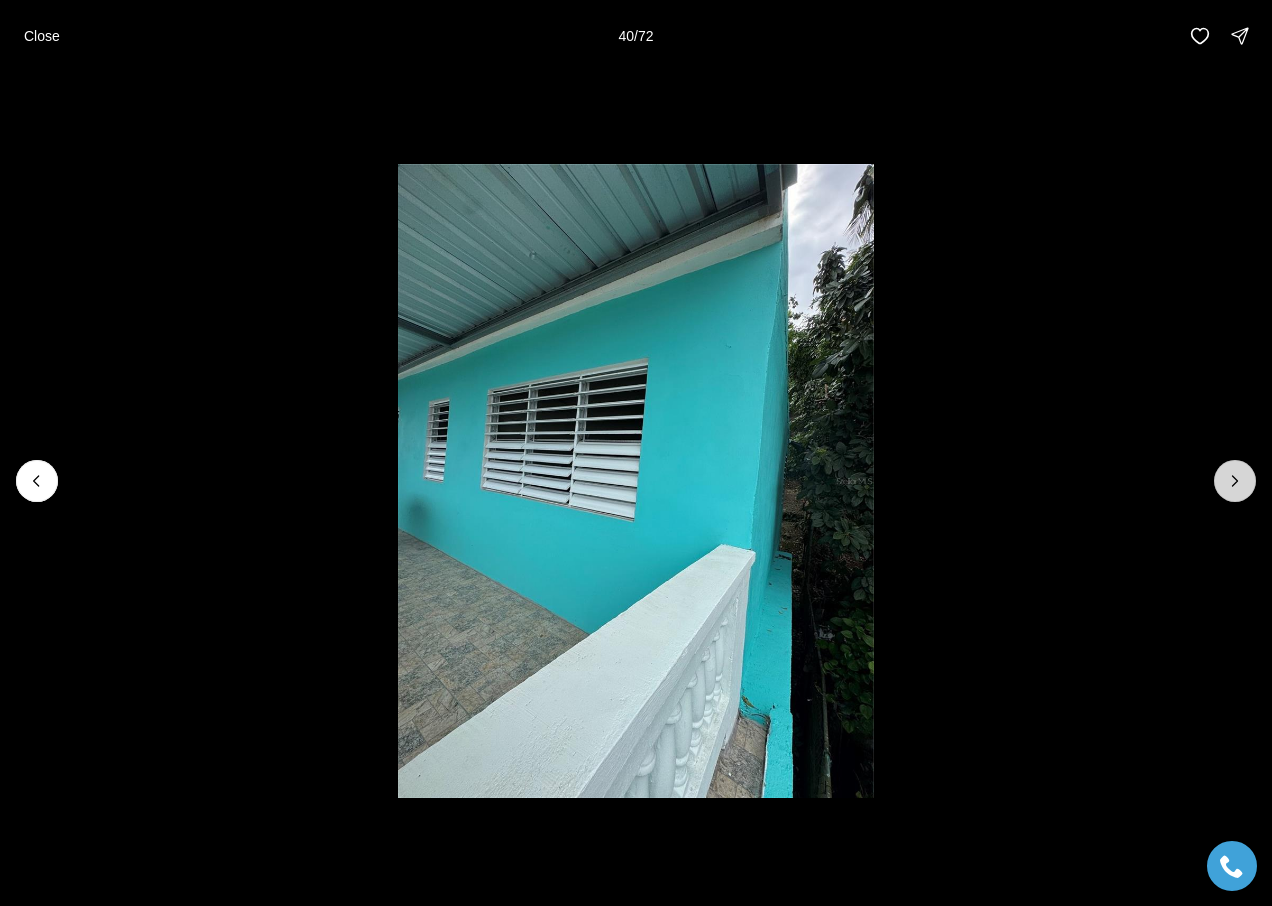 click at bounding box center [1235, 481] 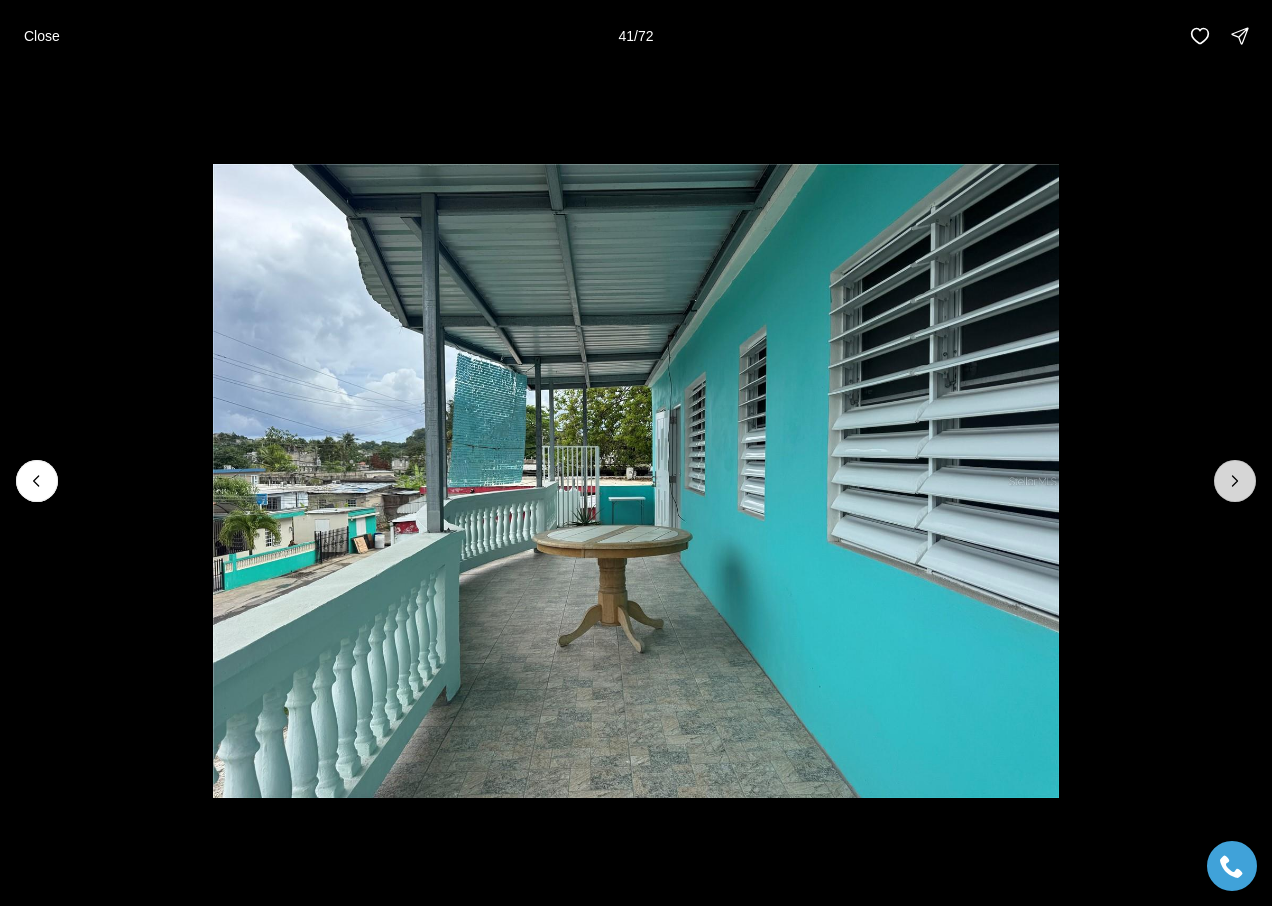 click at bounding box center (1235, 481) 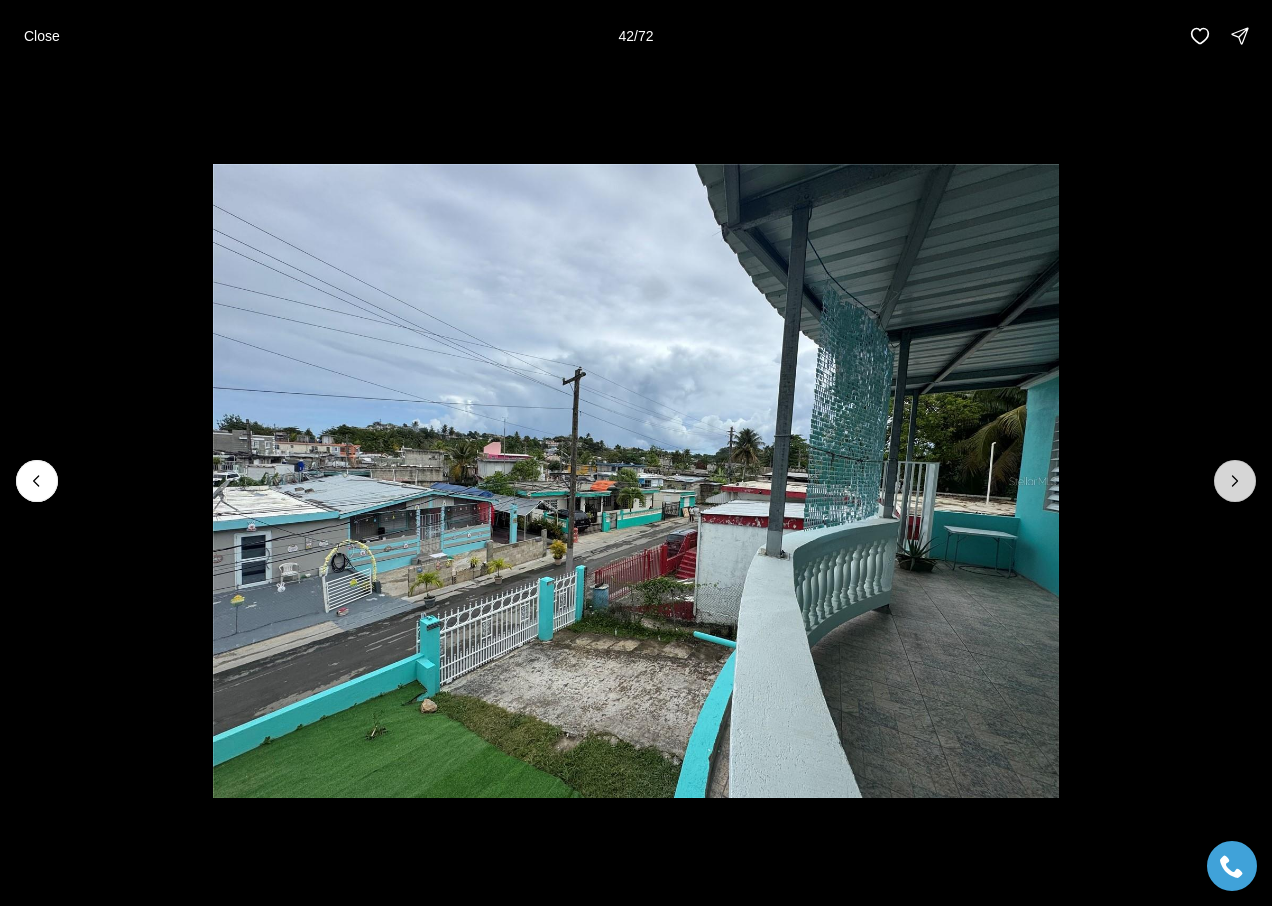 click at bounding box center (1235, 481) 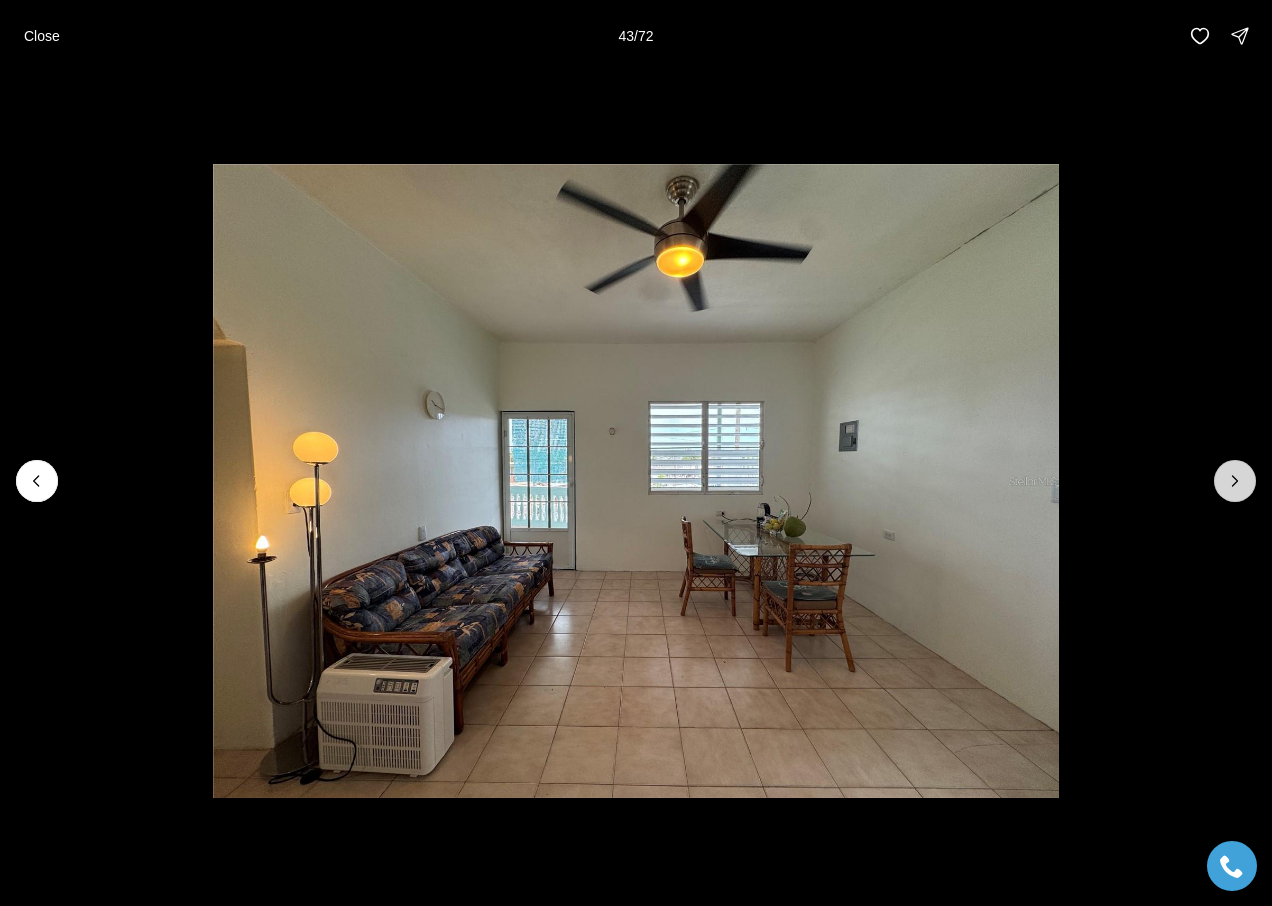 click at bounding box center (1235, 481) 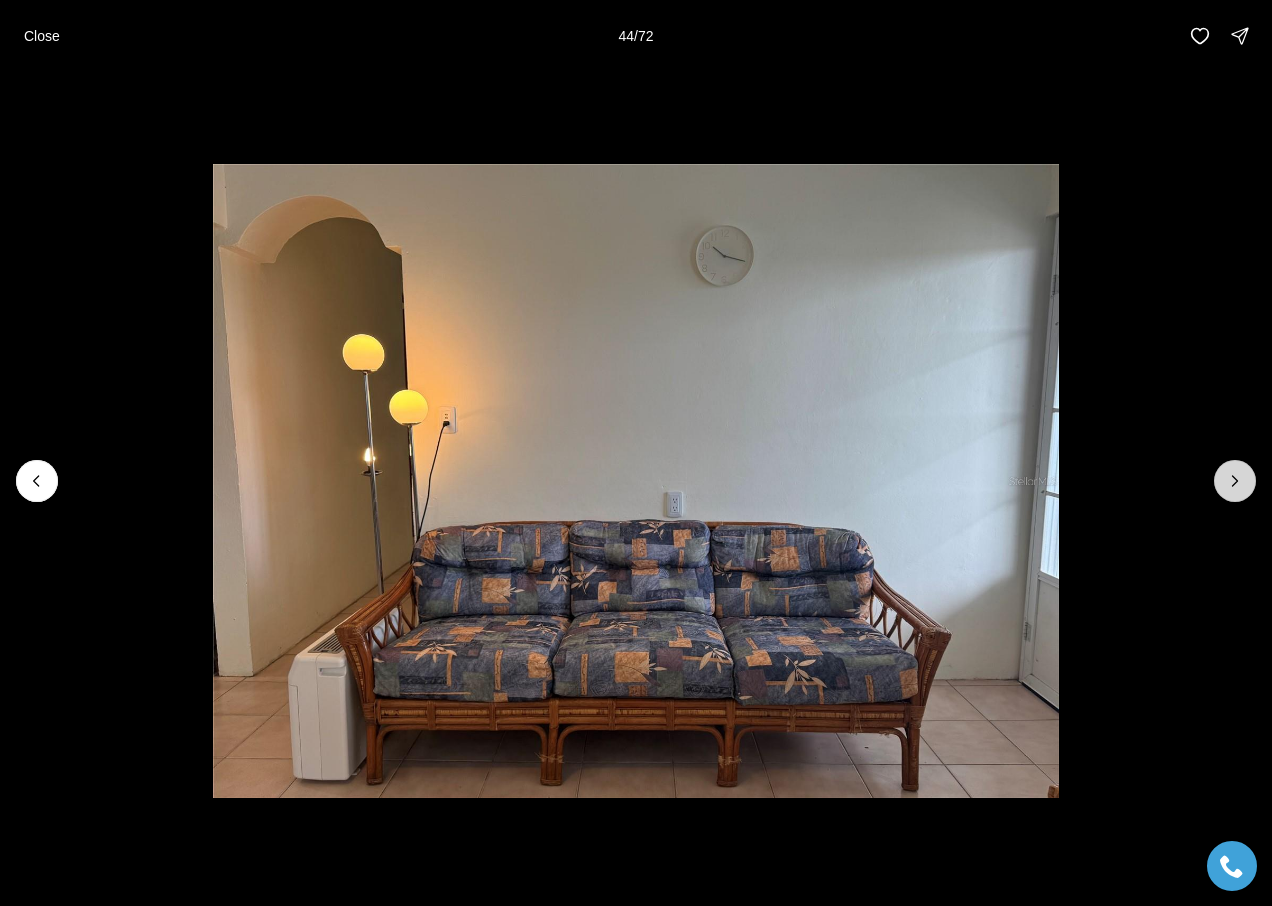 click at bounding box center [1235, 481] 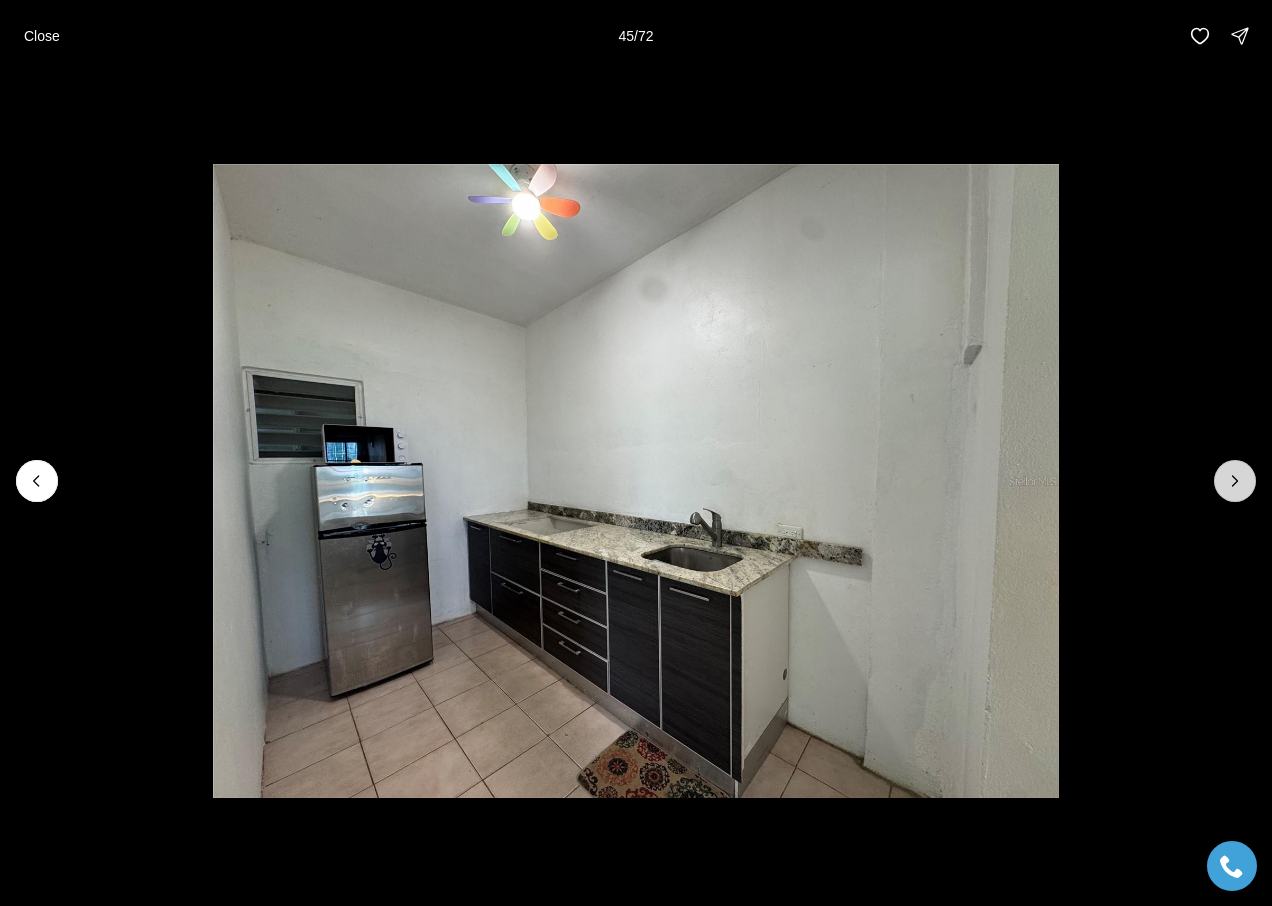 click at bounding box center [1235, 481] 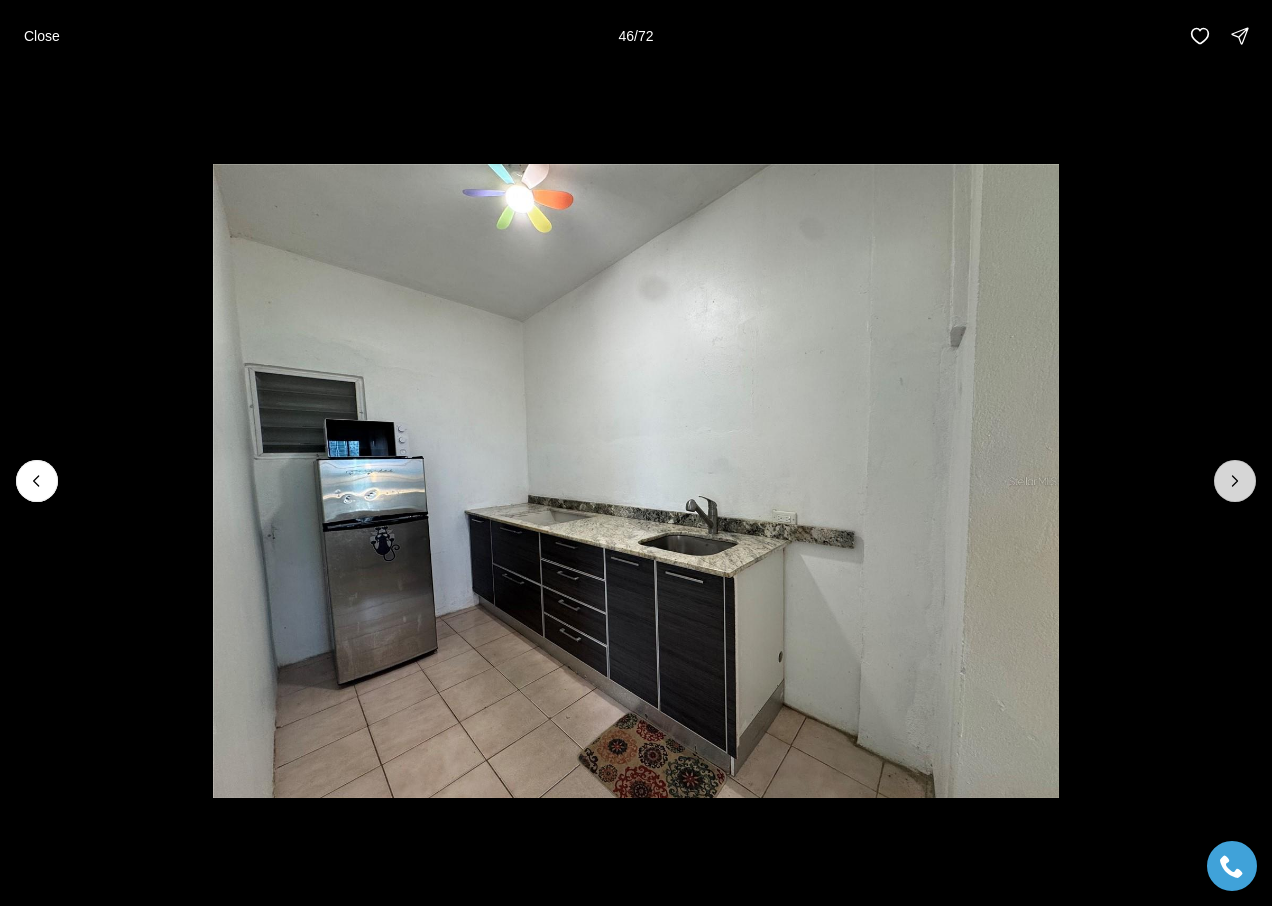 click at bounding box center (1235, 481) 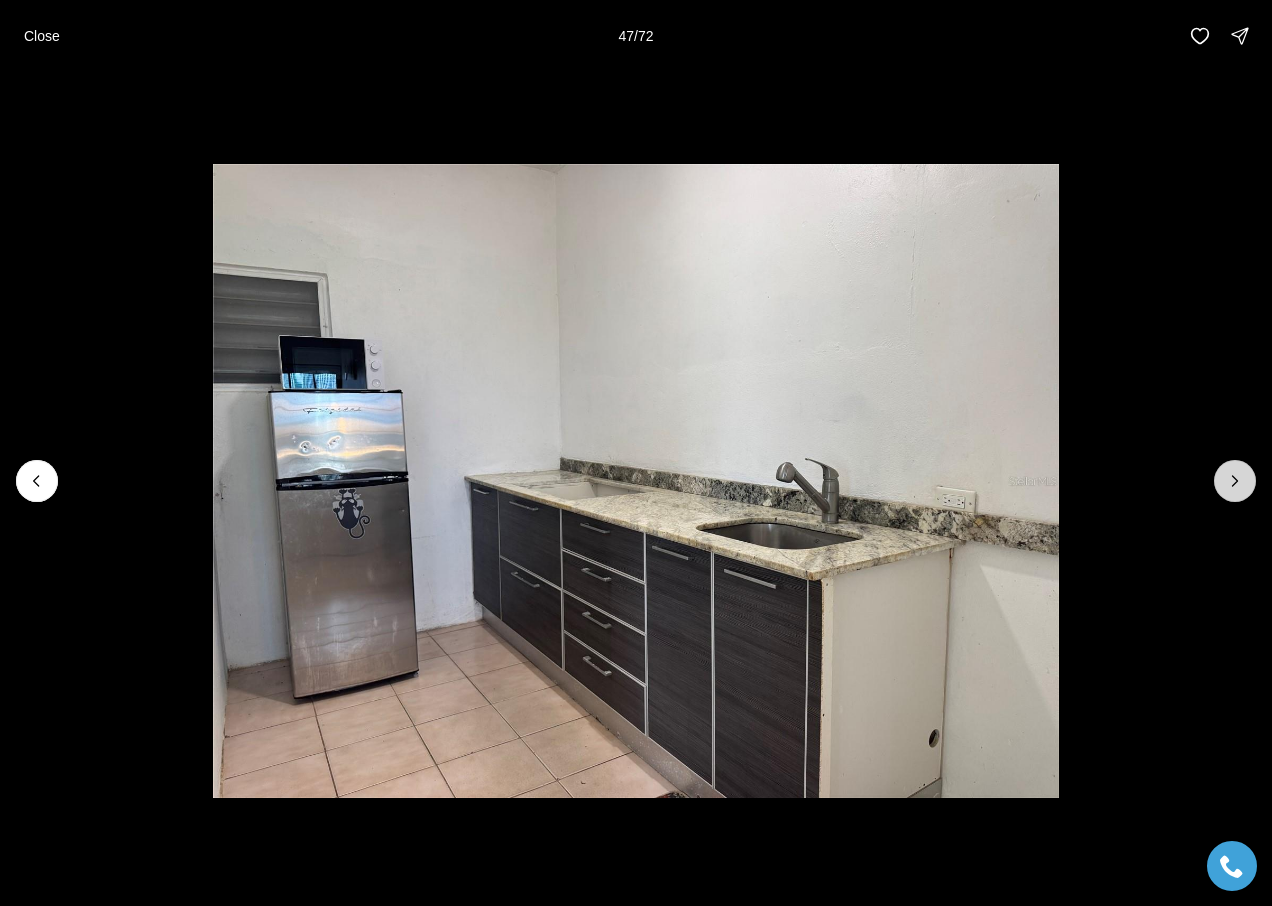 click at bounding box center [1235, 481] 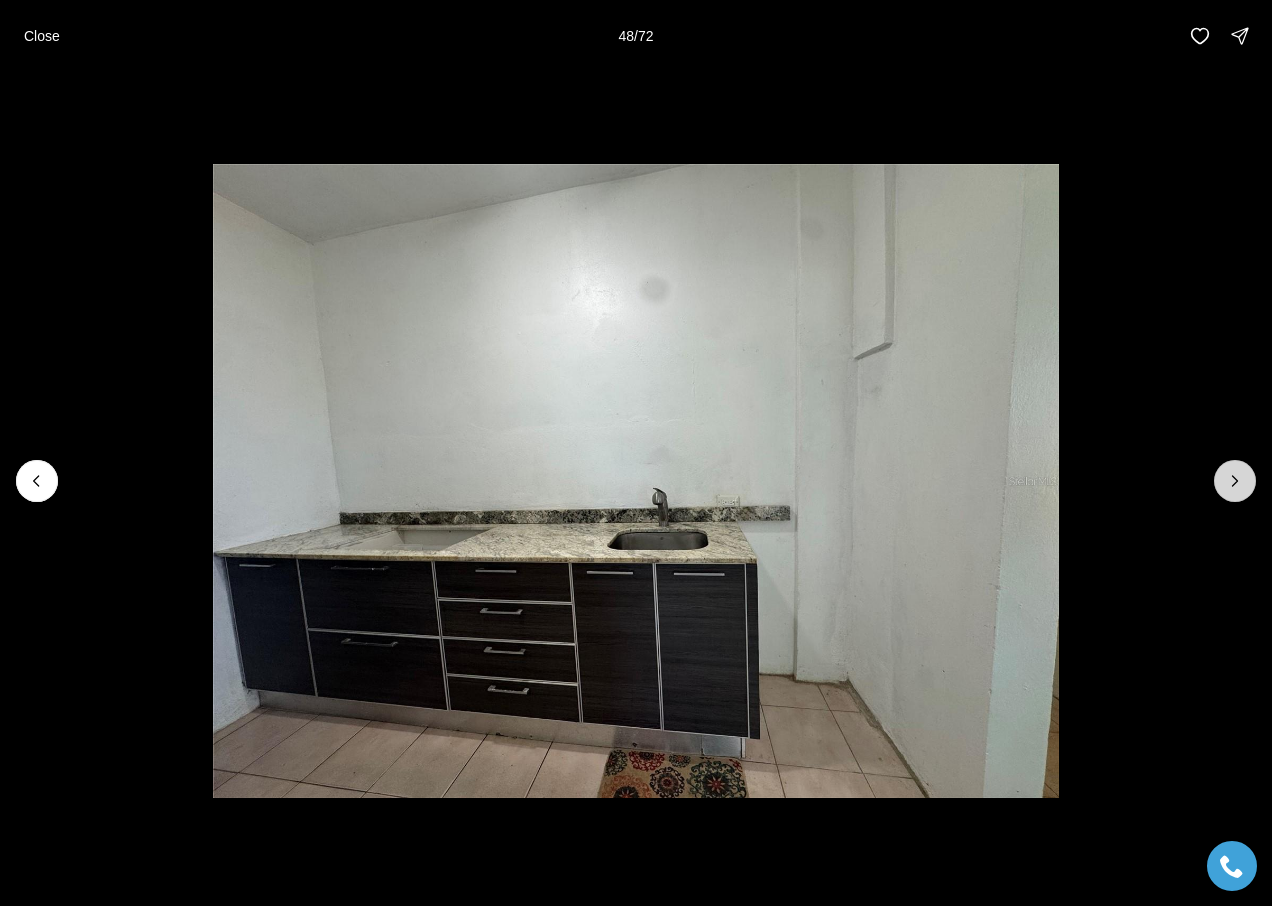 click at bounding box center (1235, 481) 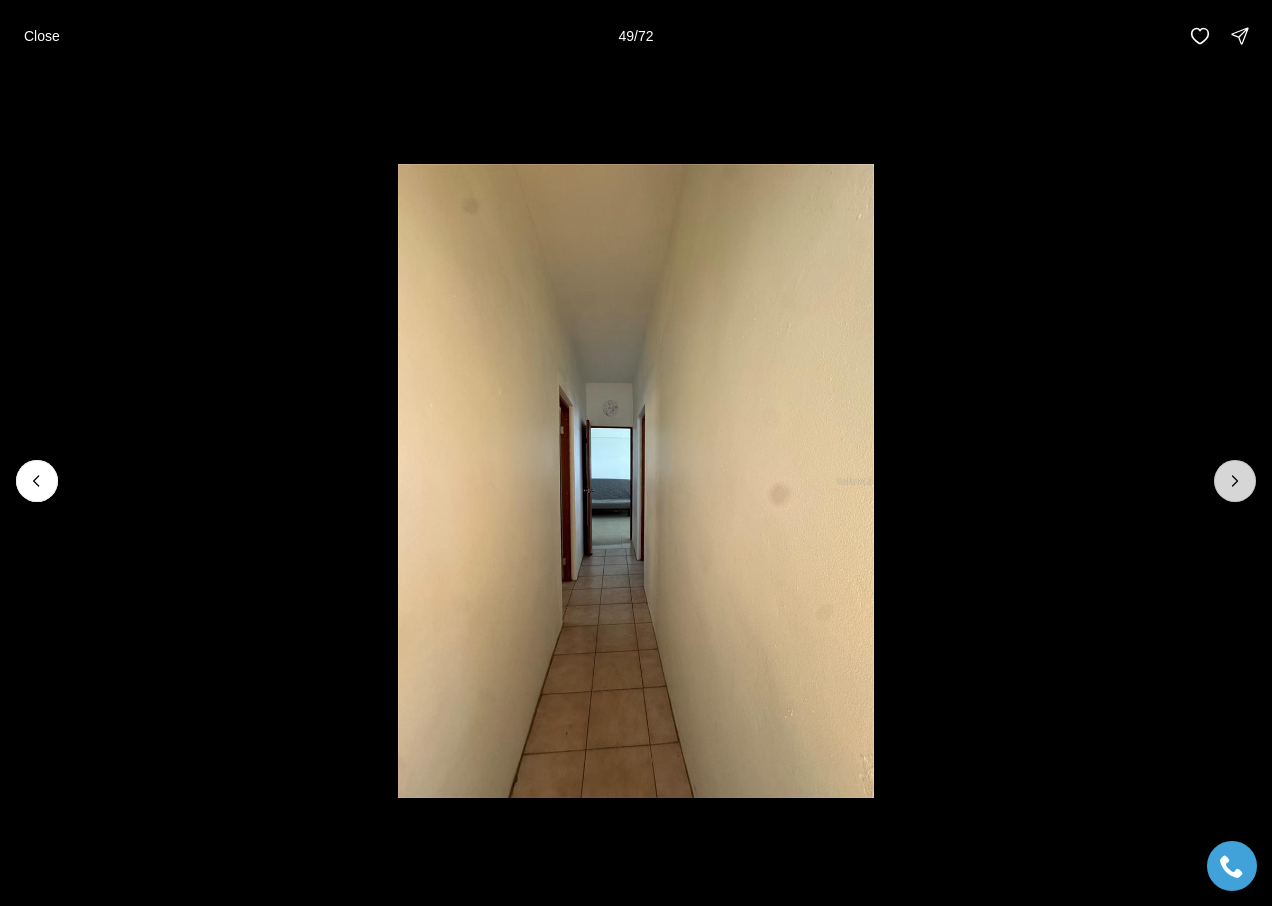 click at bounding box center [1235, 481] 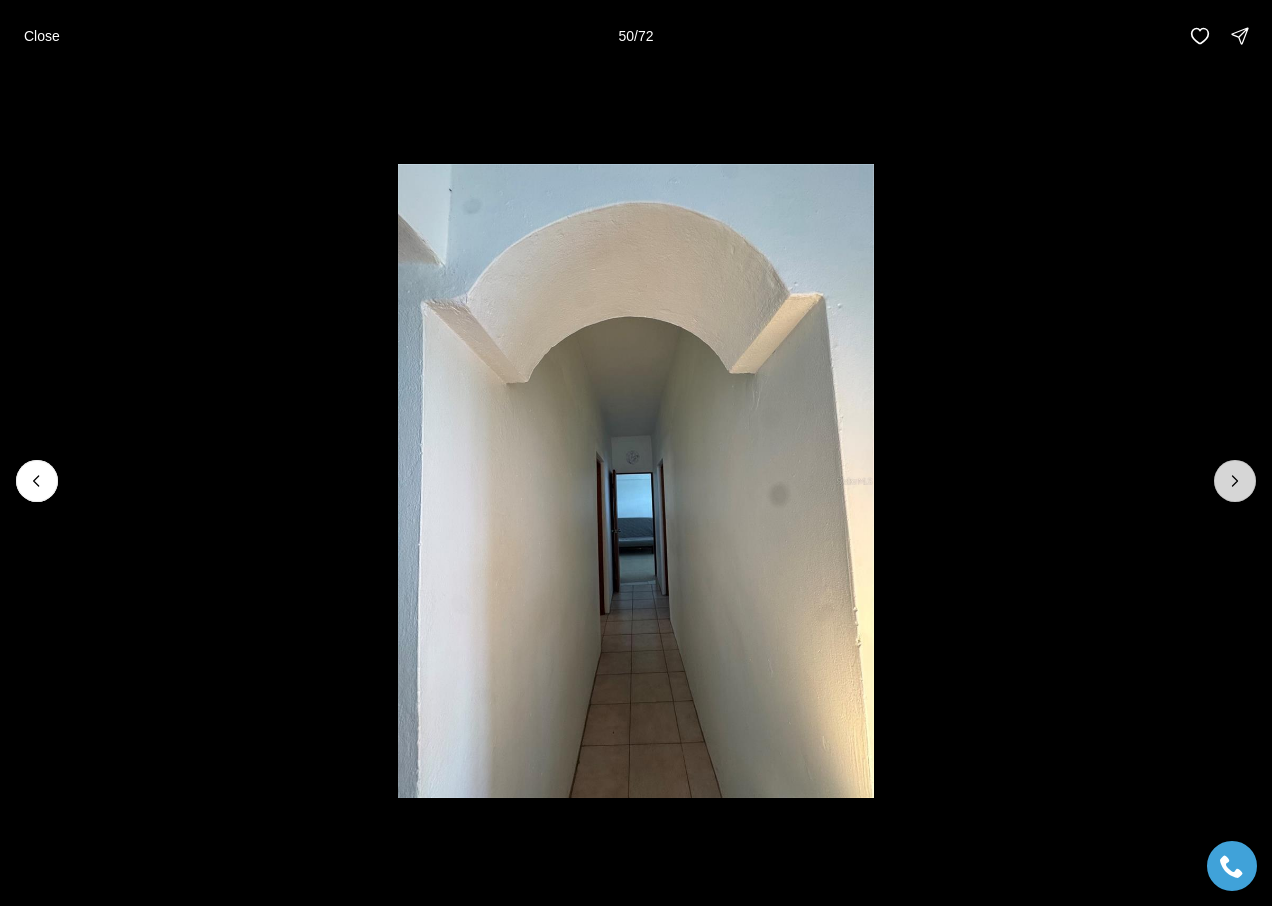 click 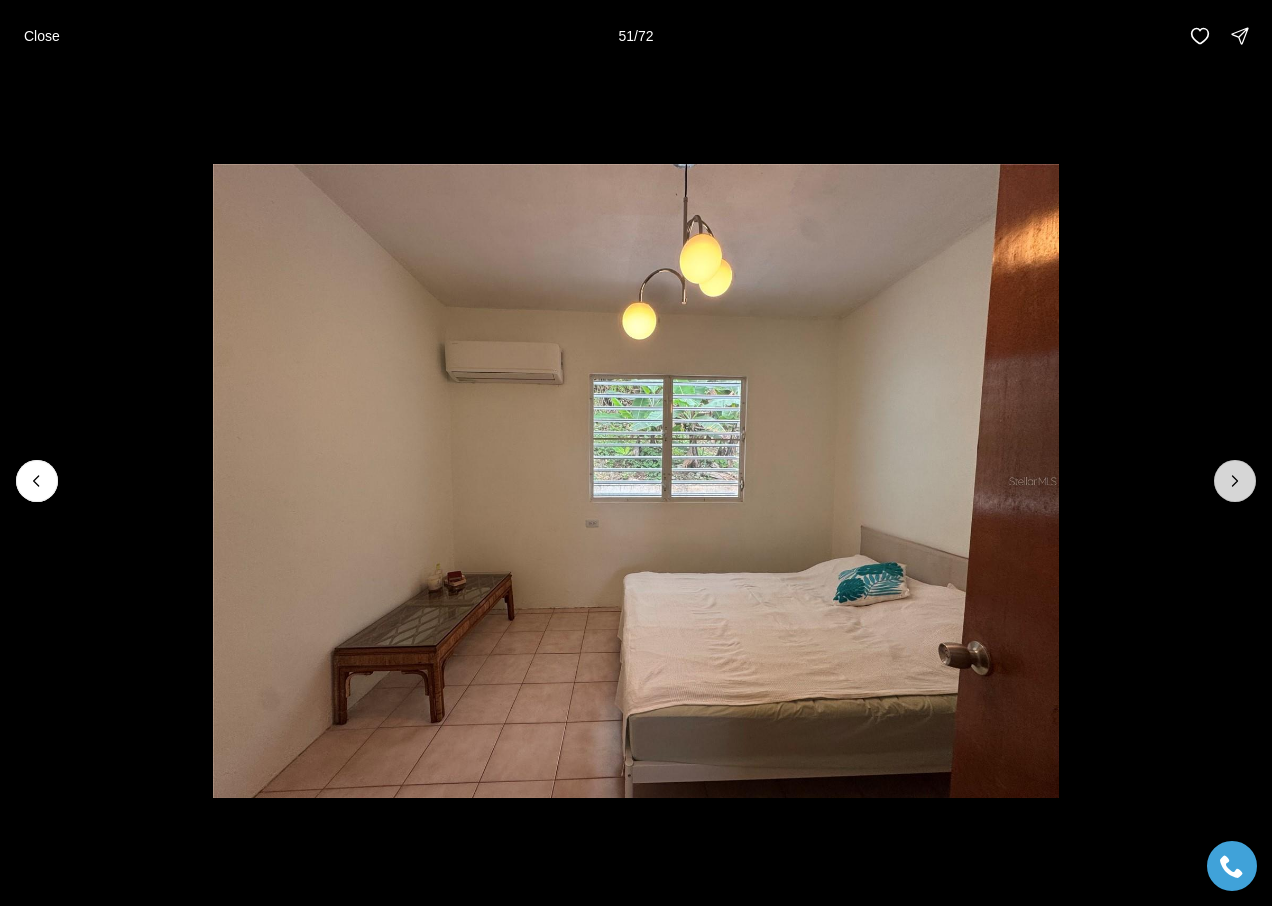click 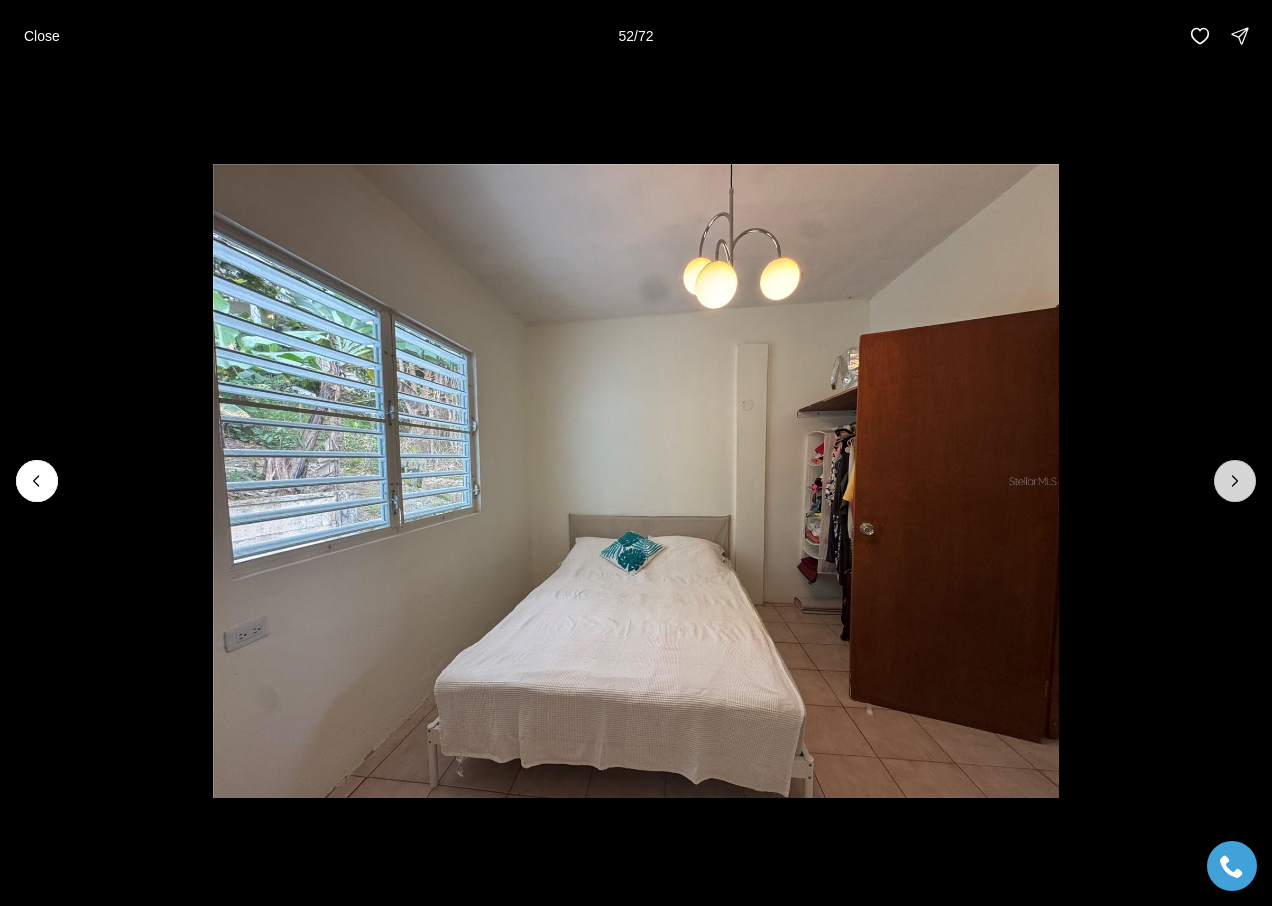 click 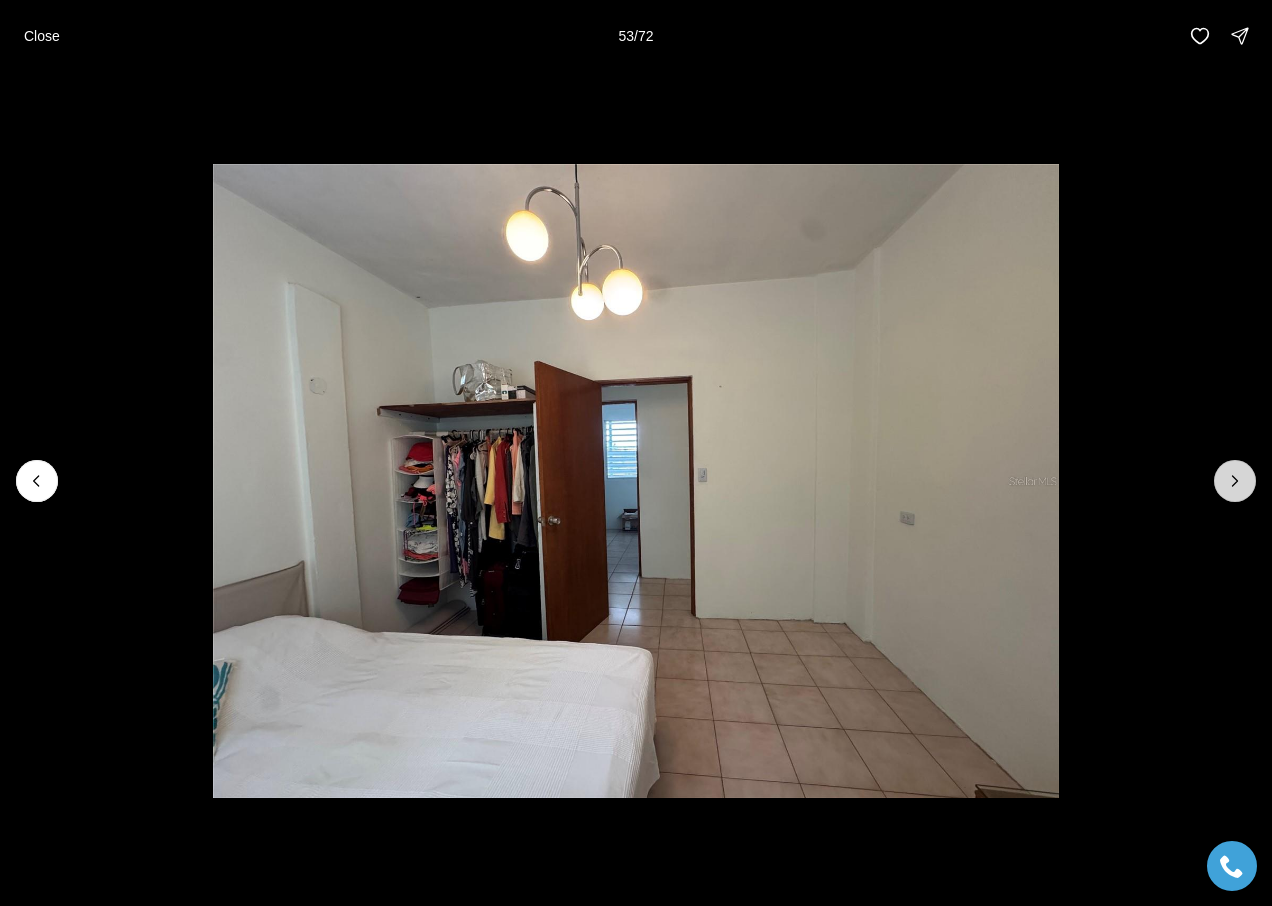 click 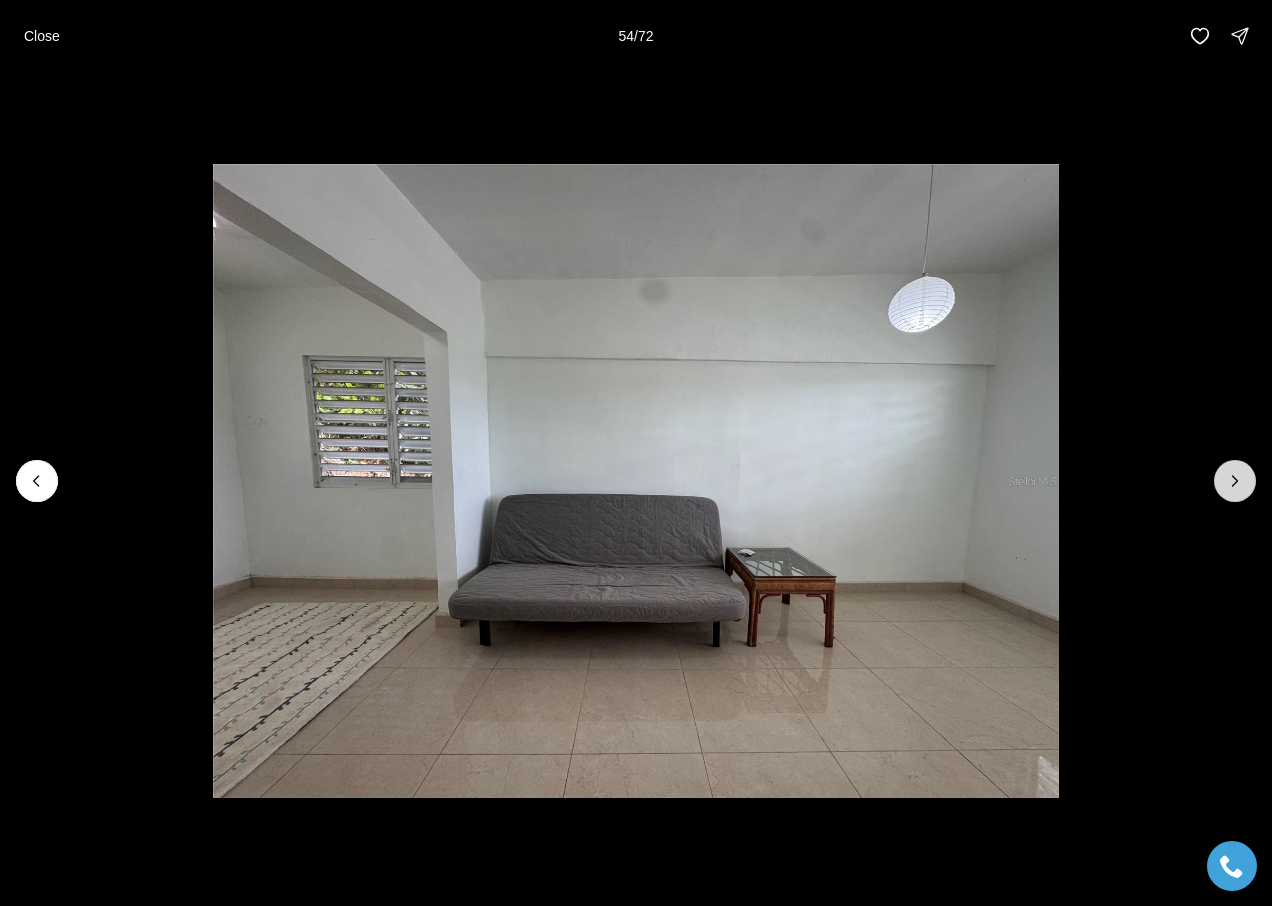 click 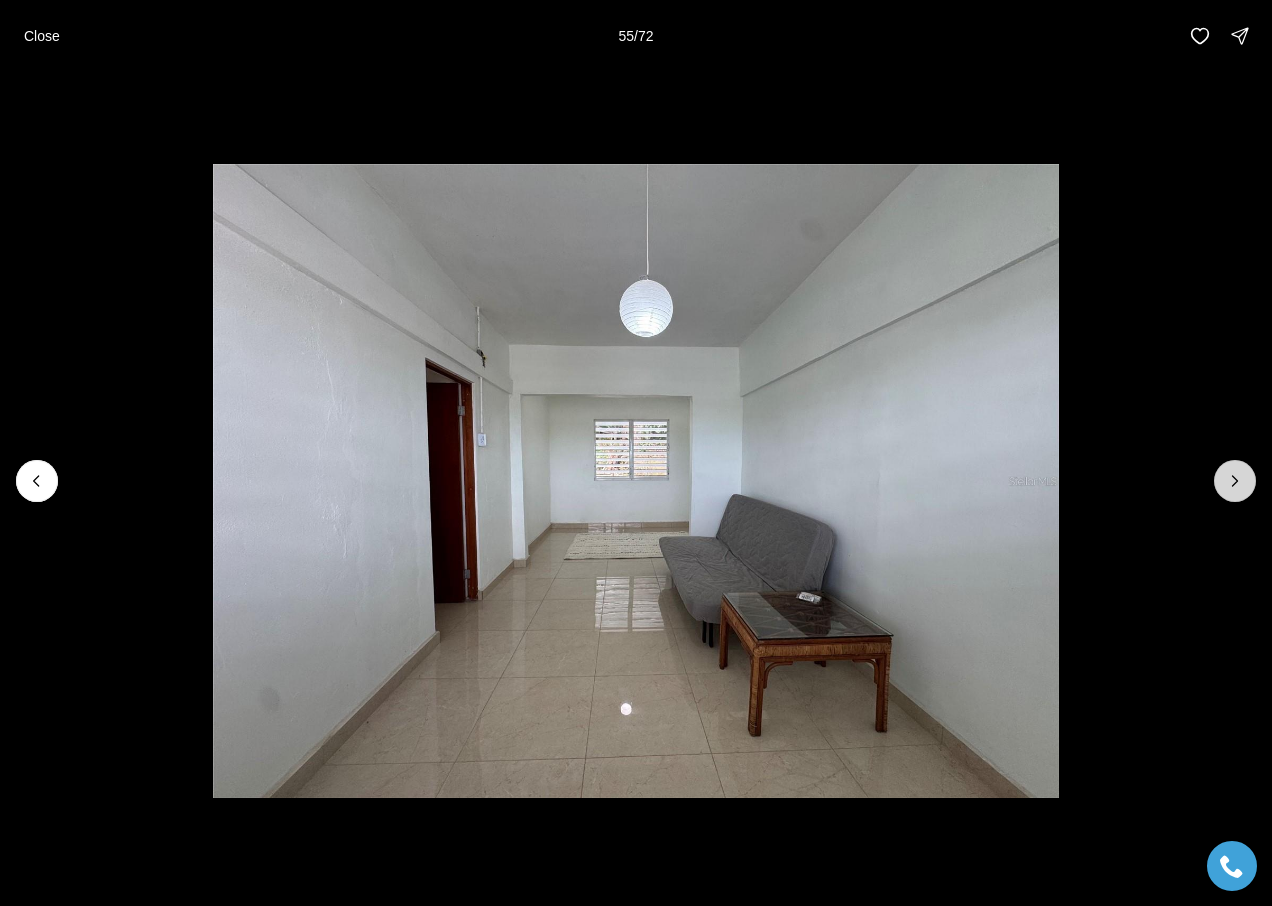 click 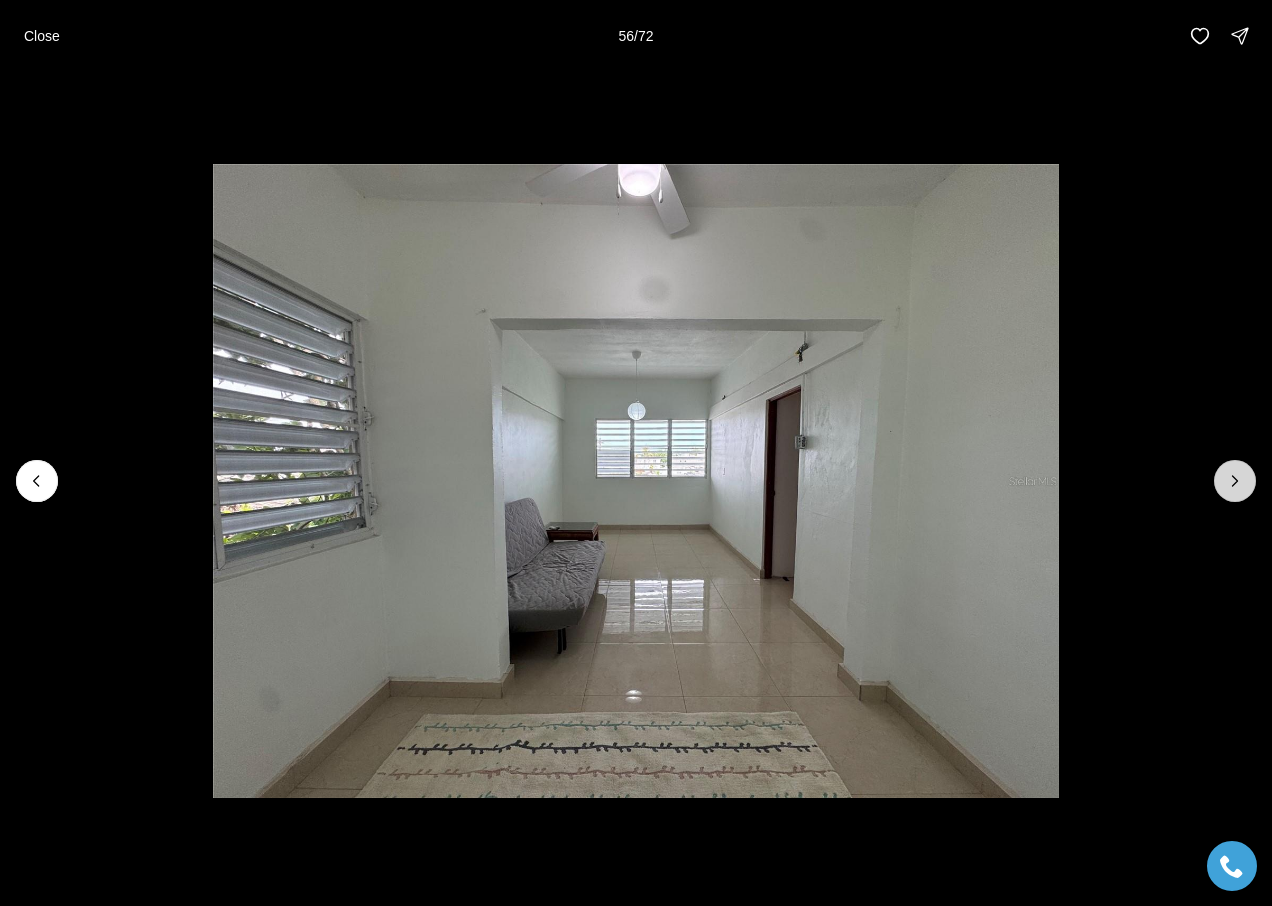 click 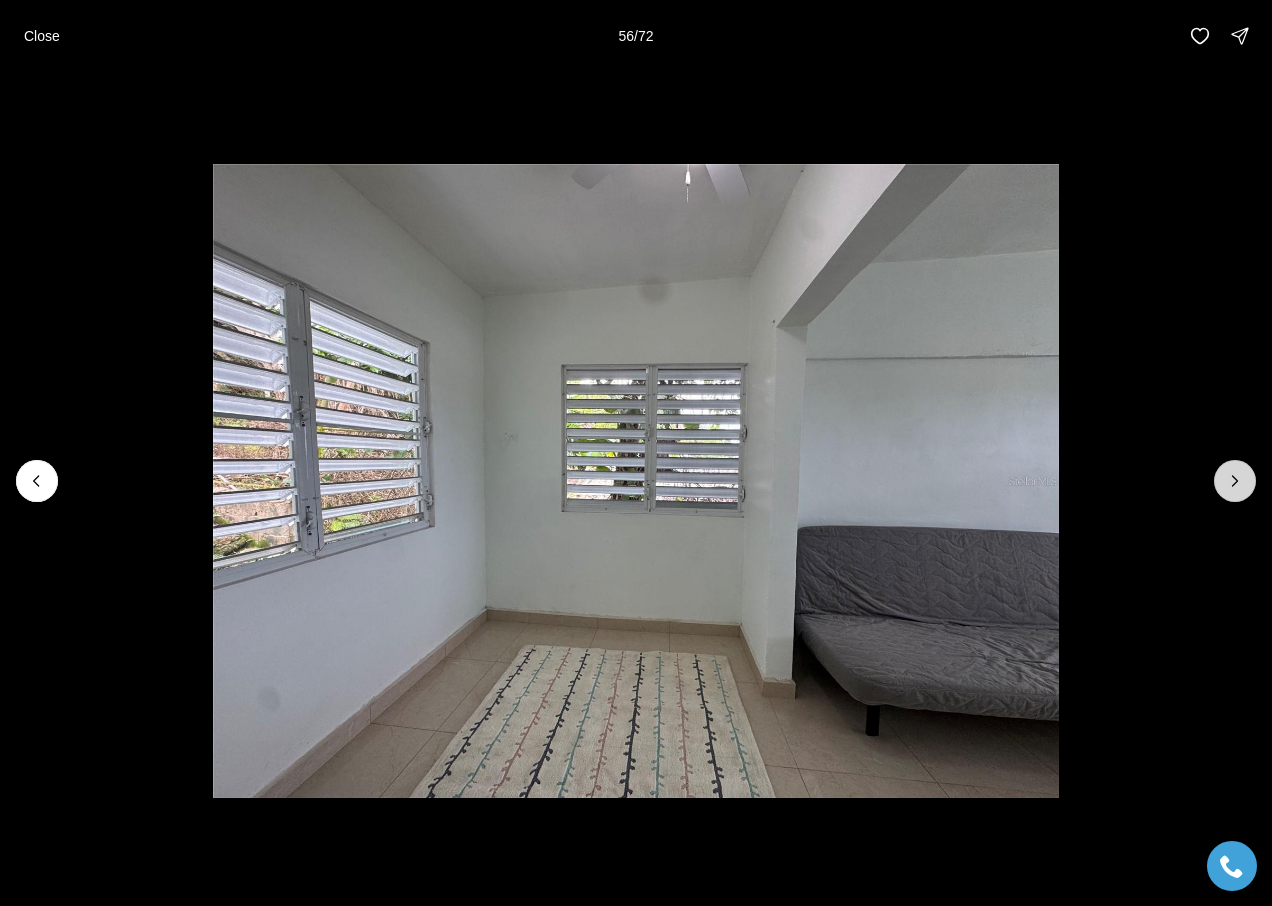 click 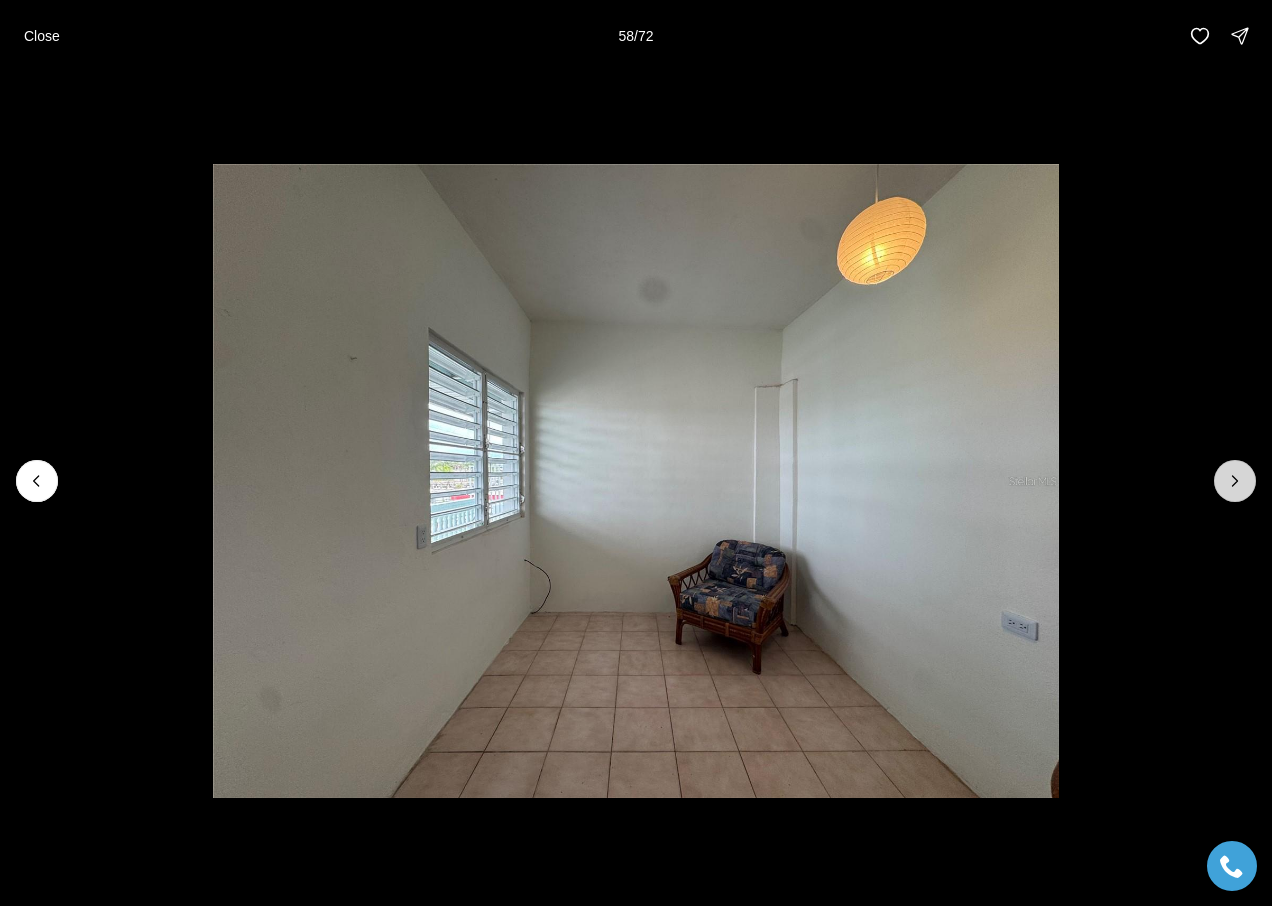 click 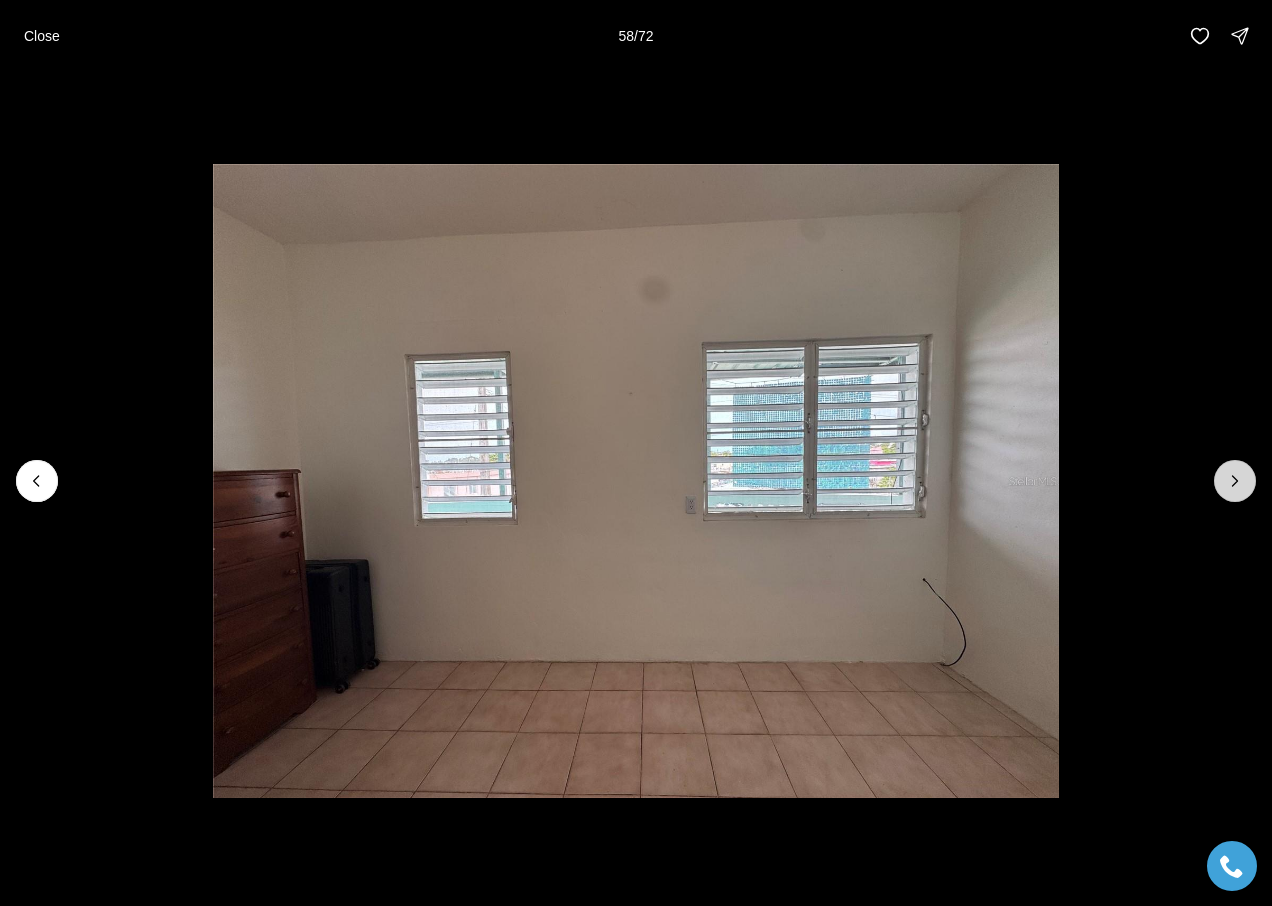 click 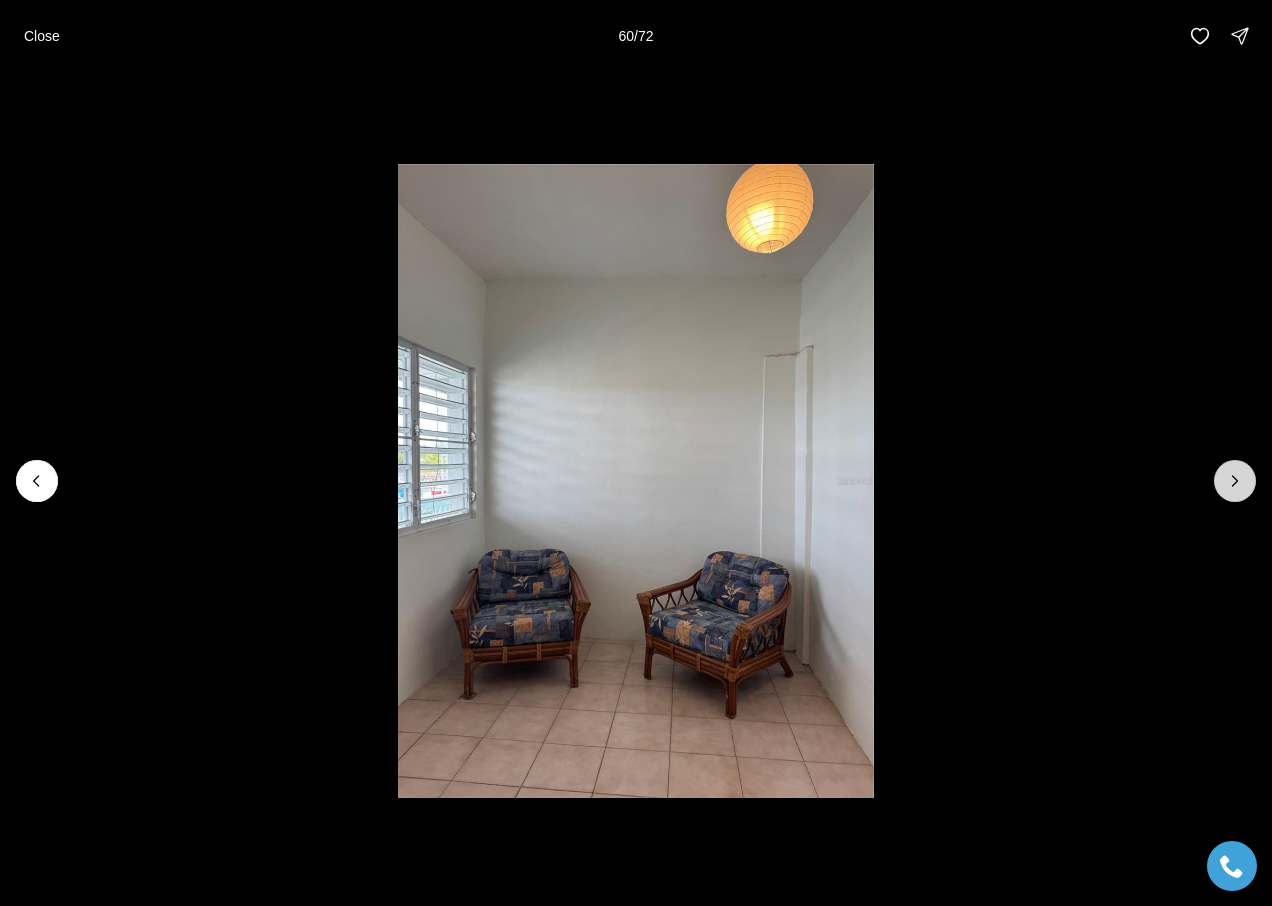 click 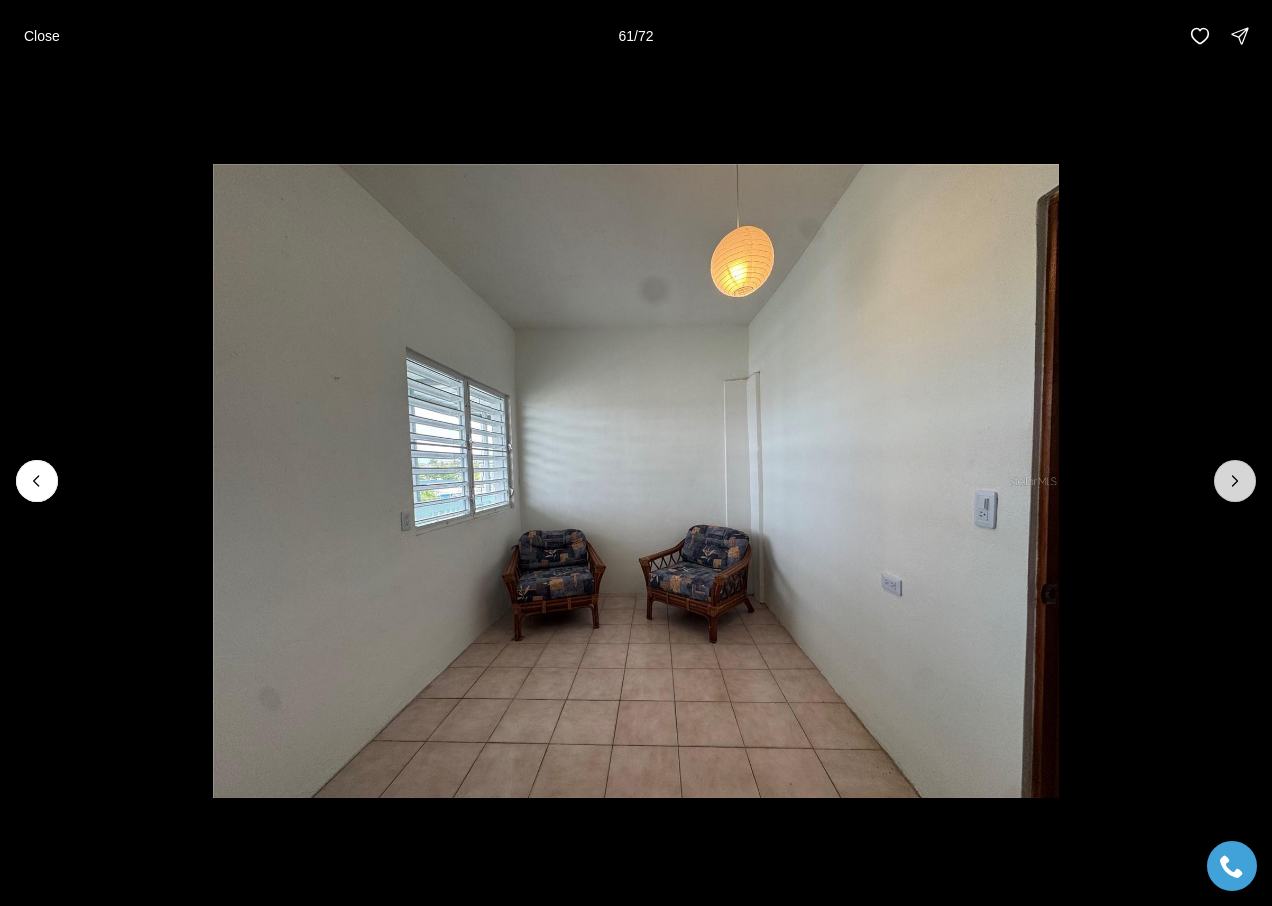 click 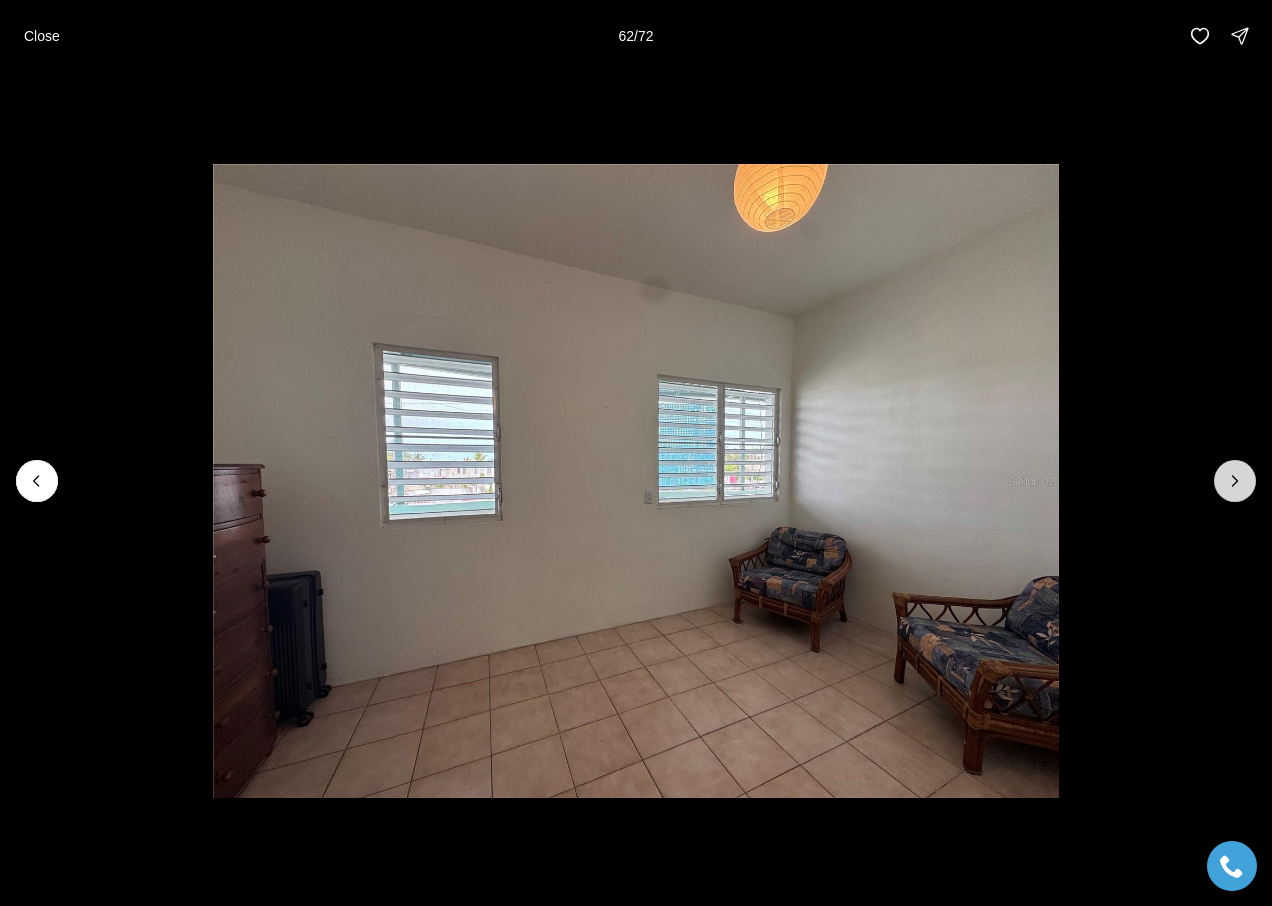 click 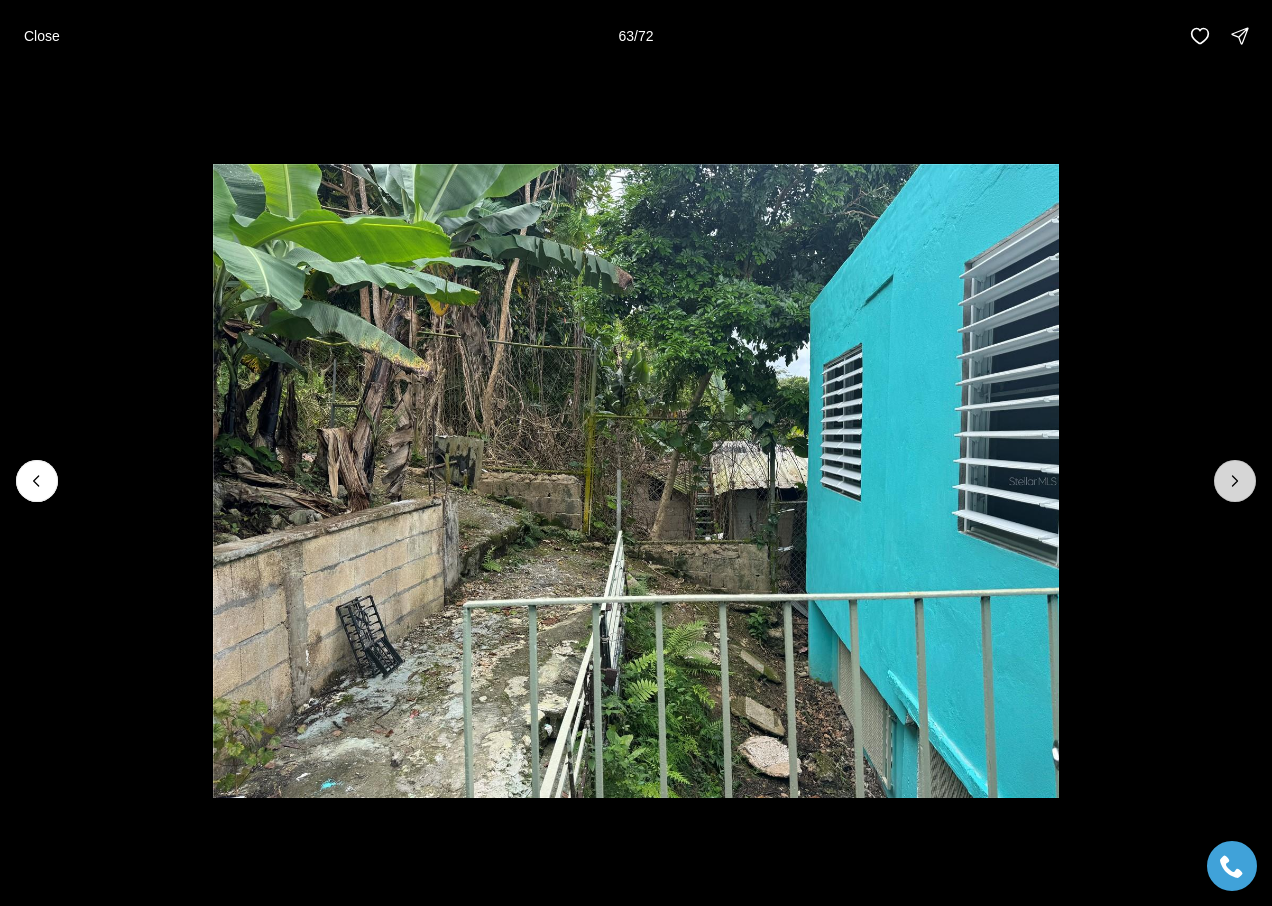 click 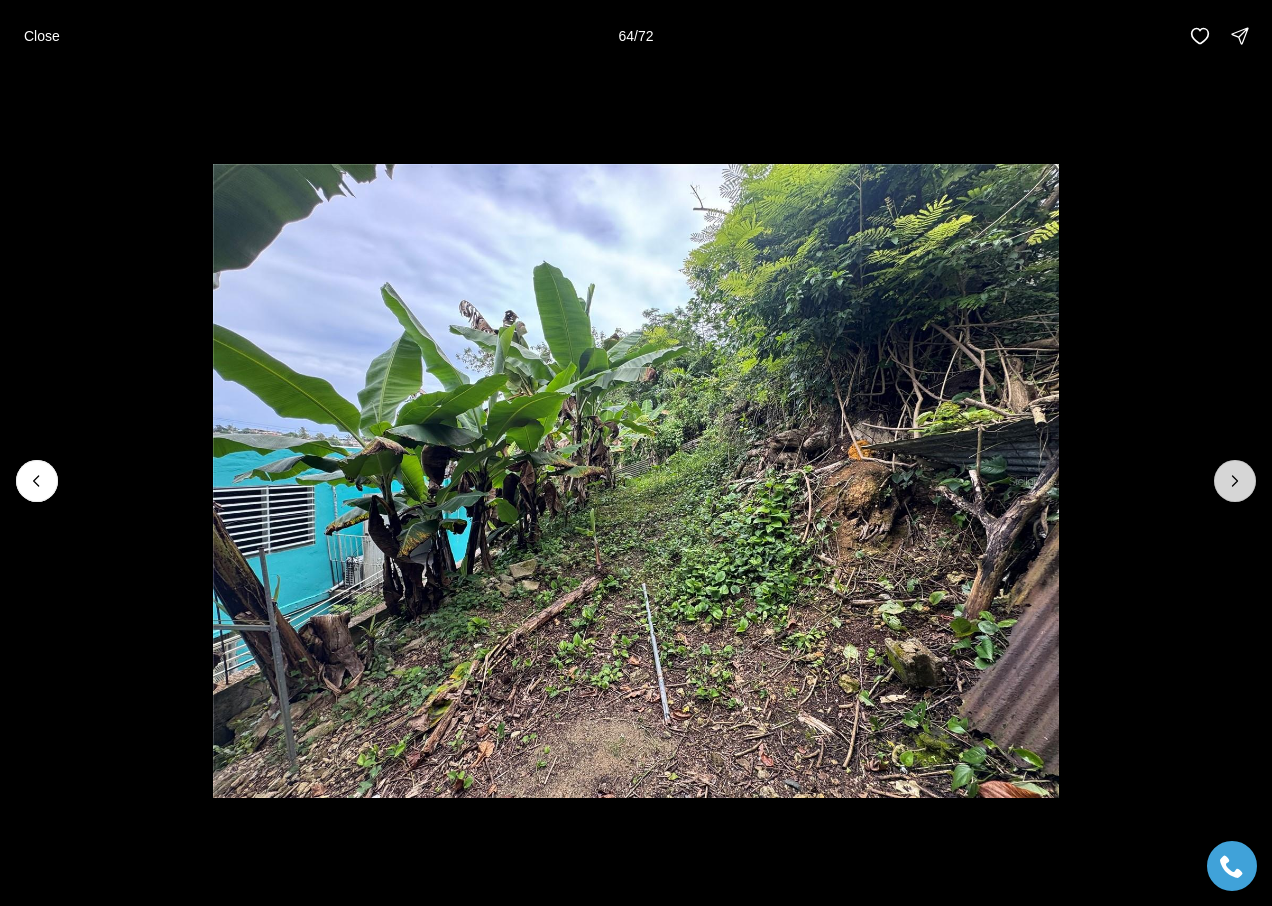 click at bounding box center [1235, 481] 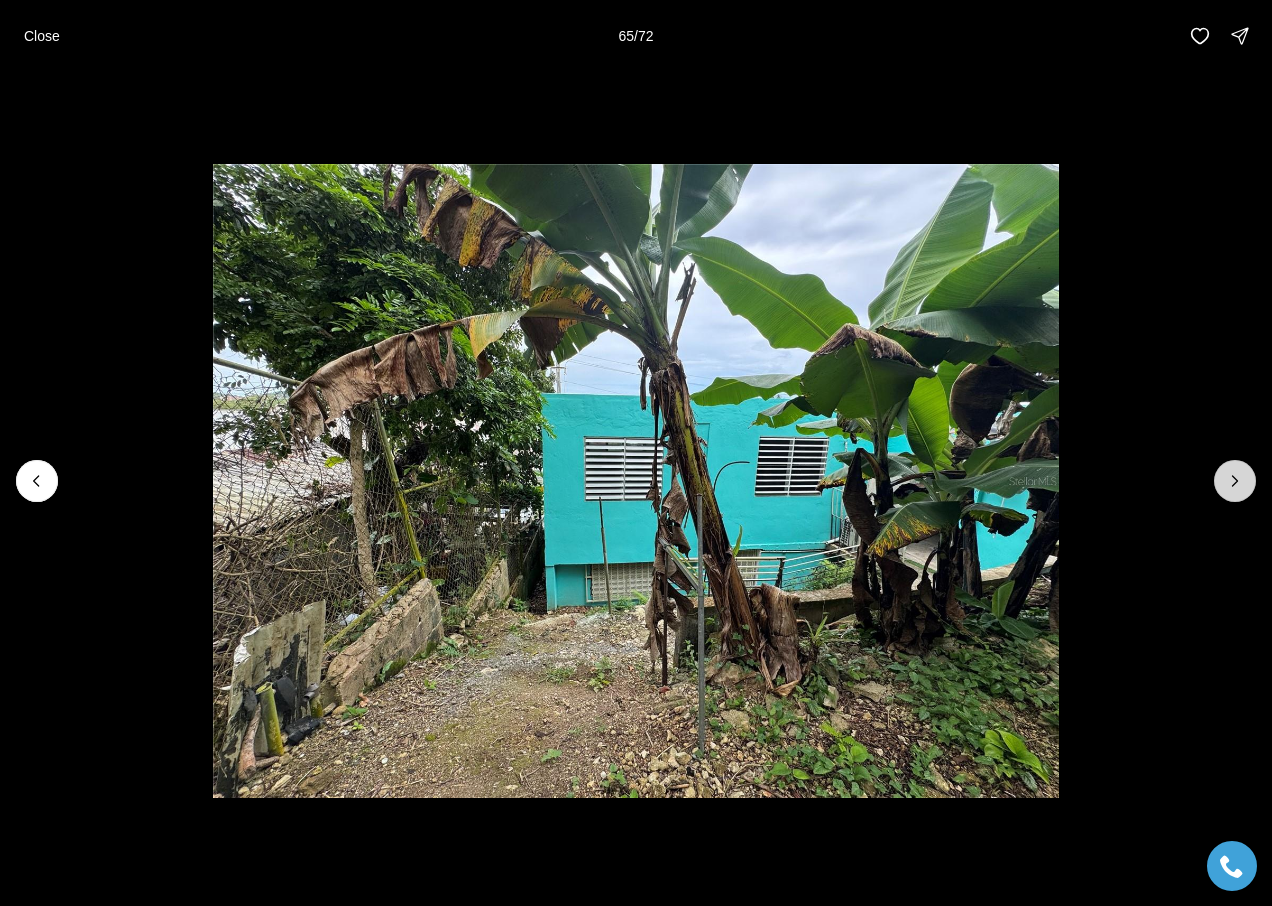 click at bounding box center (1235, 481) 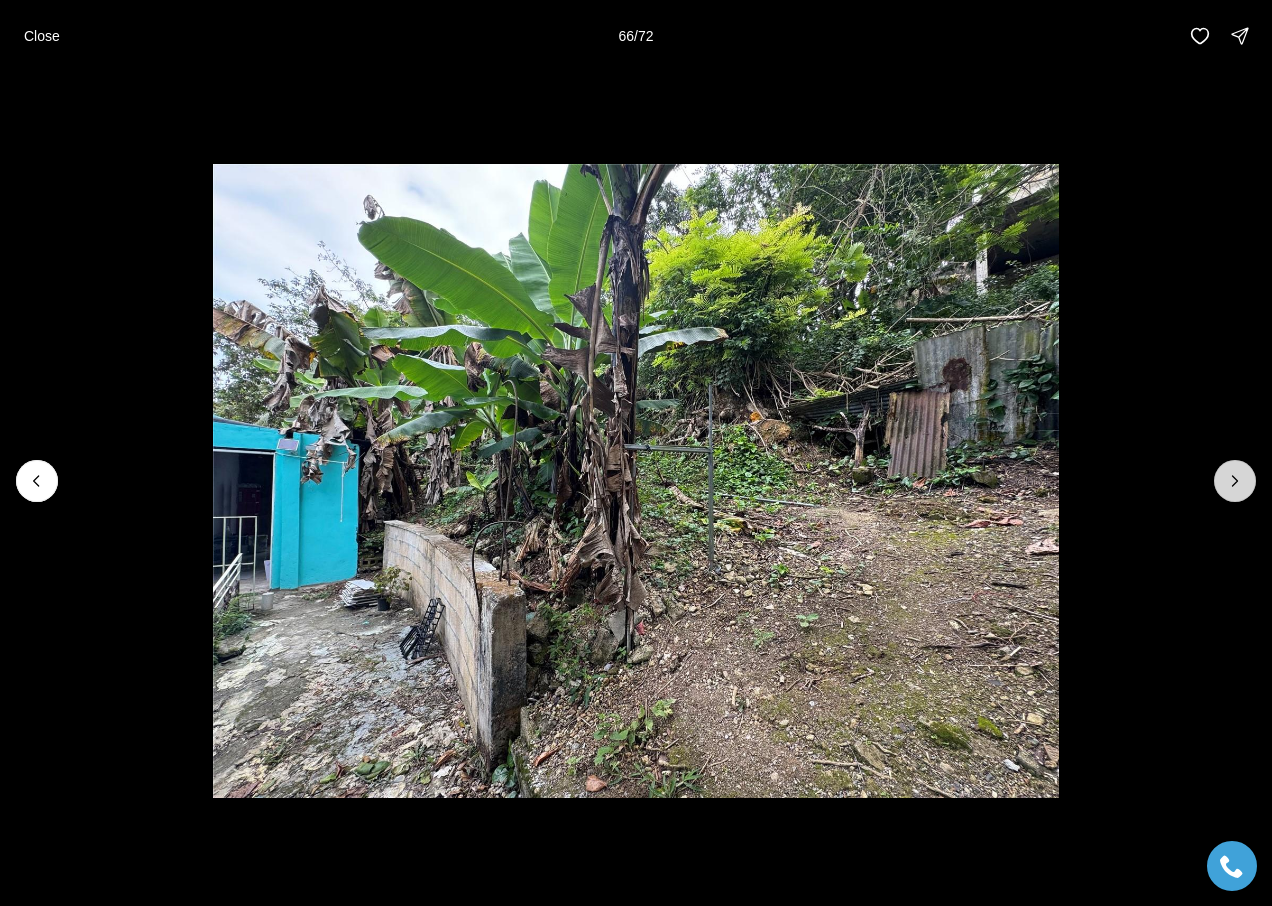 click at bounding box center (1235, 481) 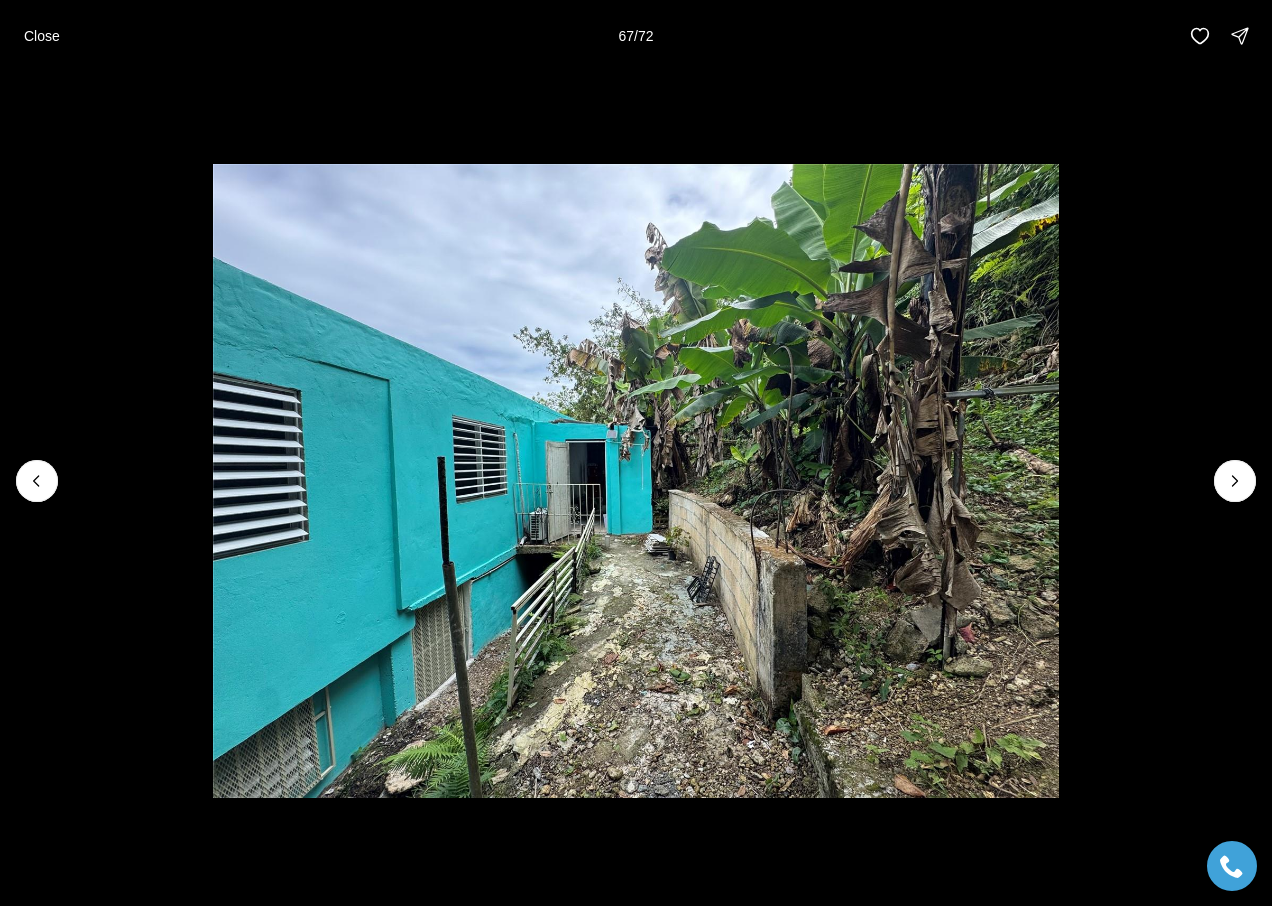 click at bounding box center (636, 481) 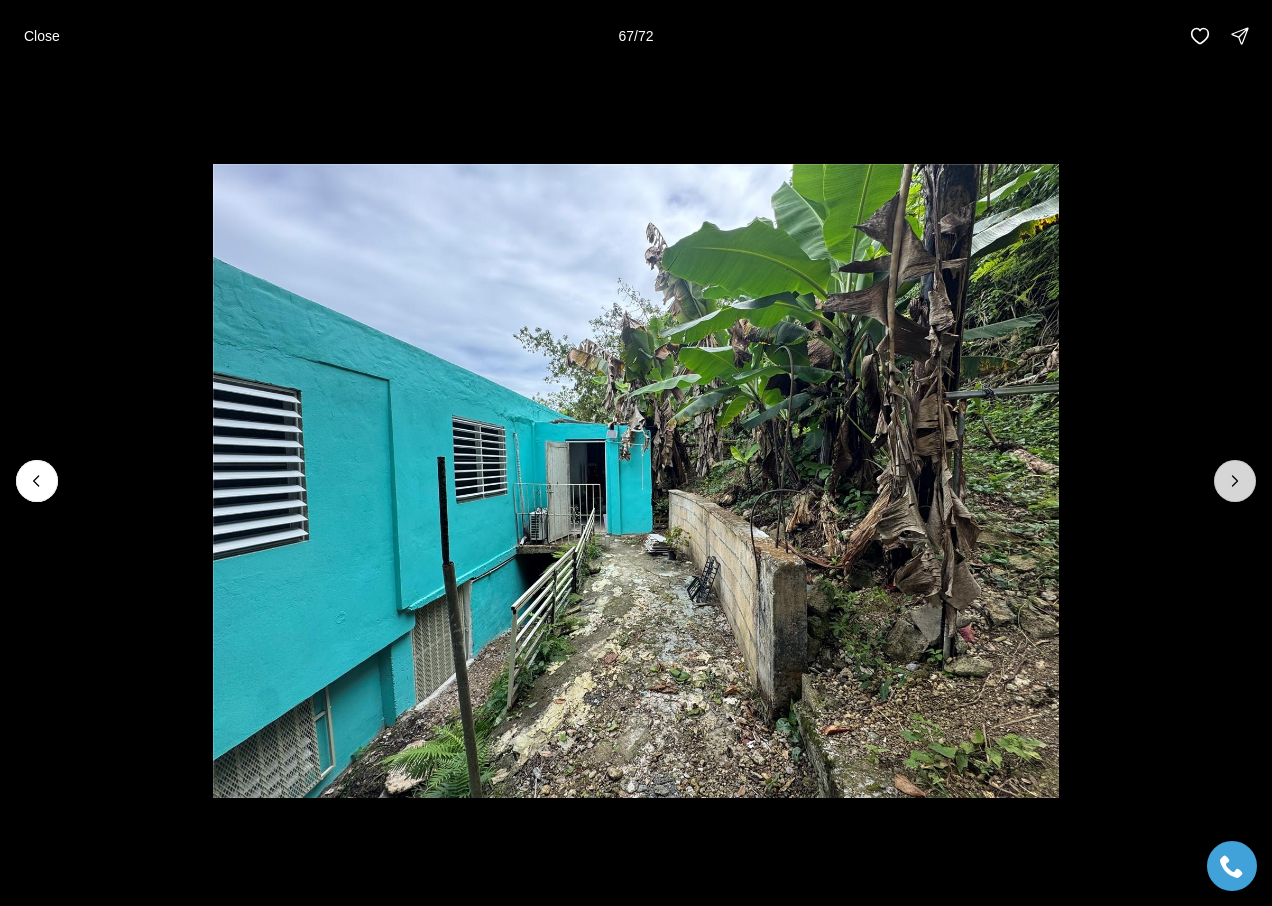 click 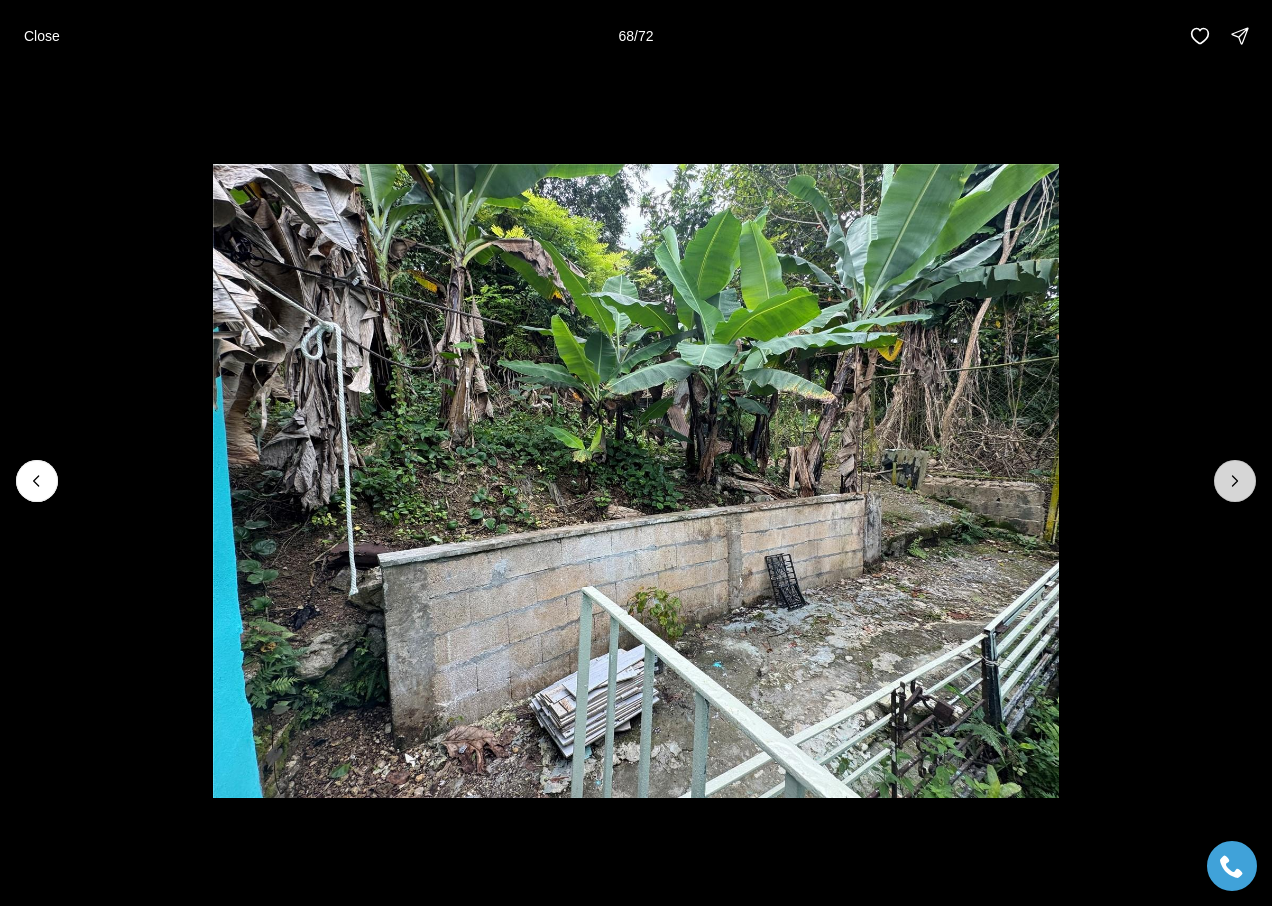 click 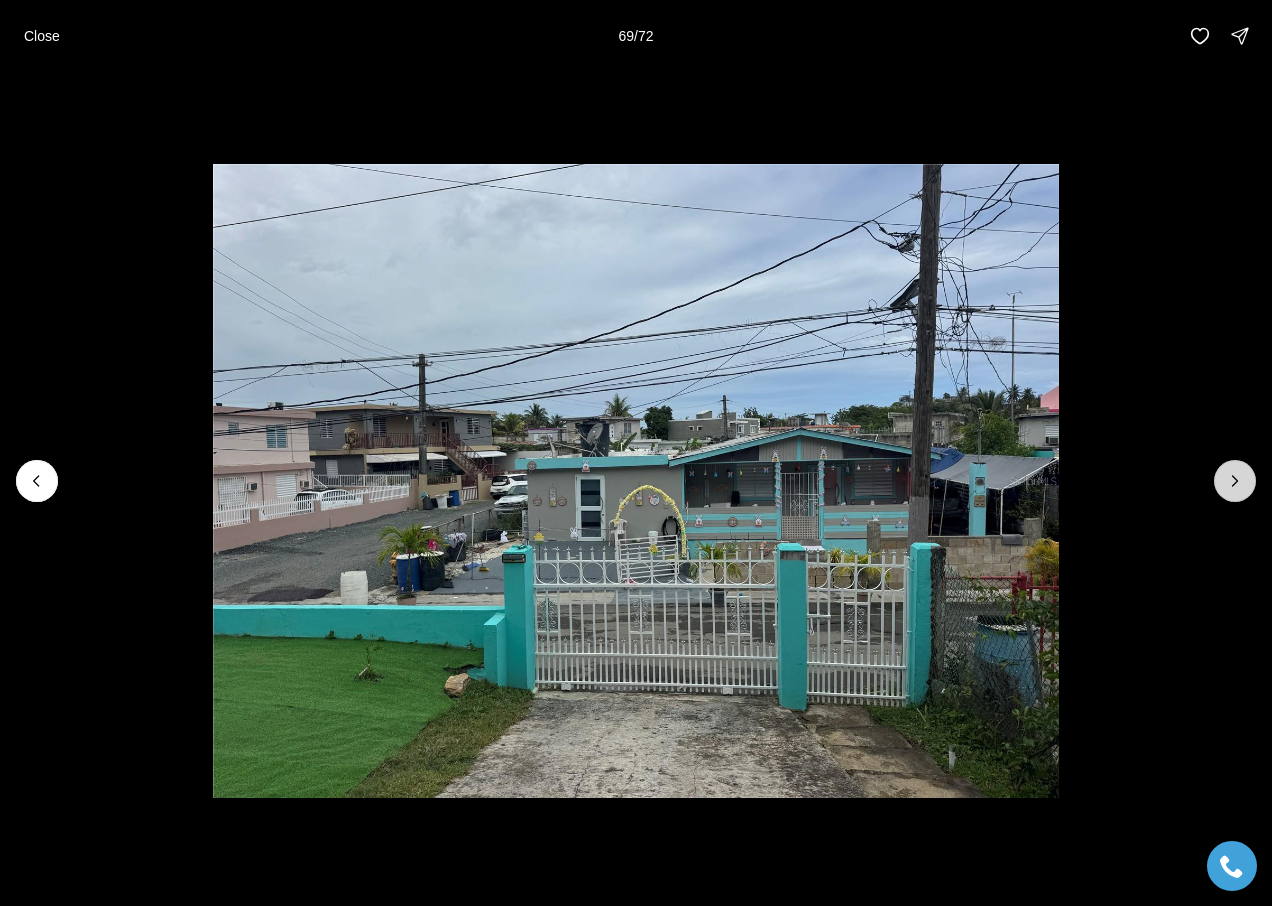 click 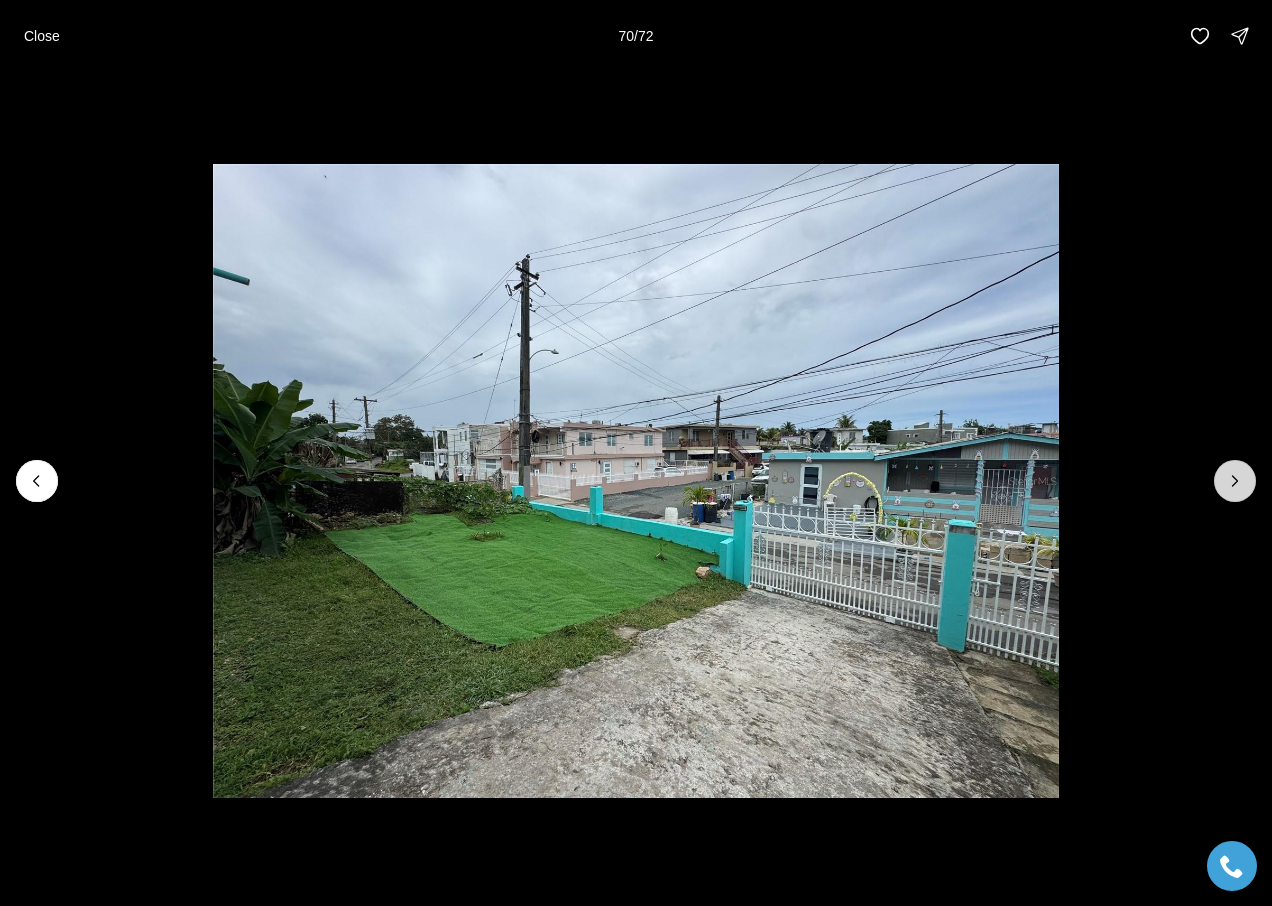 click 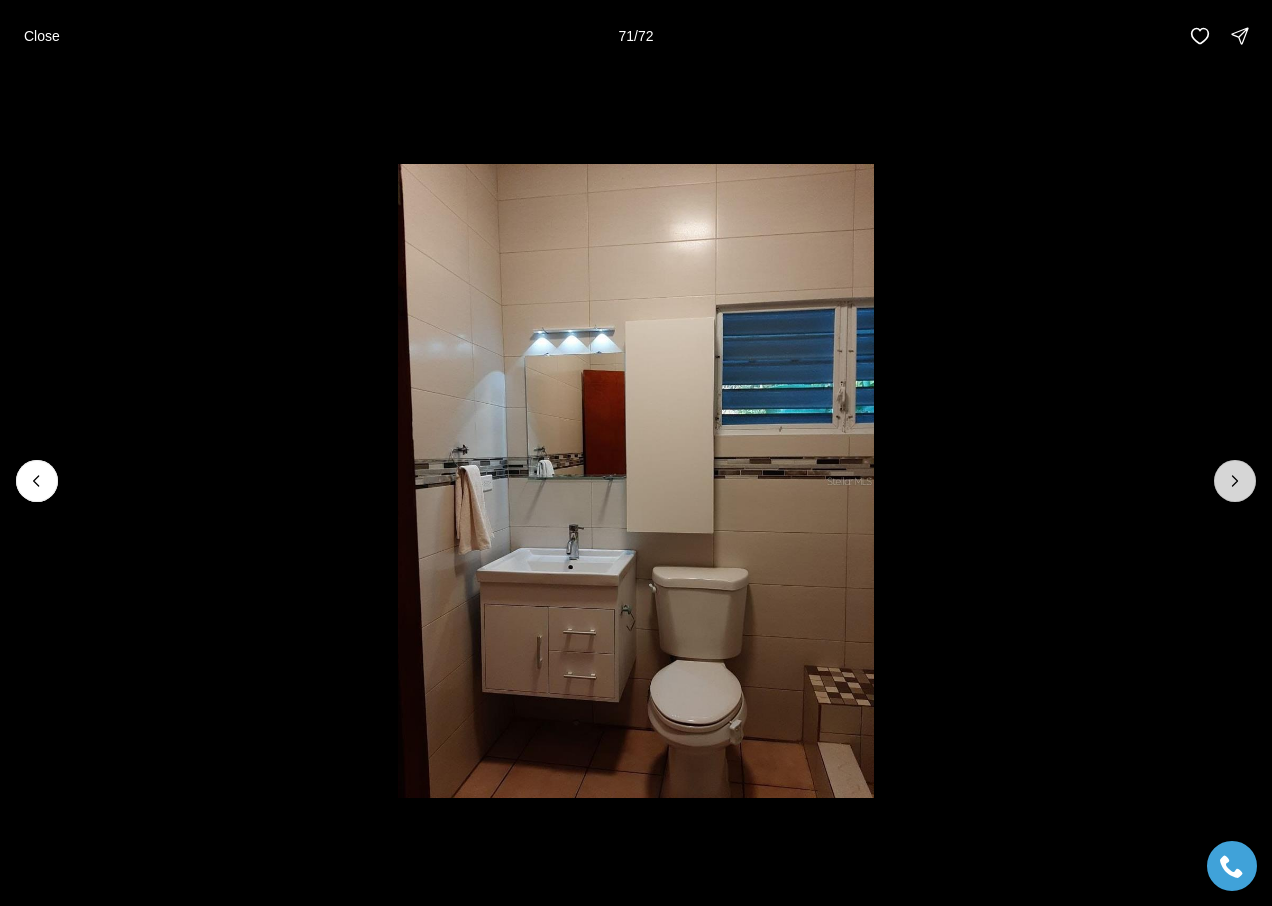 click 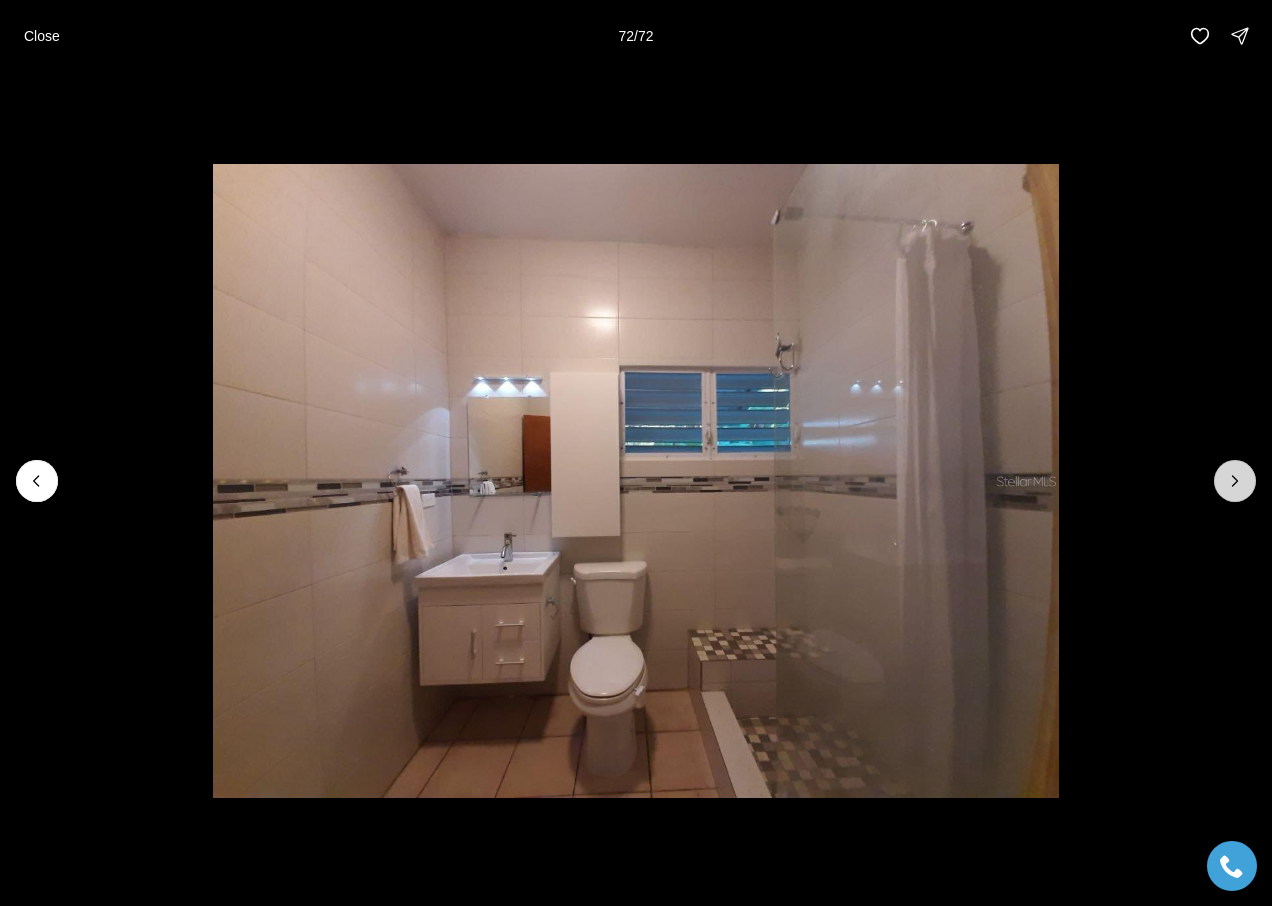 click at bounding box center [1235, 481] 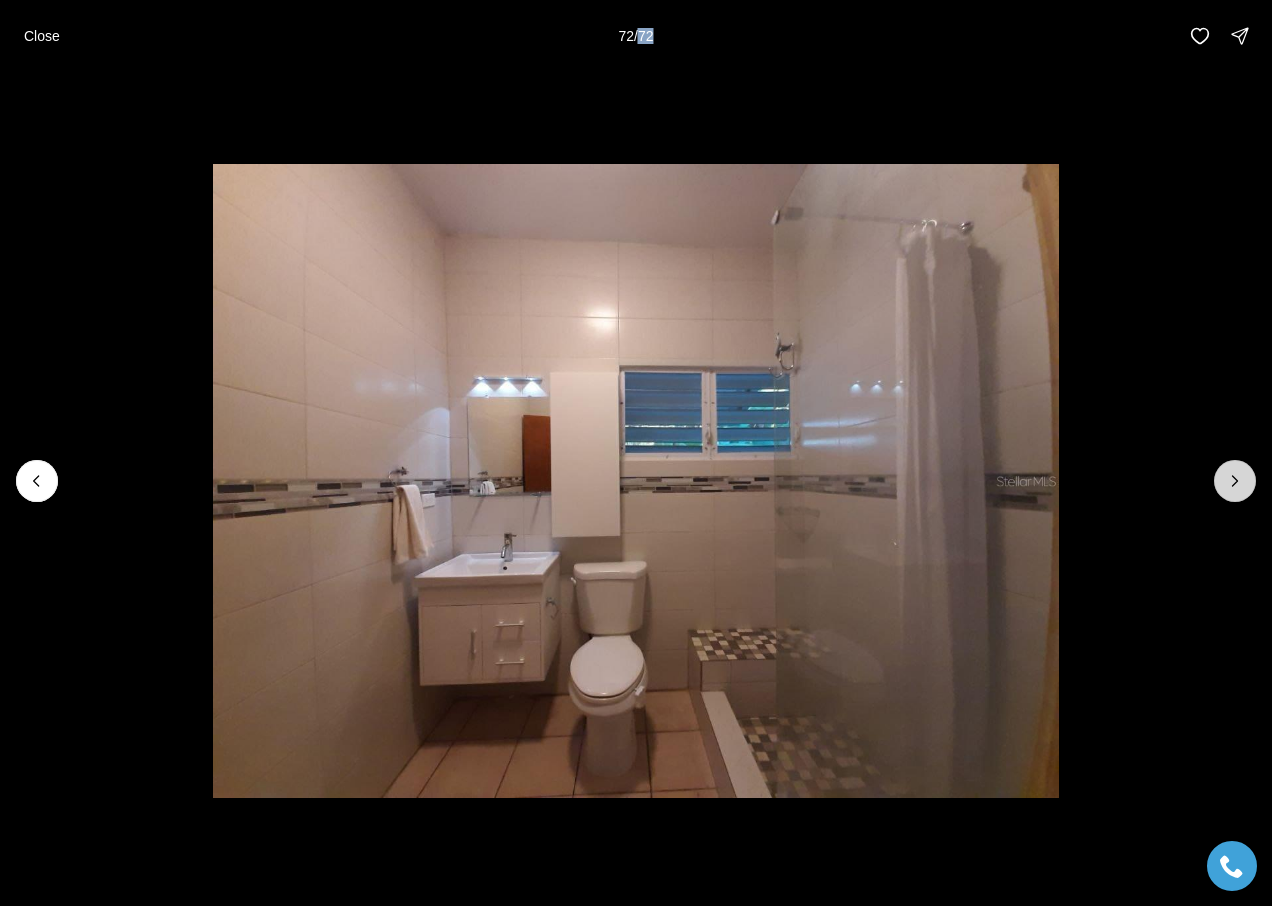 click at bounding box center (1235, 481) 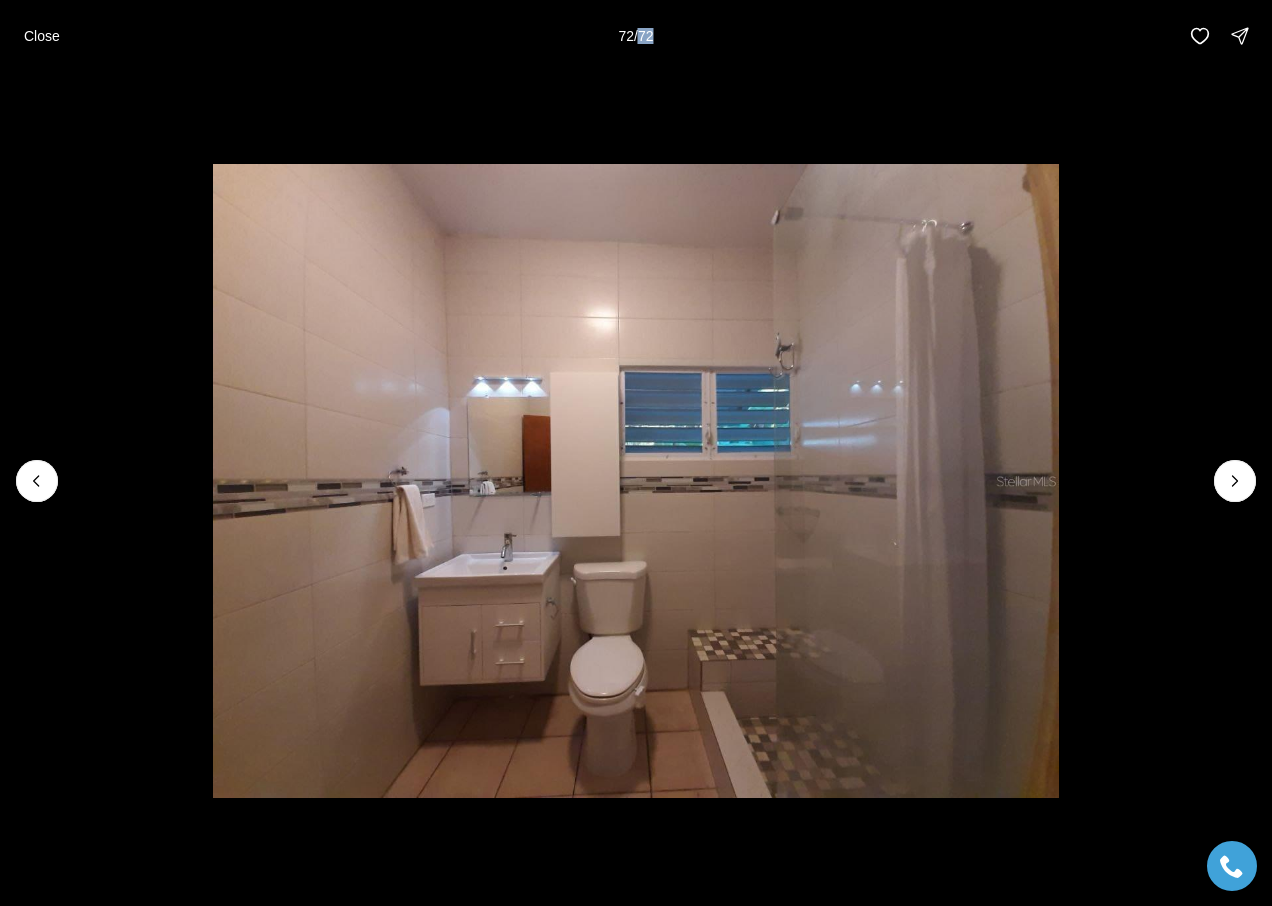 click on "Close" at bounding box center (42, 36) 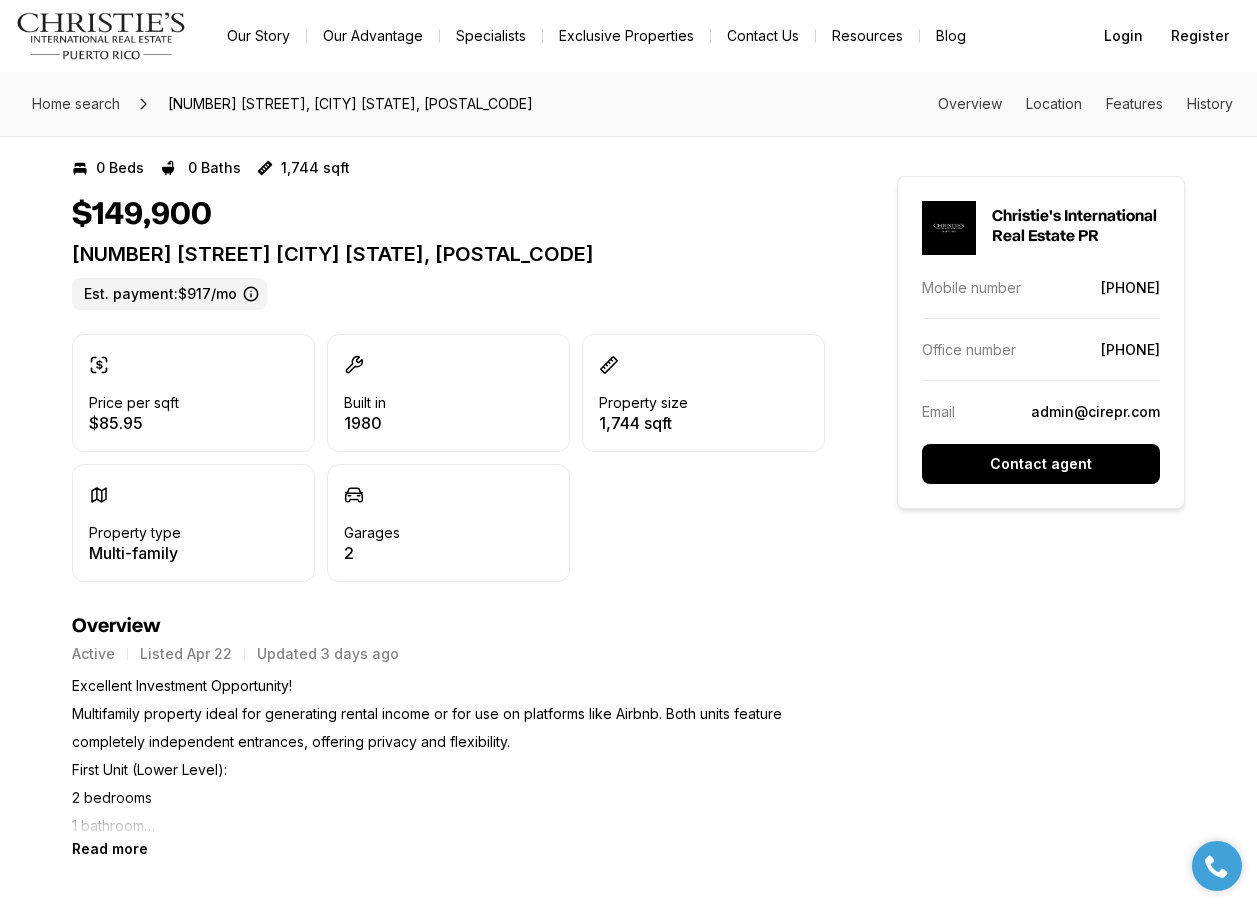 scroll, scrollTop: 0, scrollLeft: 0, axis: both 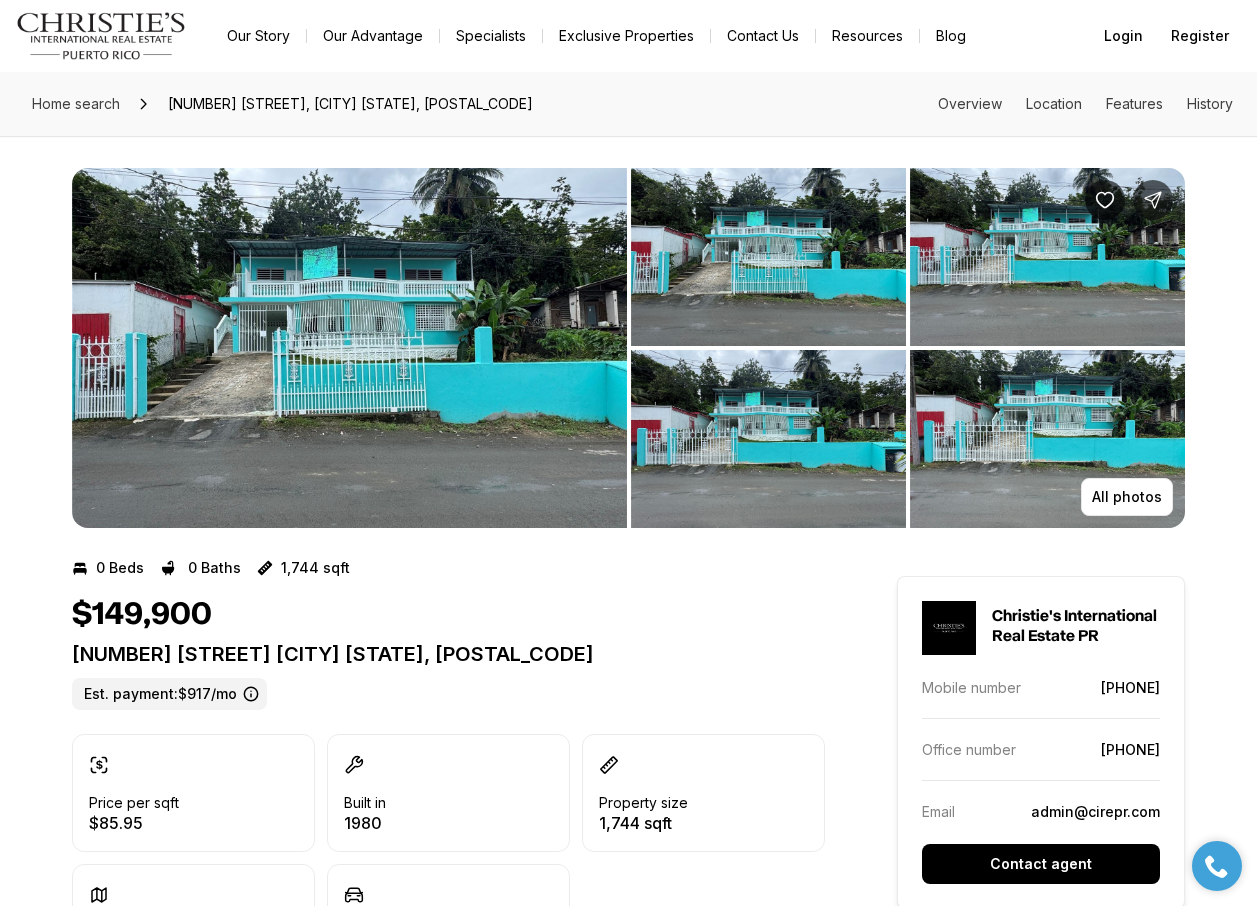 click at bounding box center [349, 348] 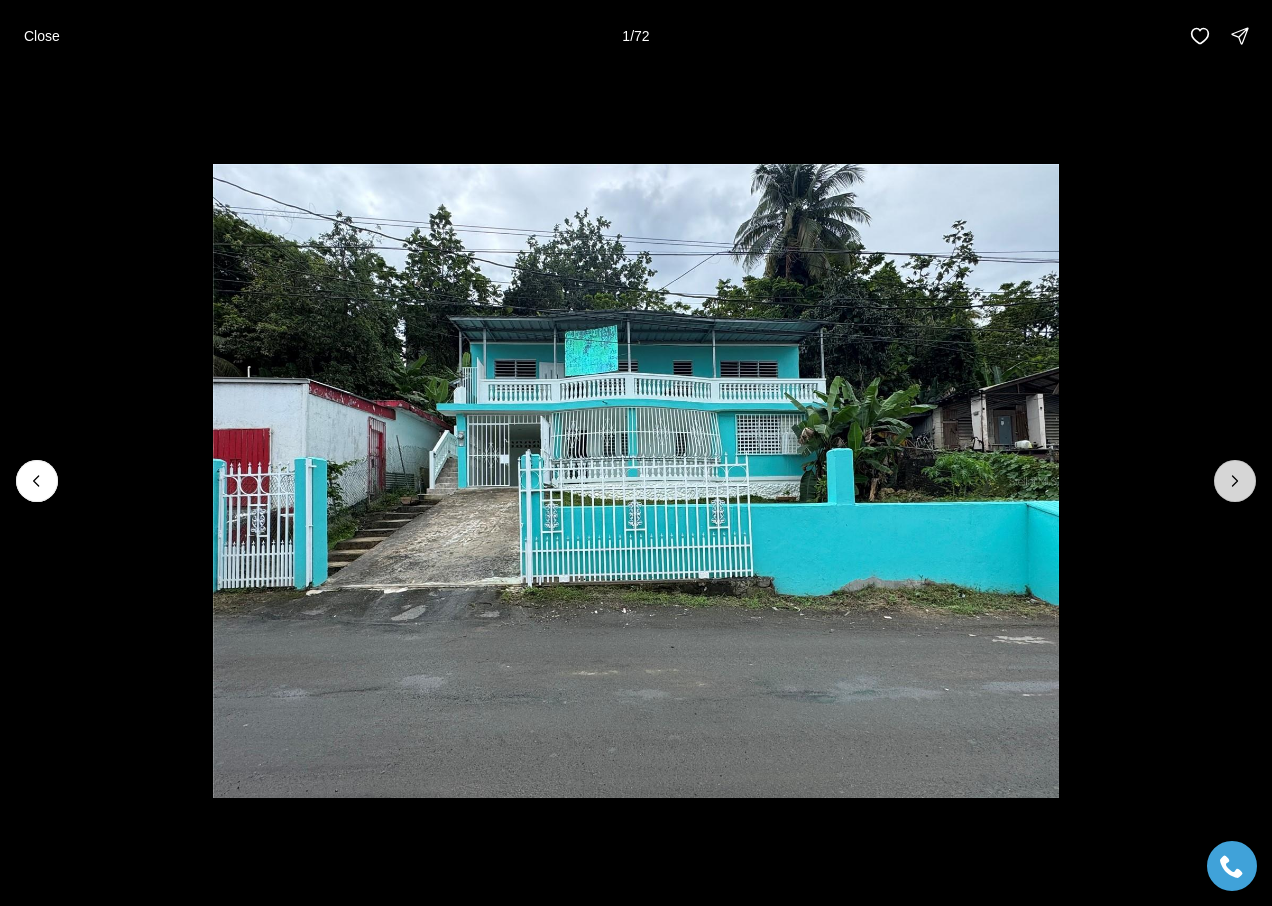 click at bounding box center (1235, 481) 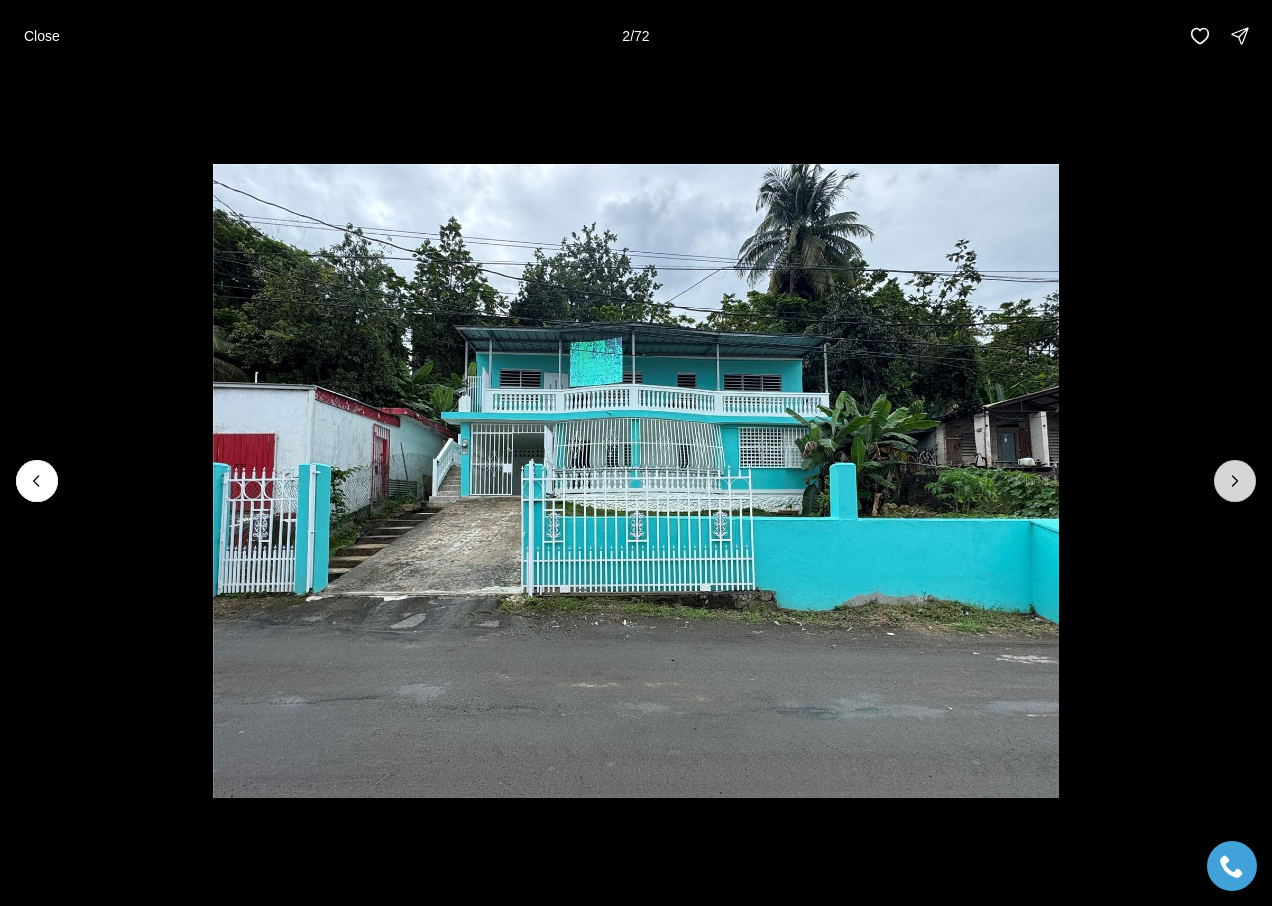 click at bounding box center (1235, 481) 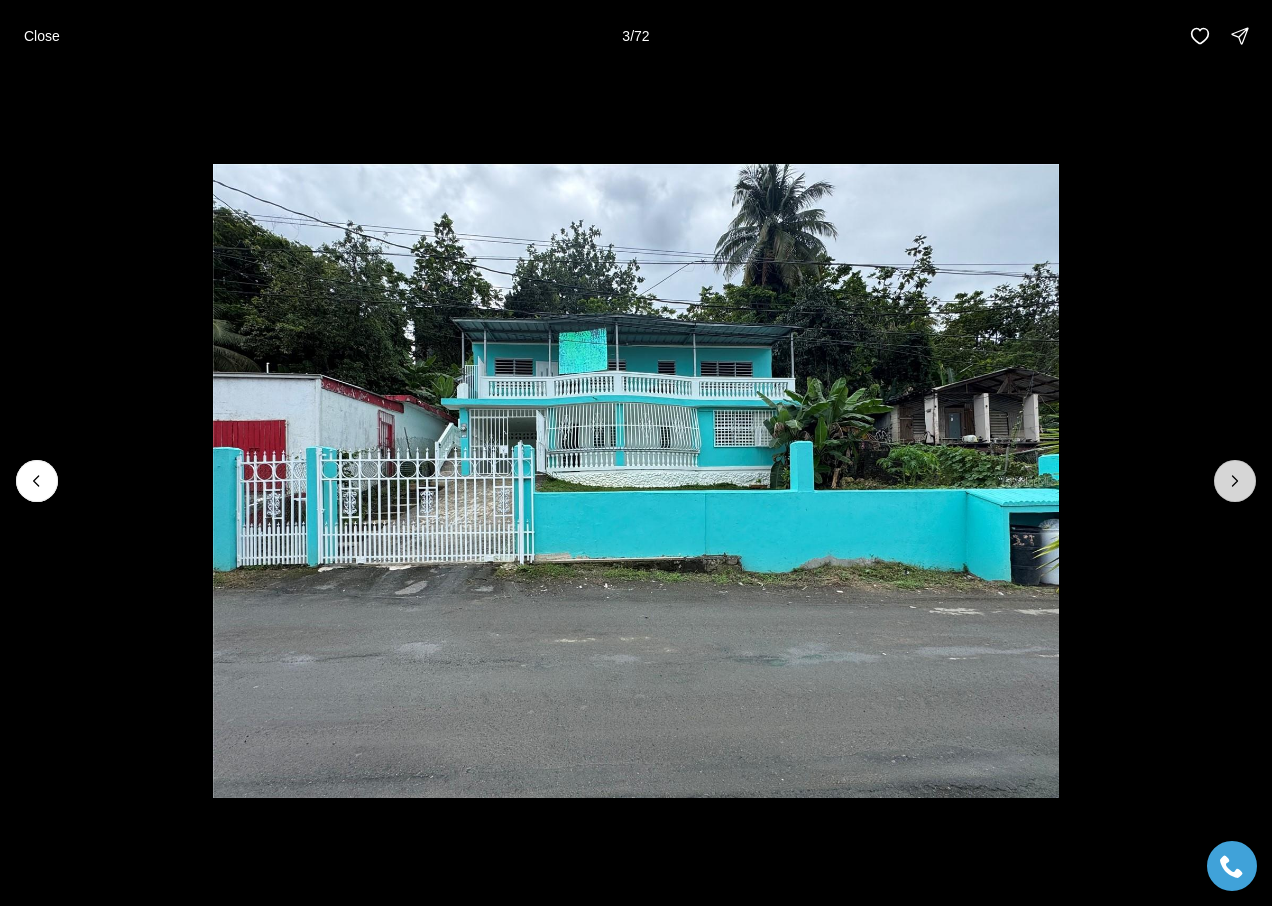 click at bounding box center (1235, 481) 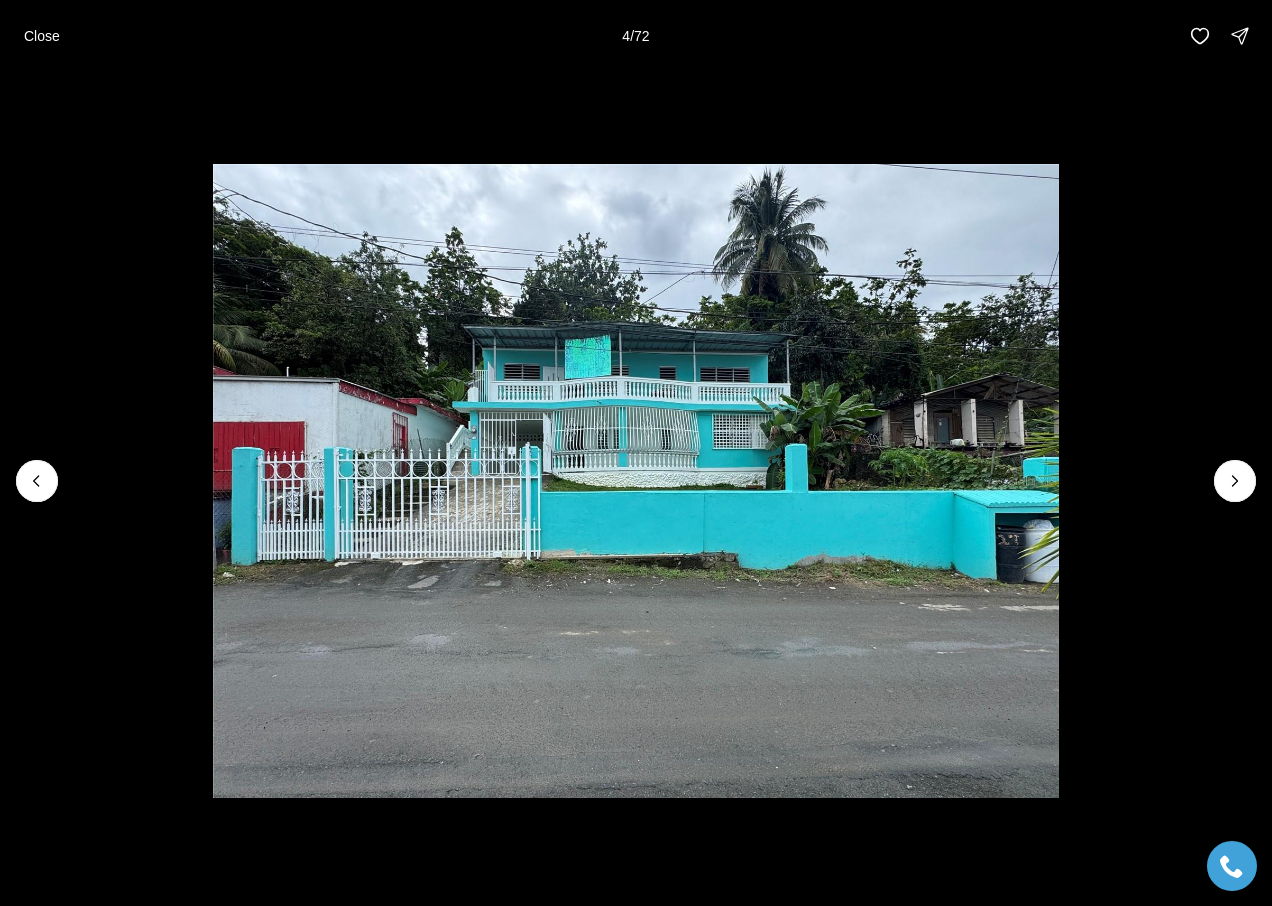 click on "Close 4  /  72" at bounding box center [636, 36] 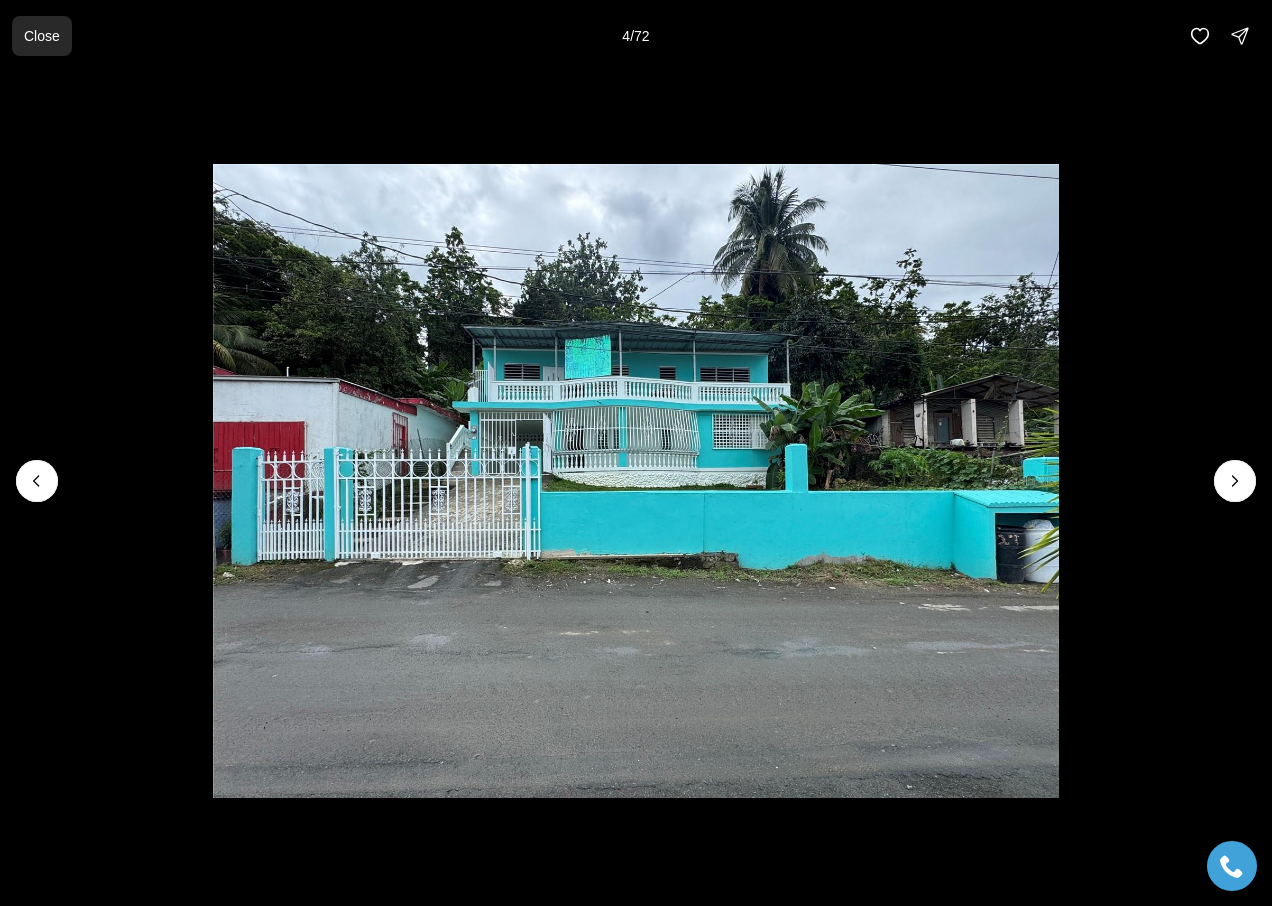 click on "Close" at bounding box center (42, 36) 